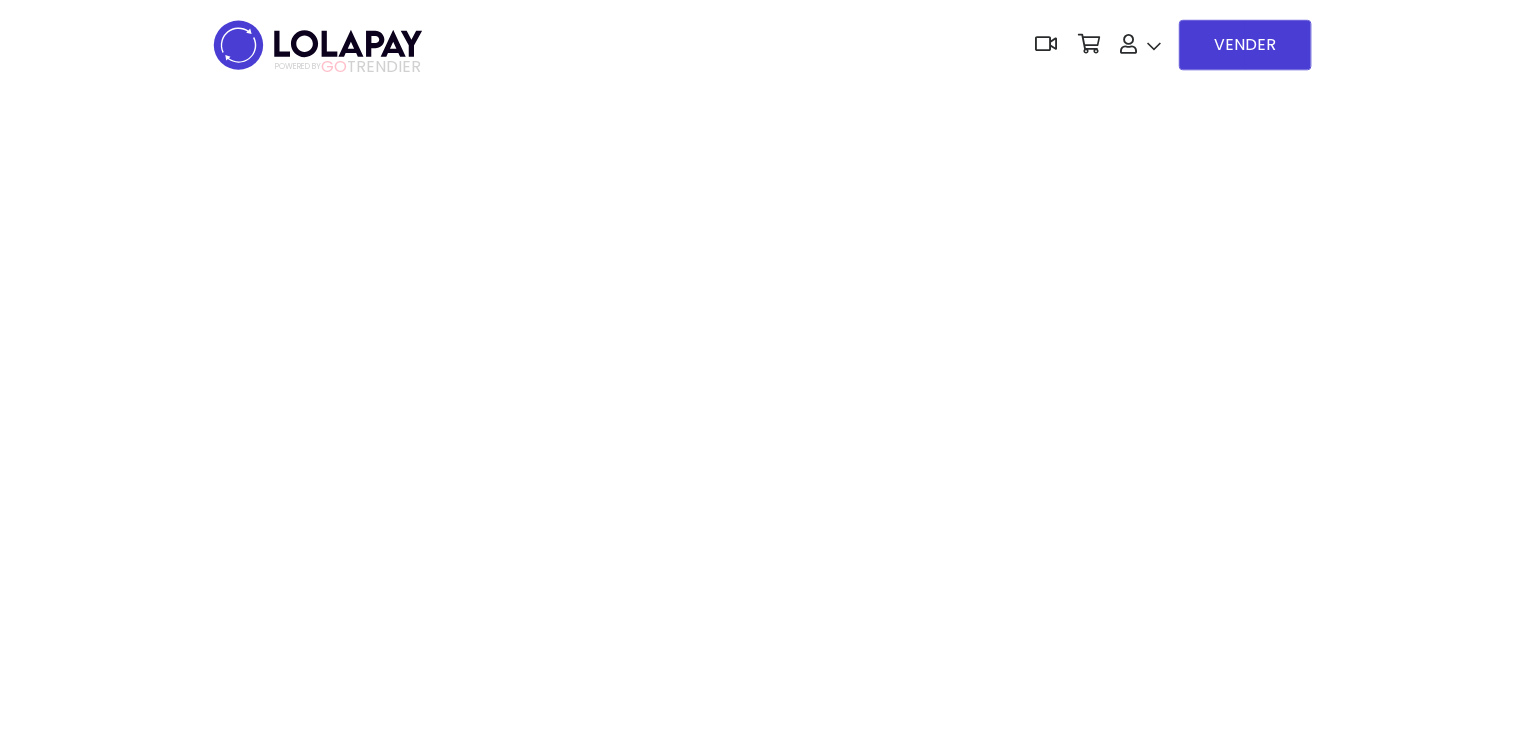 scroll, scrollTop: 0, scrollLeft: 0, axis: both 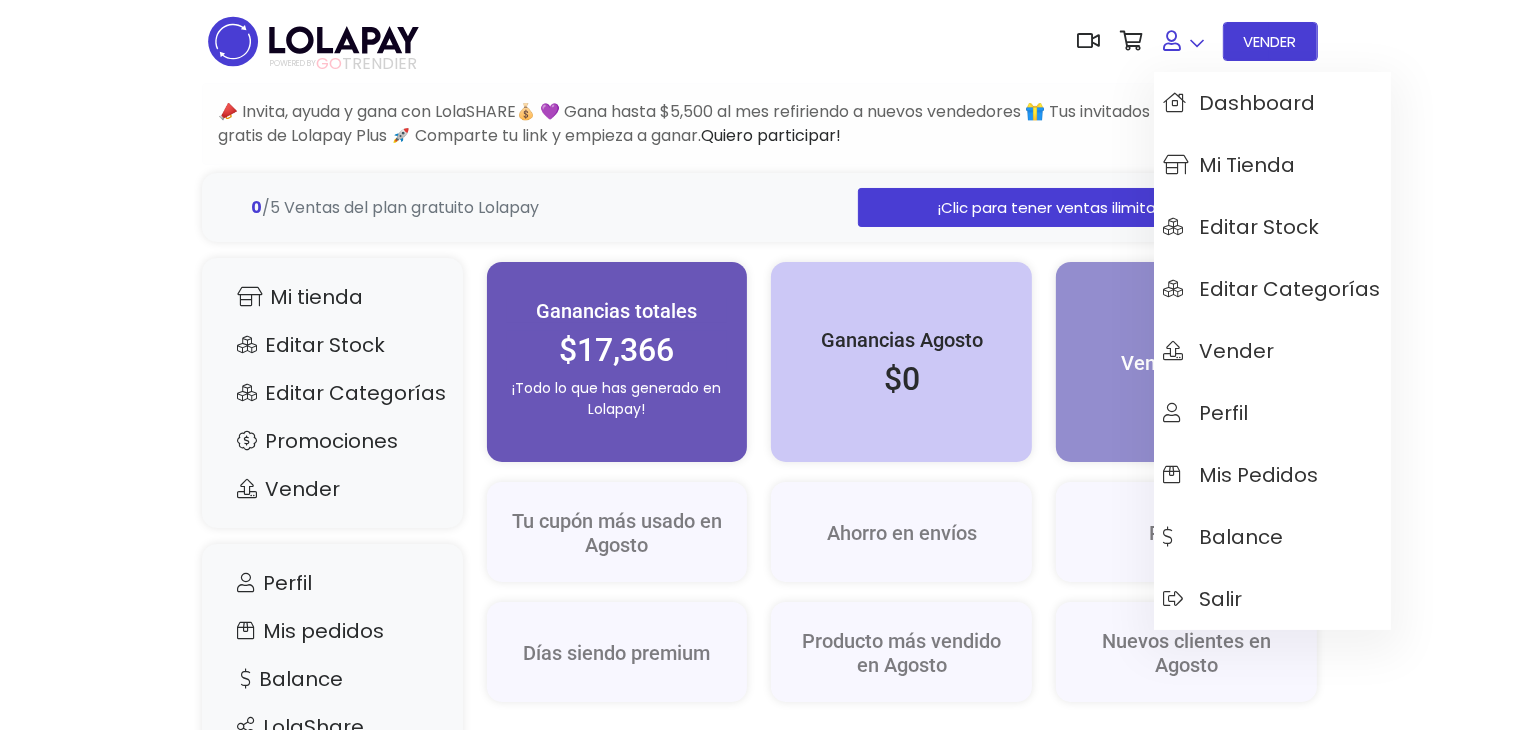 click at bounding box center (1184, 41) 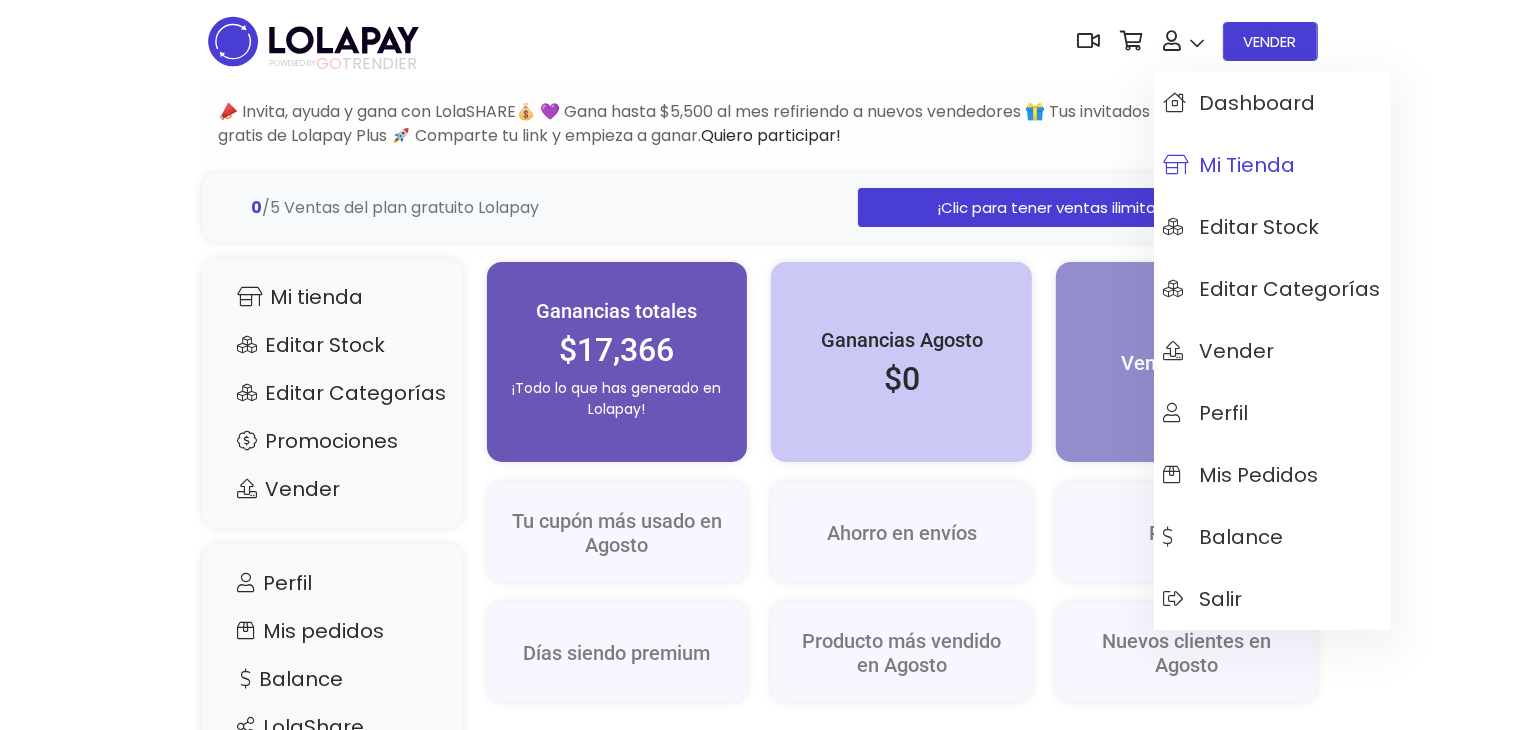 click on "Mi tienda" at bounding box center [1230, 165] 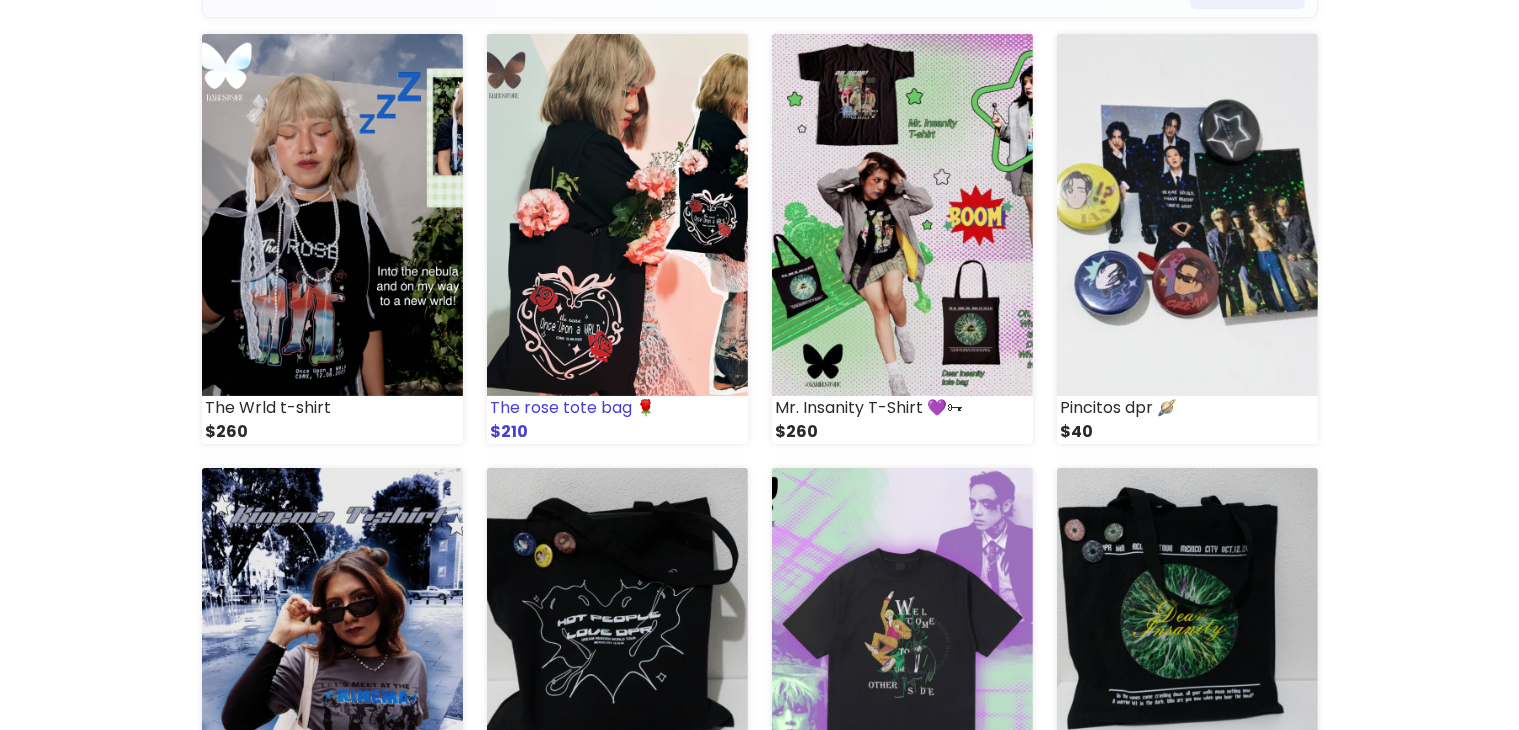scroll, scrollTop: 0, scrollLeft: 0, axis: both 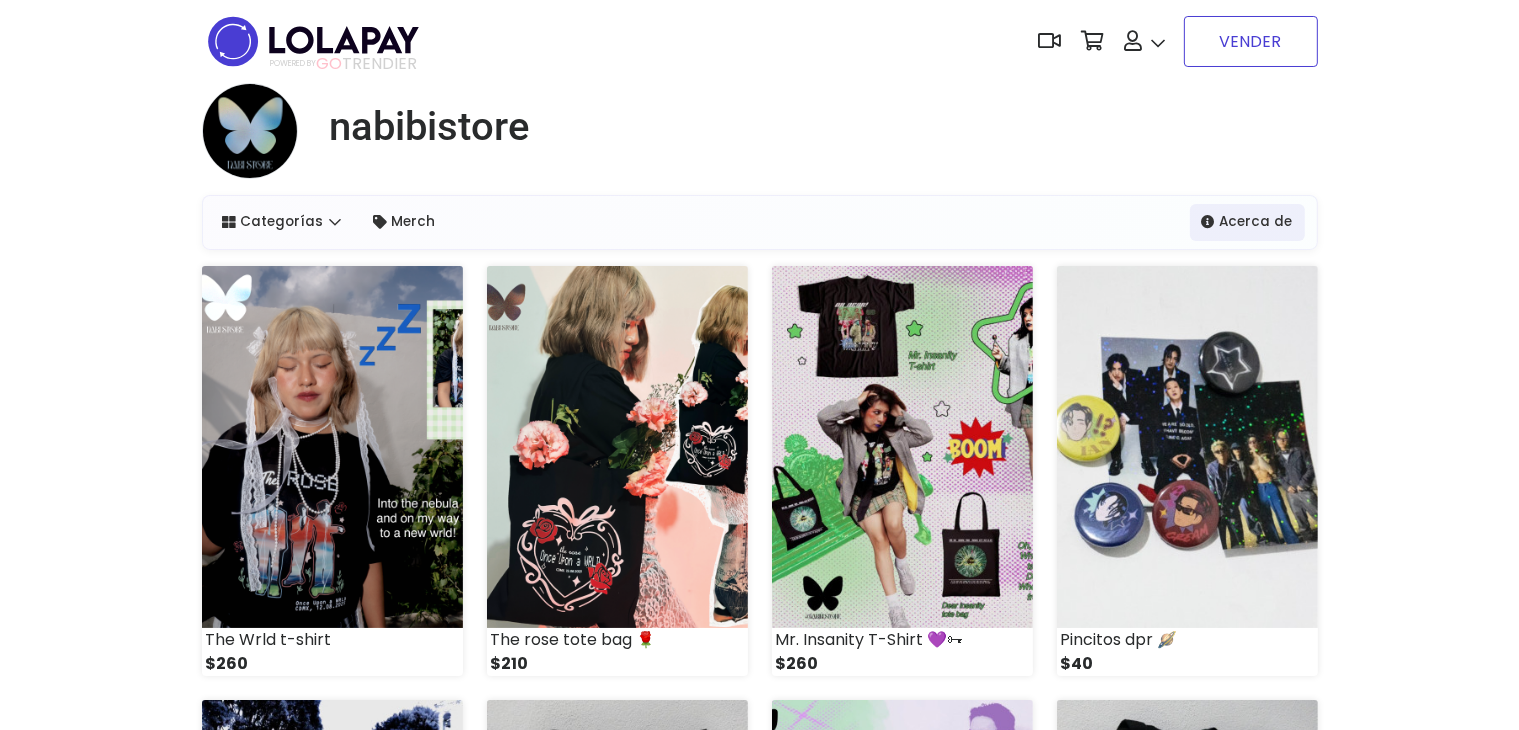 click on "VENDER" at bounding box center (1251, 41) 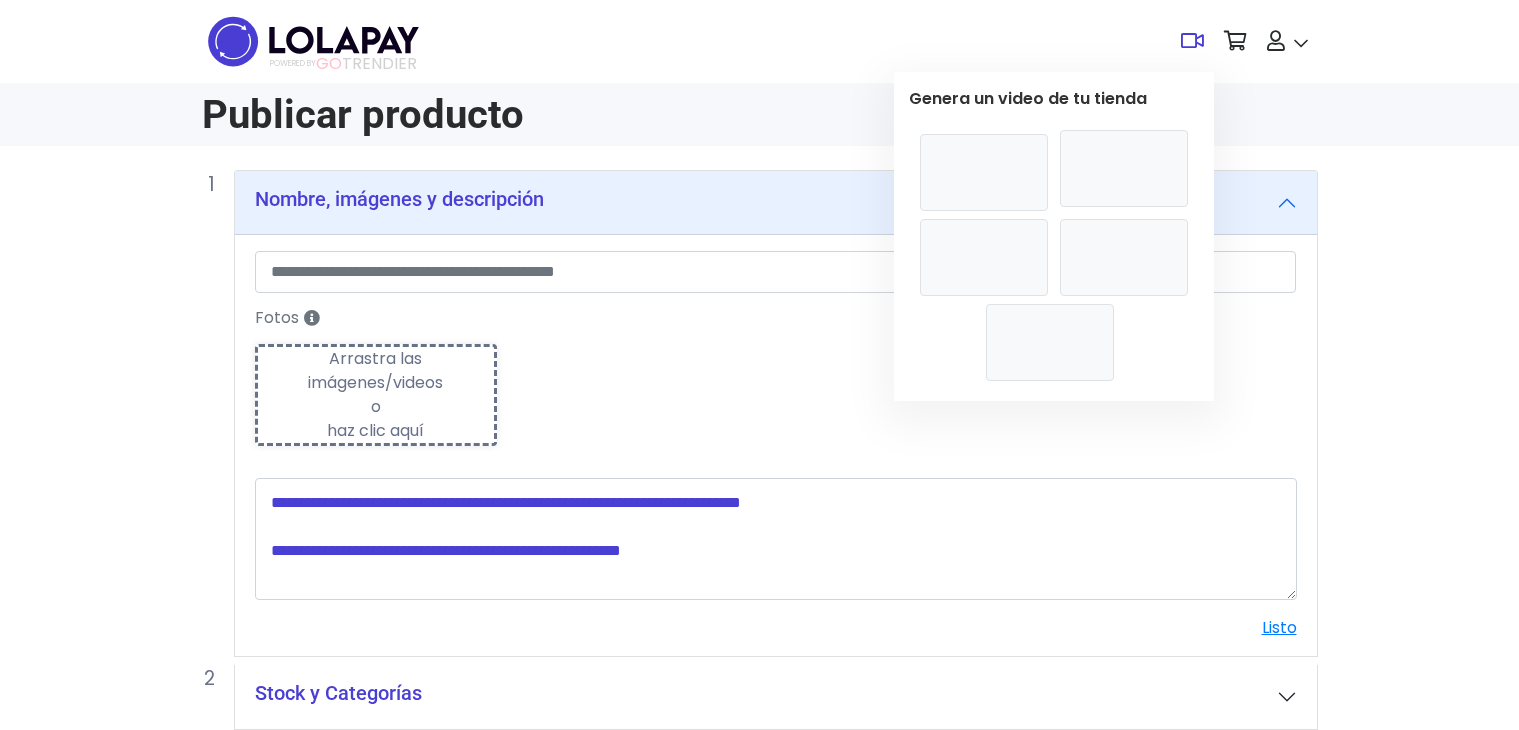 scroll, scrollTop: 0, scrollLeft: 0, axis: both 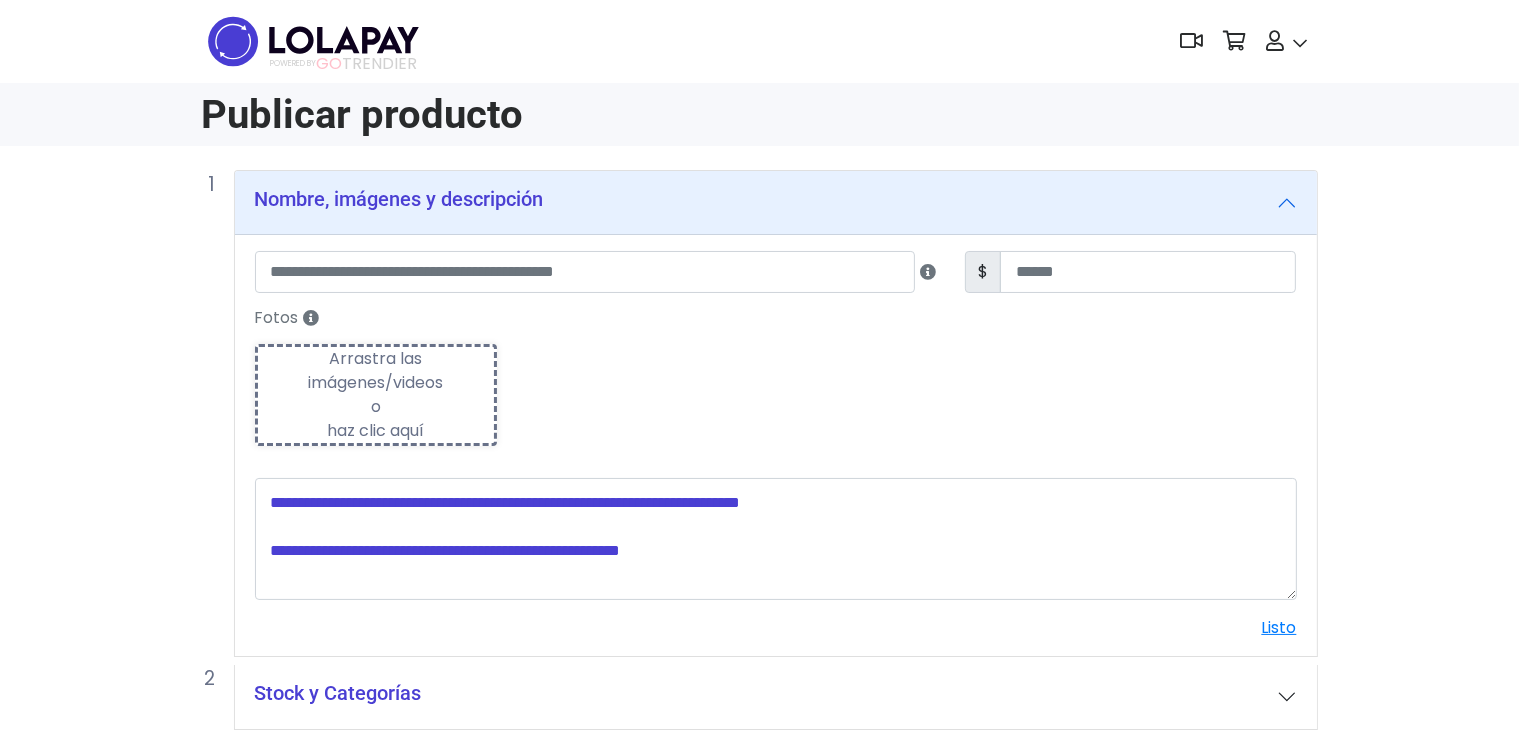 click on "Arrastra las
imágenes/videos
o
haz clic aquí" at bounding box center (376, 395) 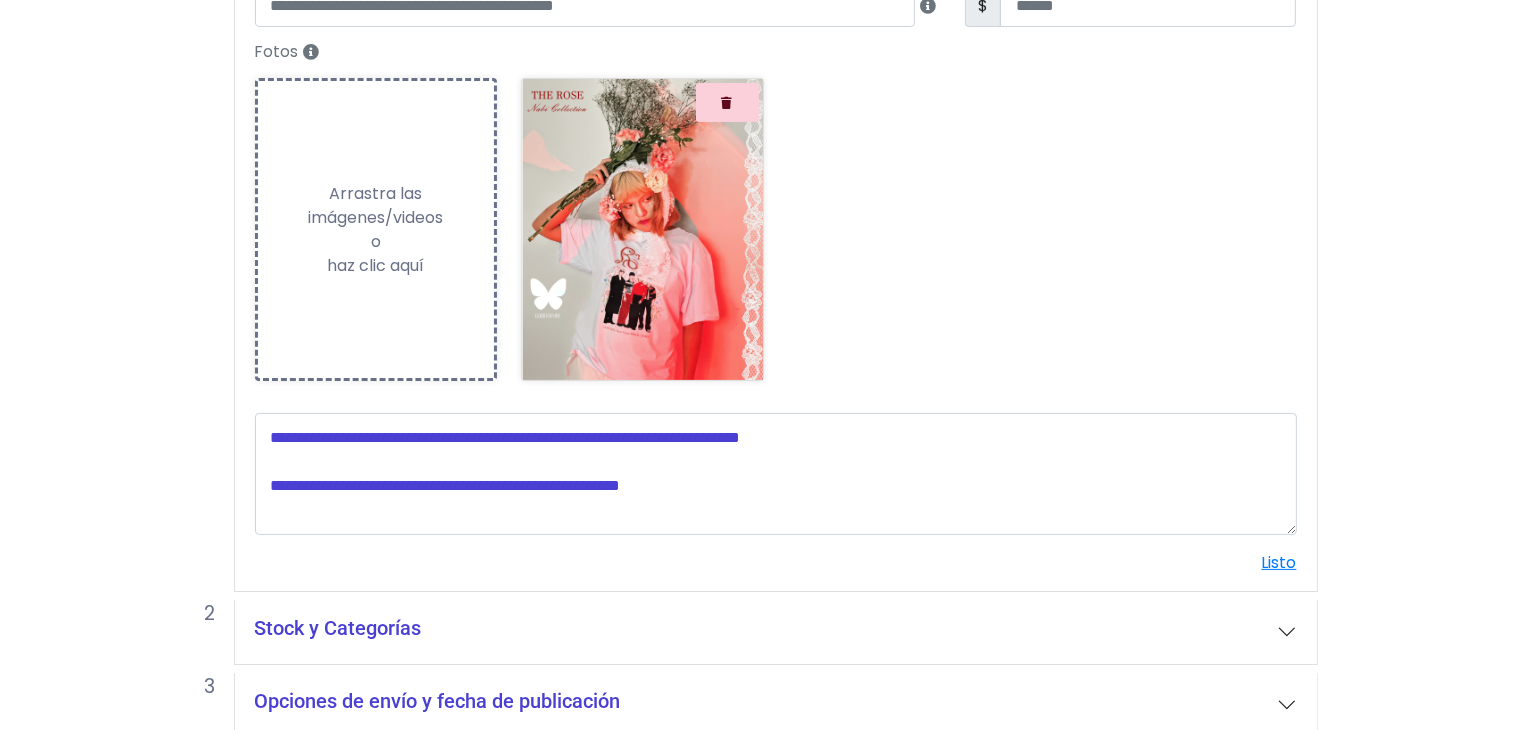 scroll, scrollTop: 363, scrollLeft: 0, axis: vertical 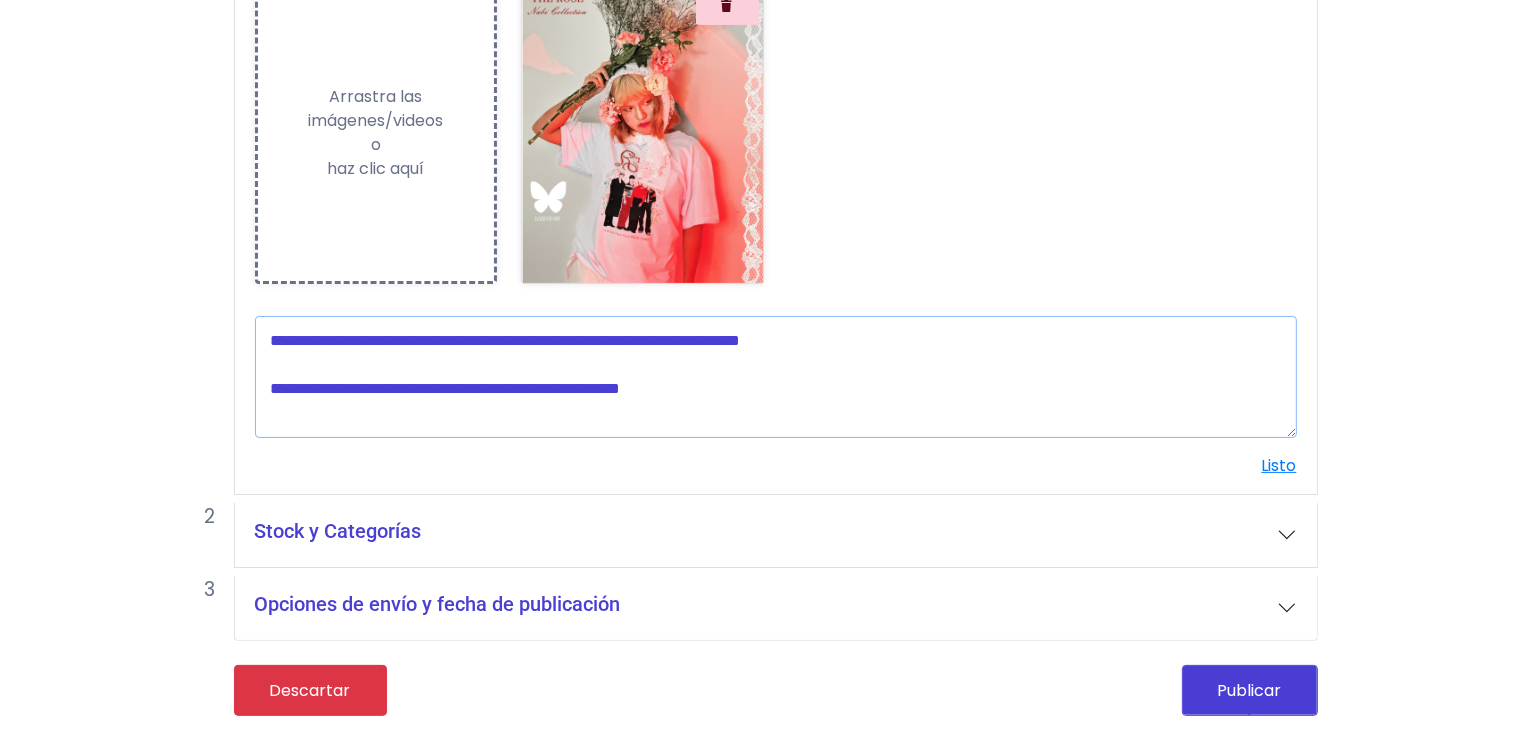 click at bounding box center [776, 377] 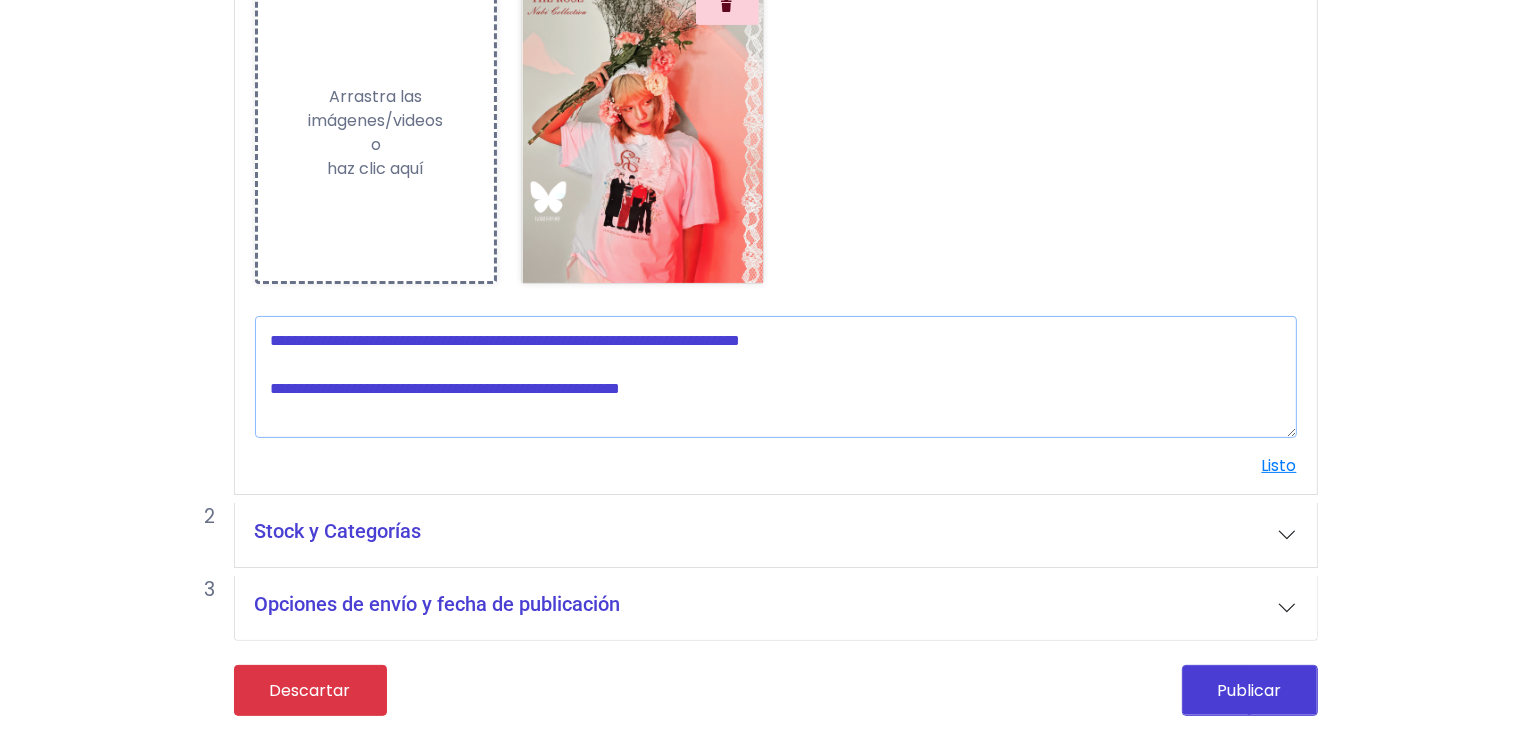 paste on "**********" 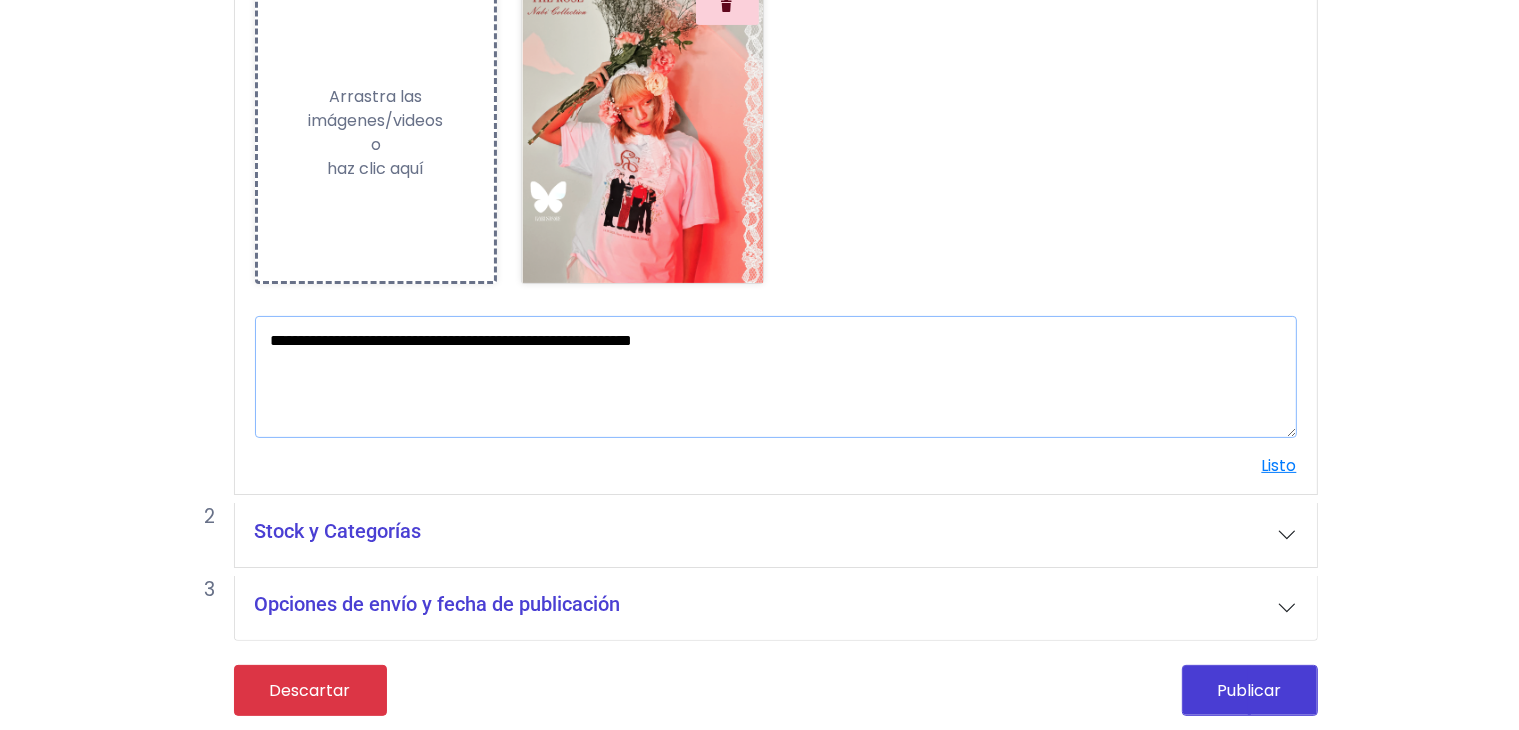 type on "**********" 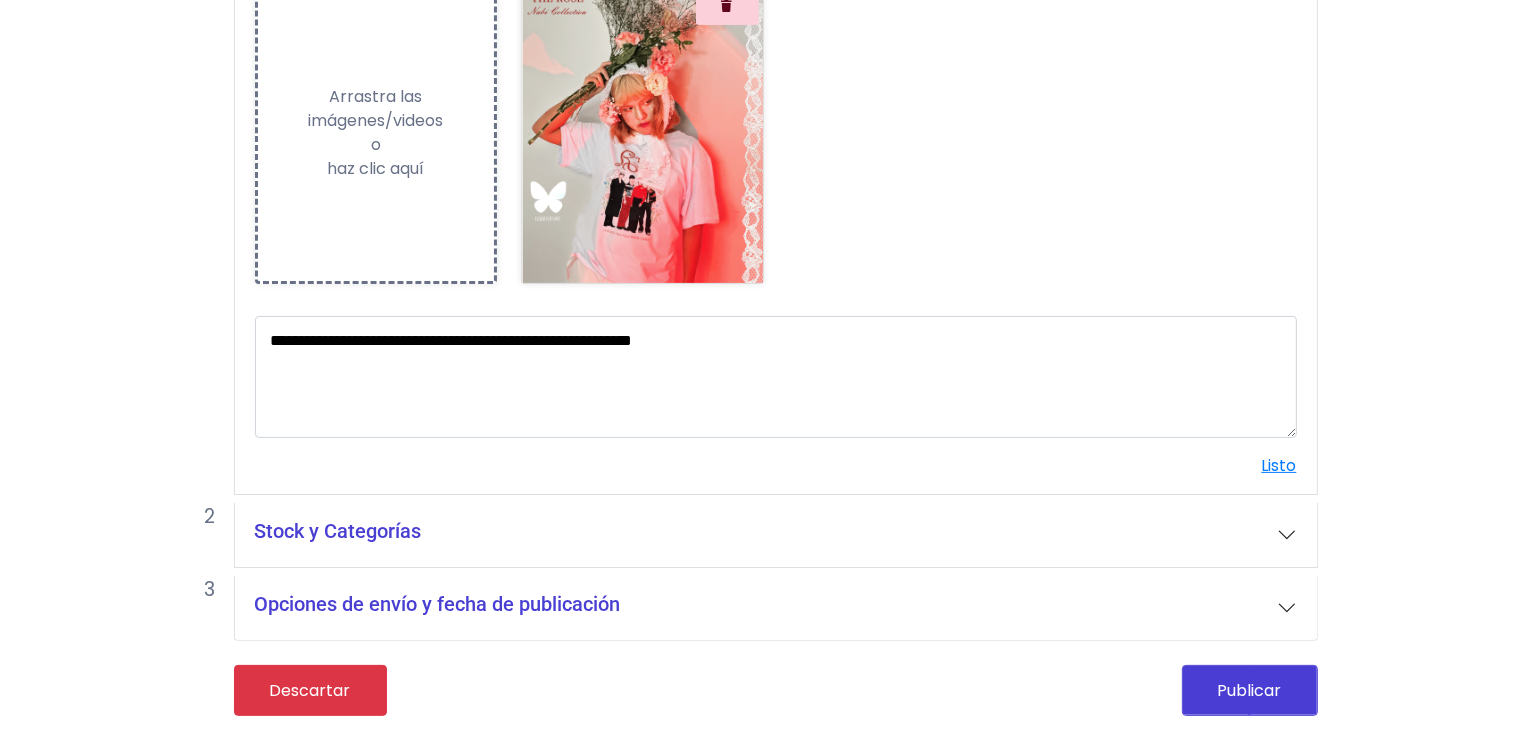 click on "Stock y Categorías" at bounding box center [776, 535] 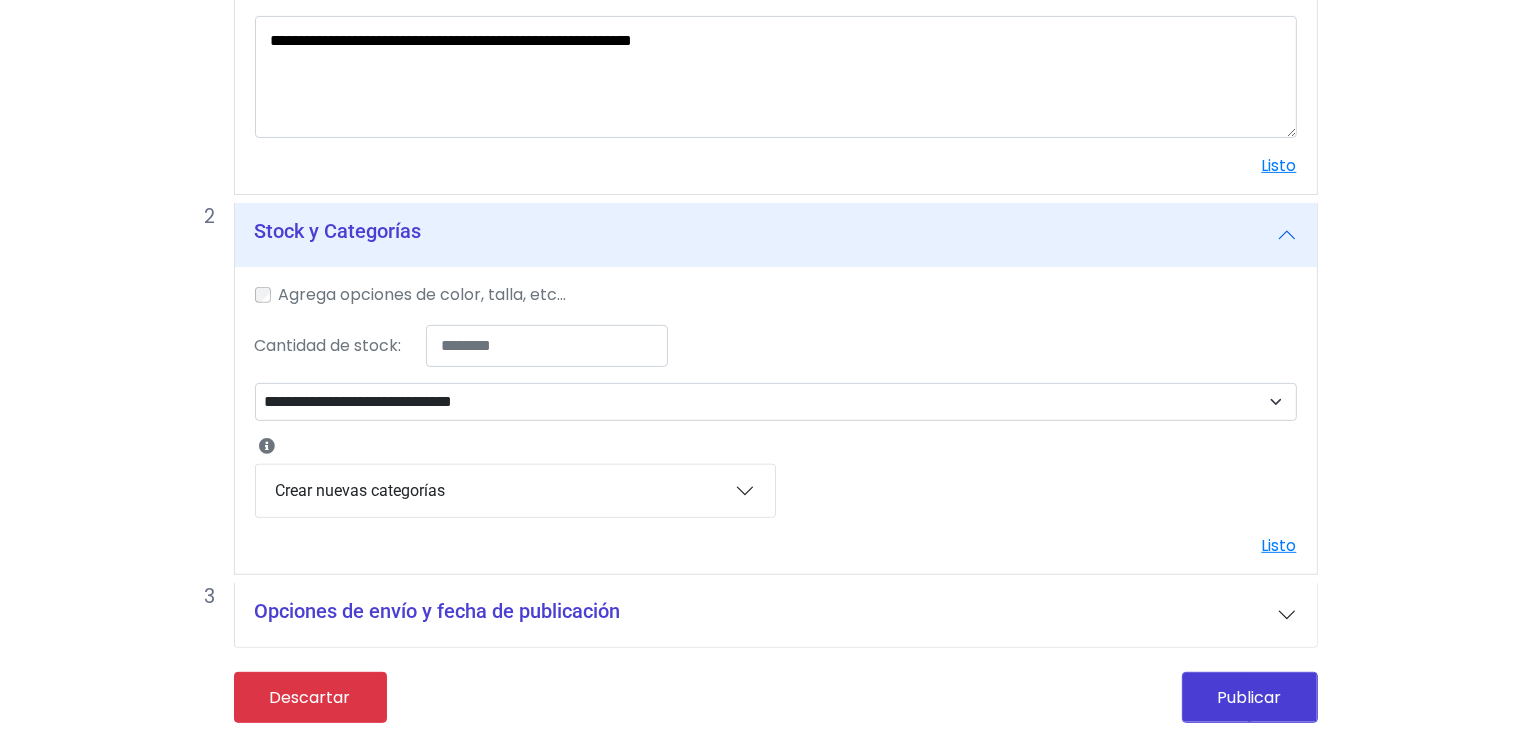 scroll, scrollTop: 664, scrollLeft: 0, axis: vertical 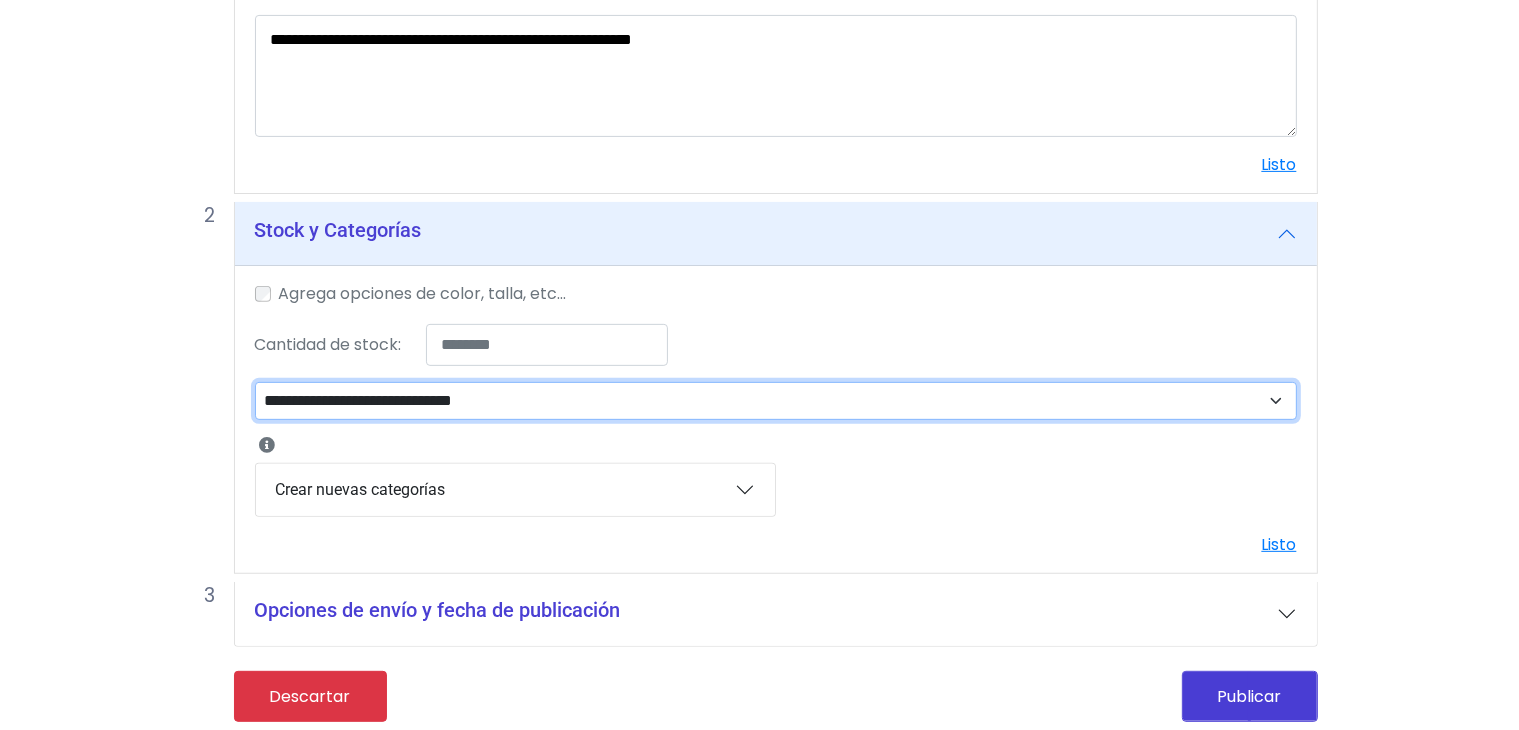 click on "**********" at bounding box center [776, 401] 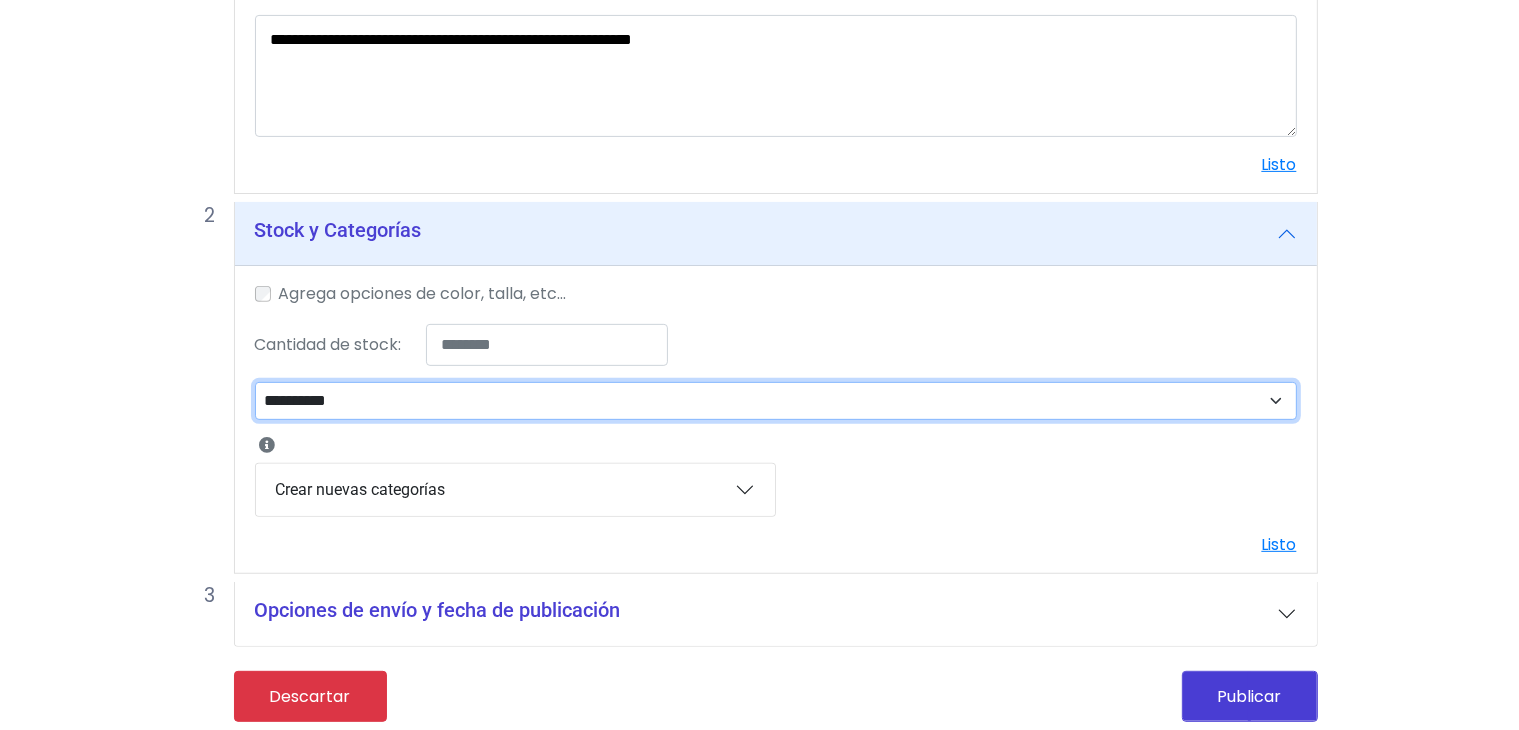click on "**********" at bounding box center (776, 401) 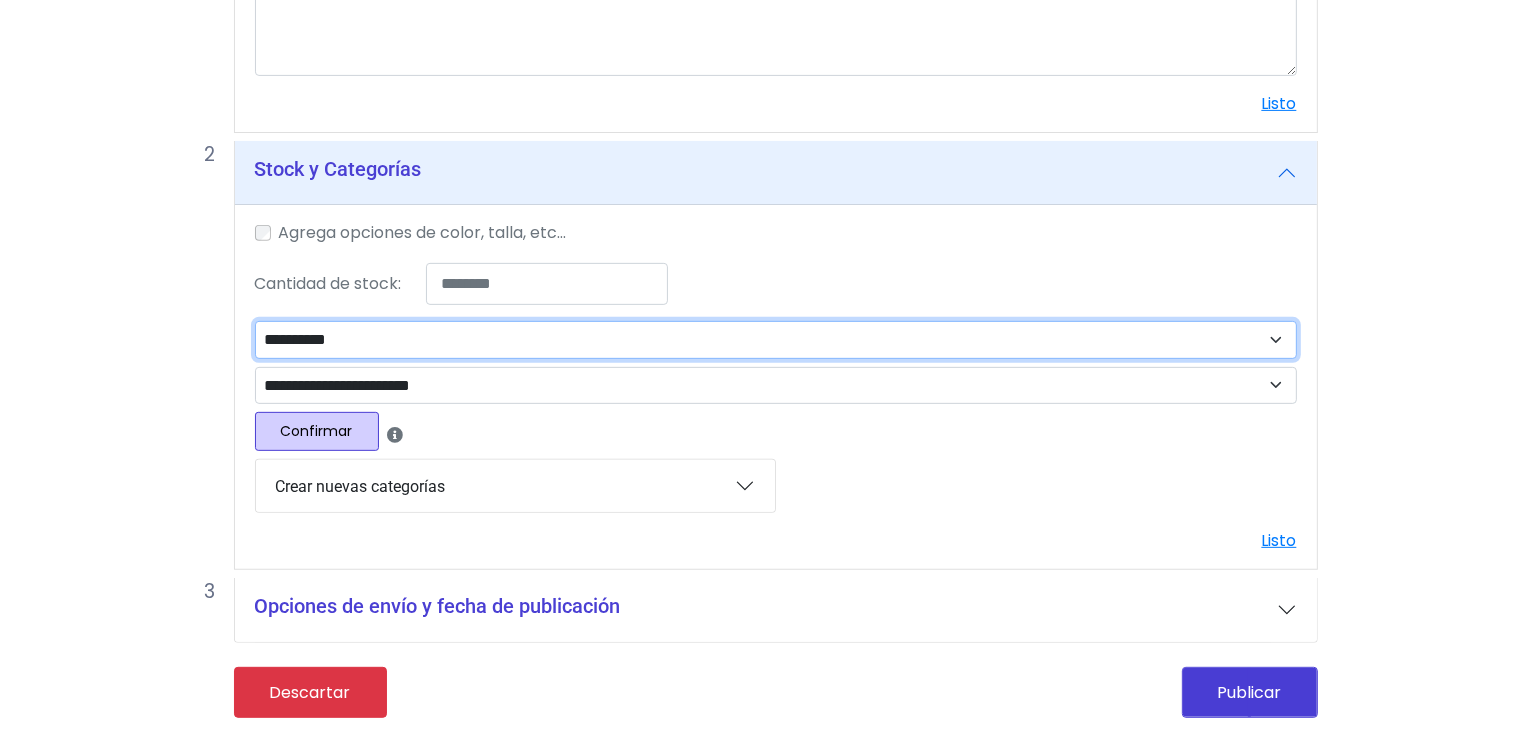scroll, scrollTop: 724, scrollLeft: 0, axis: vertical 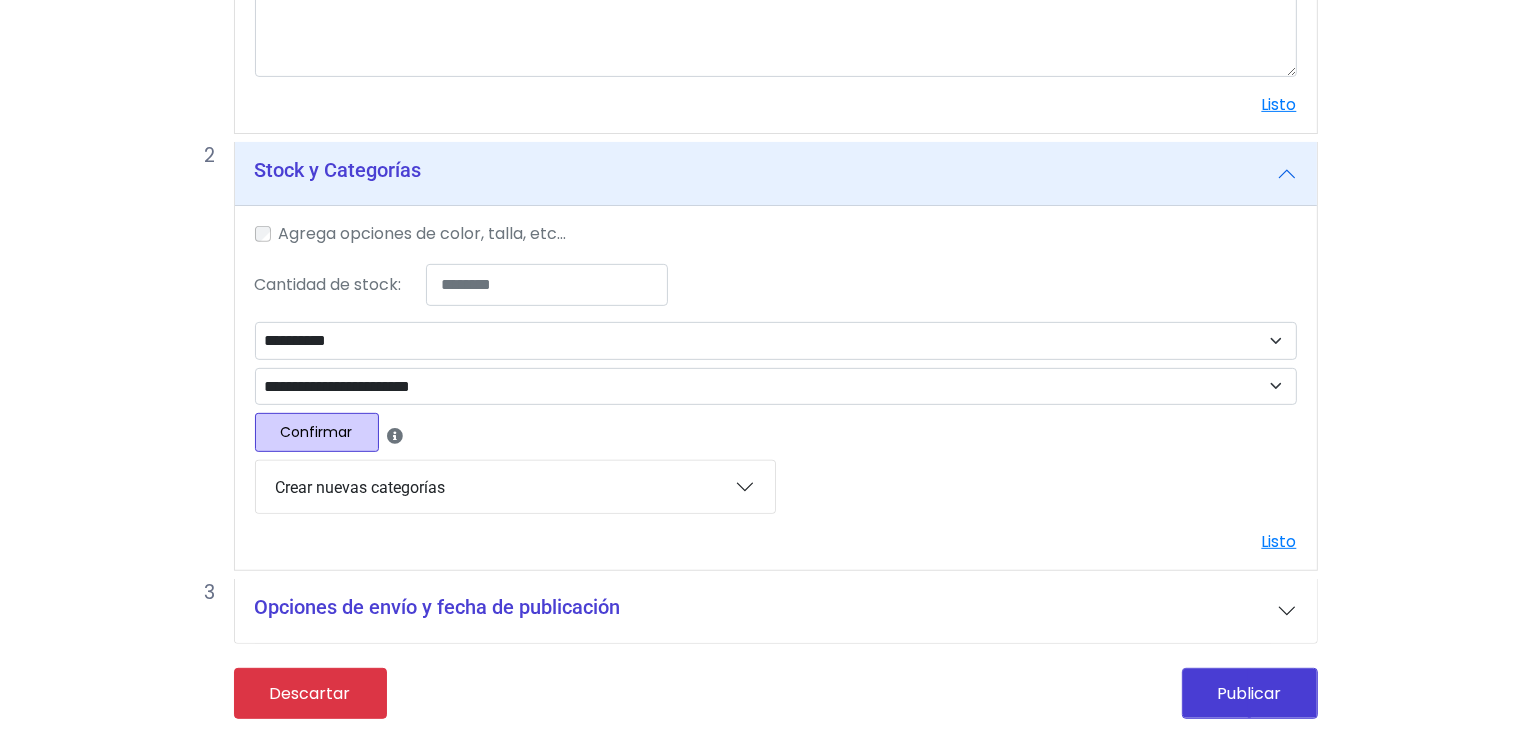 click on "**********" at bounding box center (776, 388) 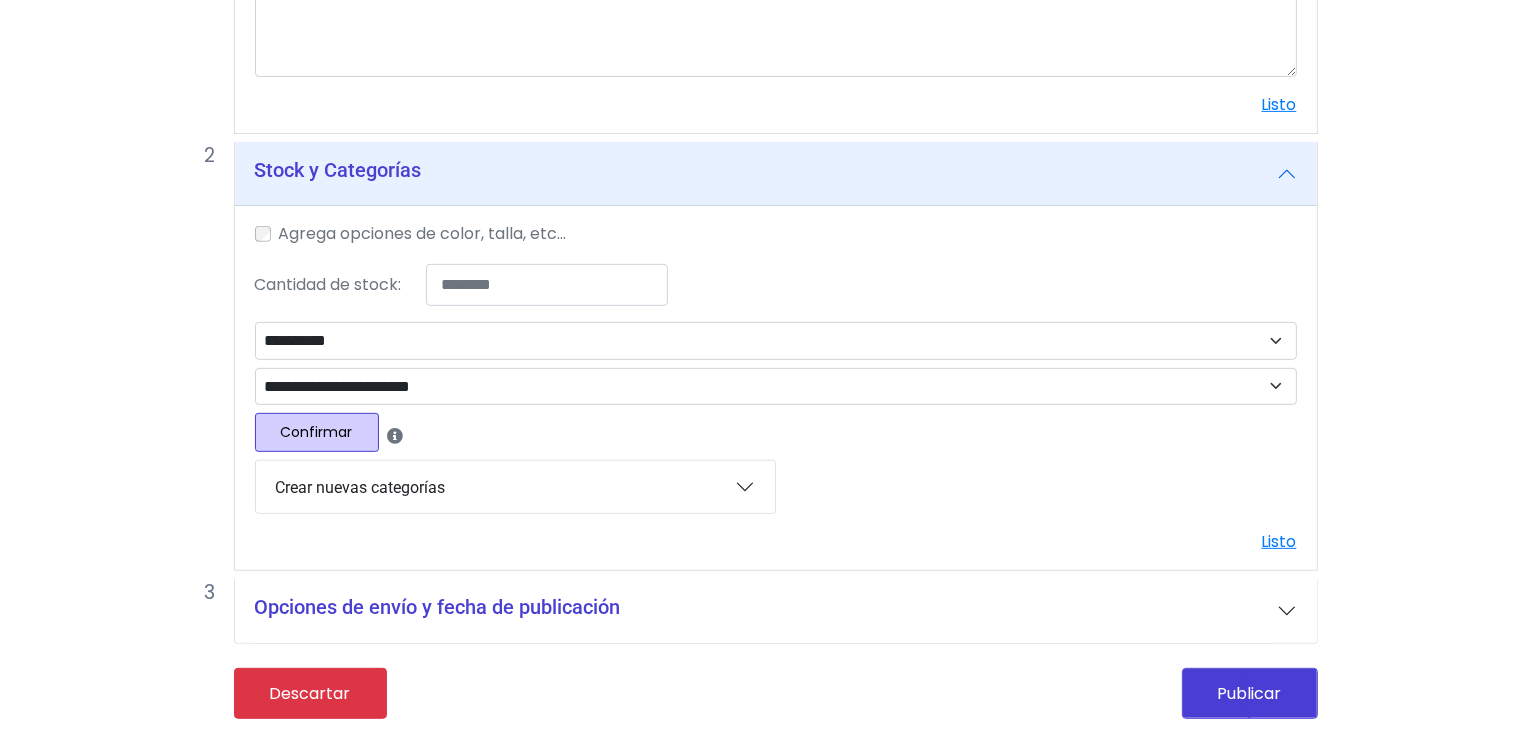 click on "Crear nuevas categorías" at bounding box center [515, 487] 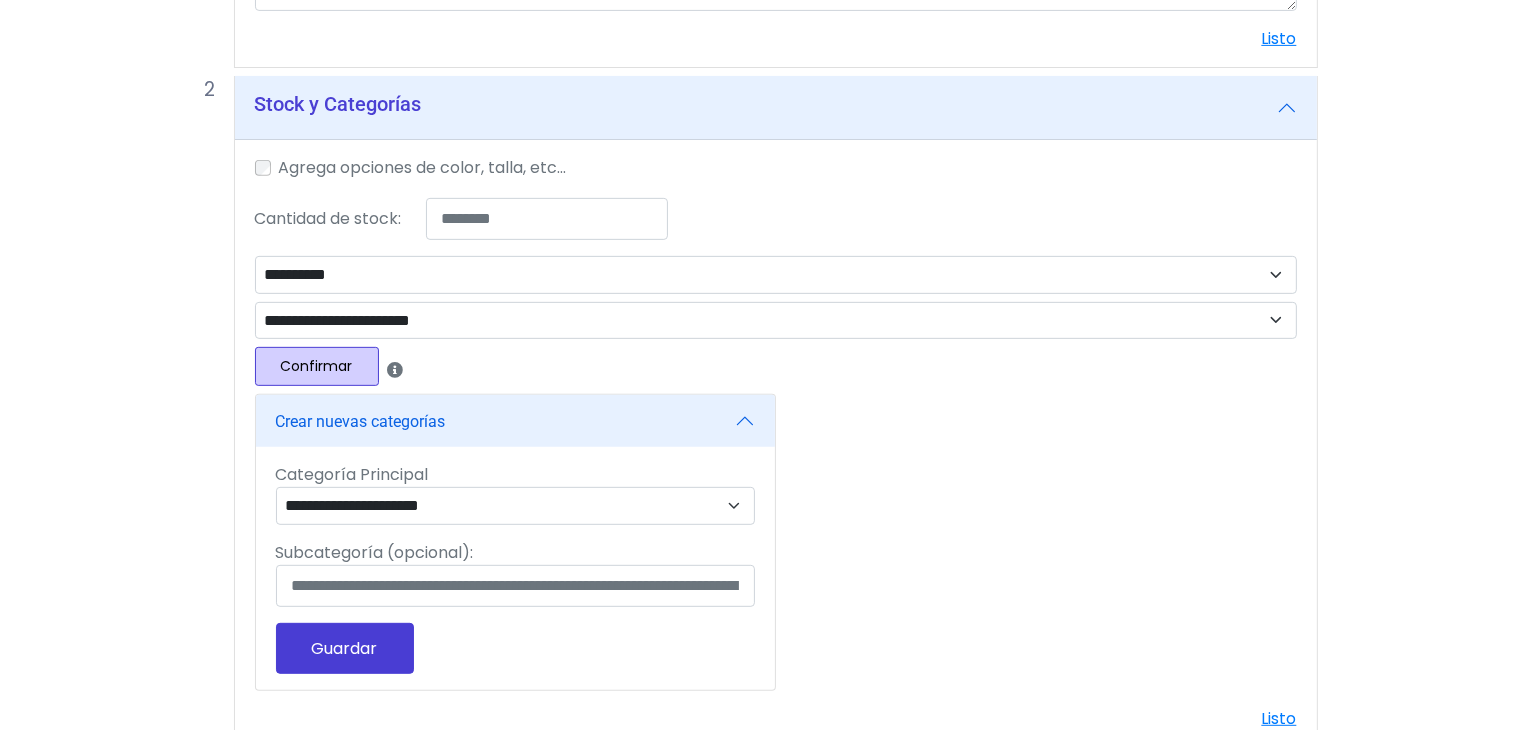 scroll, scrollTop: 800, scrollLeft: 0, axis: vertical 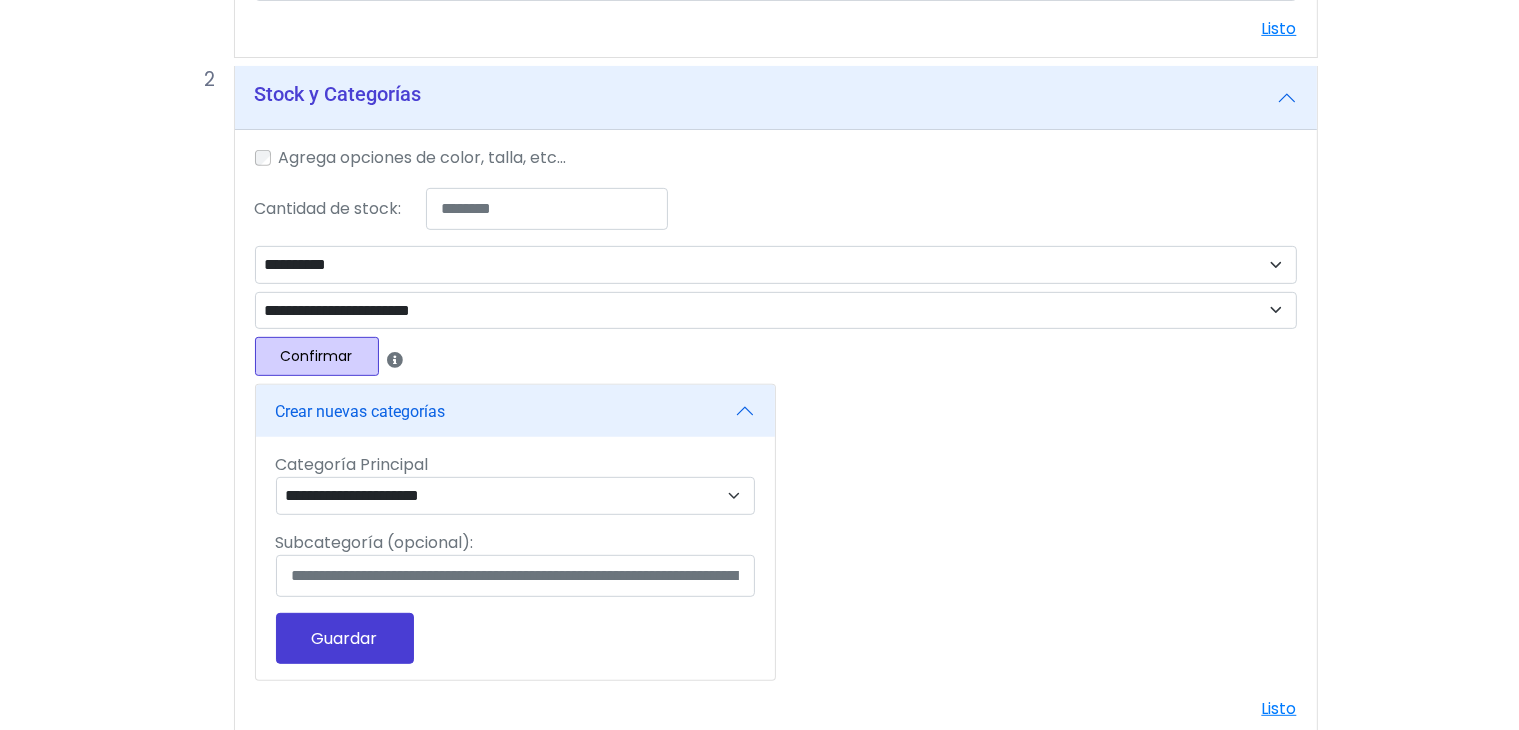 click on "Crear nuevas categorías" at bounding box center (515, 411) 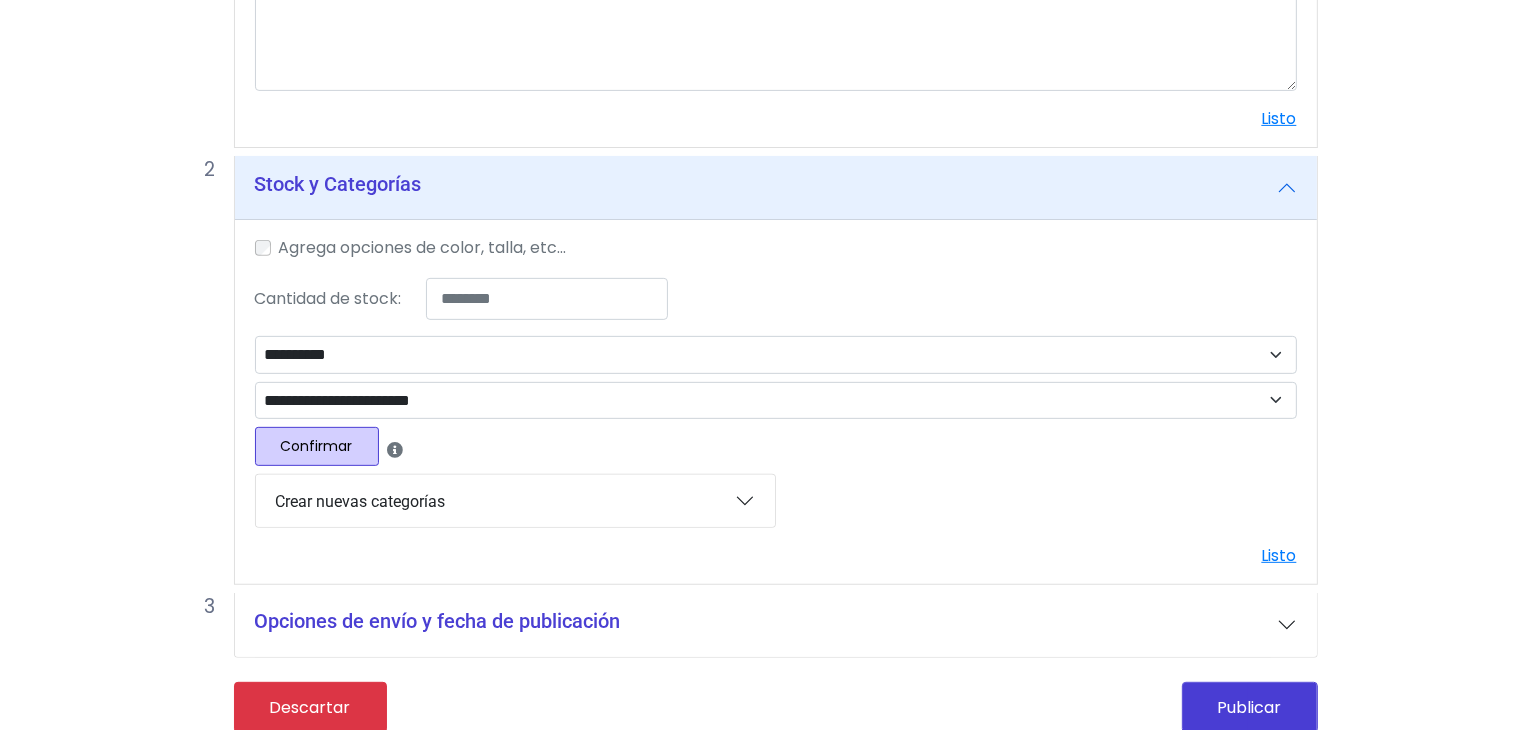 scroll, scrollTop: 694, scrollLeft: 0, axis: vertical 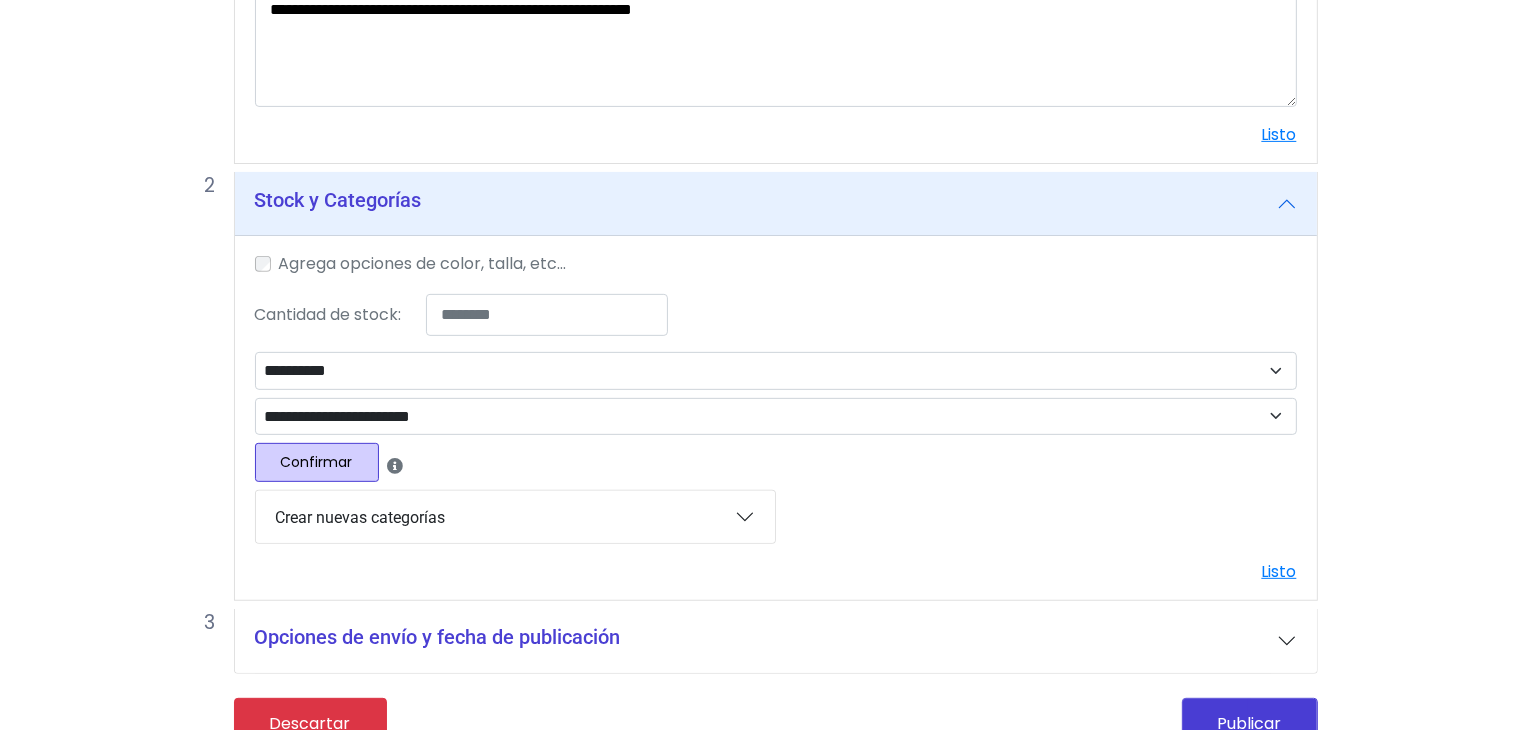 click on "**********" at bounding box center (776, 418) 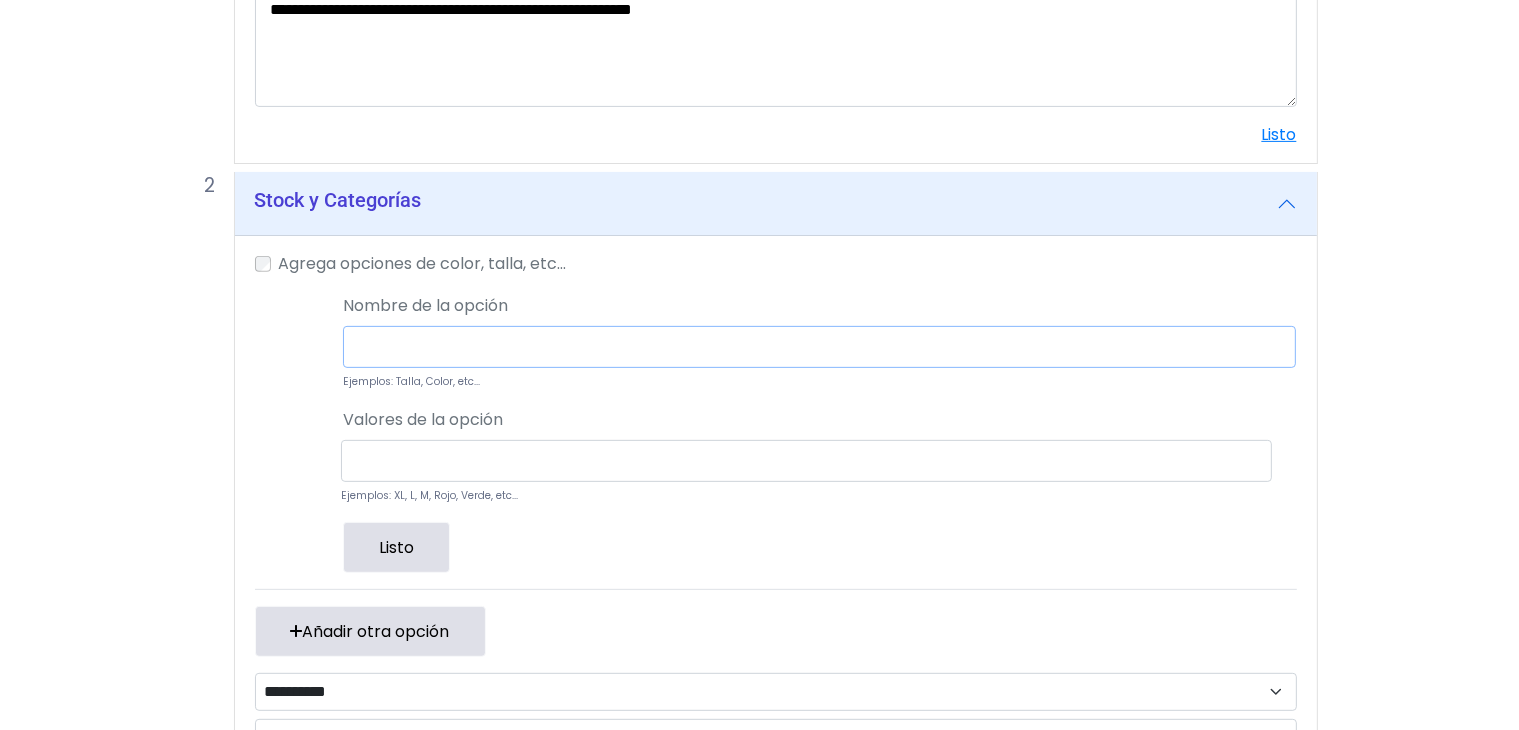 click at bounding box center [819, 347] 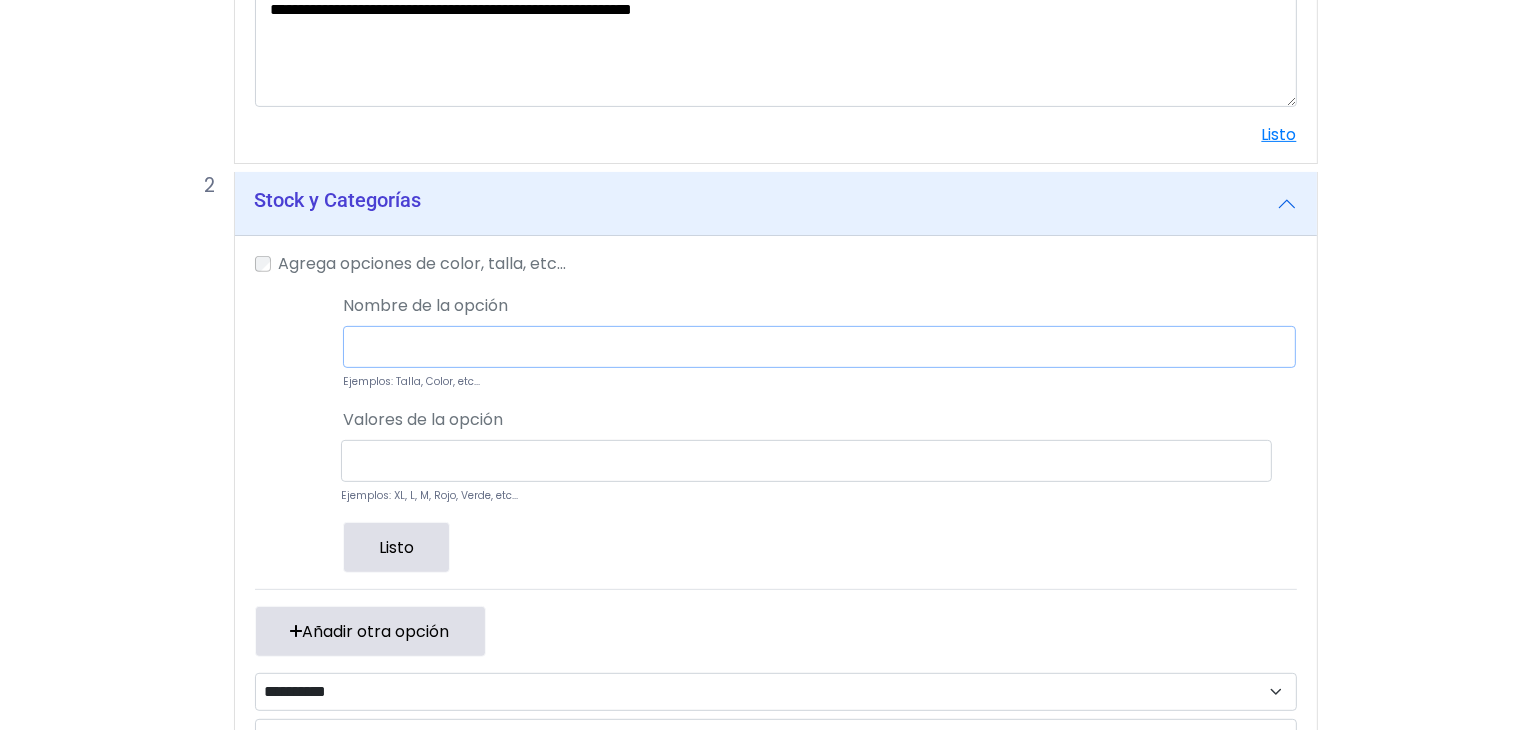 type on "*****" 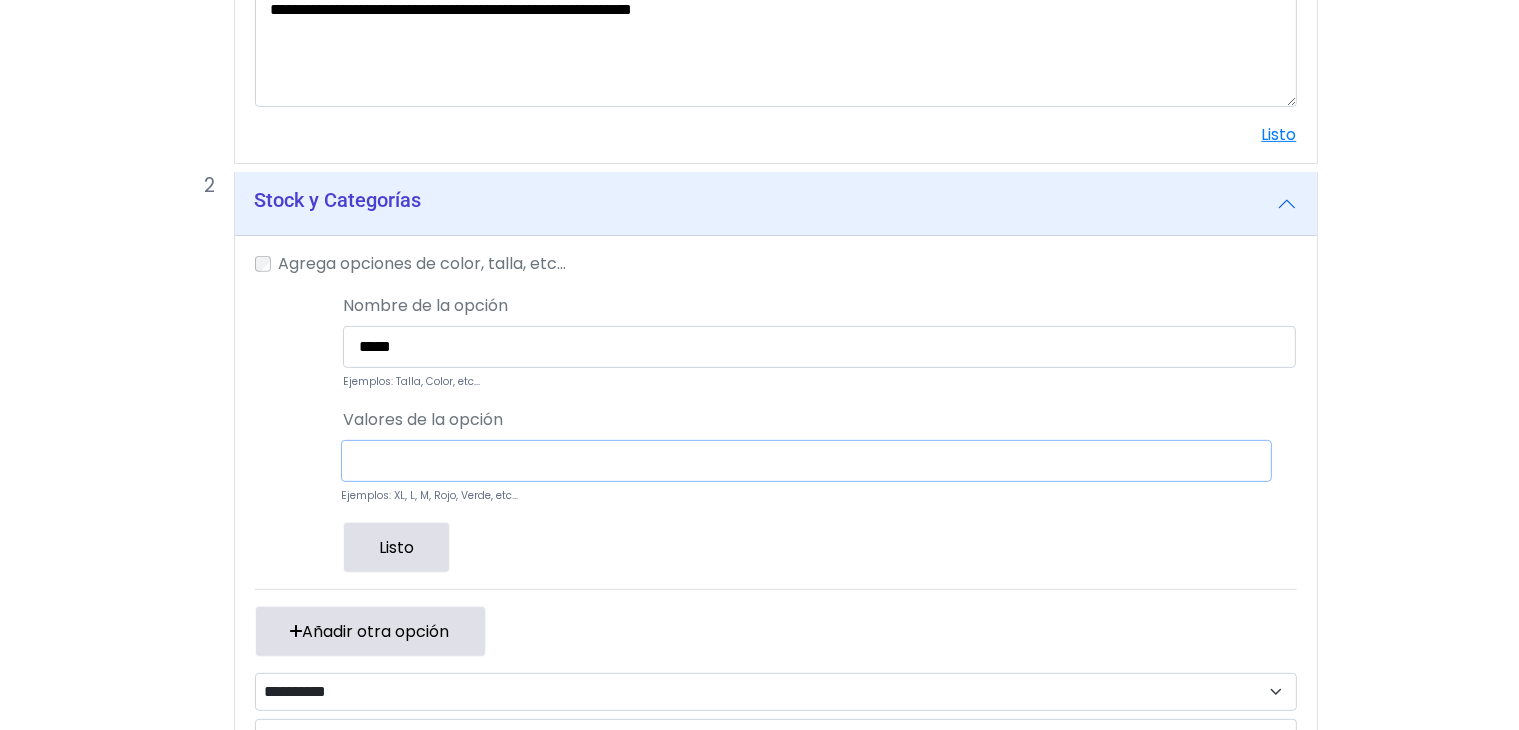 click at bounding box center [806, 461] 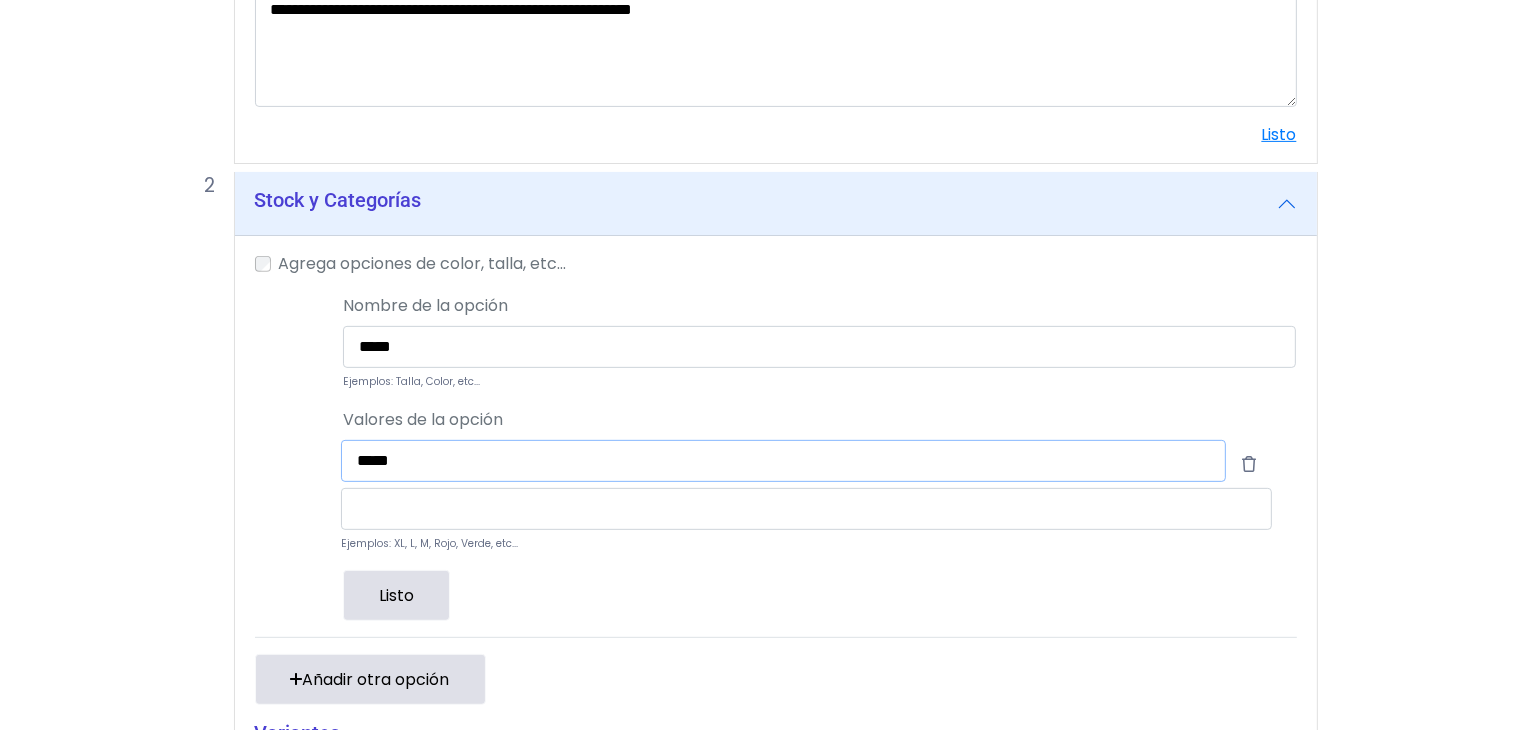 type on "*****" 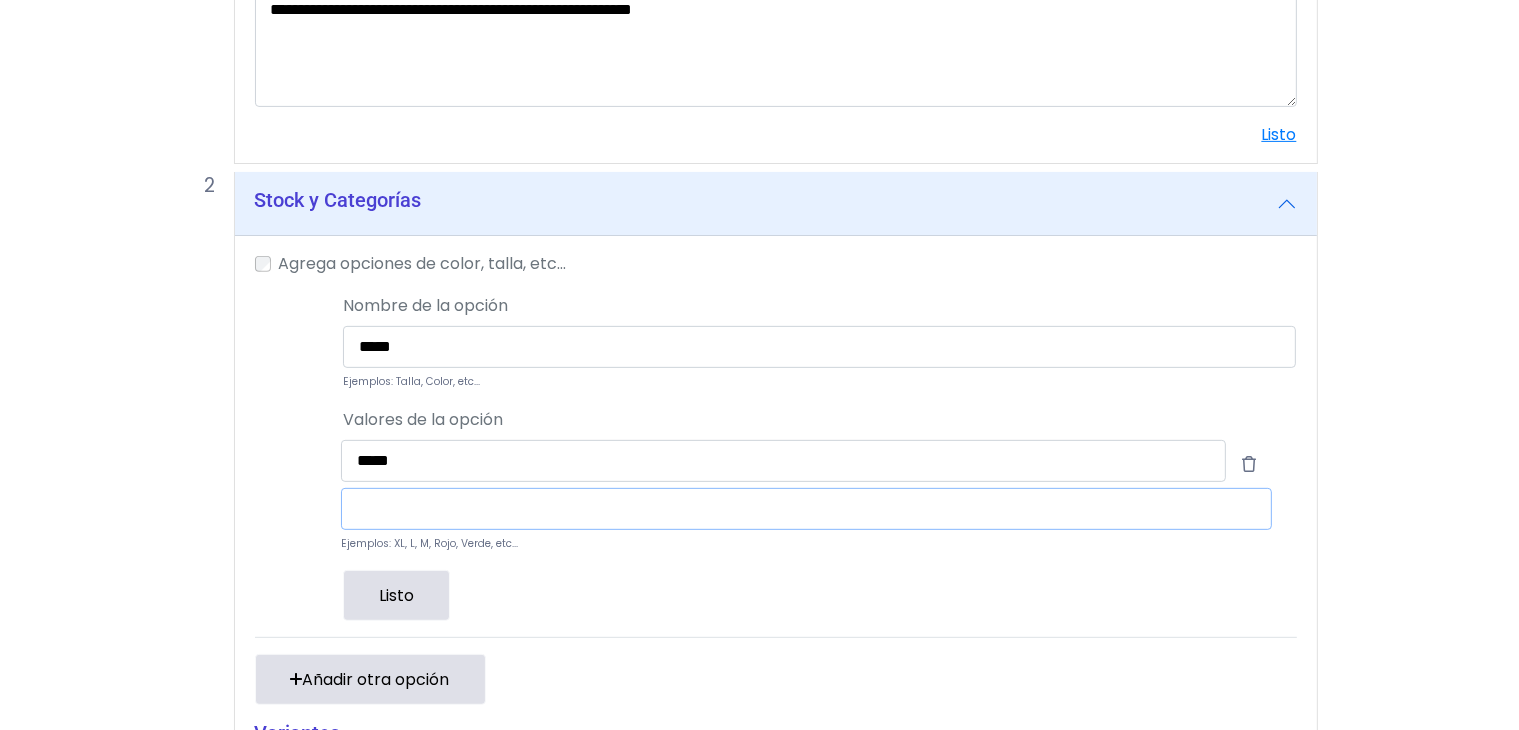 click at bounding box center [806, 509] 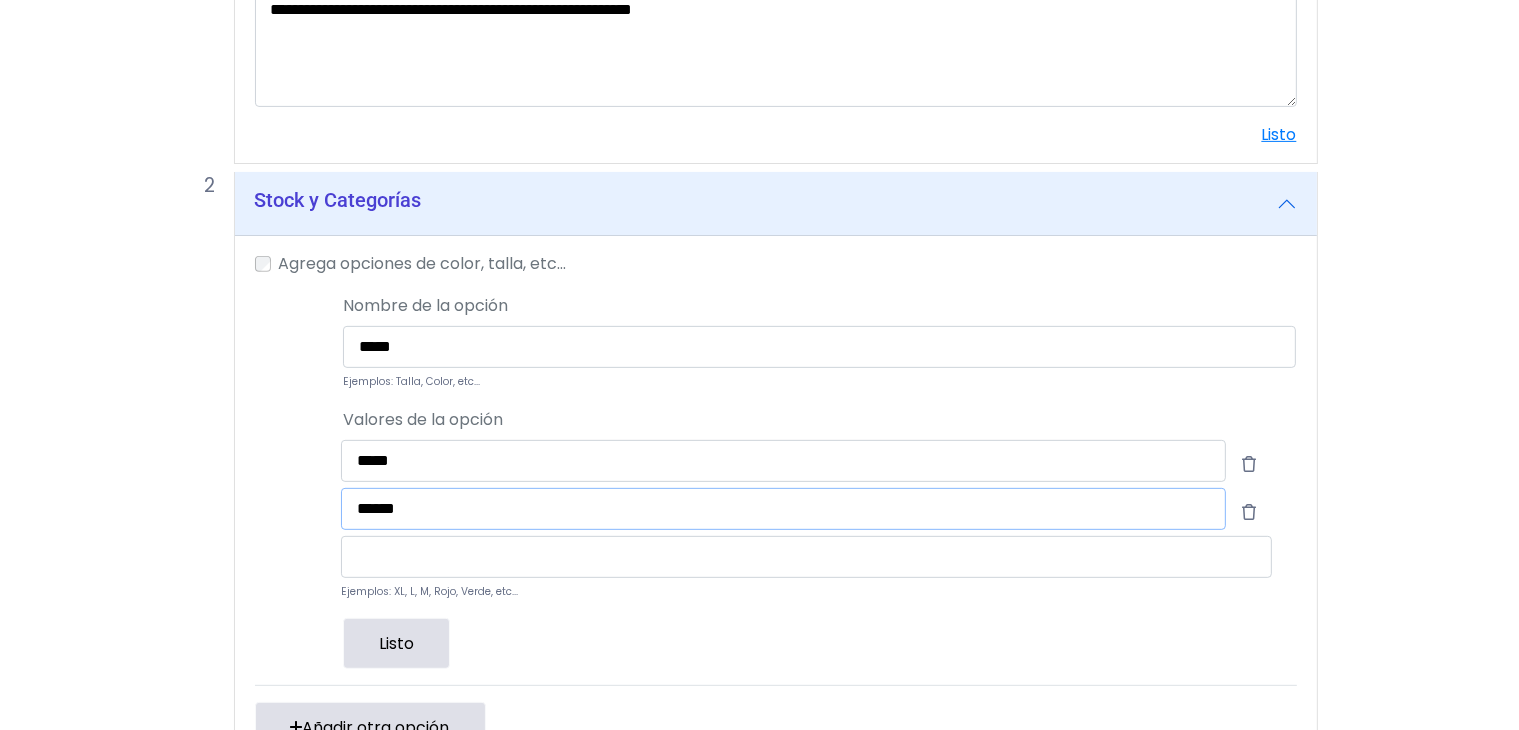 type on "******" 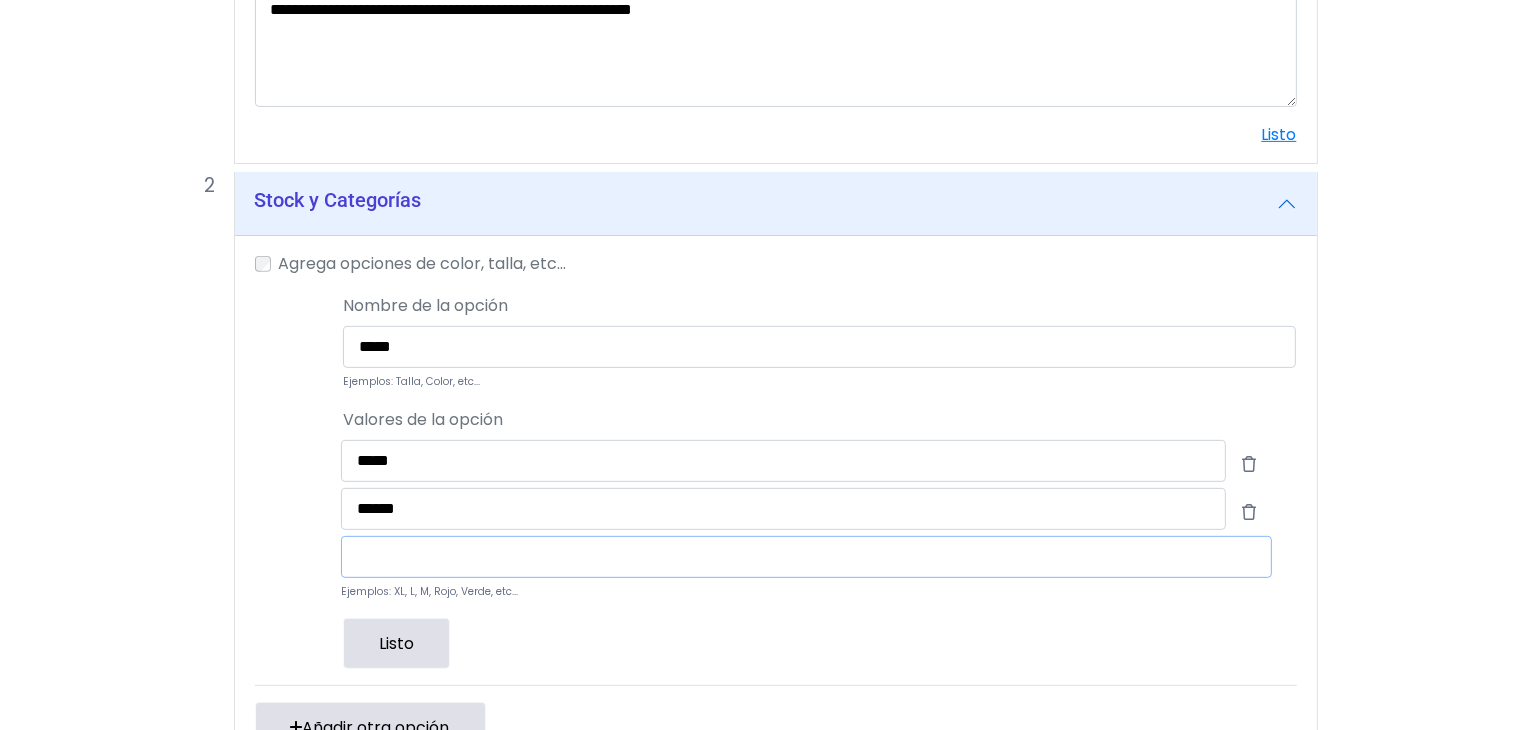 click at bounding box center [806, 557] 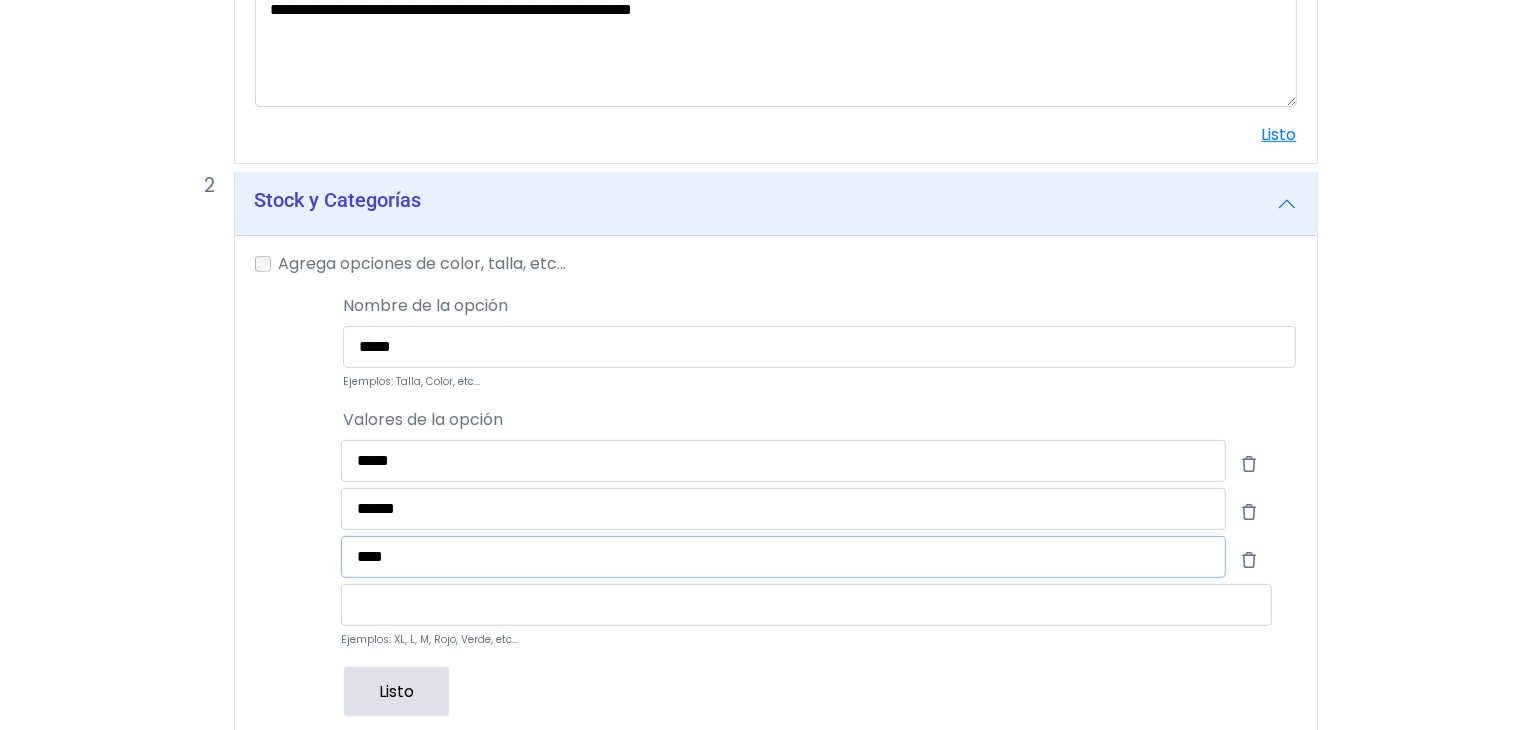 type on "****" 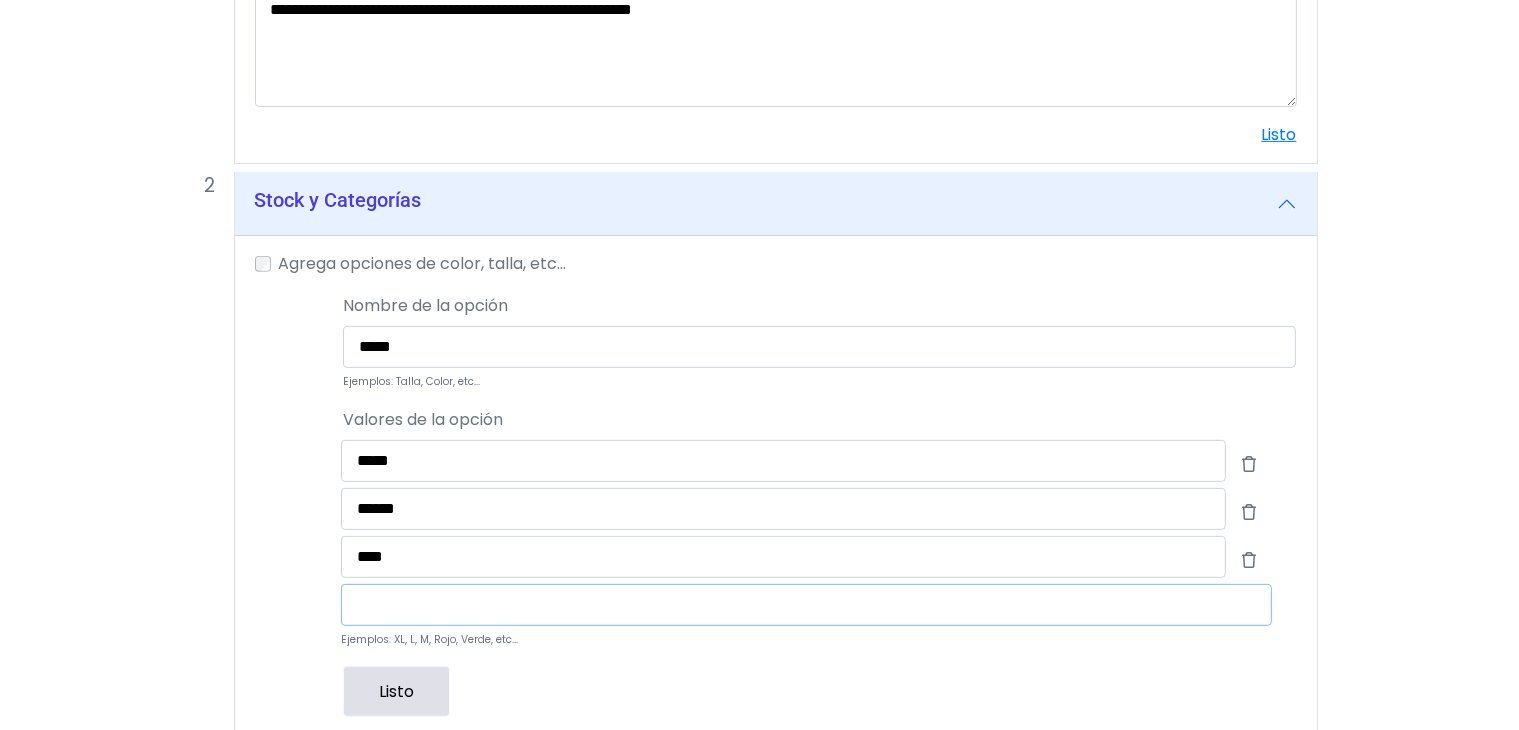 click at bounding box center (806, 605) 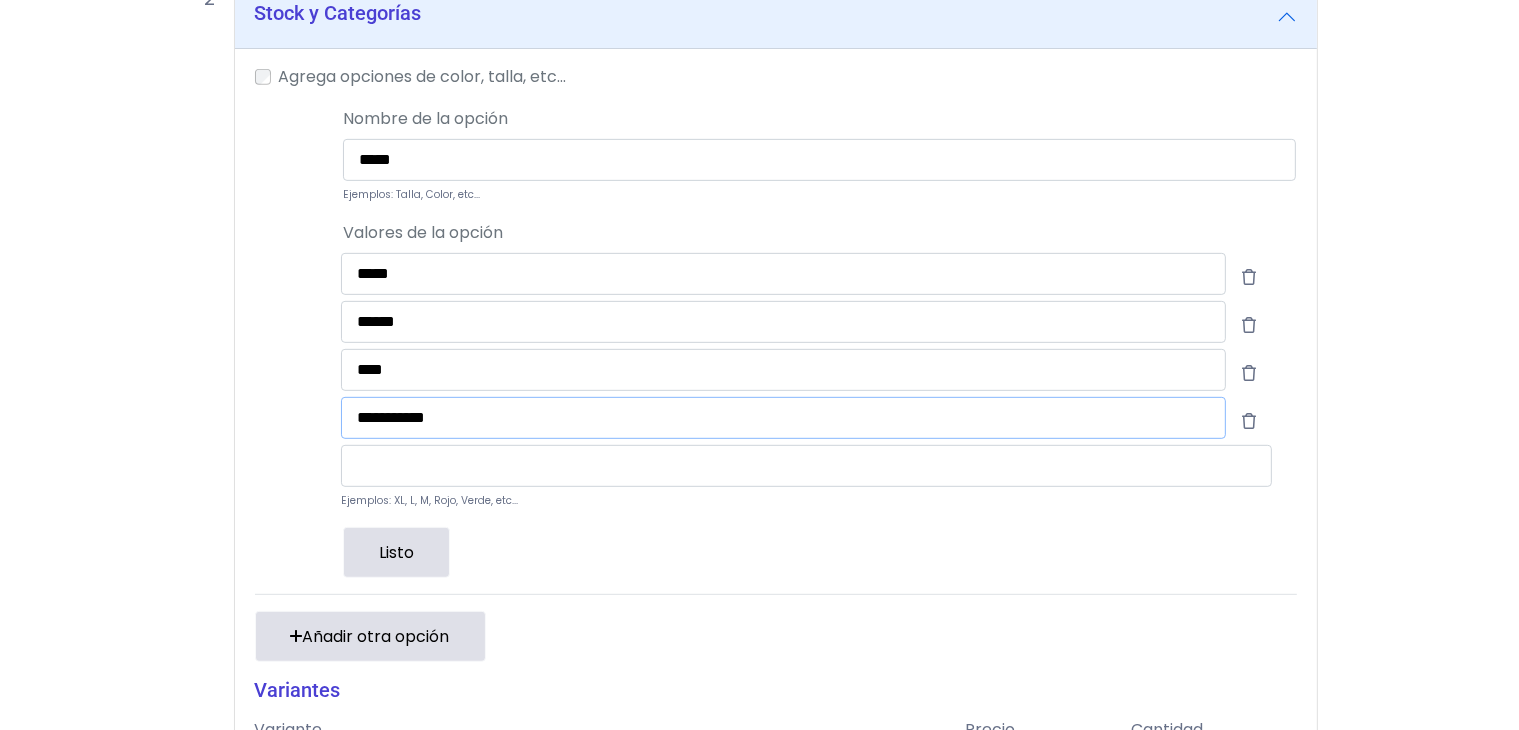 scroll, scrollTop: 893, scrollLeft: 0, axis: vertical 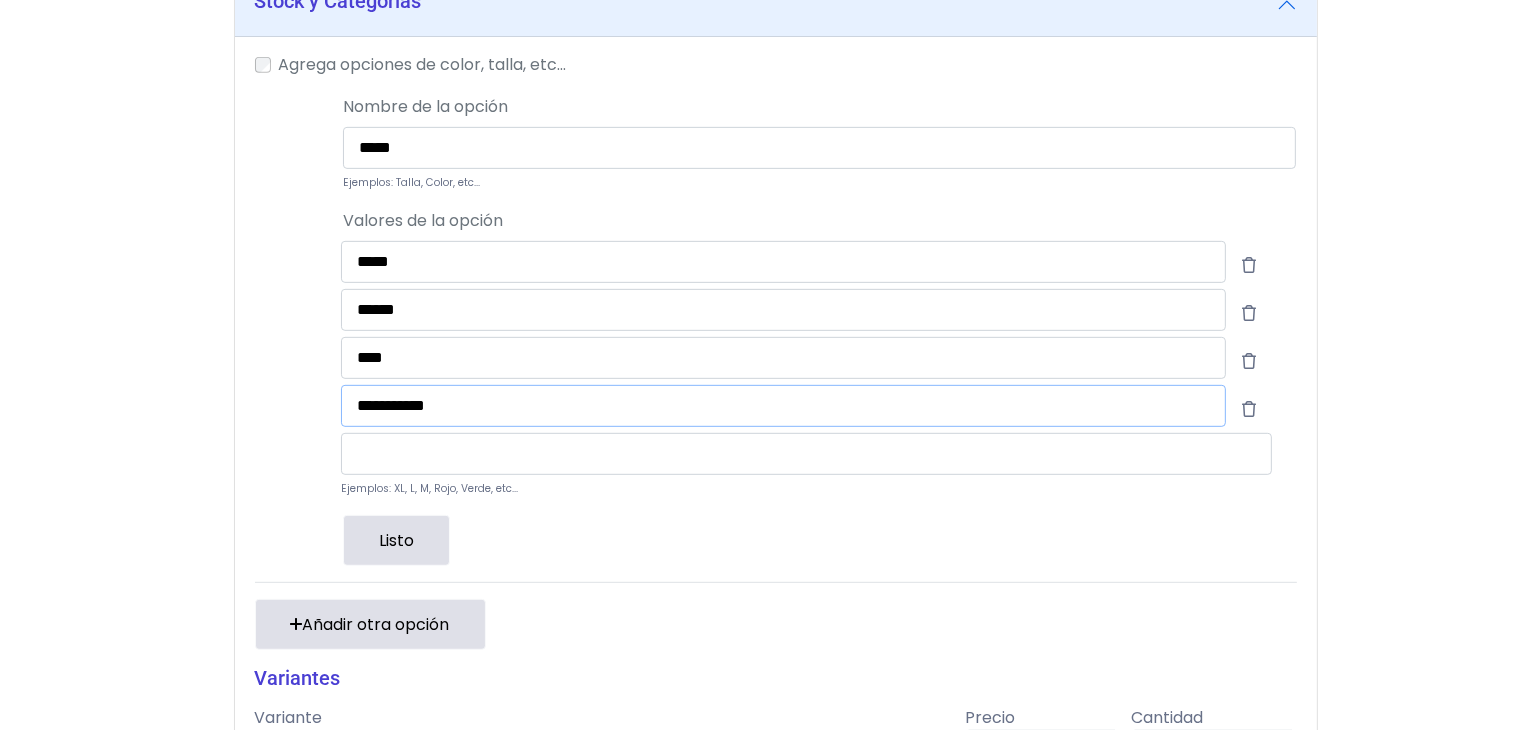 type on "**********" 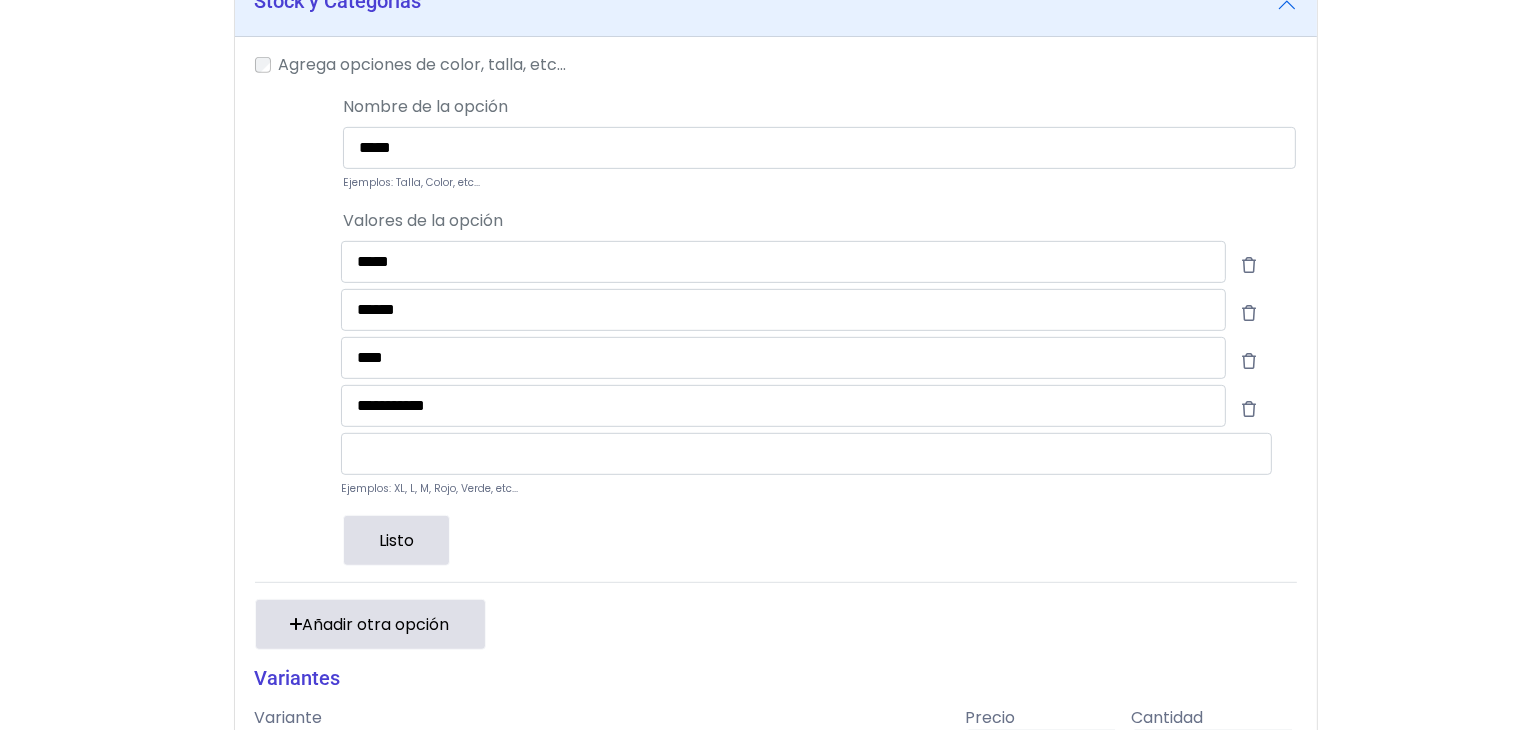 click on "Listo" at bounding box center [396, 540] 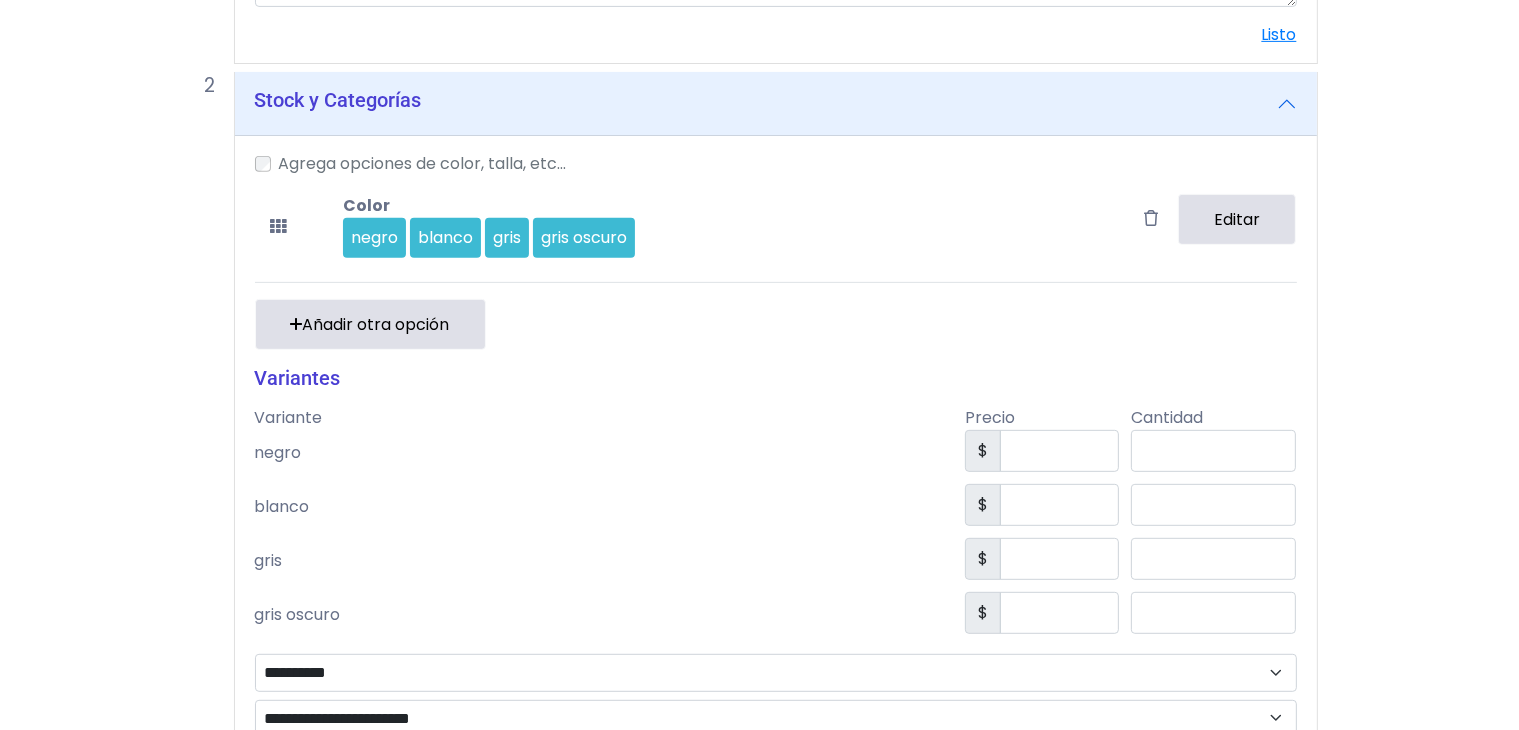 scroll, scrollTop: 784, scrollLeft: 0, axis: vertical 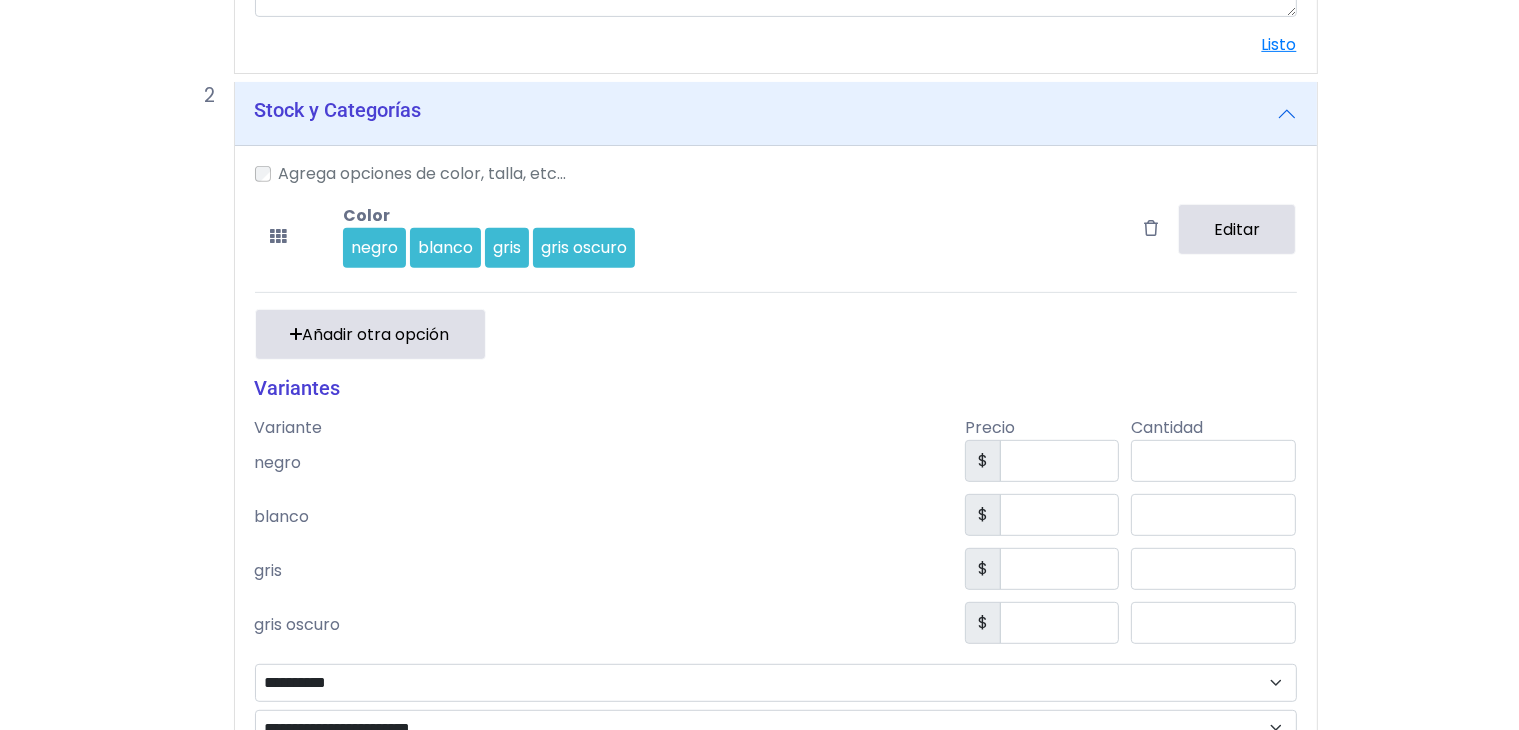 click on "Añadir otra opción" at bounding box center [370, 334] 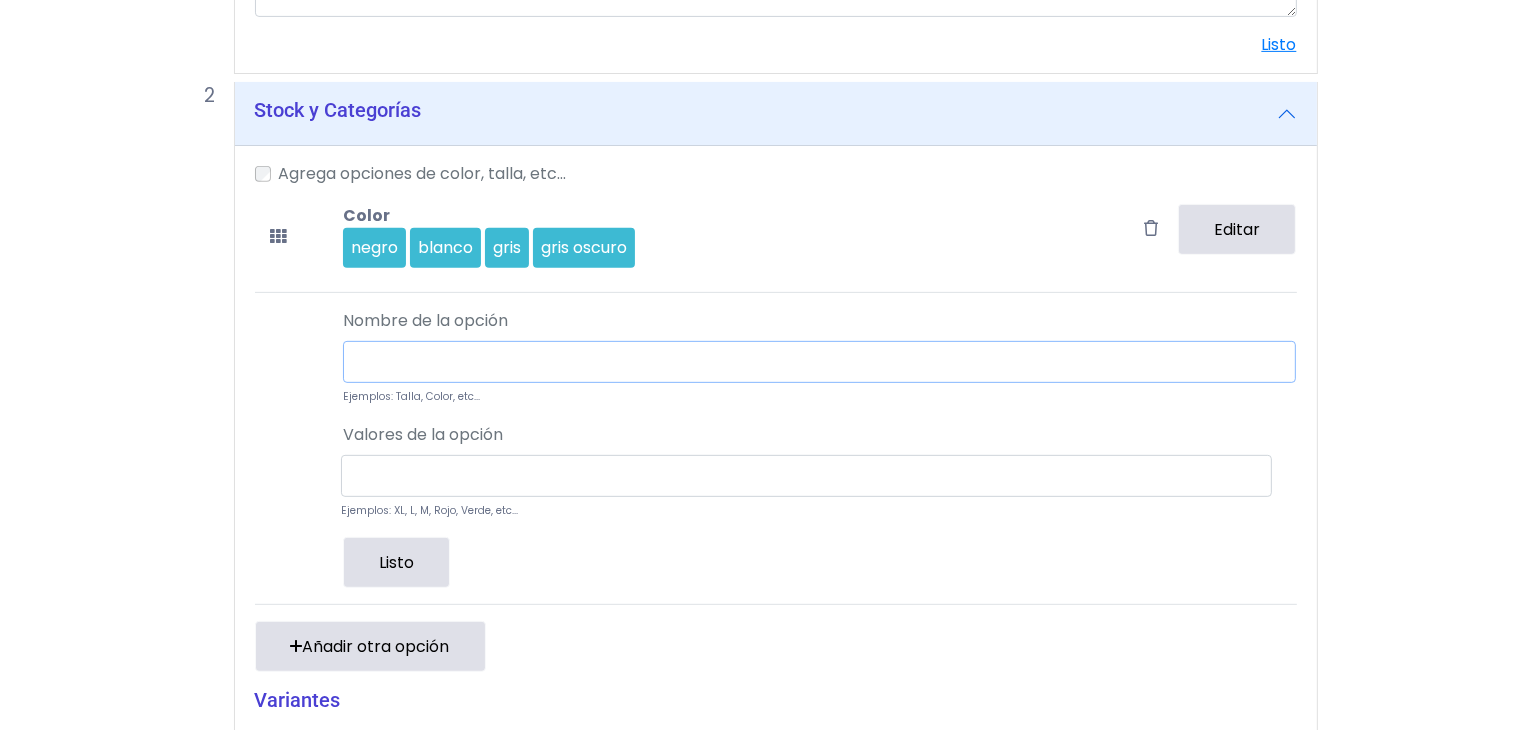 click at bounding box center (819, 362) 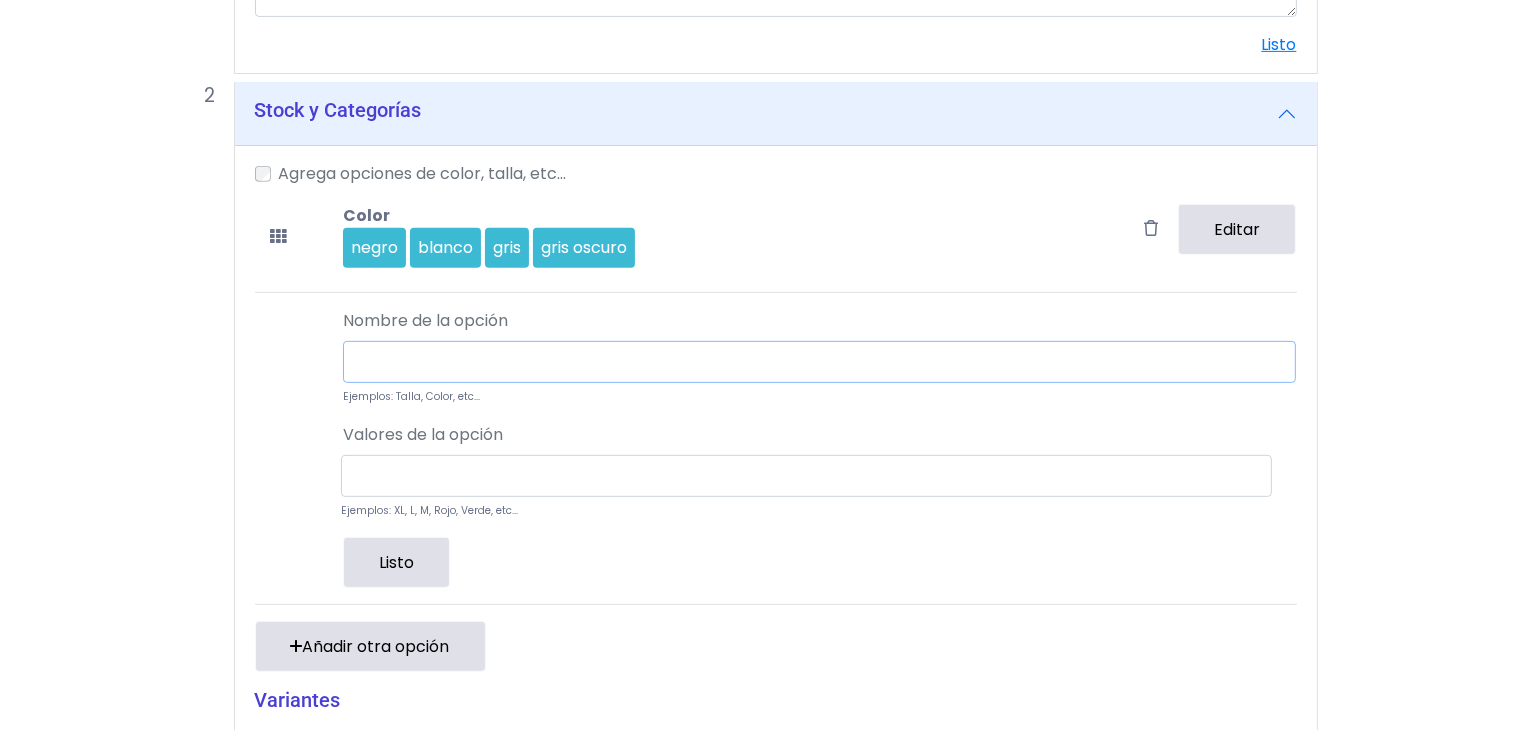 type on "*" 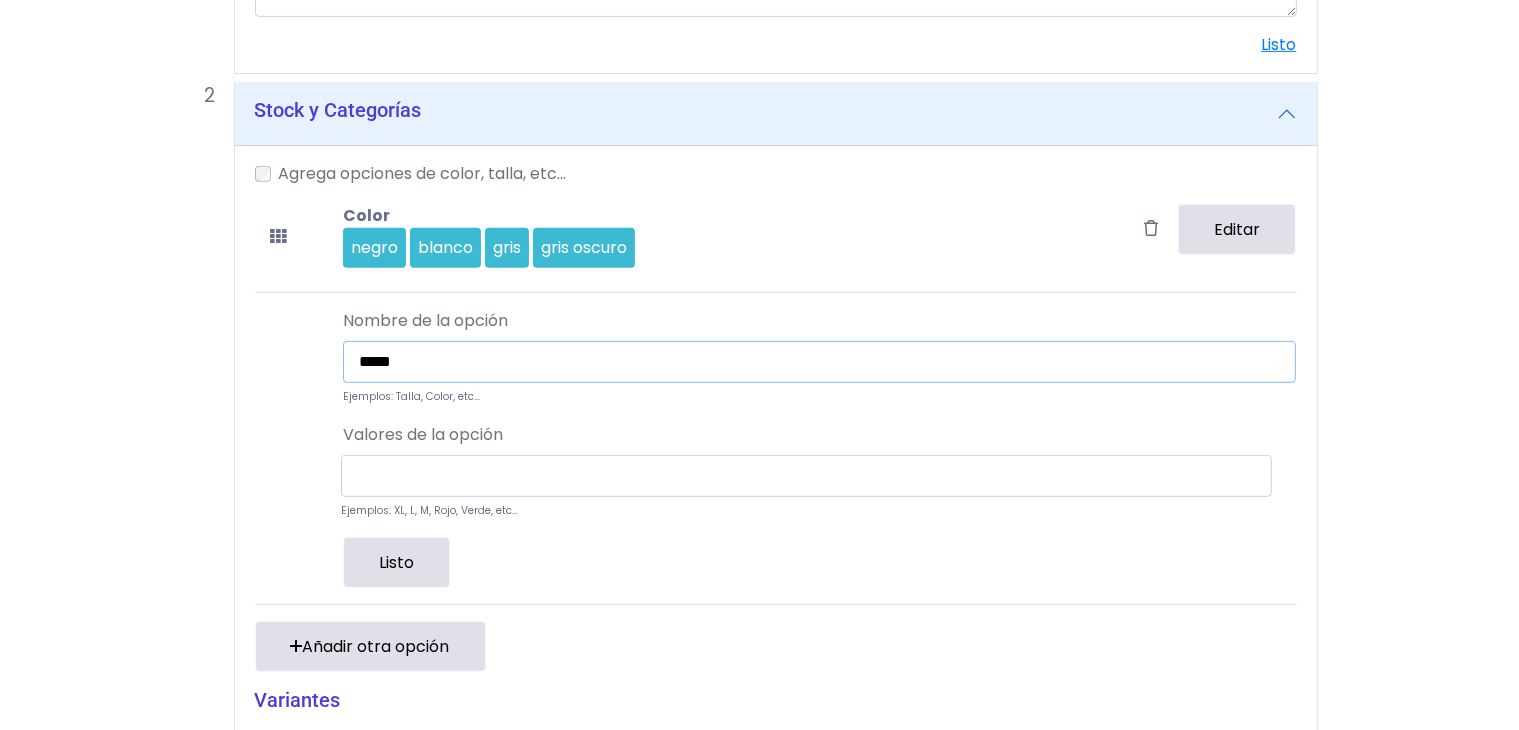 type on "*****" 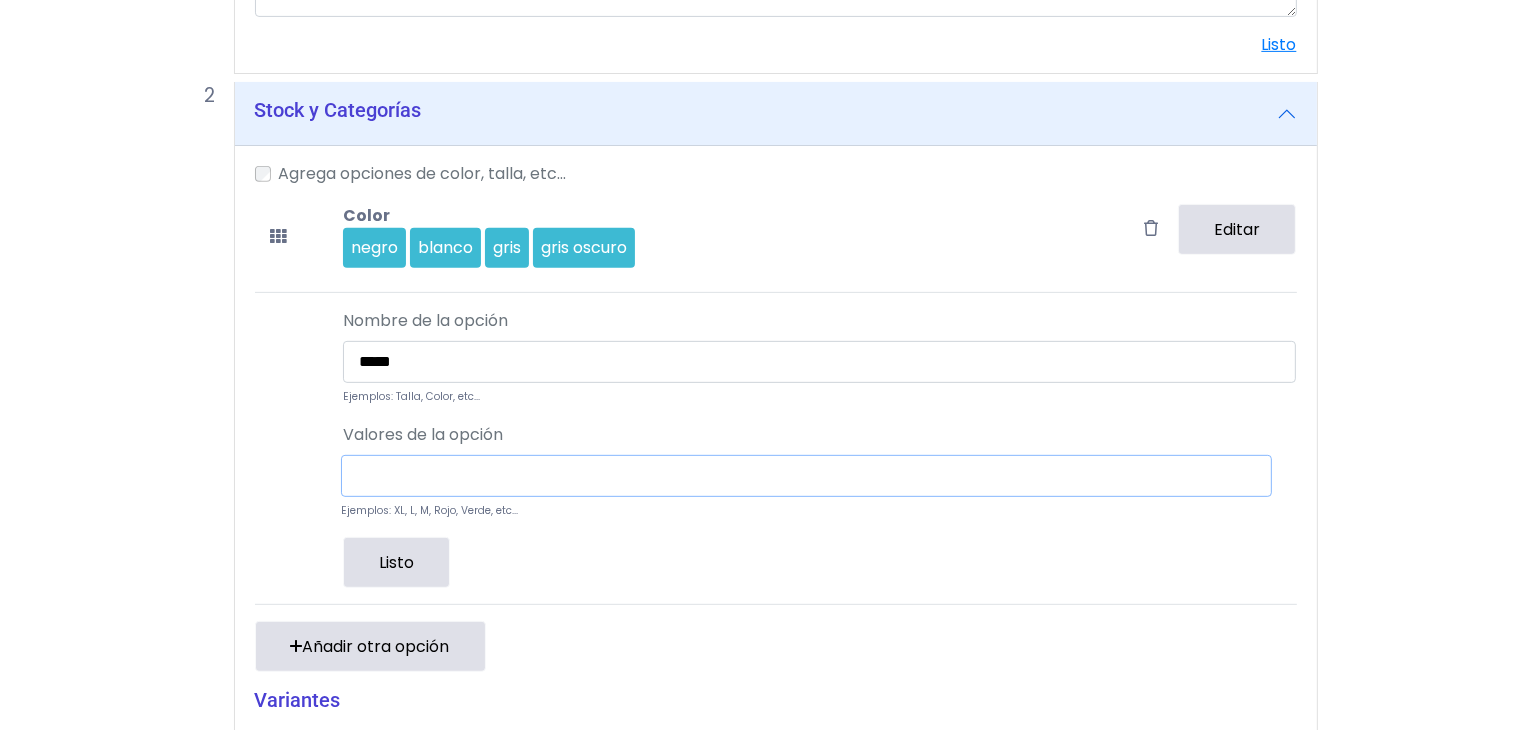 click at bounding box center [806, 476] 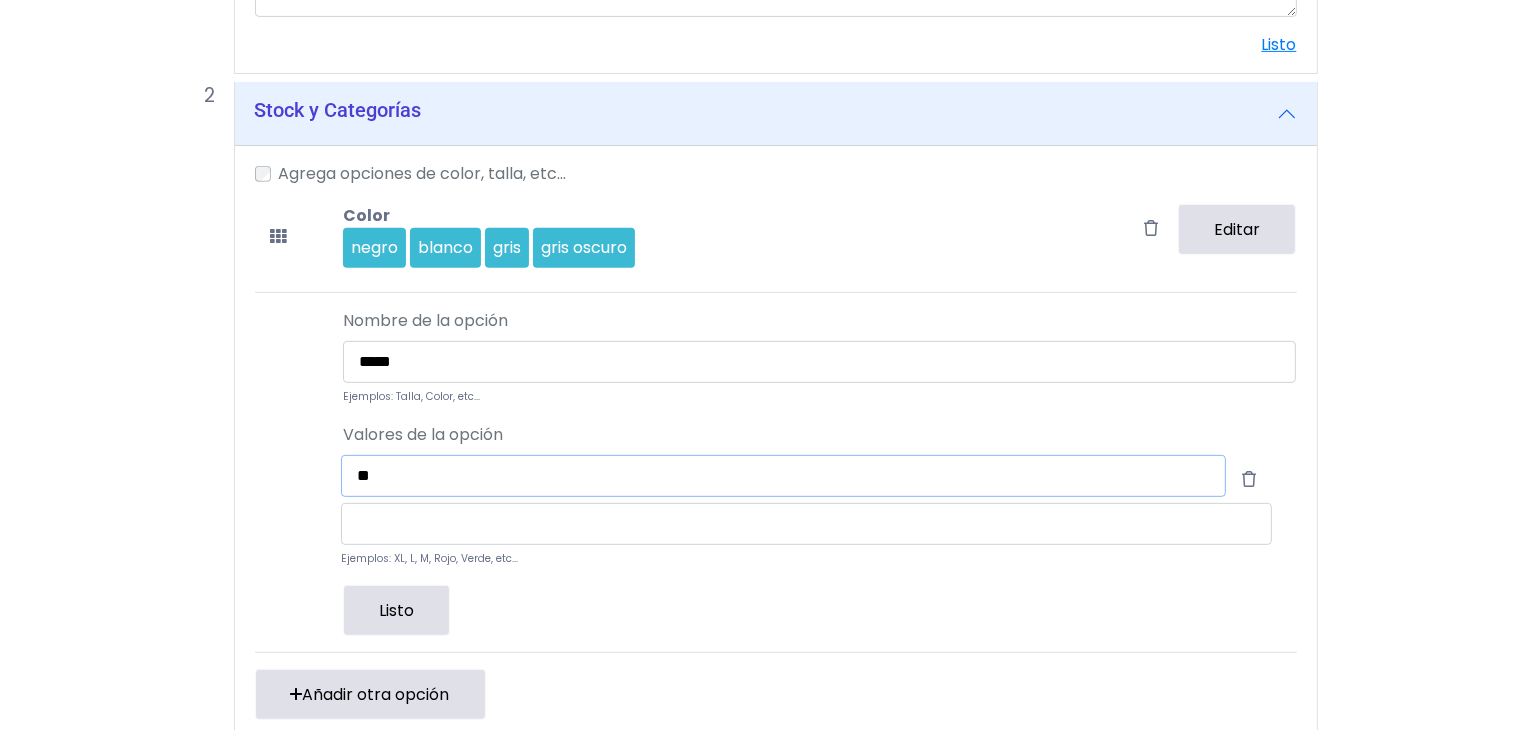 type on "**" 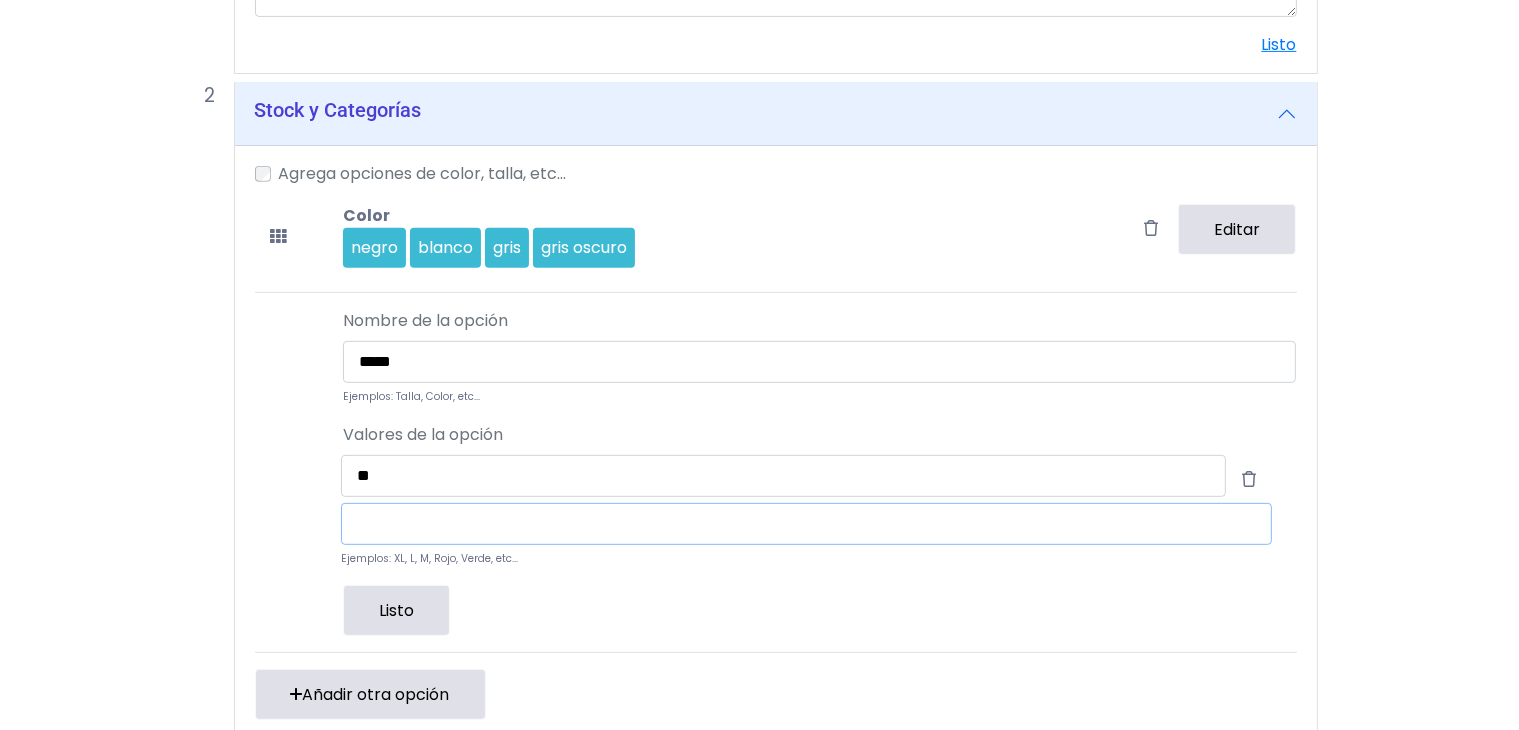 click at bounding box center (806, 524) 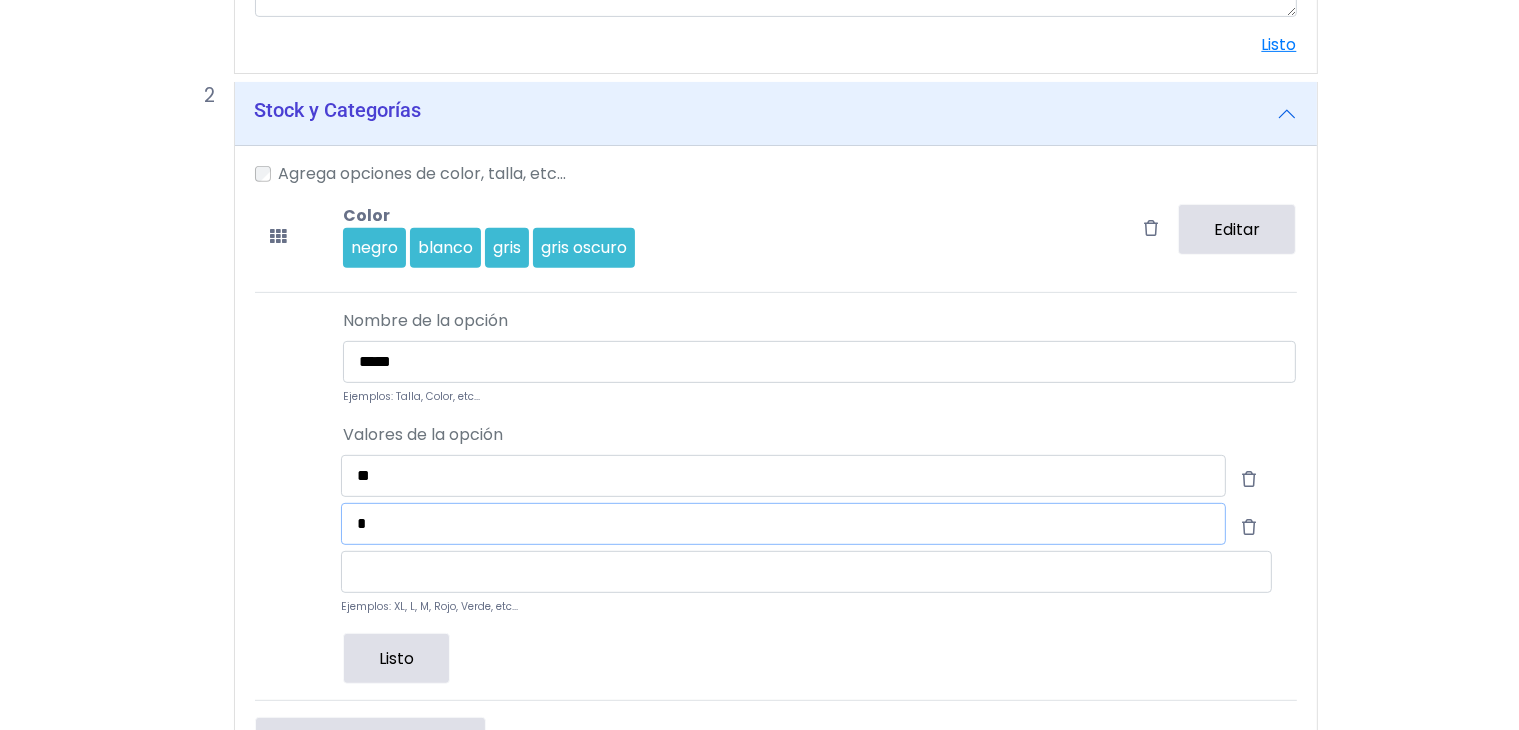 type on "*" 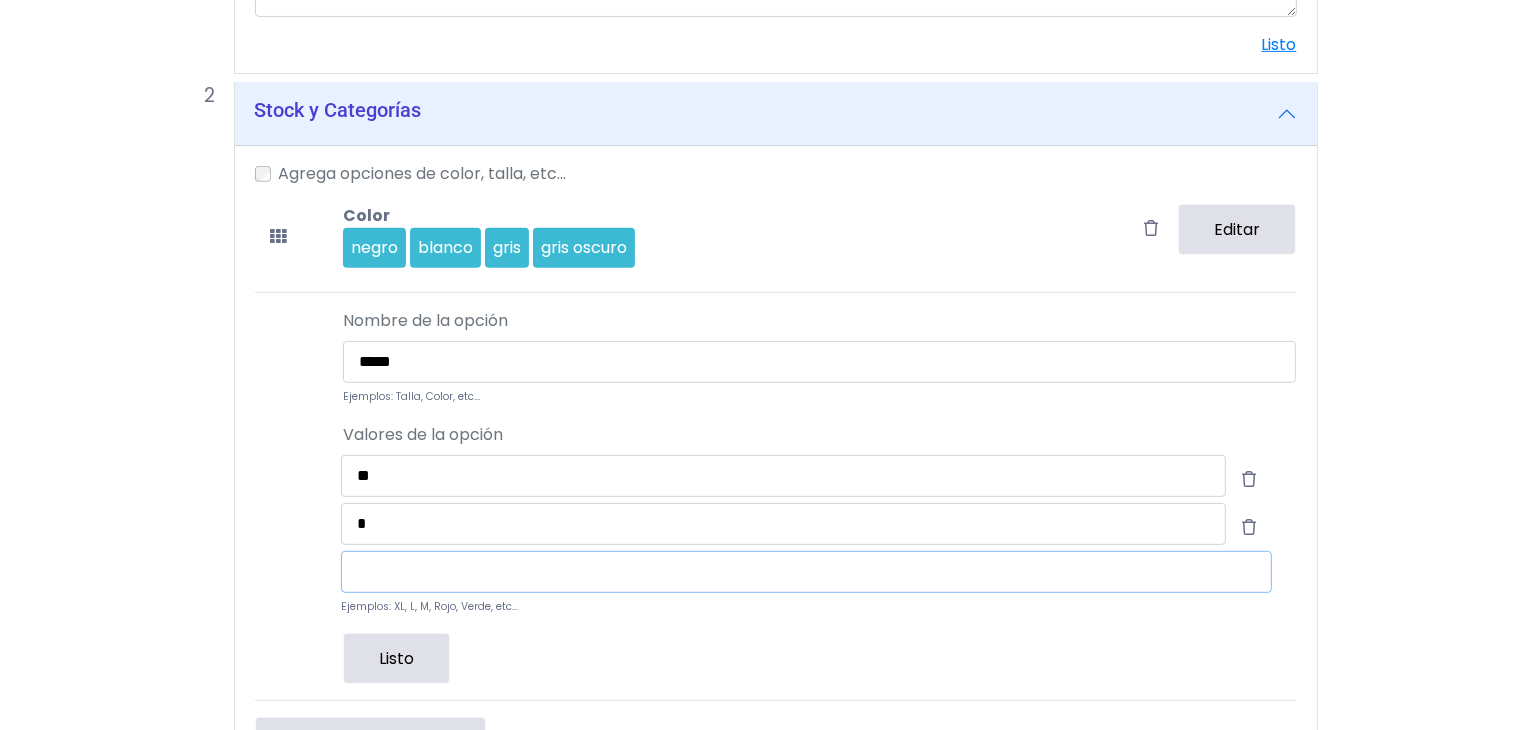 click at bounding box center (806, 572) 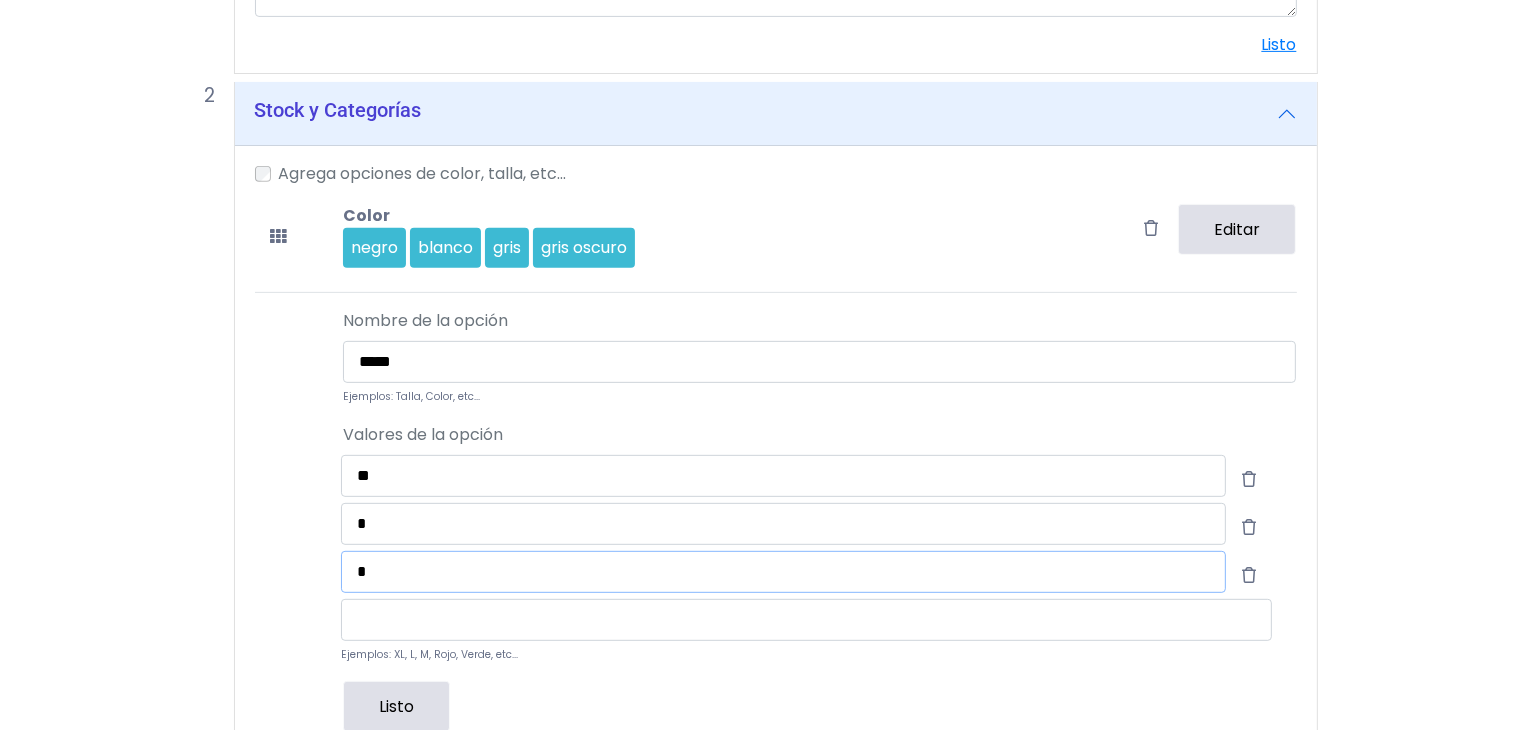 type on "*" 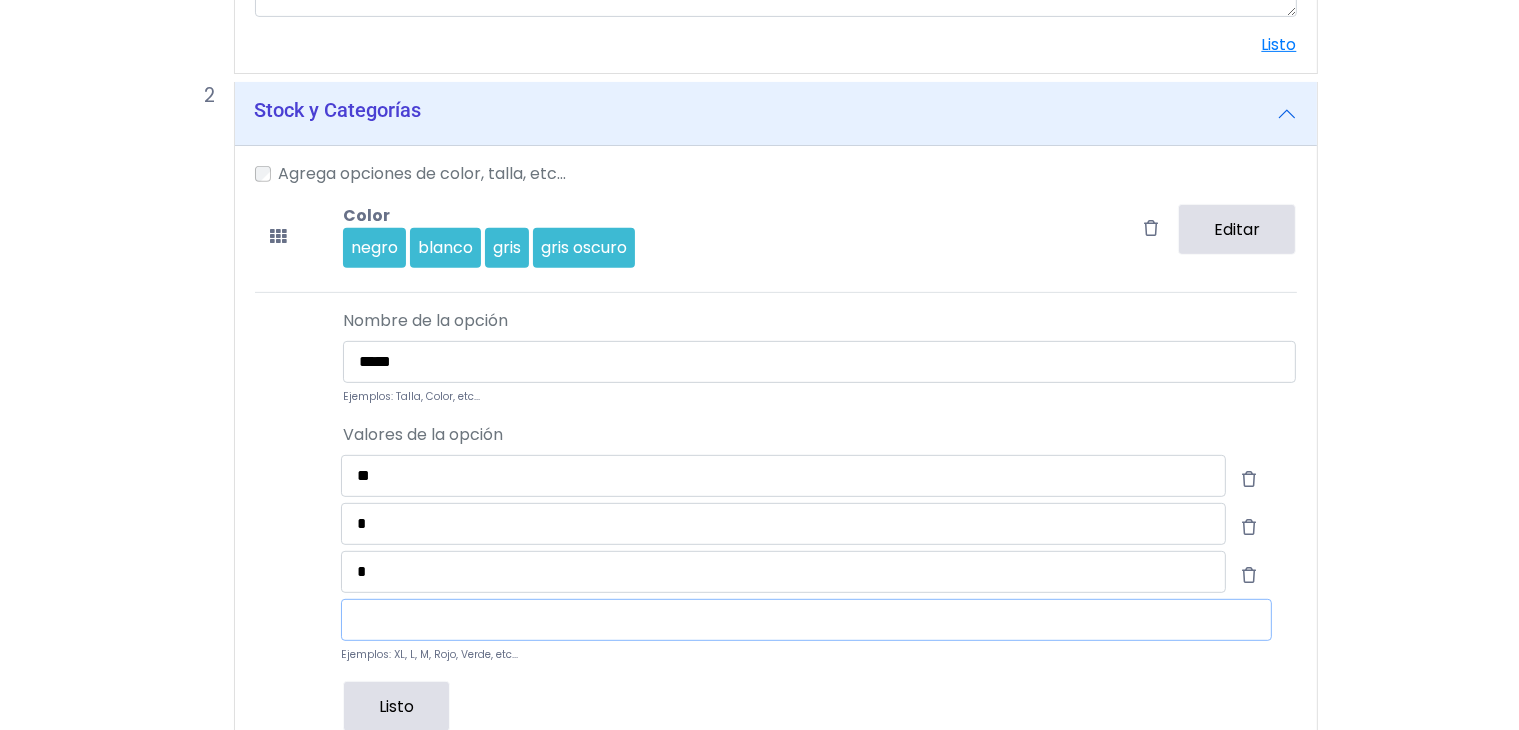 click at bounding box center (806, 620) 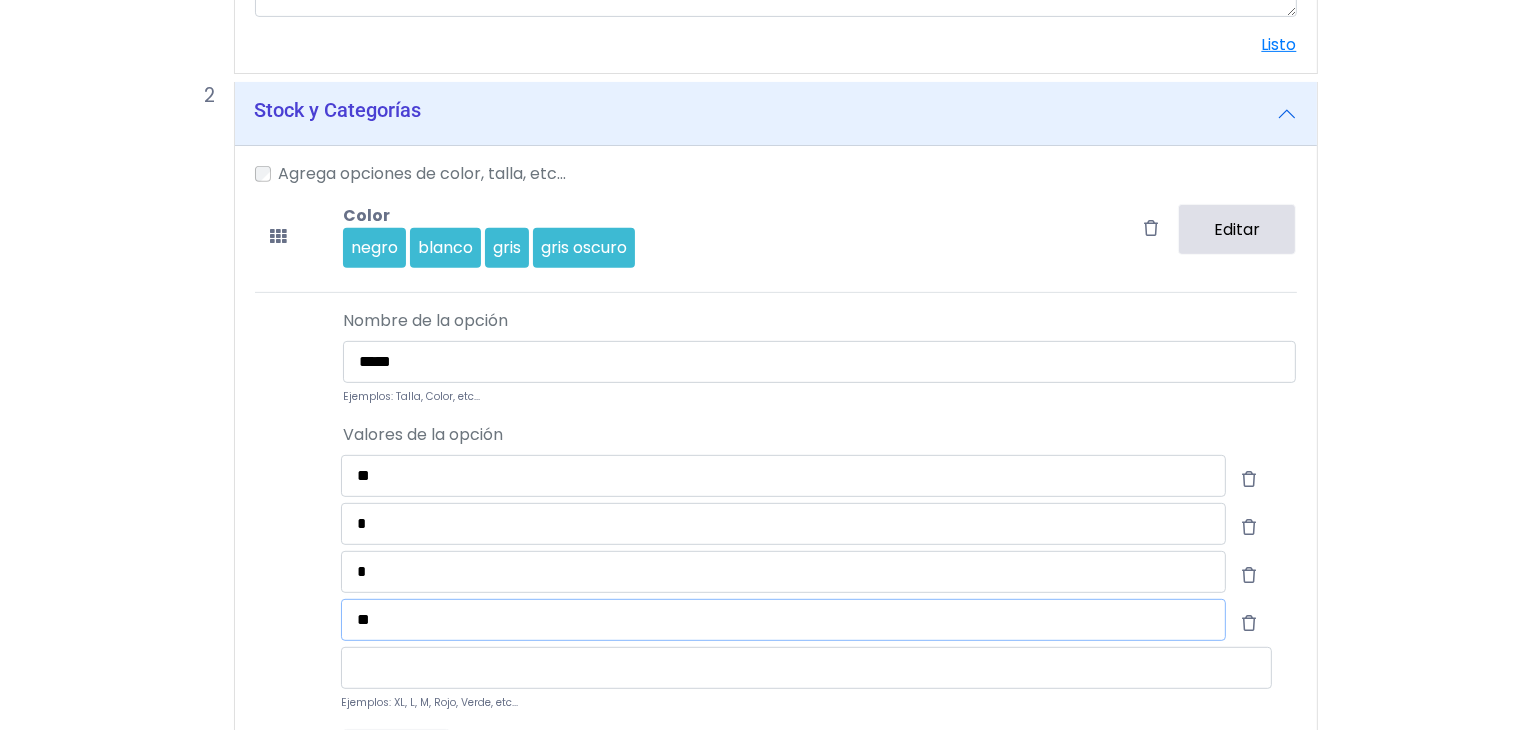 type on "**" 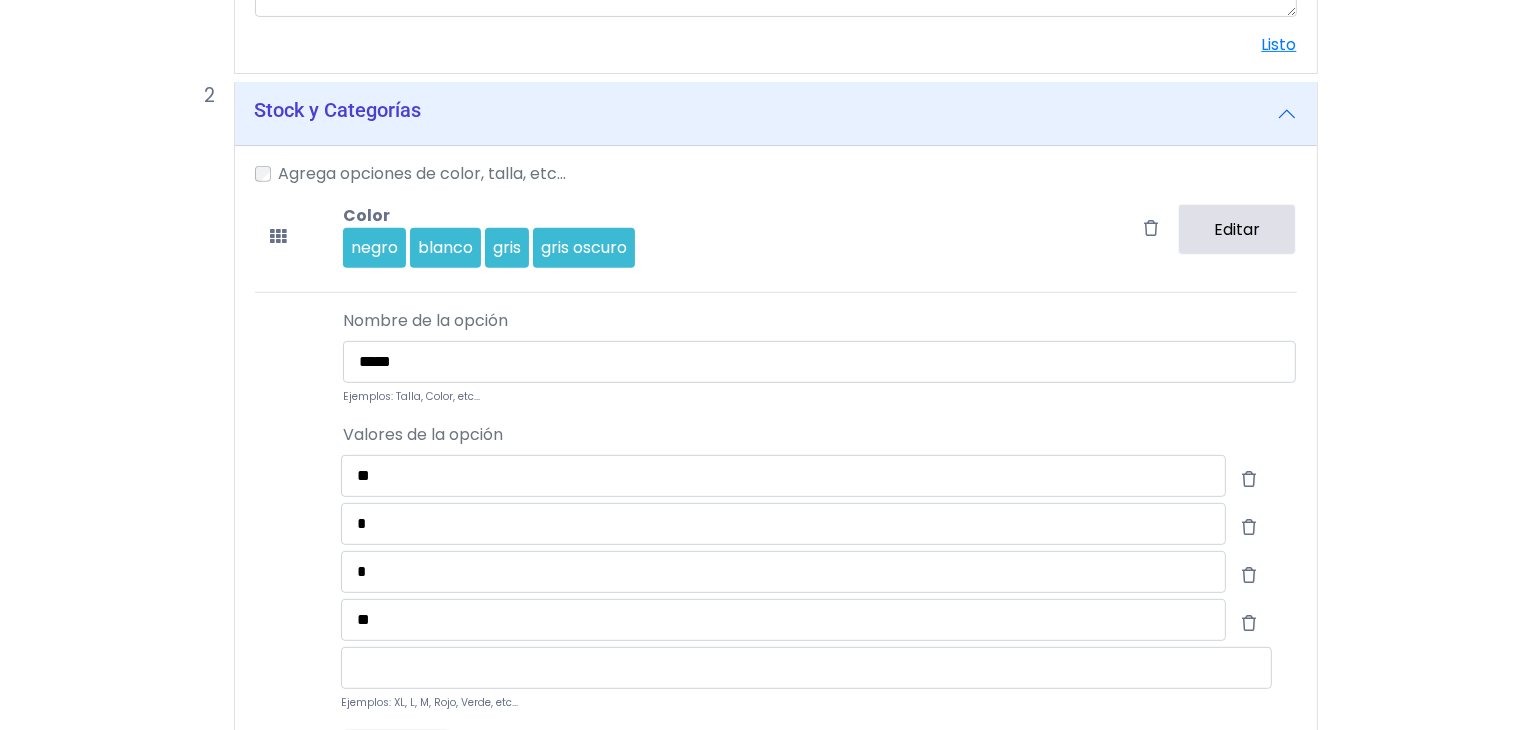click on "Ejemplos: XL, L, M, Rojo, Verde, etc..." at bounding box center [806, 680] 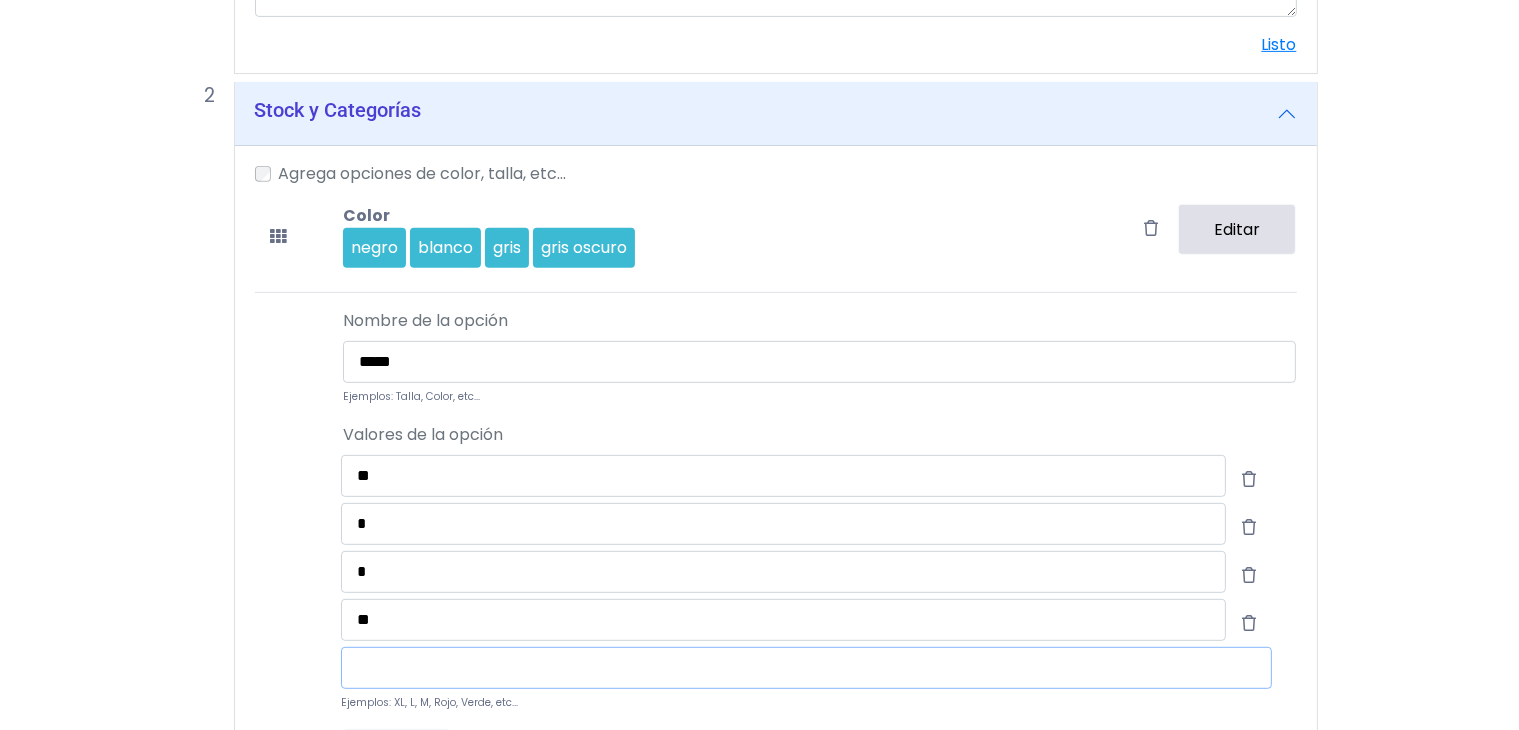 click at bounding box center [806, 668] 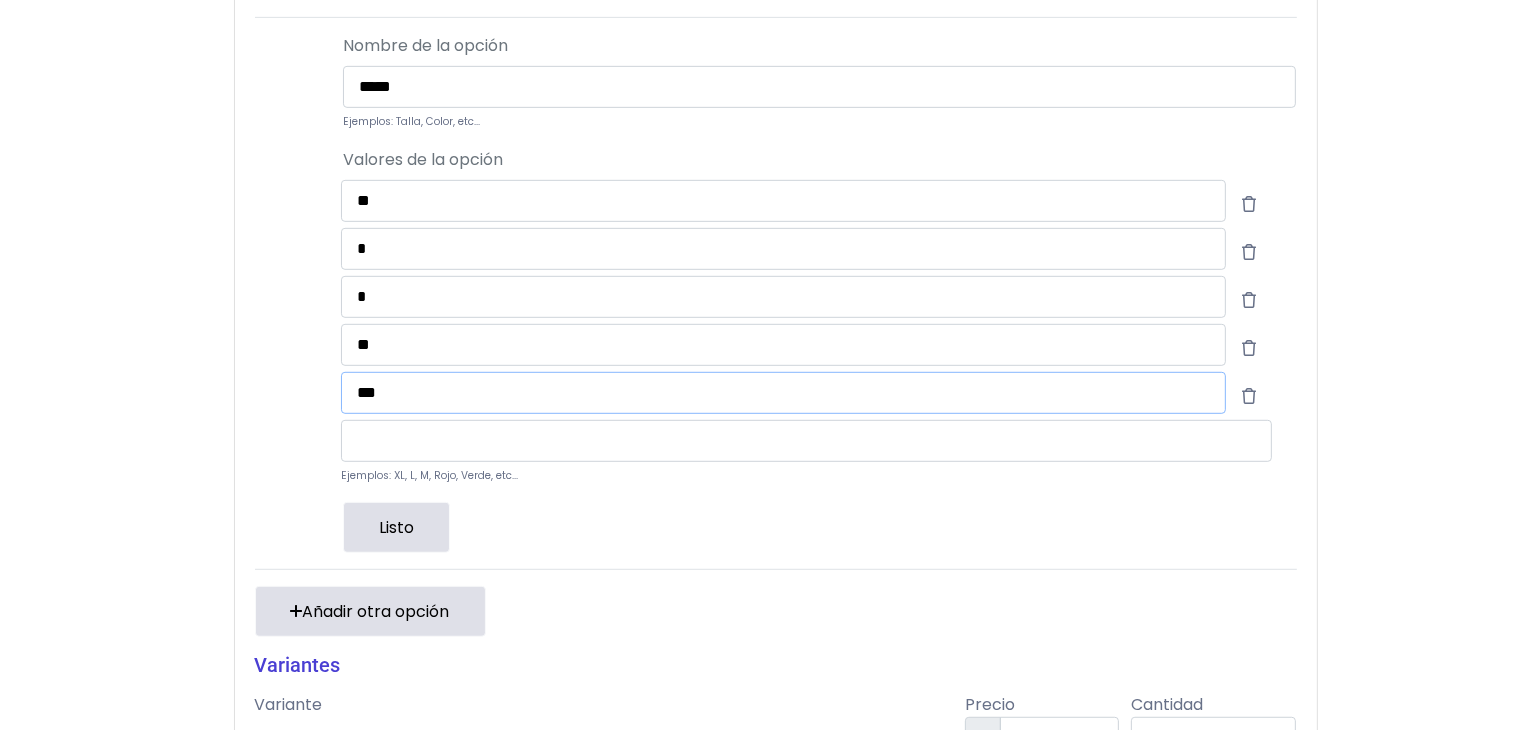 scroll, scrollTop: 1062, scrollLeft: 0, axis: vertical 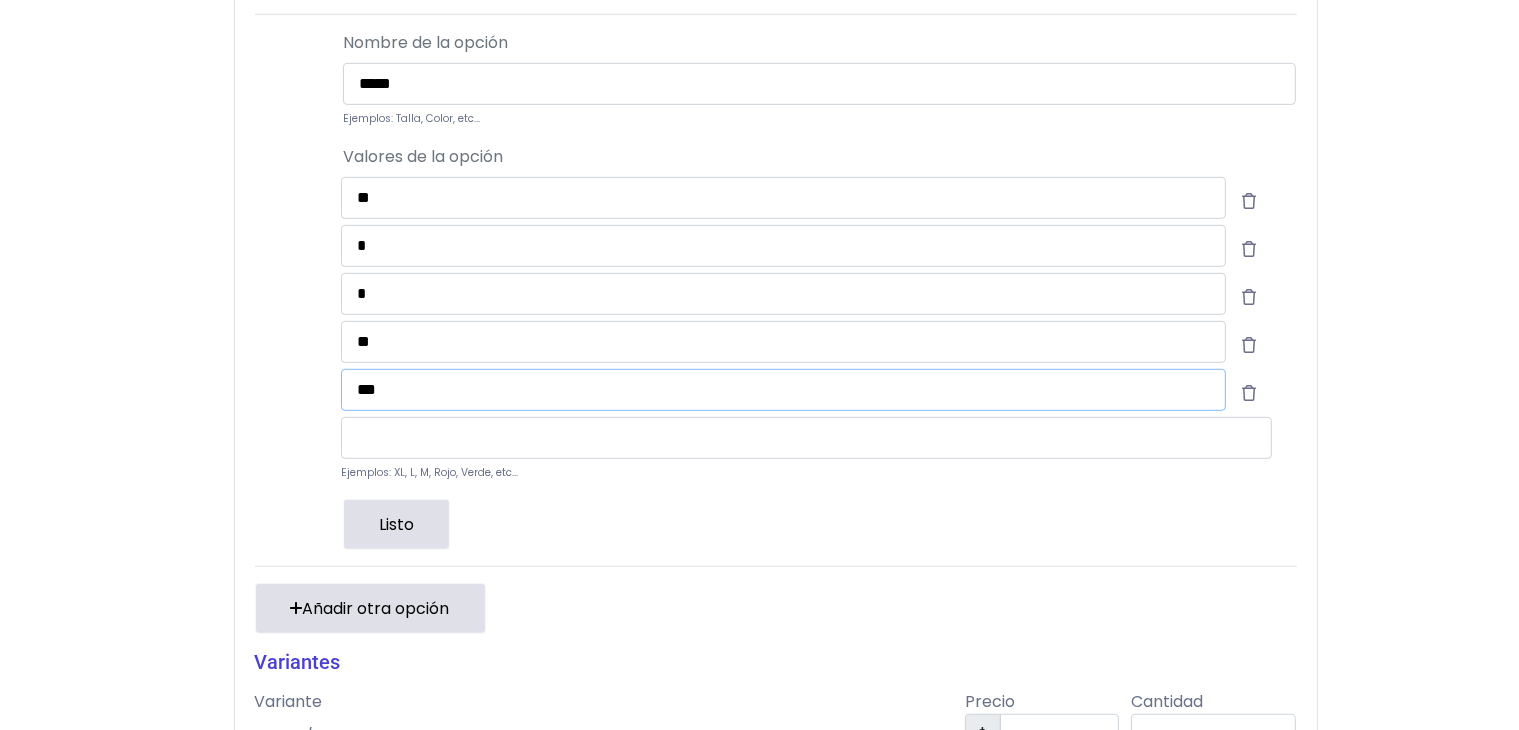 type on "***" 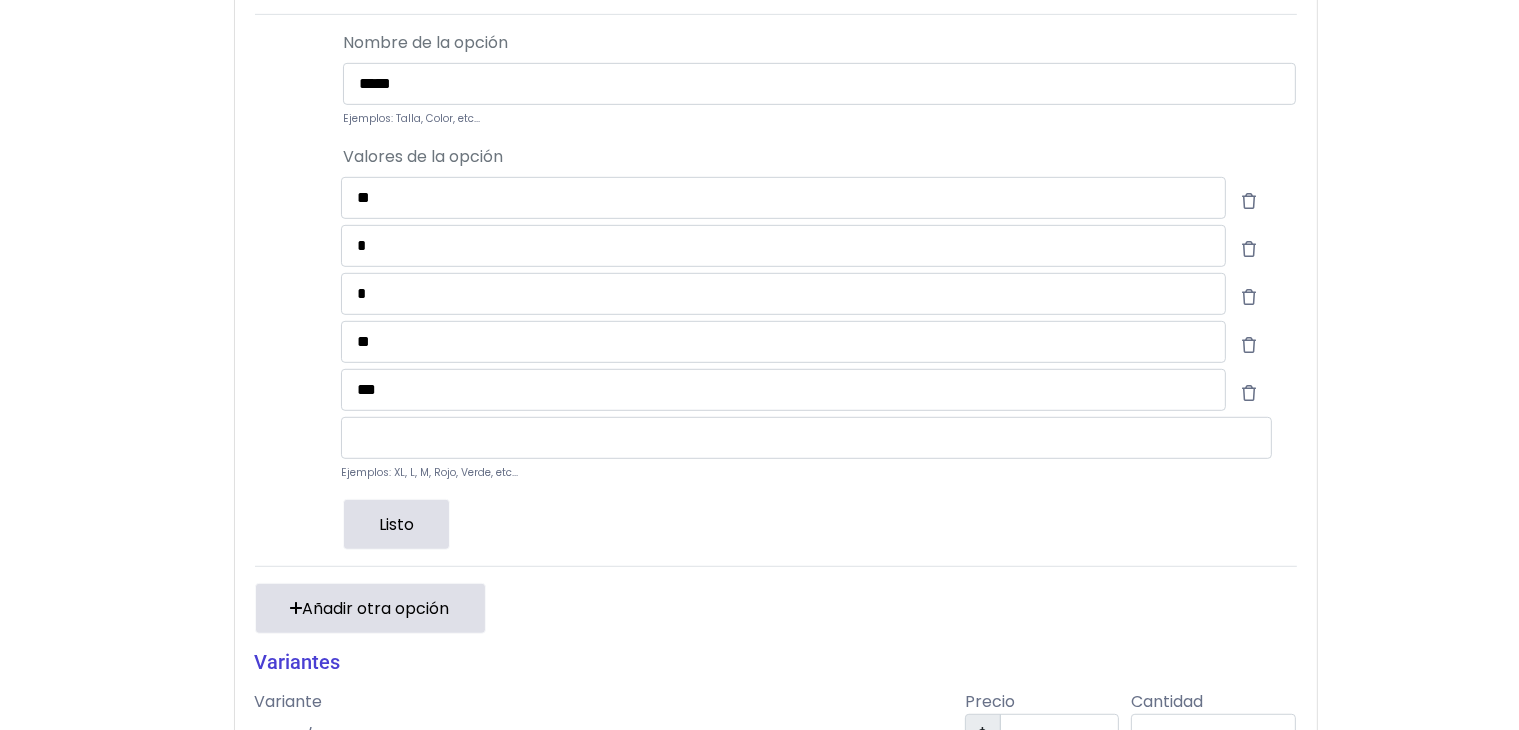 click on "Listo" at bounding box center (396, 524) 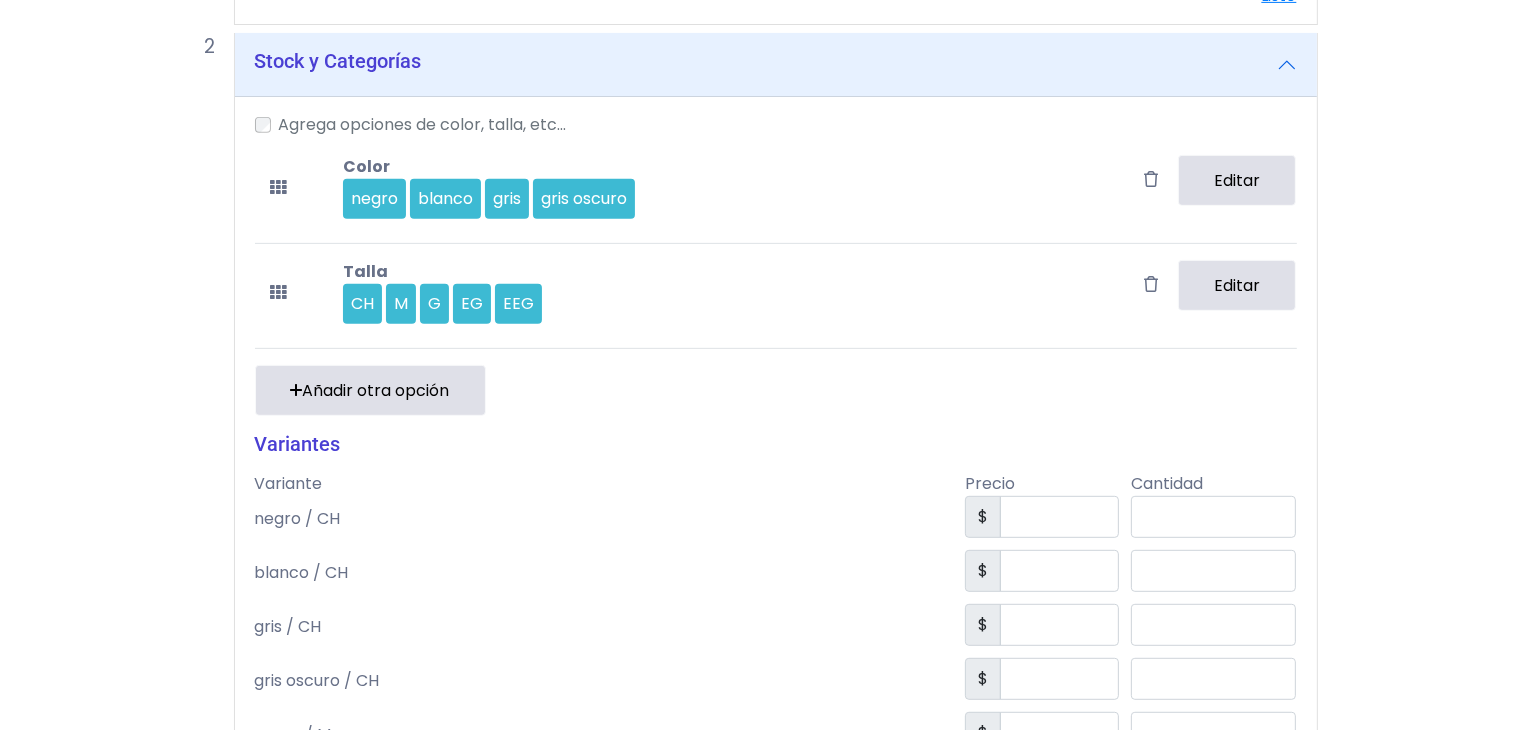 scroll, scrollTop: 834, scrollLeft: 0, axis: vertical 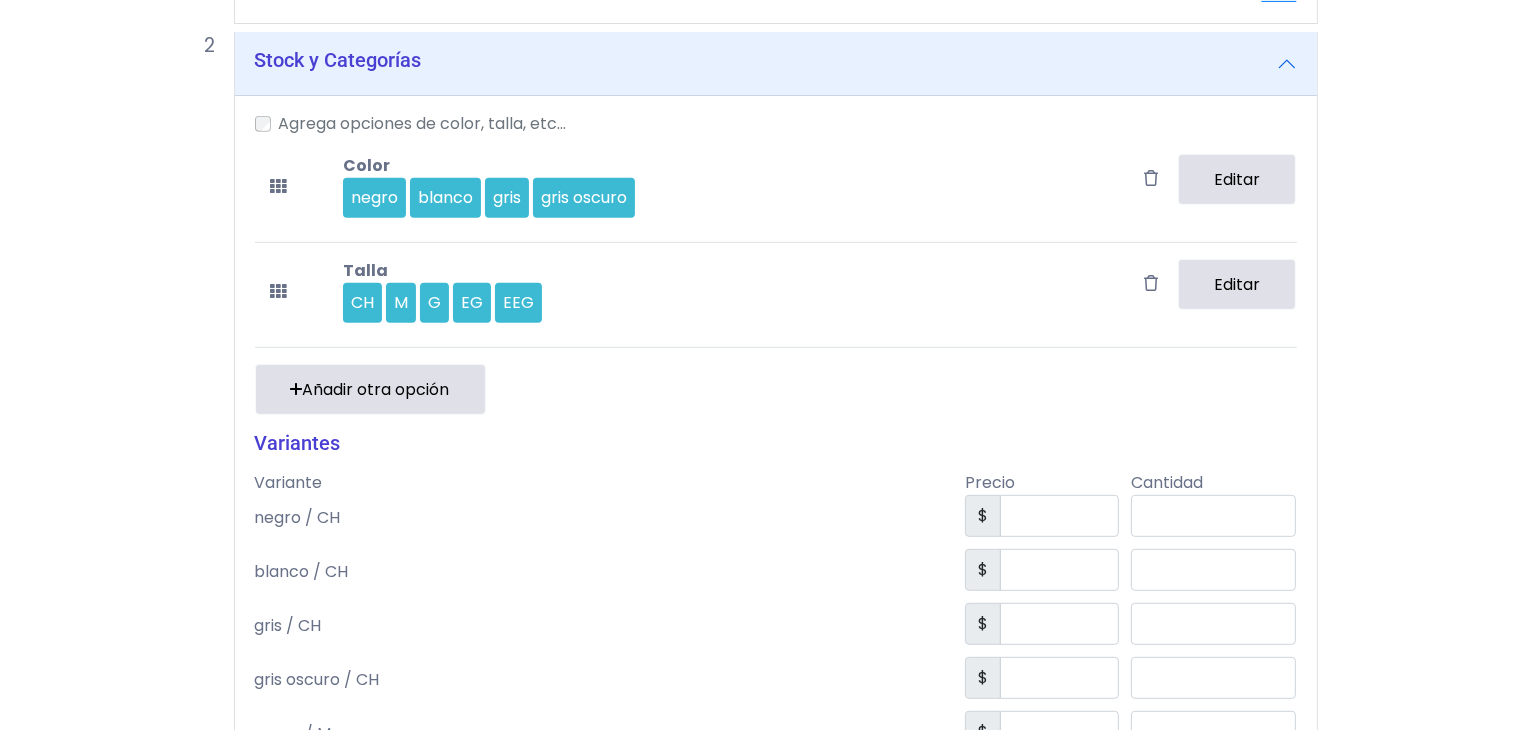 click on "Precio" at bounding box center [1042, 483] 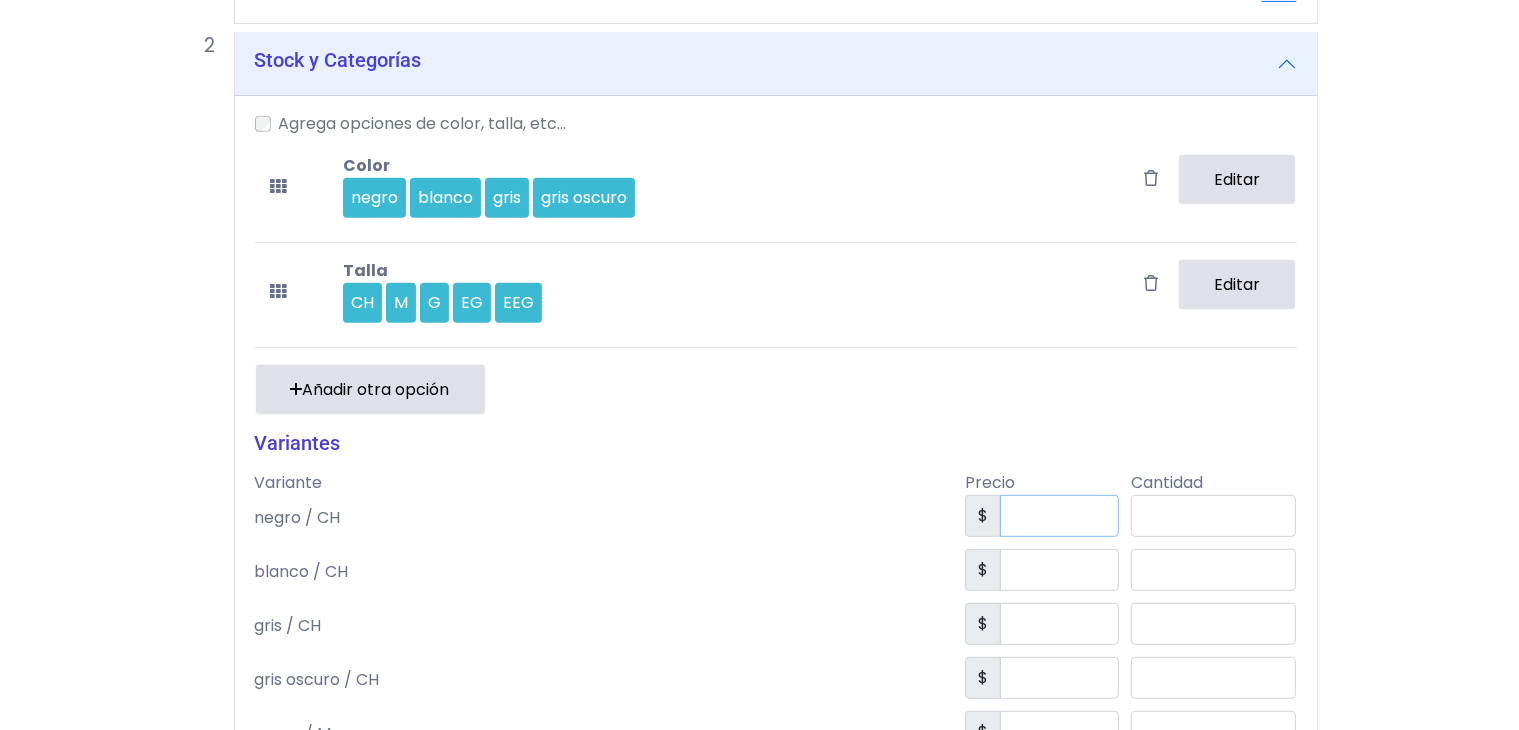 click at bounding box center (1059, 516) 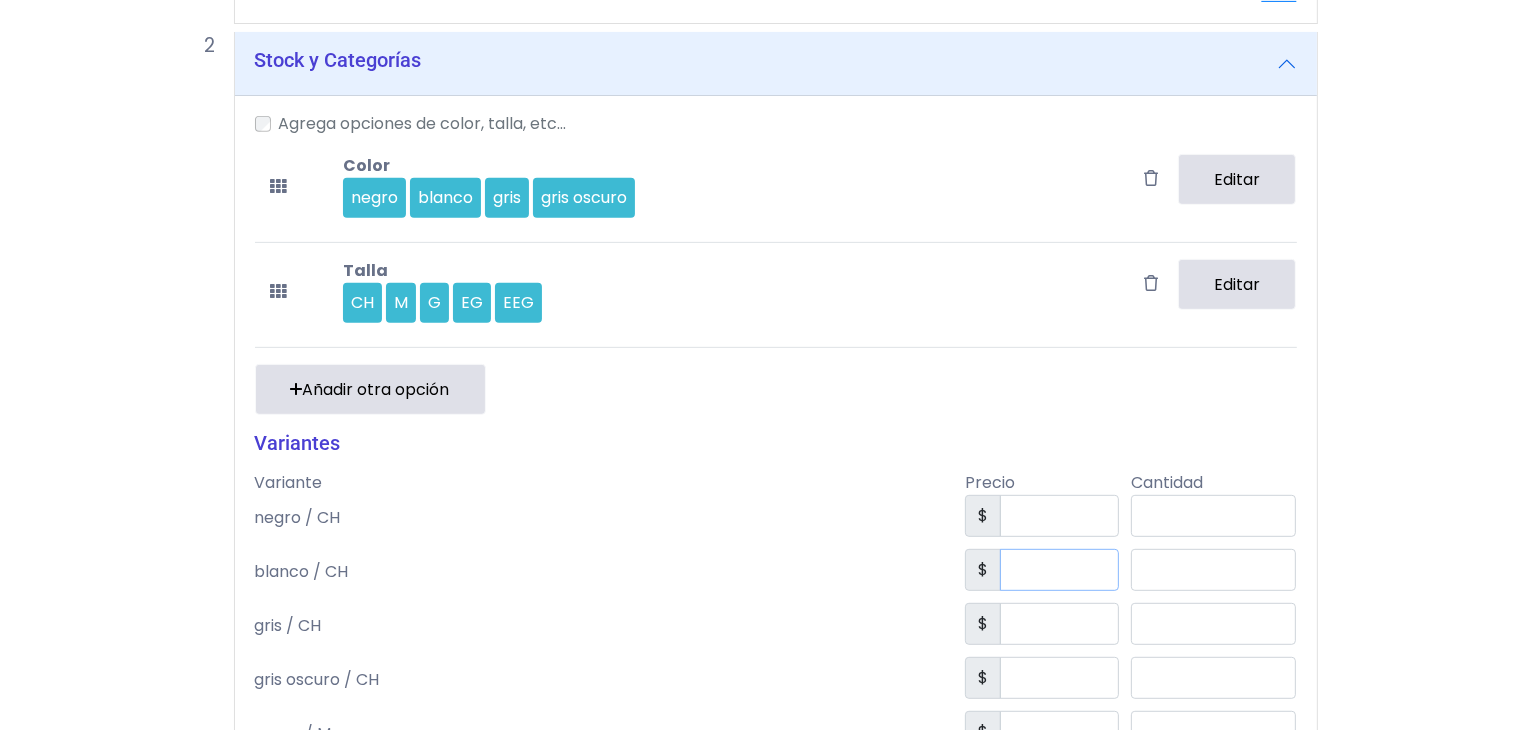 click at bounding box center (1059, 570) 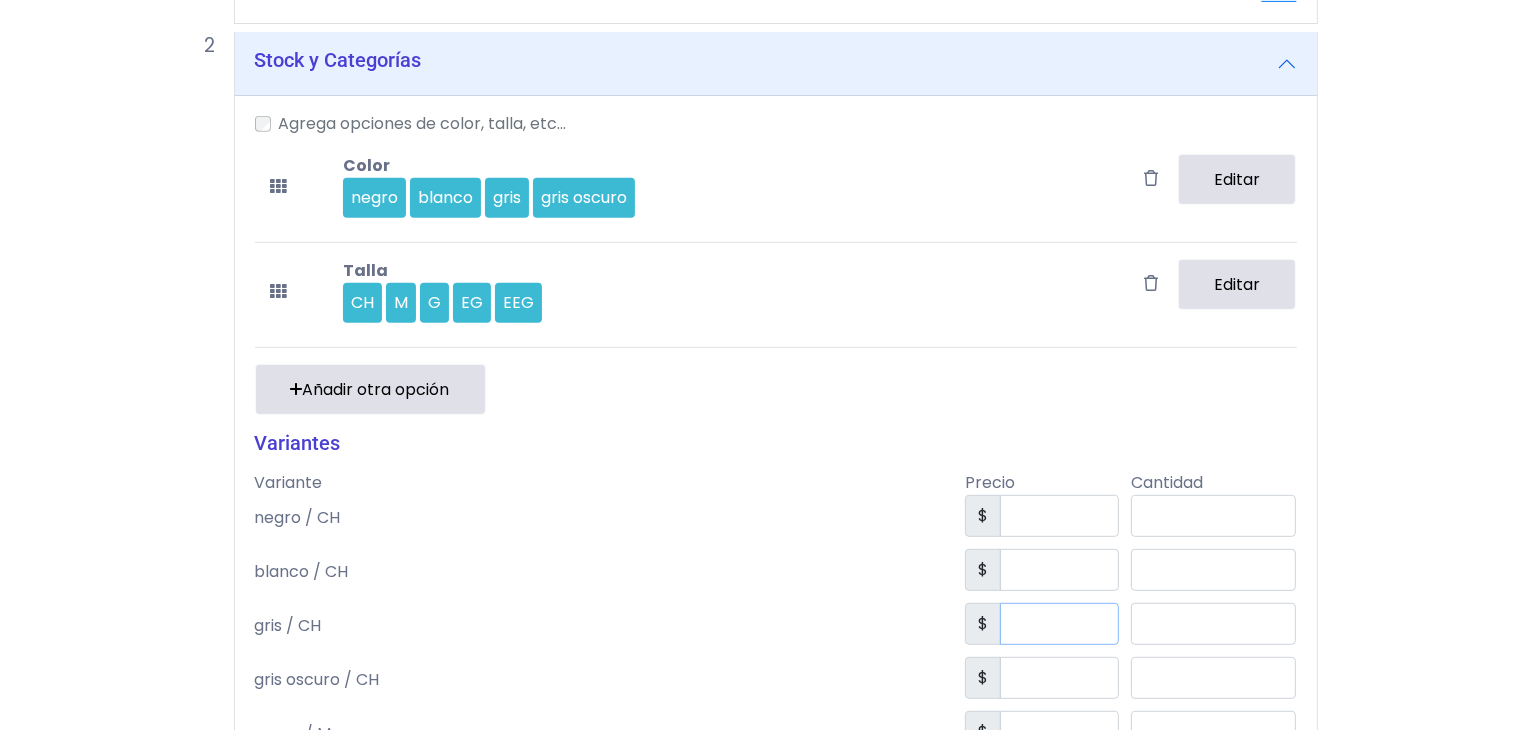 click at bounding box center [1059, 624] 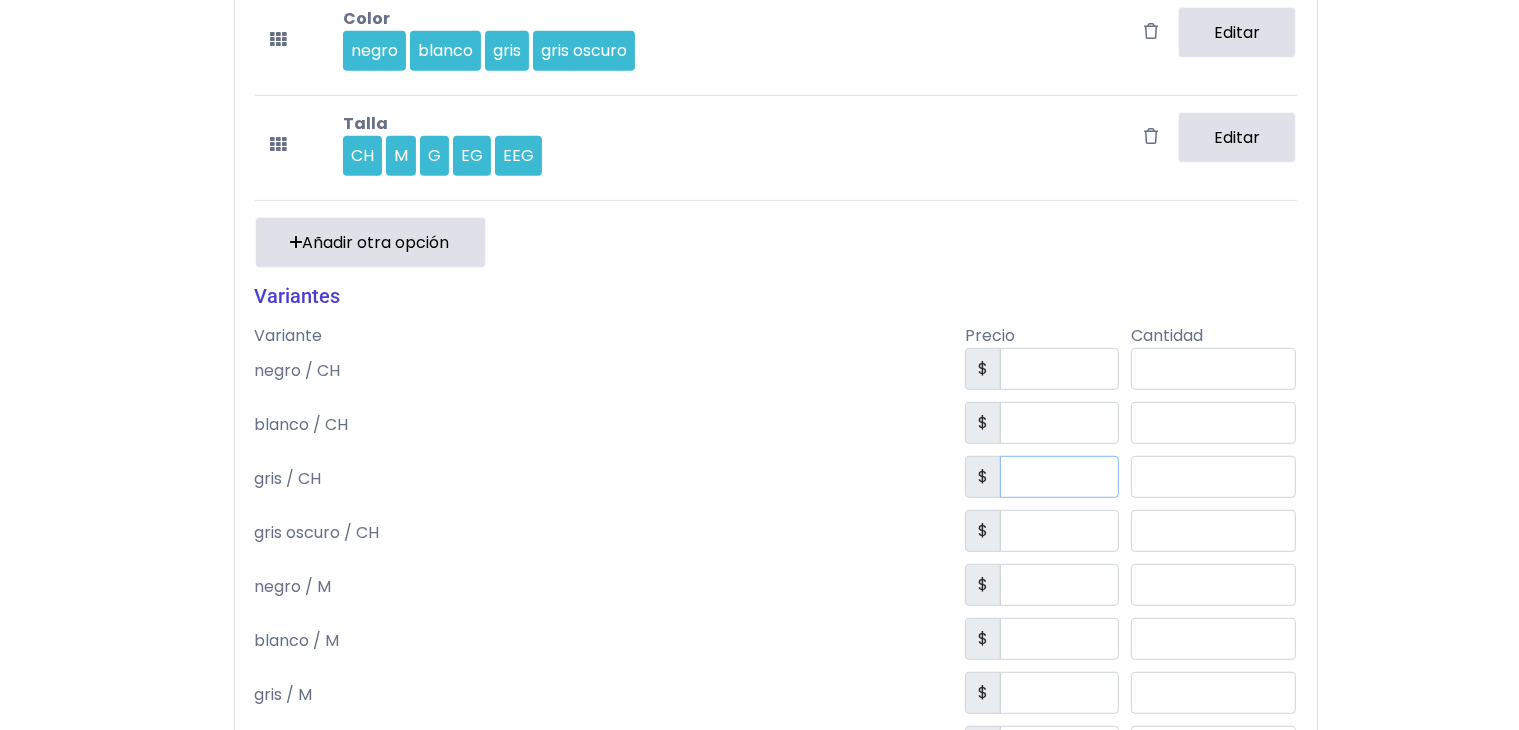scroll, scrollTop: 991, scrollLeft: 0, axis: vertical 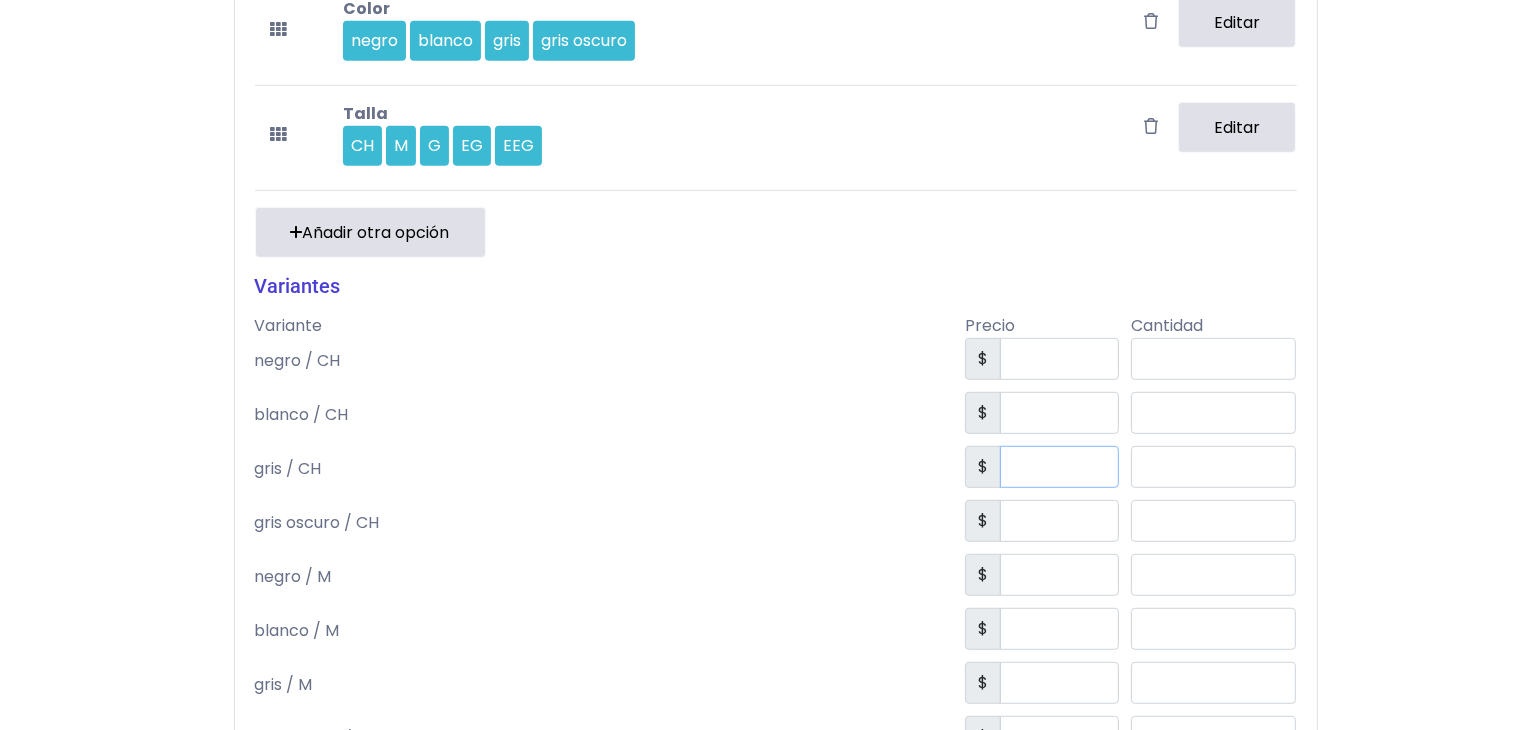 type on "***" 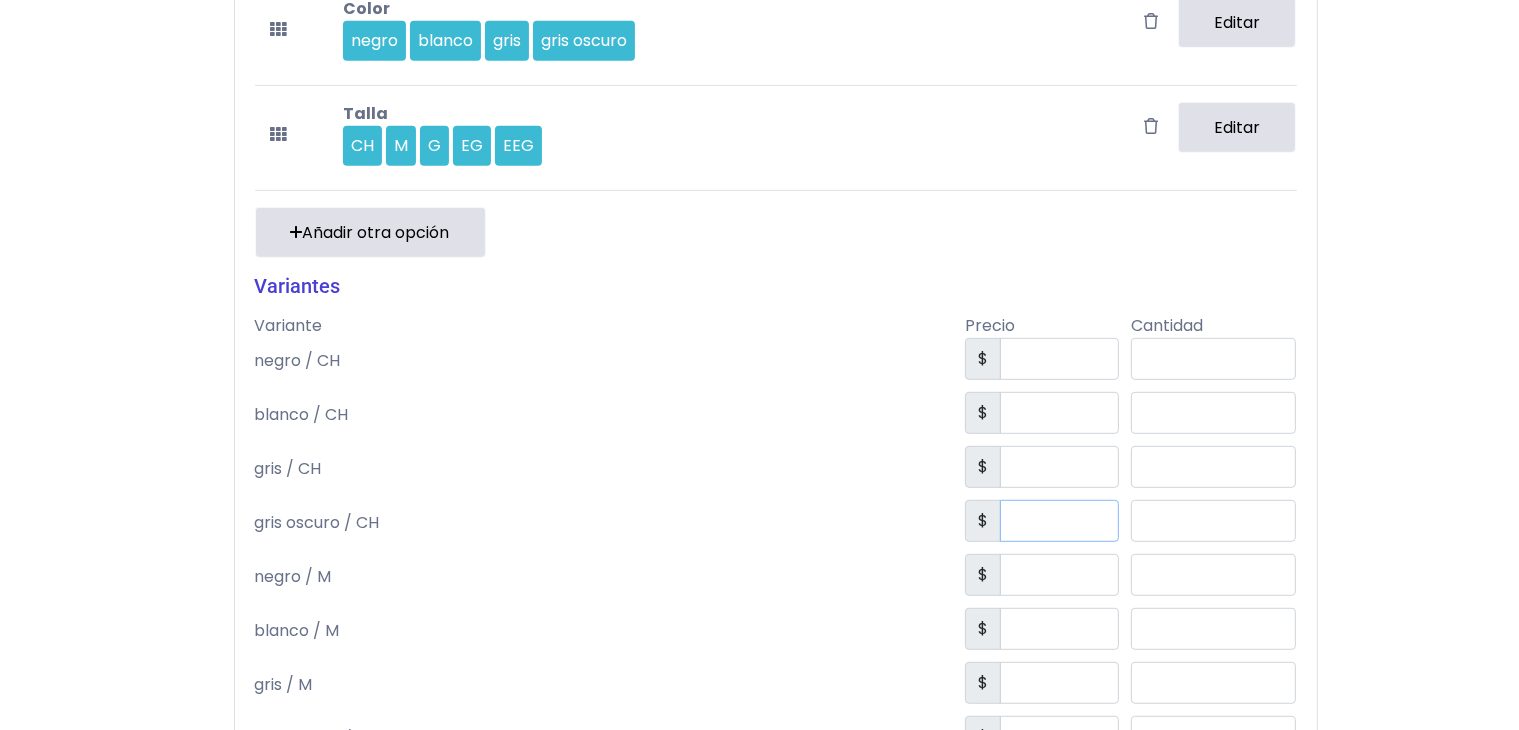 click at bounding box center [1059, 521] 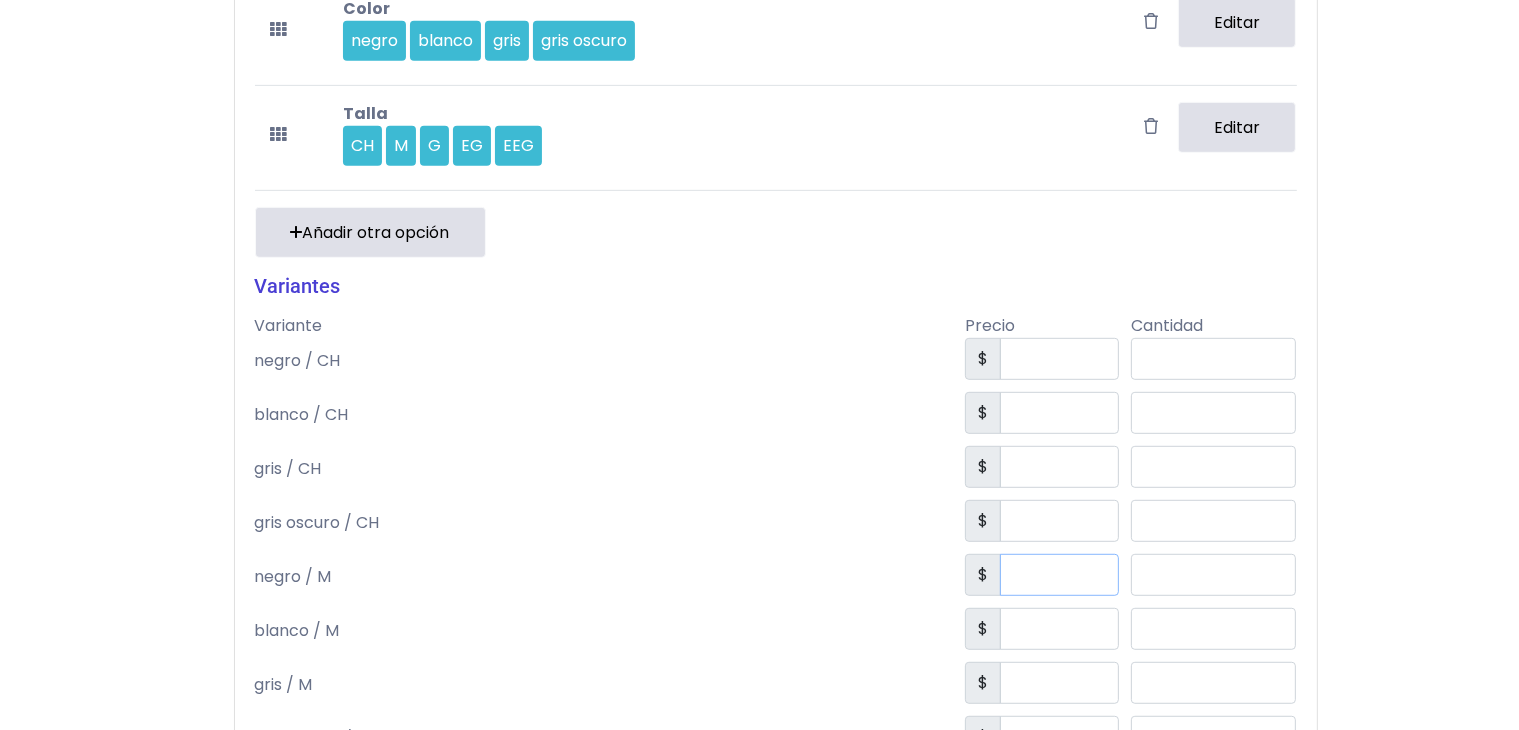 click at bounding box center [1059, 575] 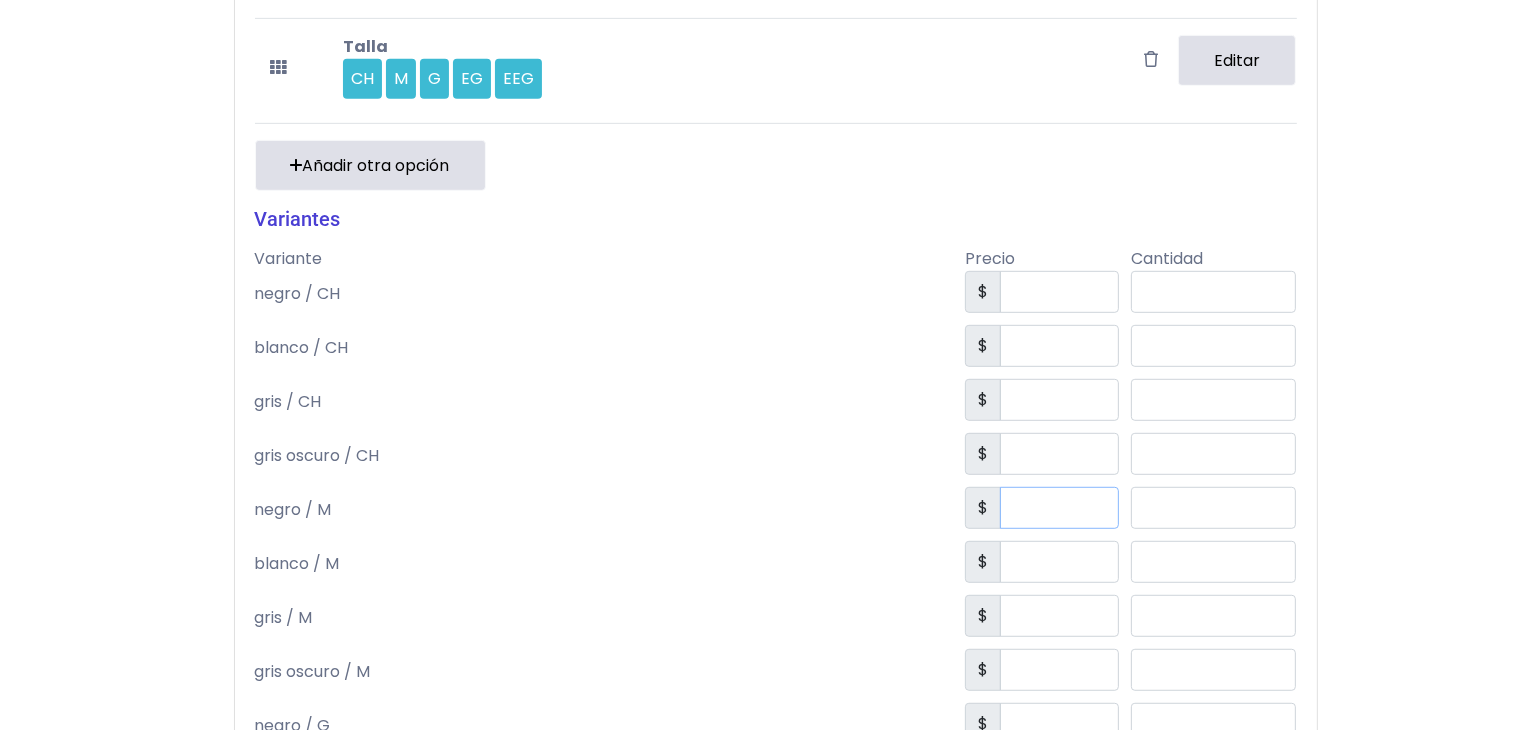 scroll, scrollTop: 1063, scrollLeft: 0, axis: vertical 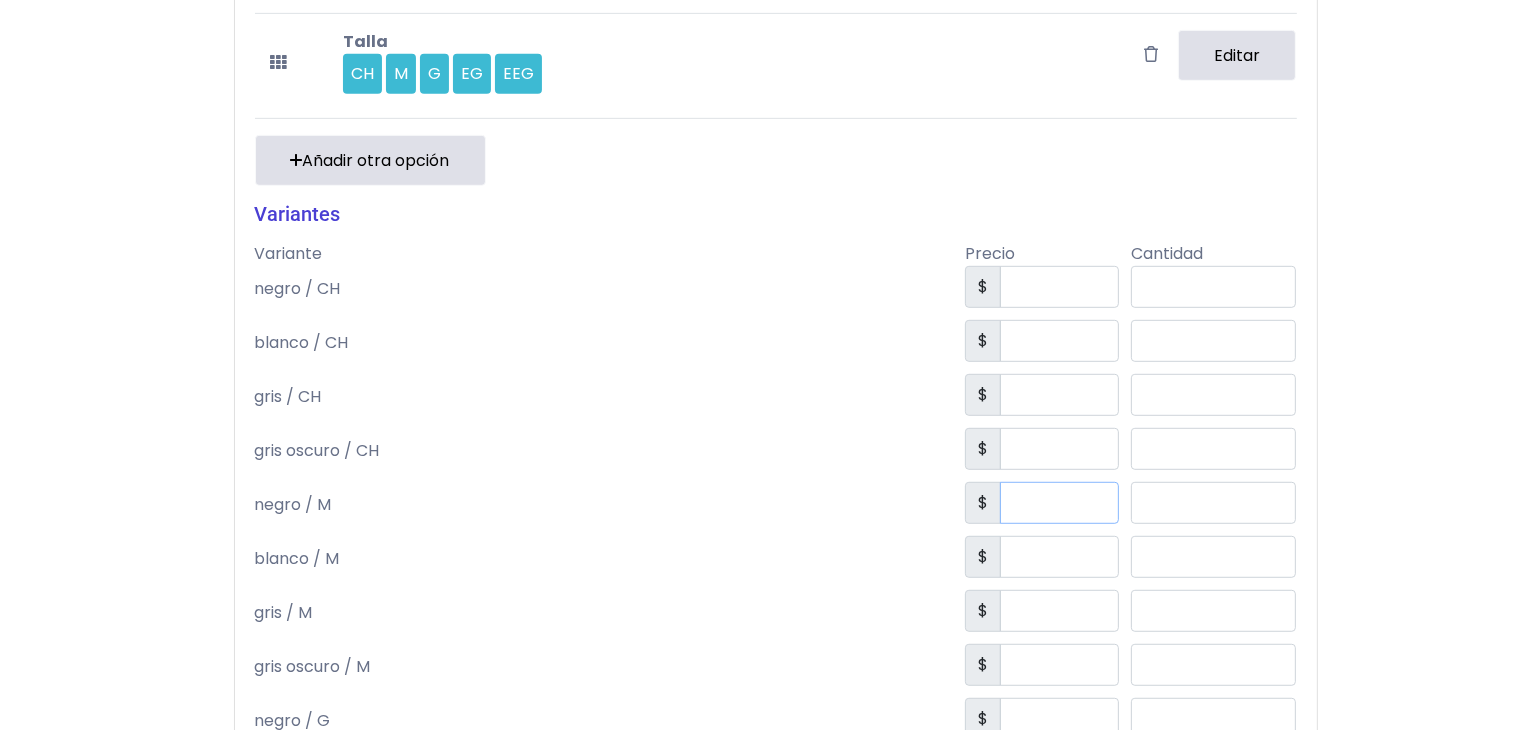 type on "***" 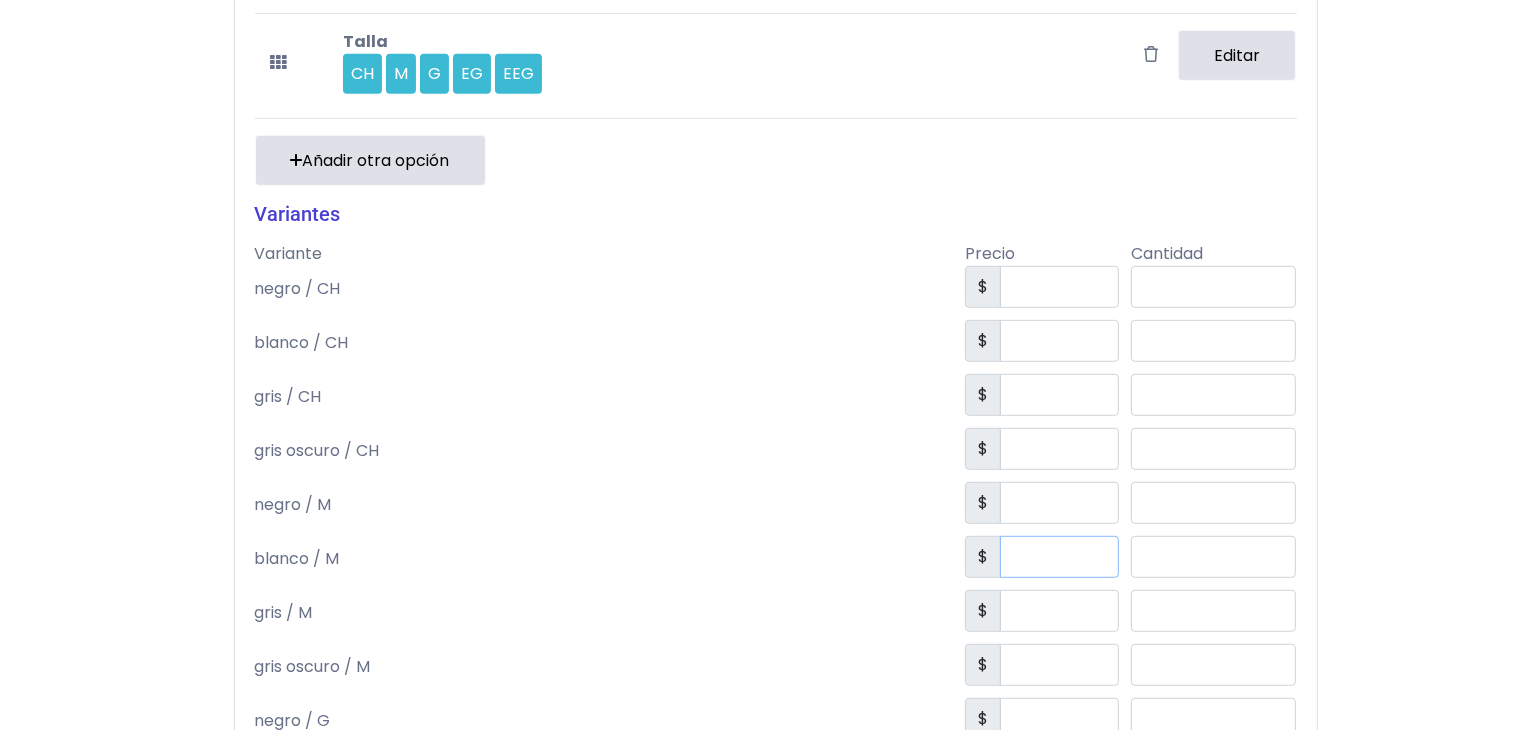 click at bounding box center [1059, 557] 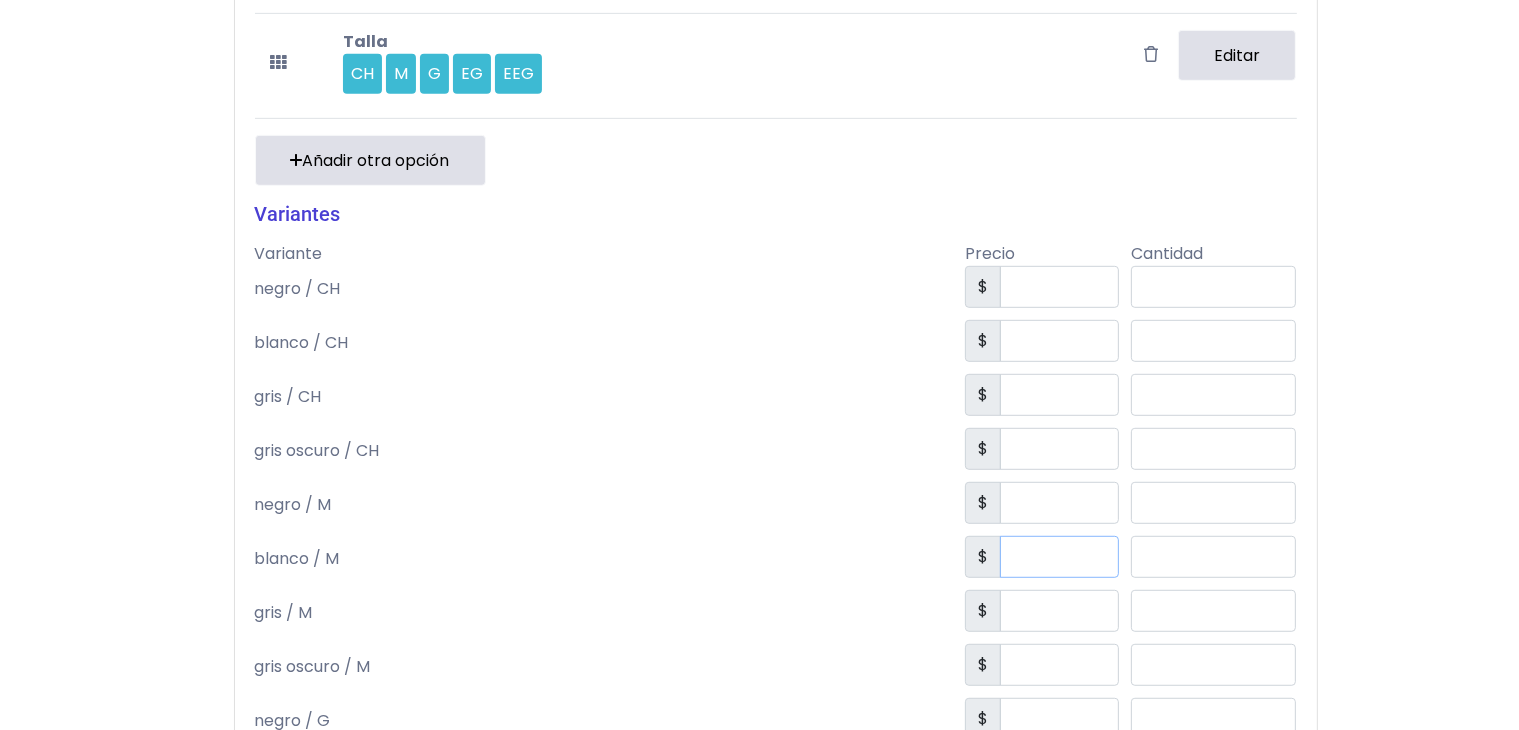 type 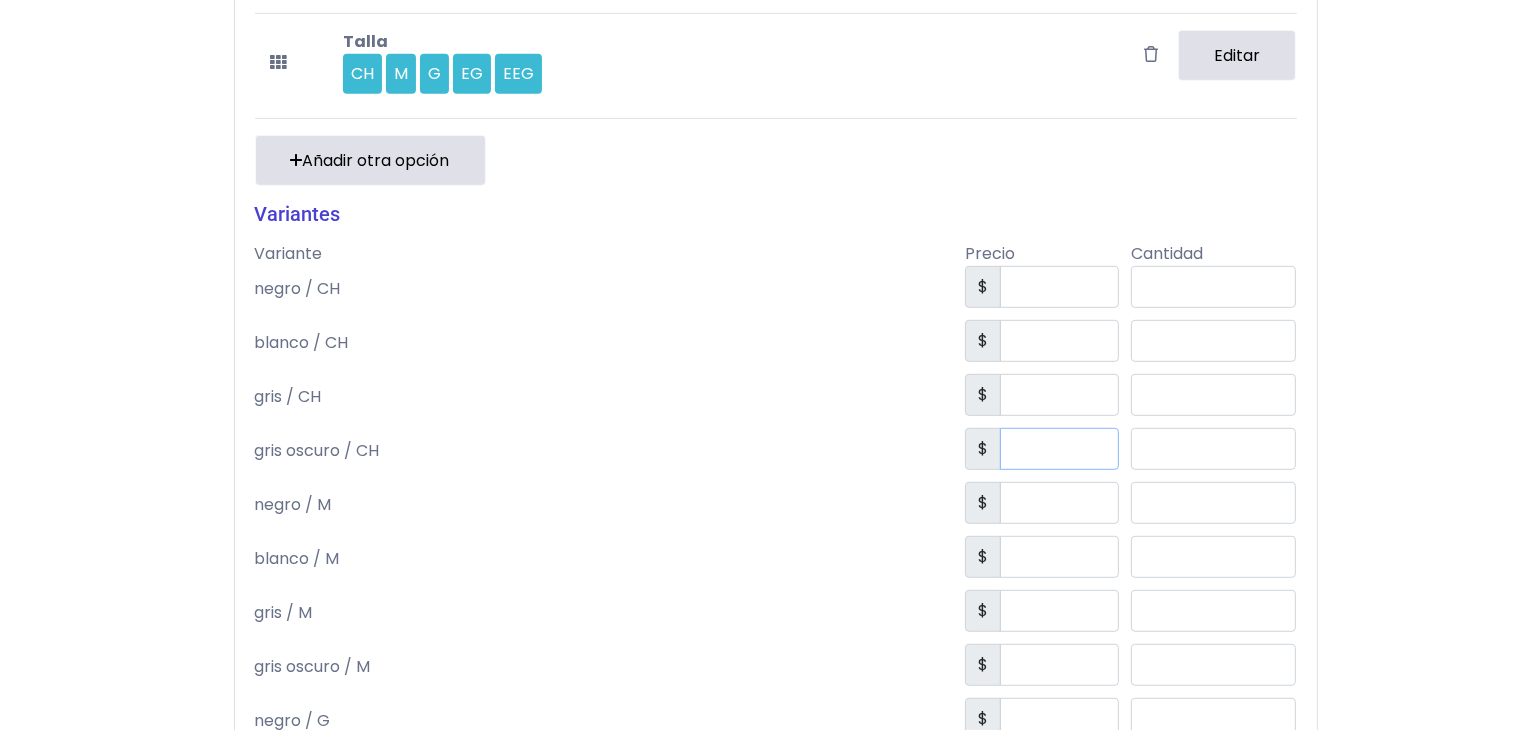 type 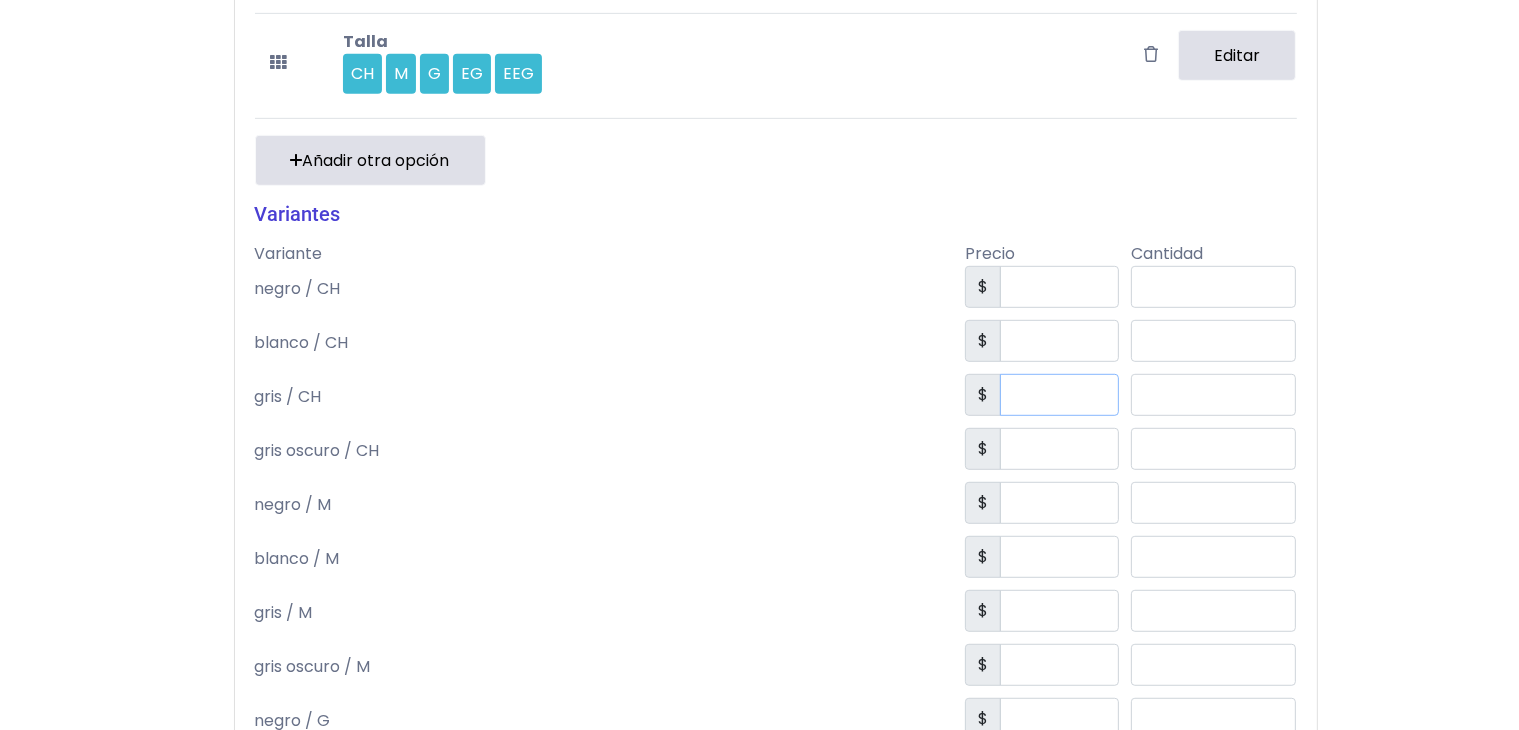 type 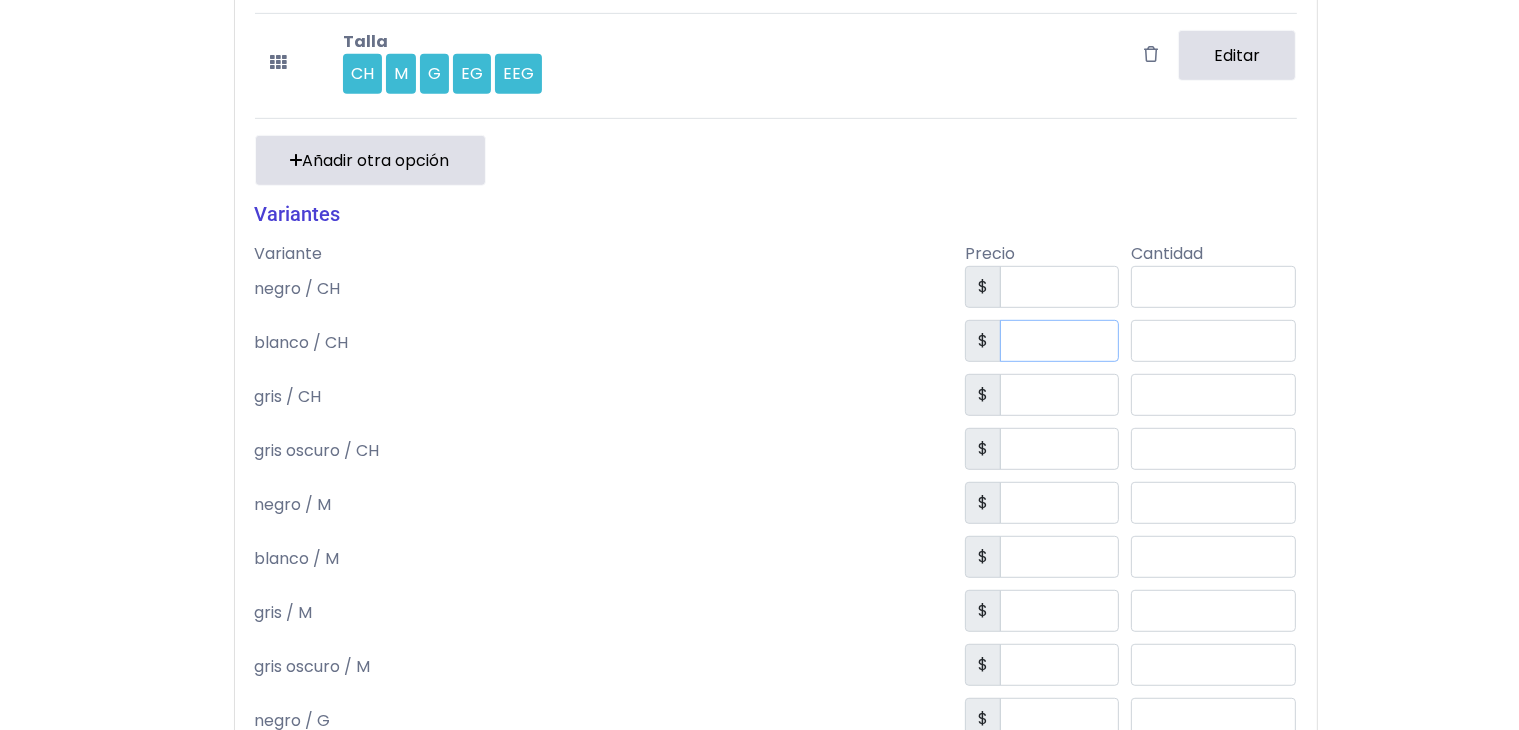 type 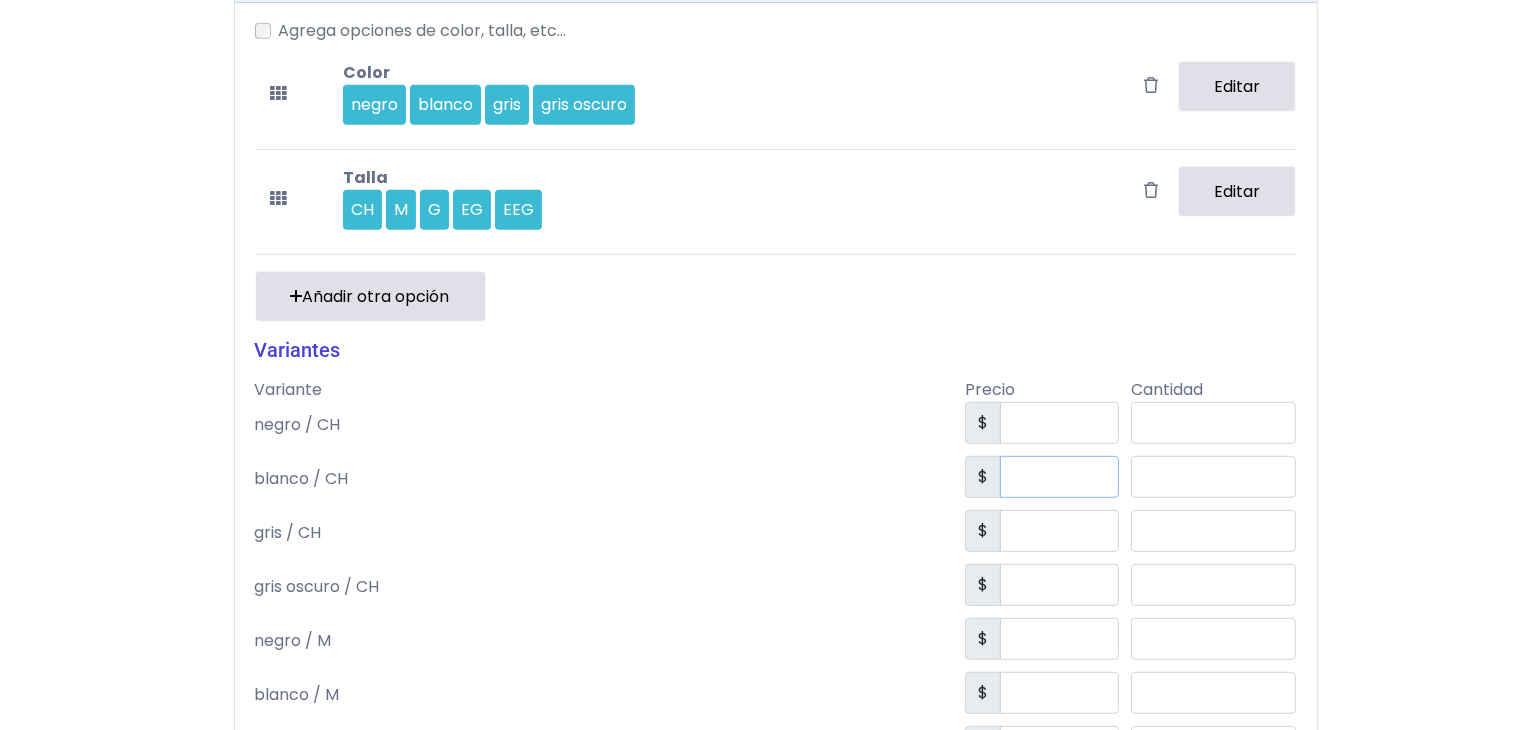 scroll, scrollTop: 923, scrollLeft: 0, axis: vertical 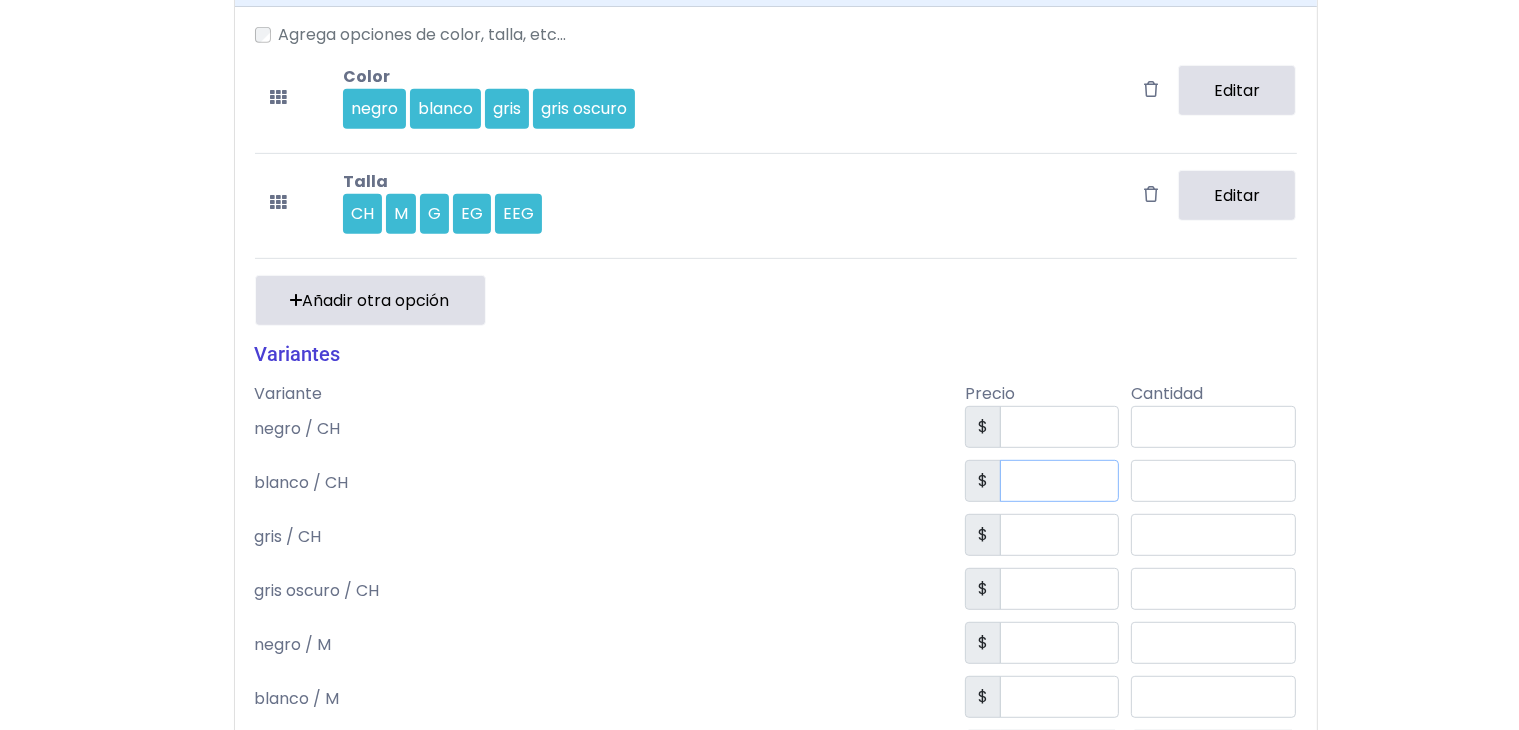 type 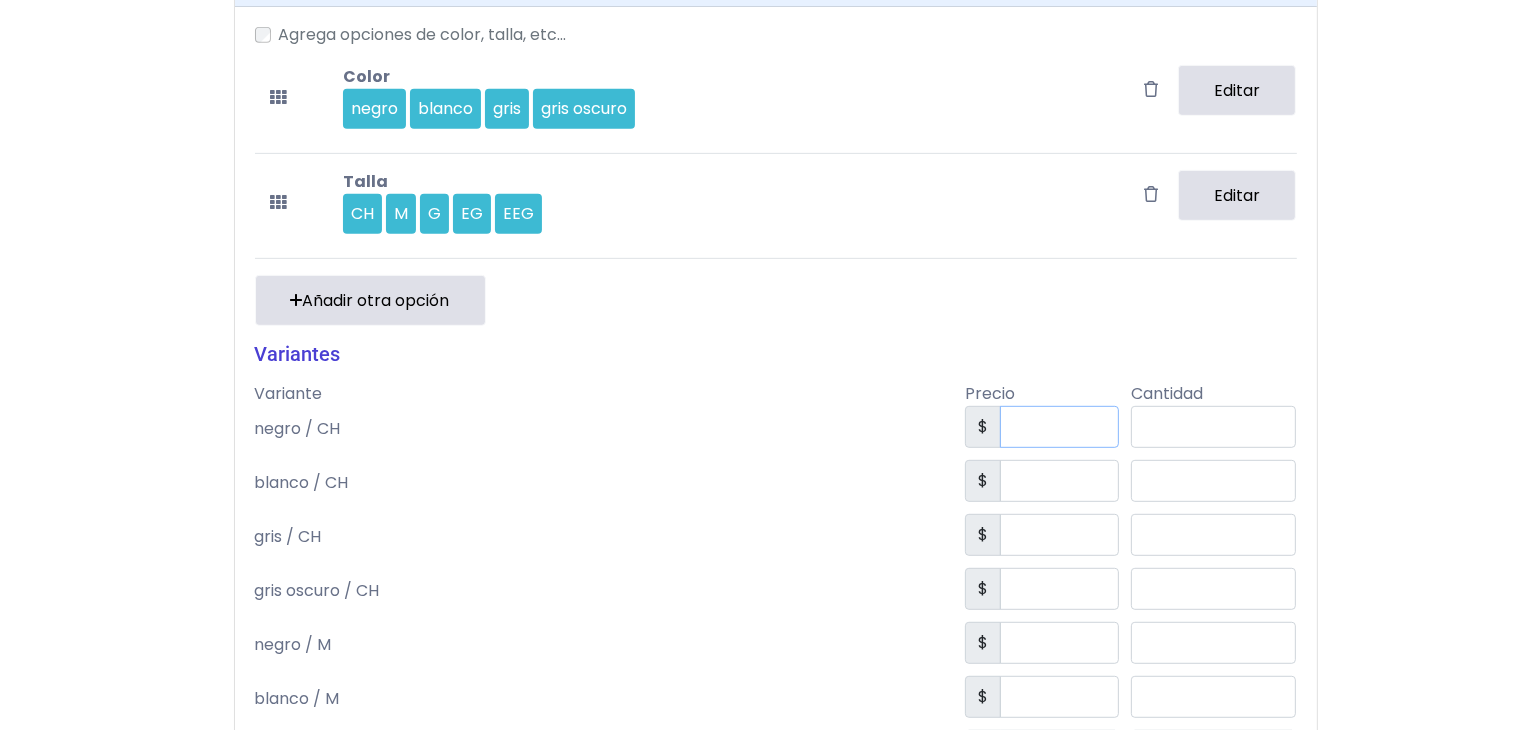 drag, startPoint x: 1030, startPoint y: 418, endPoint x: 1060, endPoint y: 426, distance: 31.04835 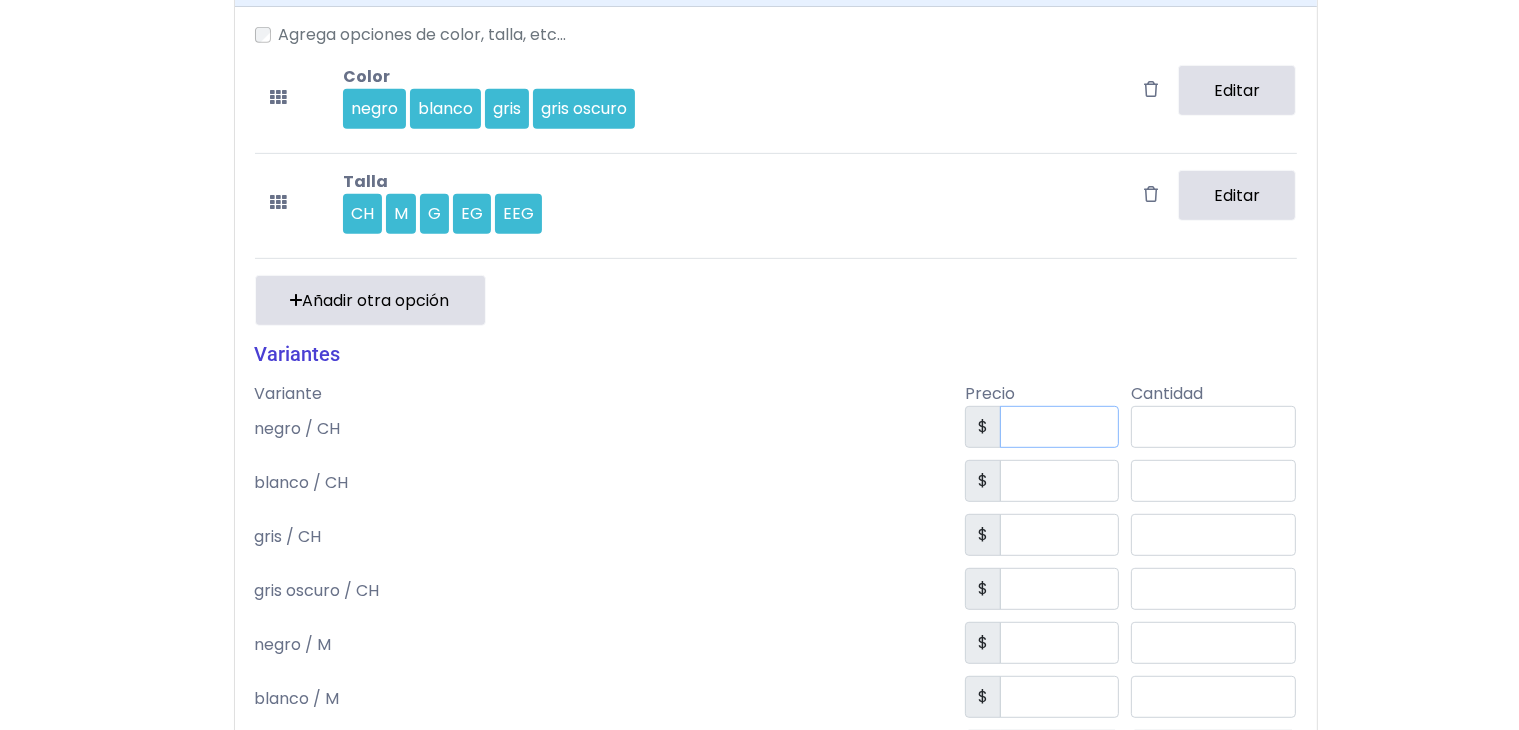 click on "***" at bounding box center (1059, 427) 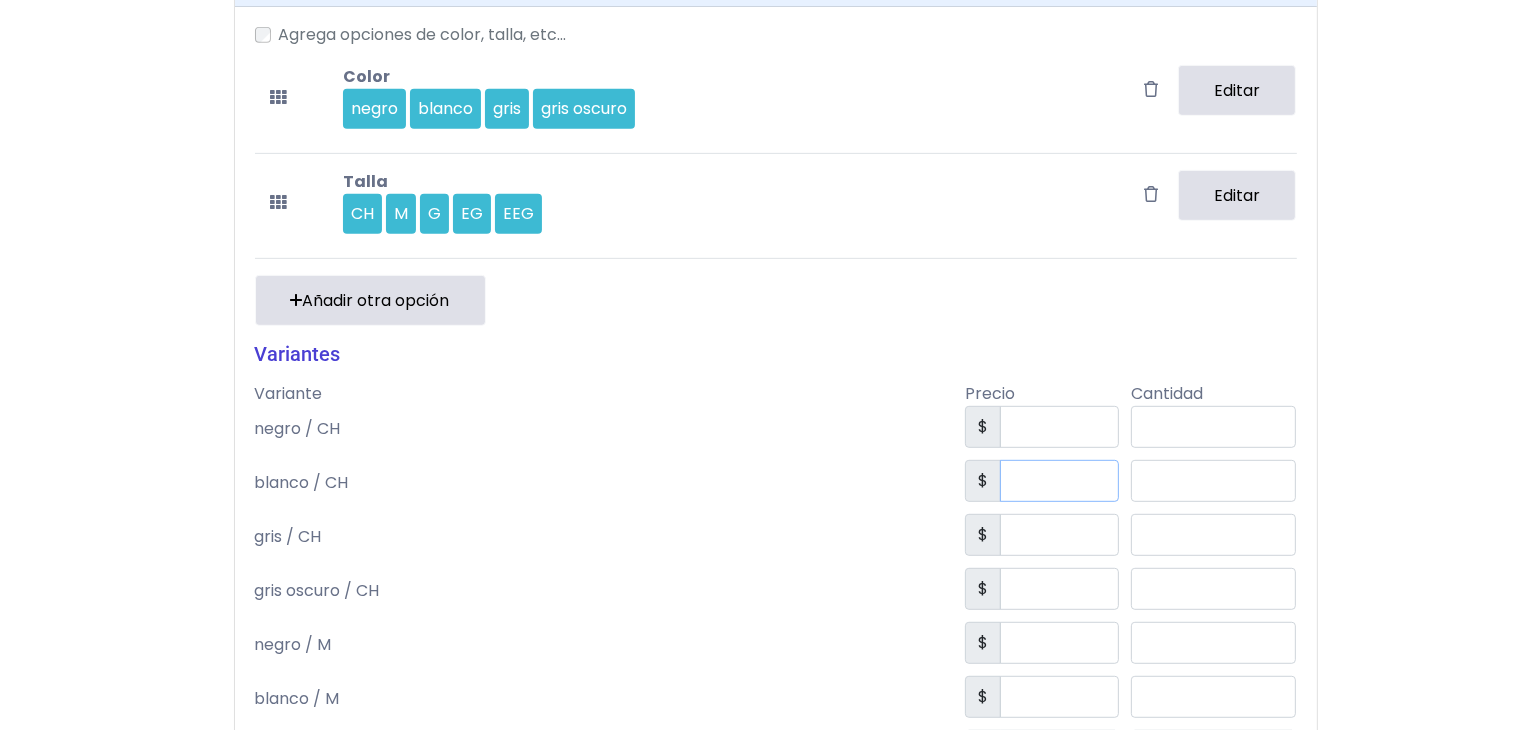click at bounding box center [1059, 481] 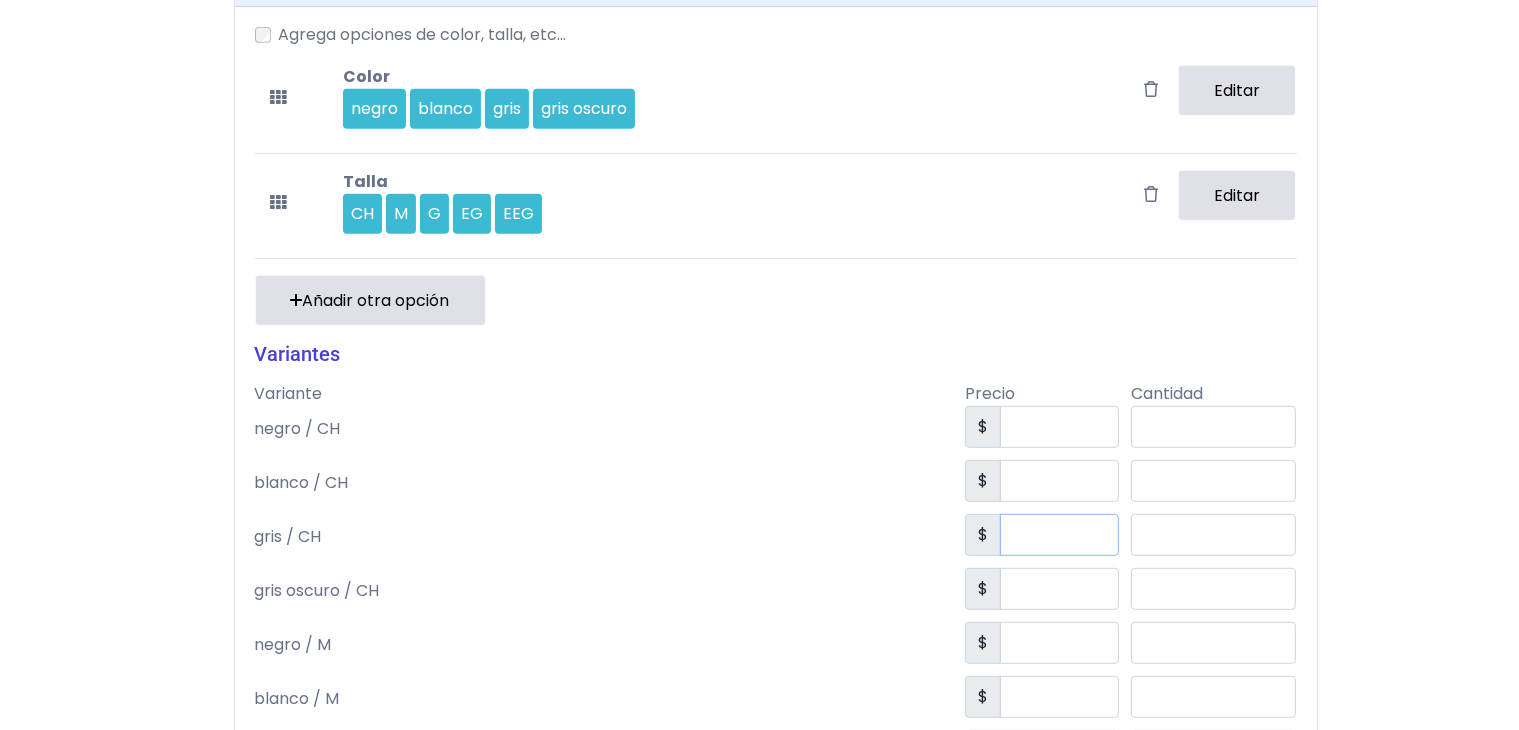 click at bounding box center [1059, 535] 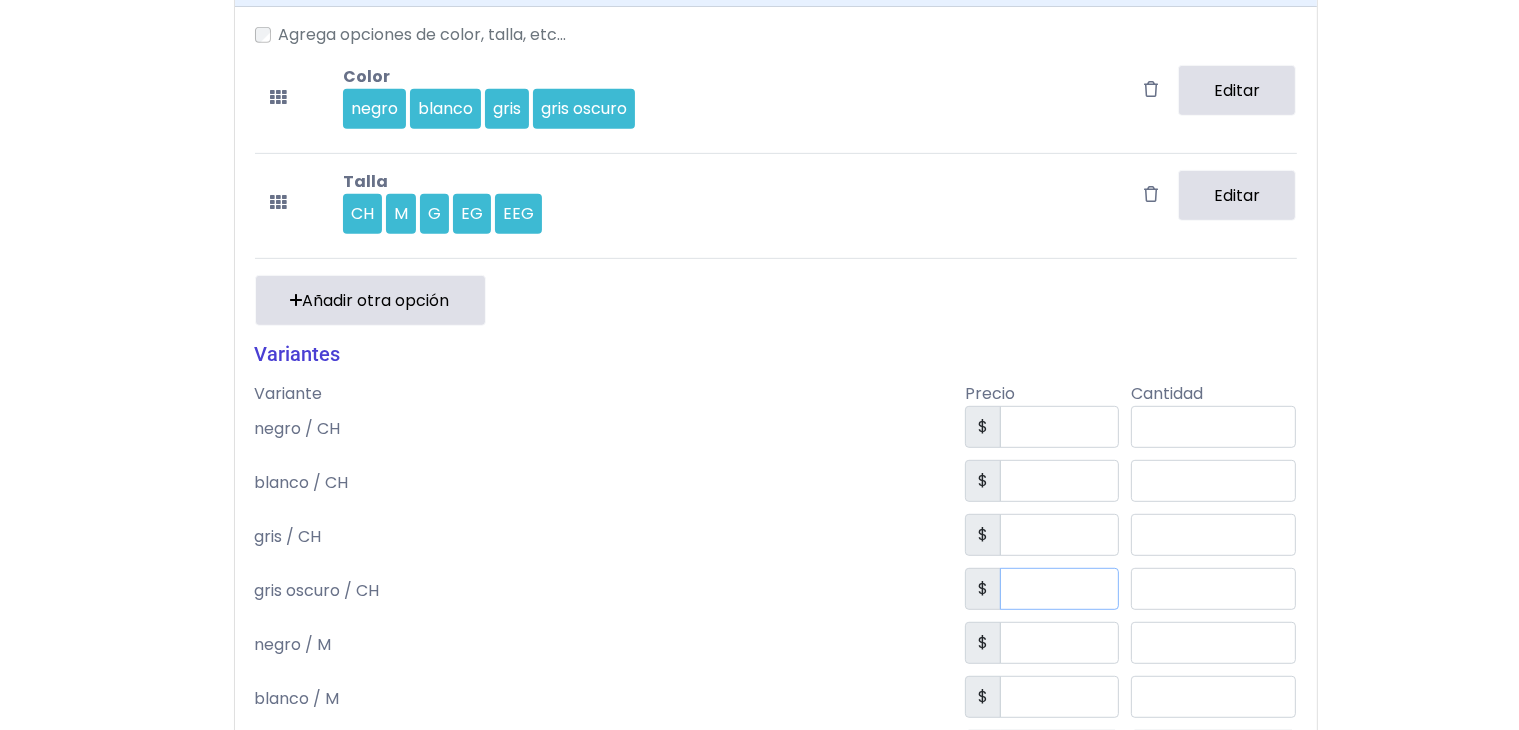 click at bounding box center [1059, 589] 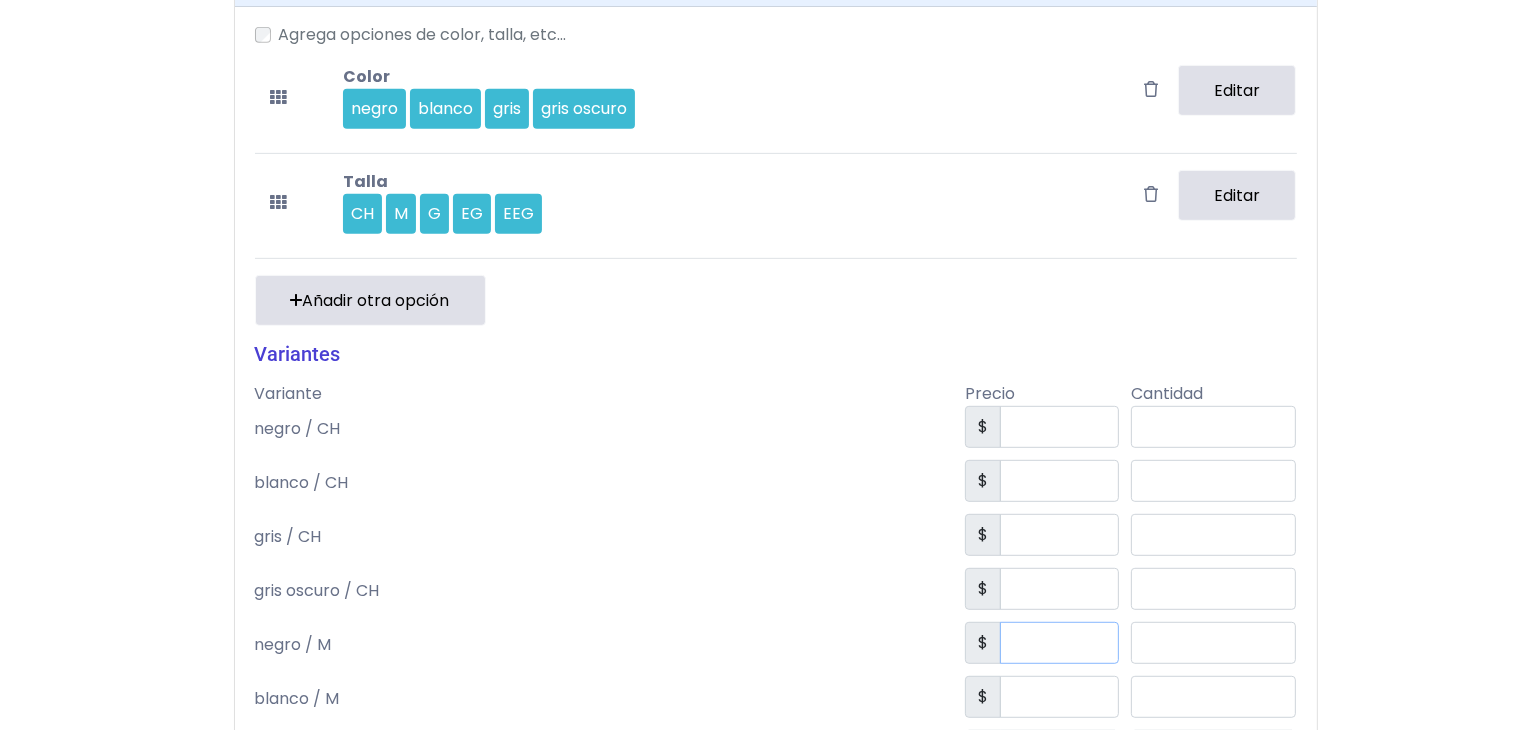 click on "negro / CH
$
***
*
blanco / CH
$
***
*
gris / CH
$
***
* $ *" at bounding box center (776, 942) 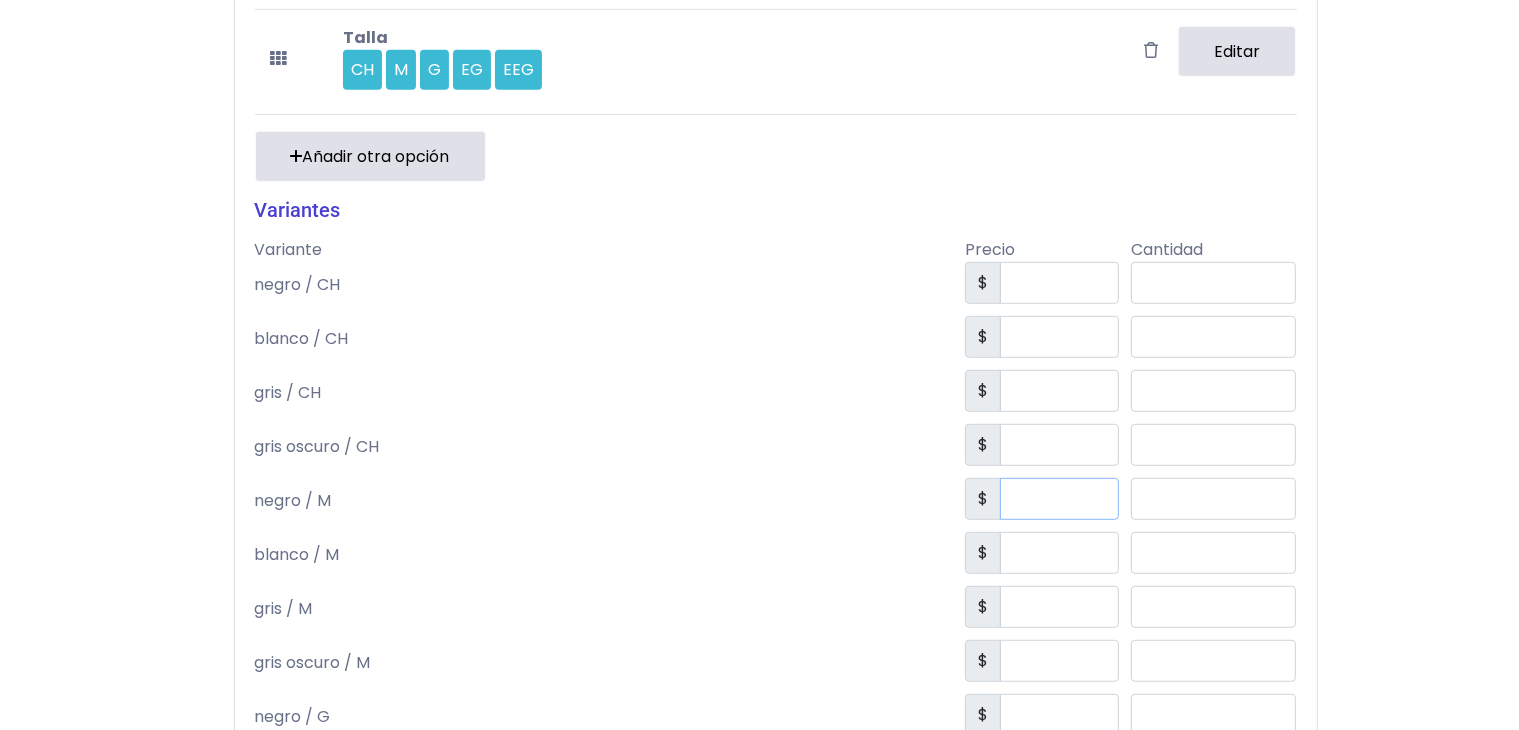 scroll, scrollTop: 1073, scrollLeft: 0, axis: vertical 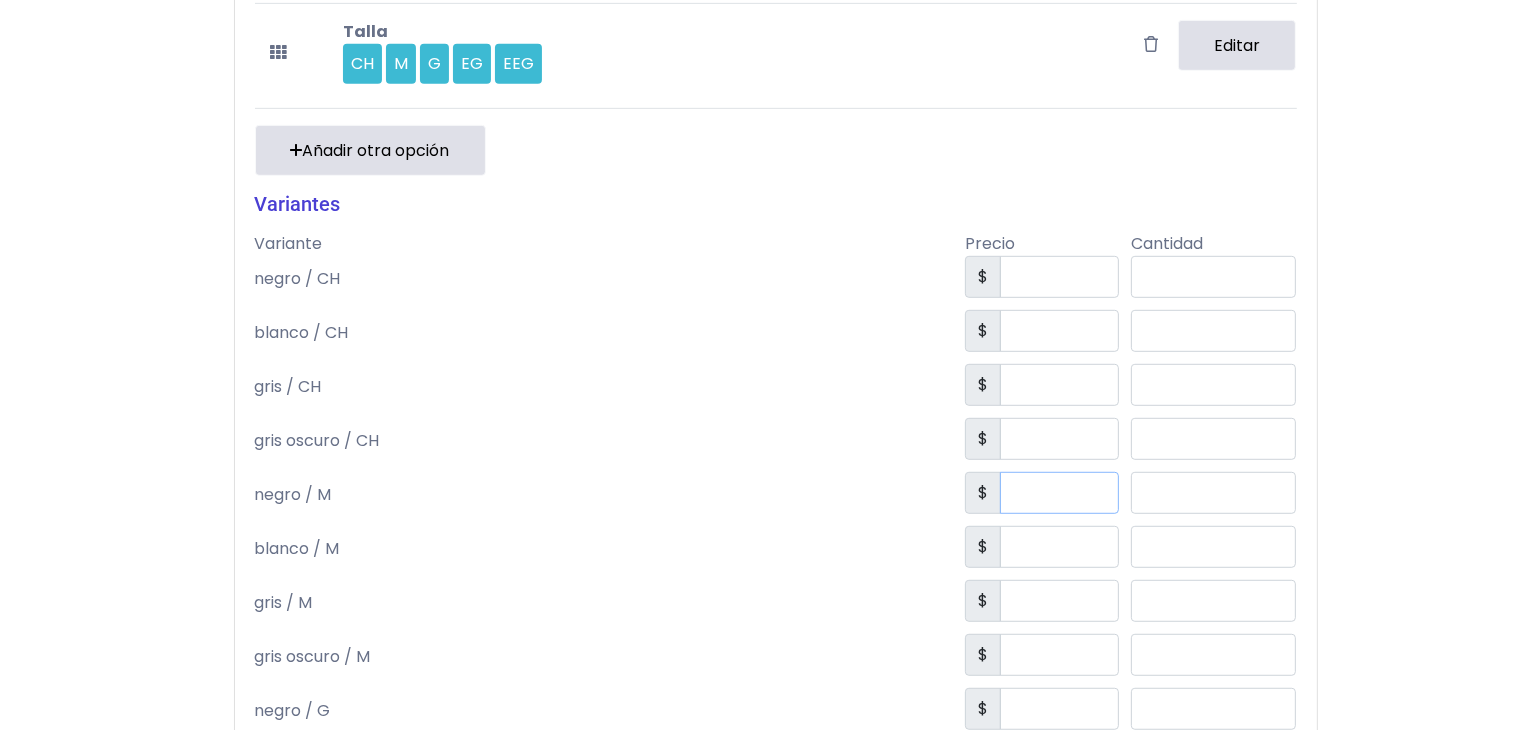 type on "***" 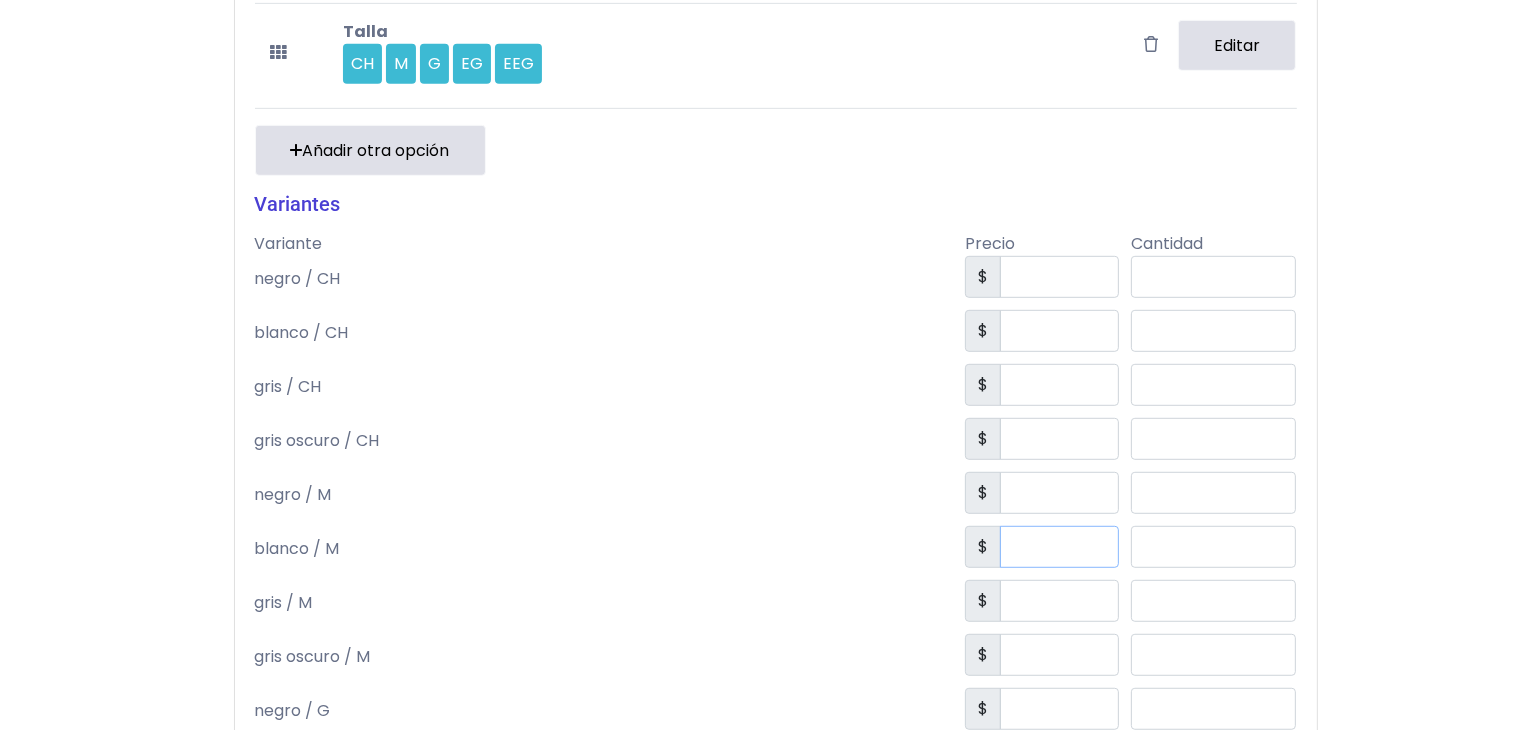 click at bounding box center [1059, 547] 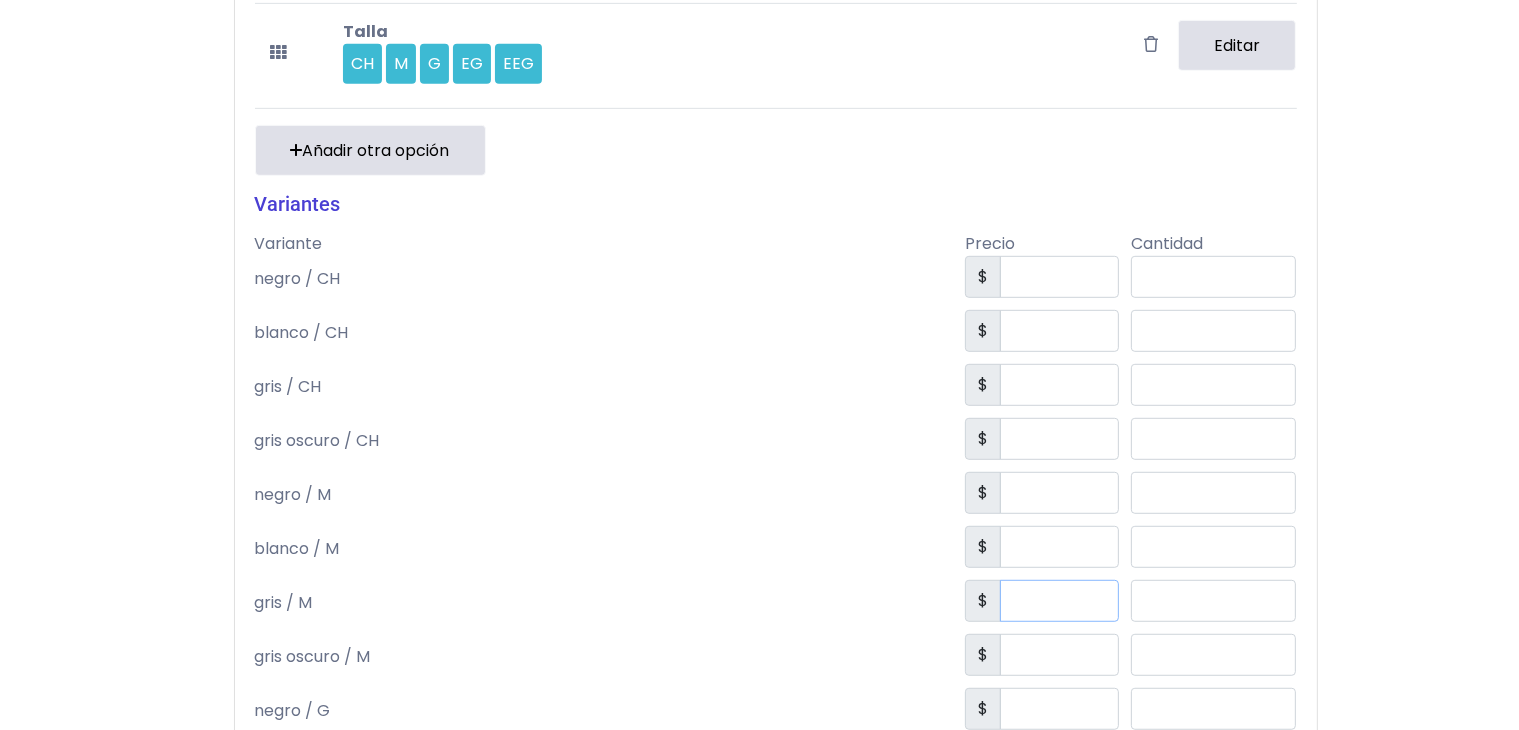 click at bounding box center (1059, 601) 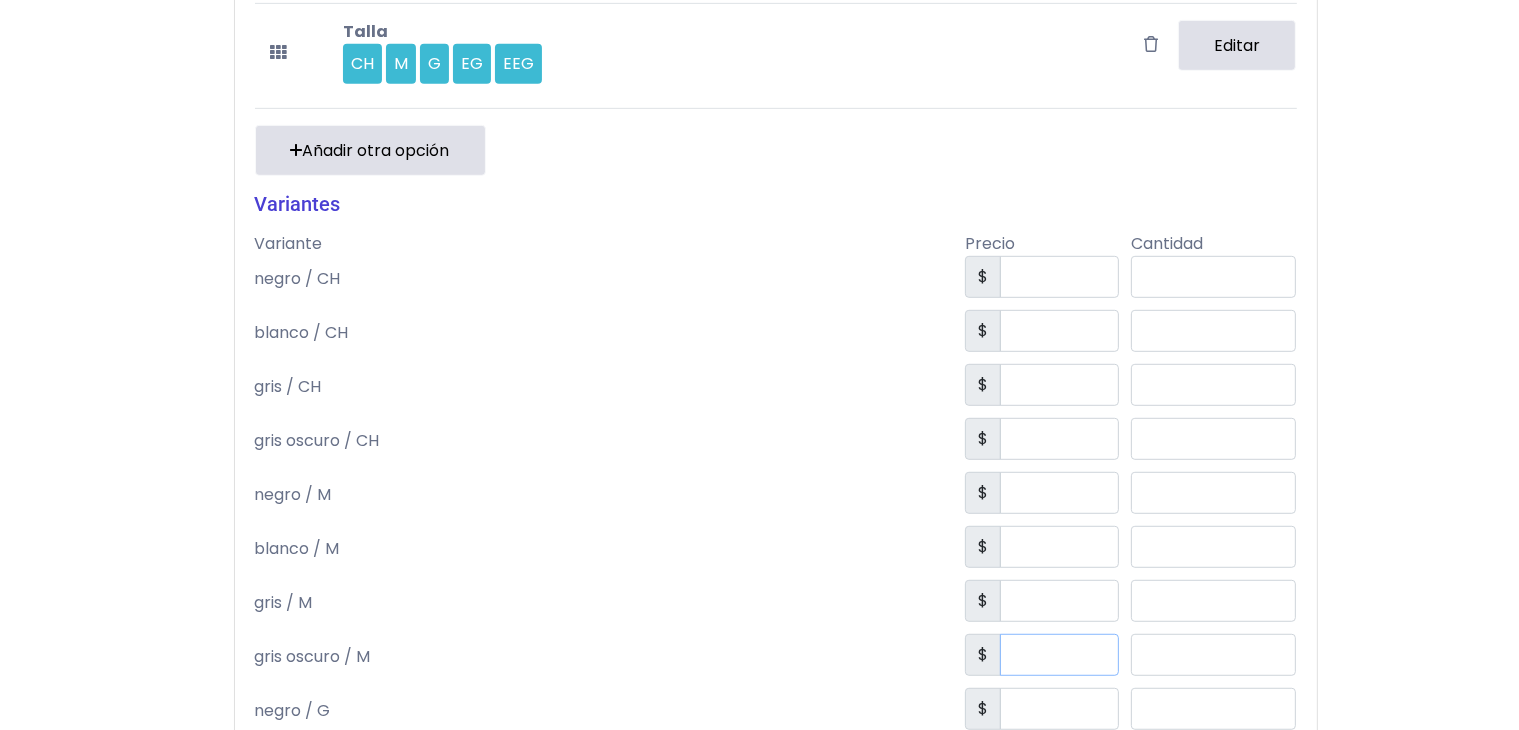click at bounding box center [1059, 655] 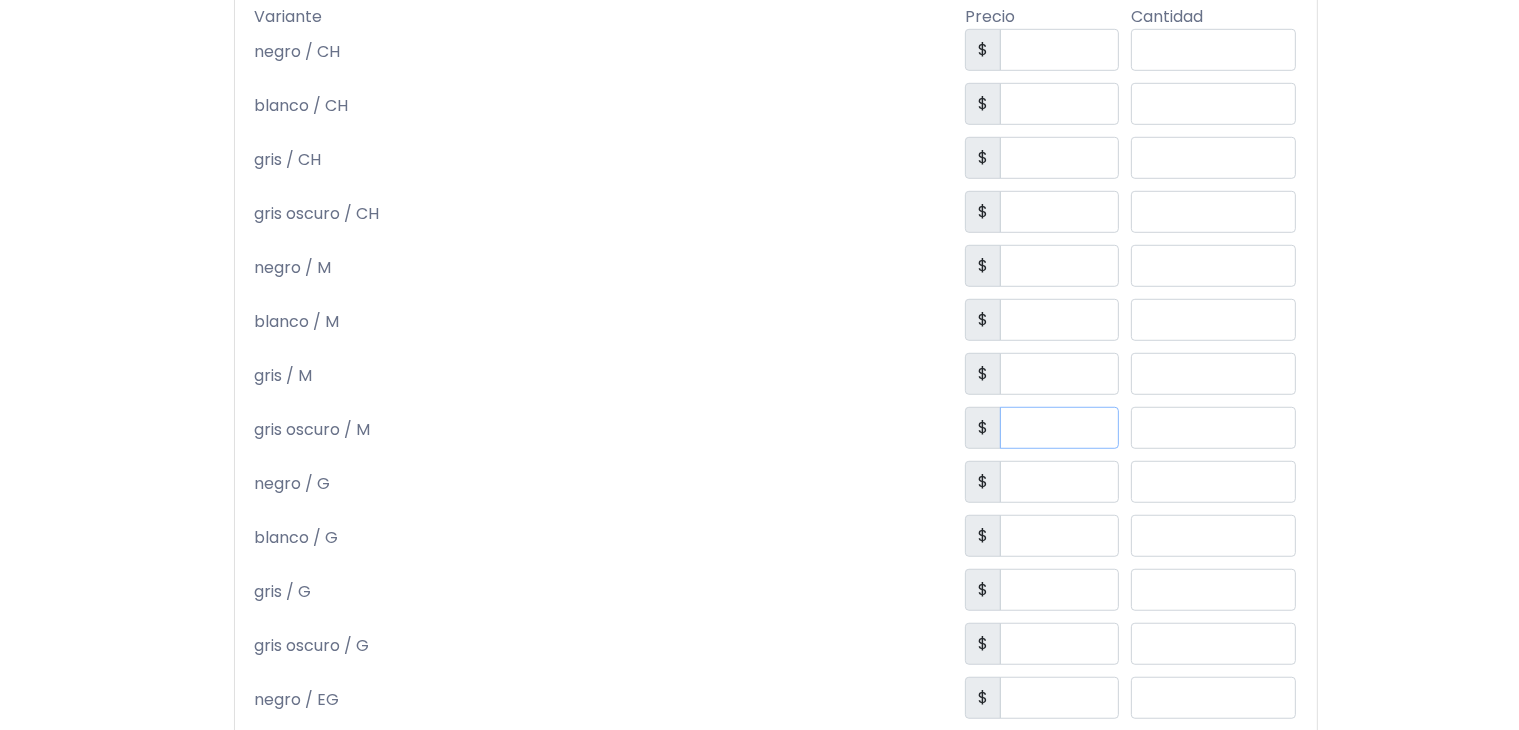 scroll, scrollTop: 1303, scrollLeft: 0, axis: vertical 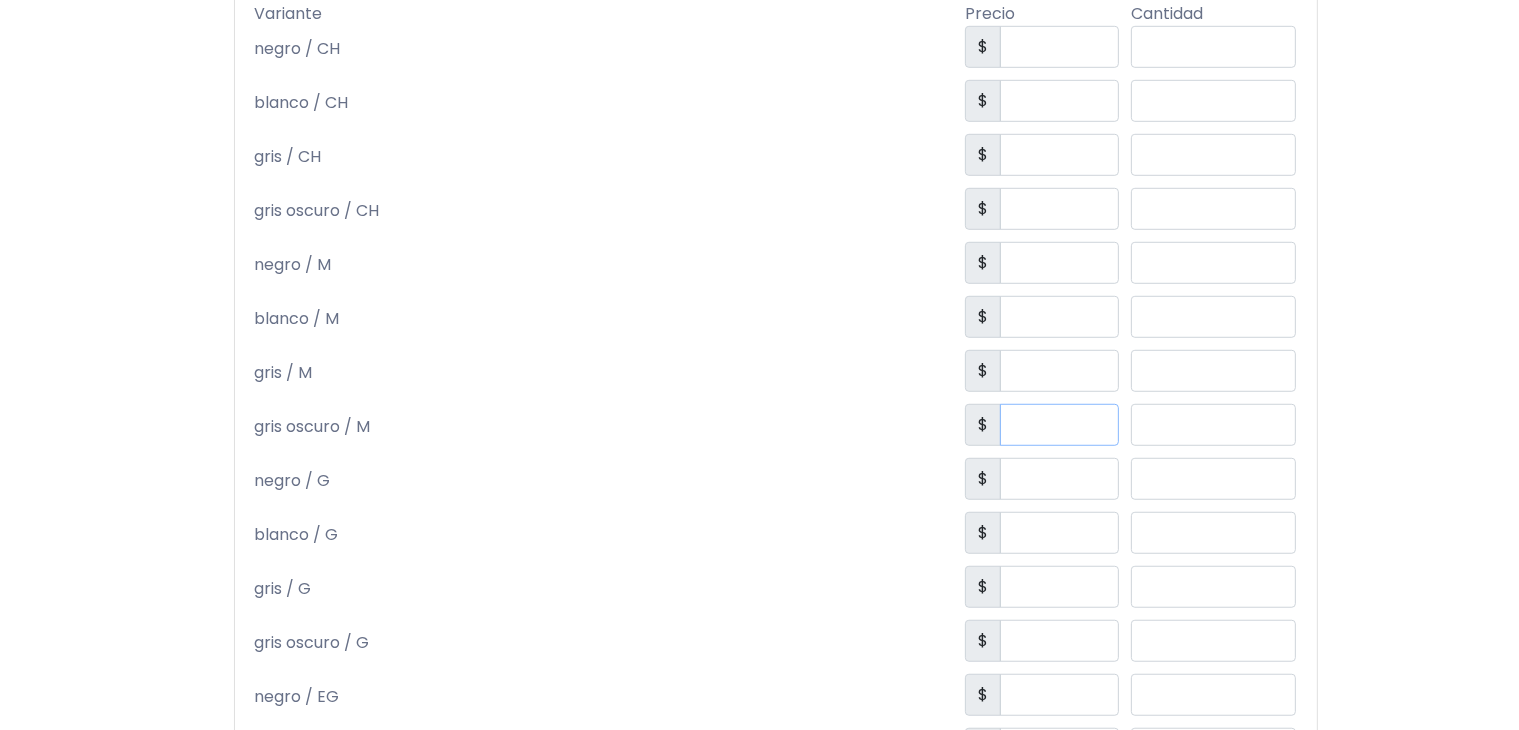 type on "***" 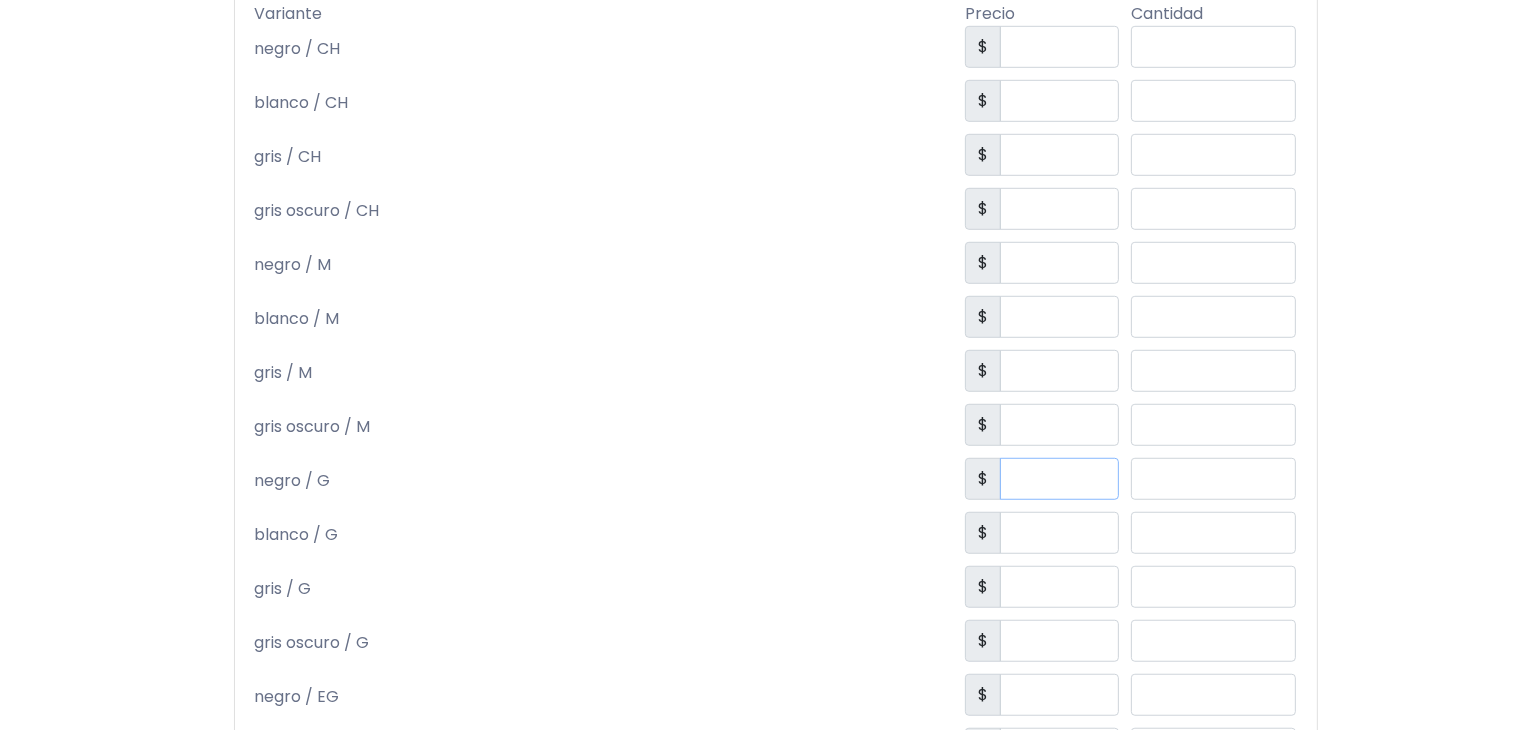 click at bounding box center (1059, 479) 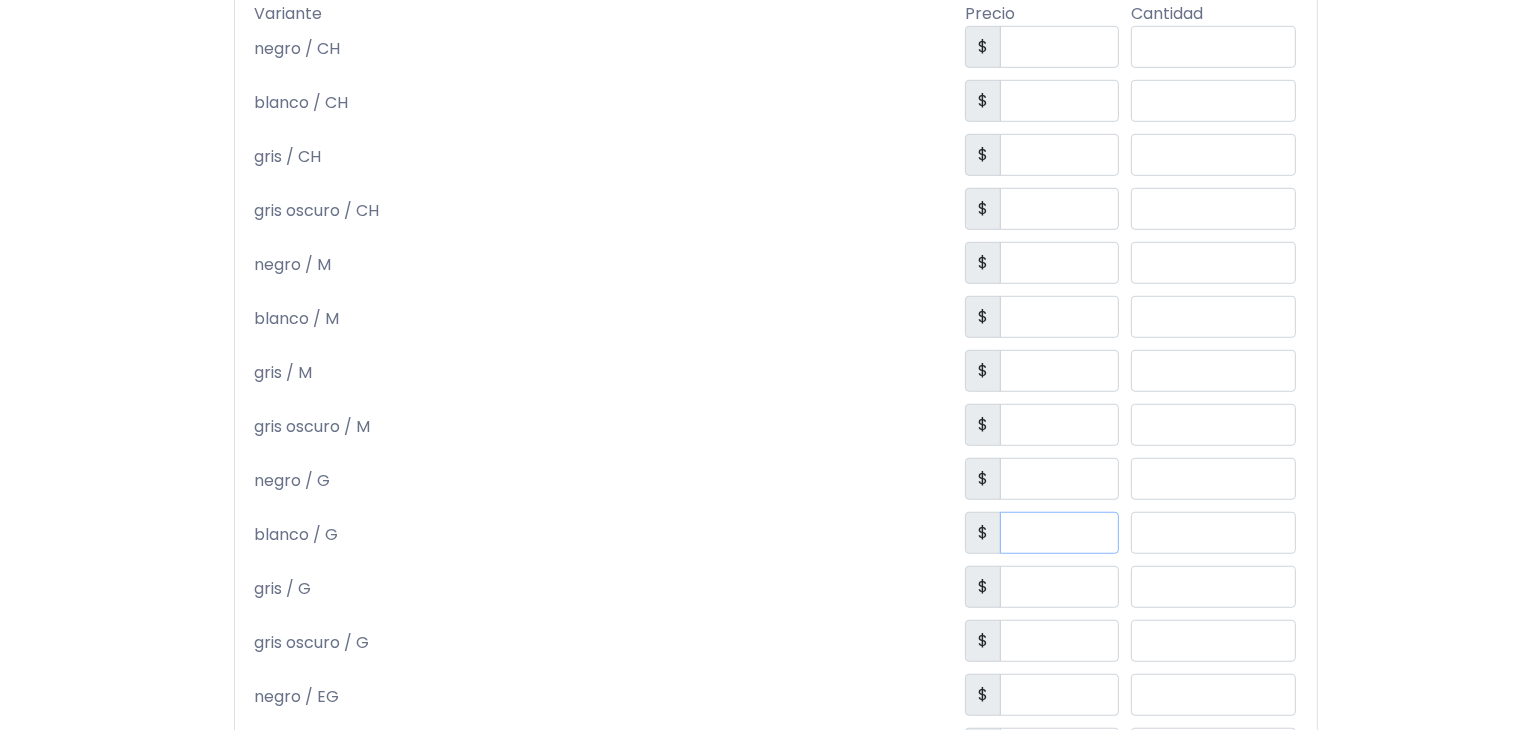 click at bounding box center (1059, 533) 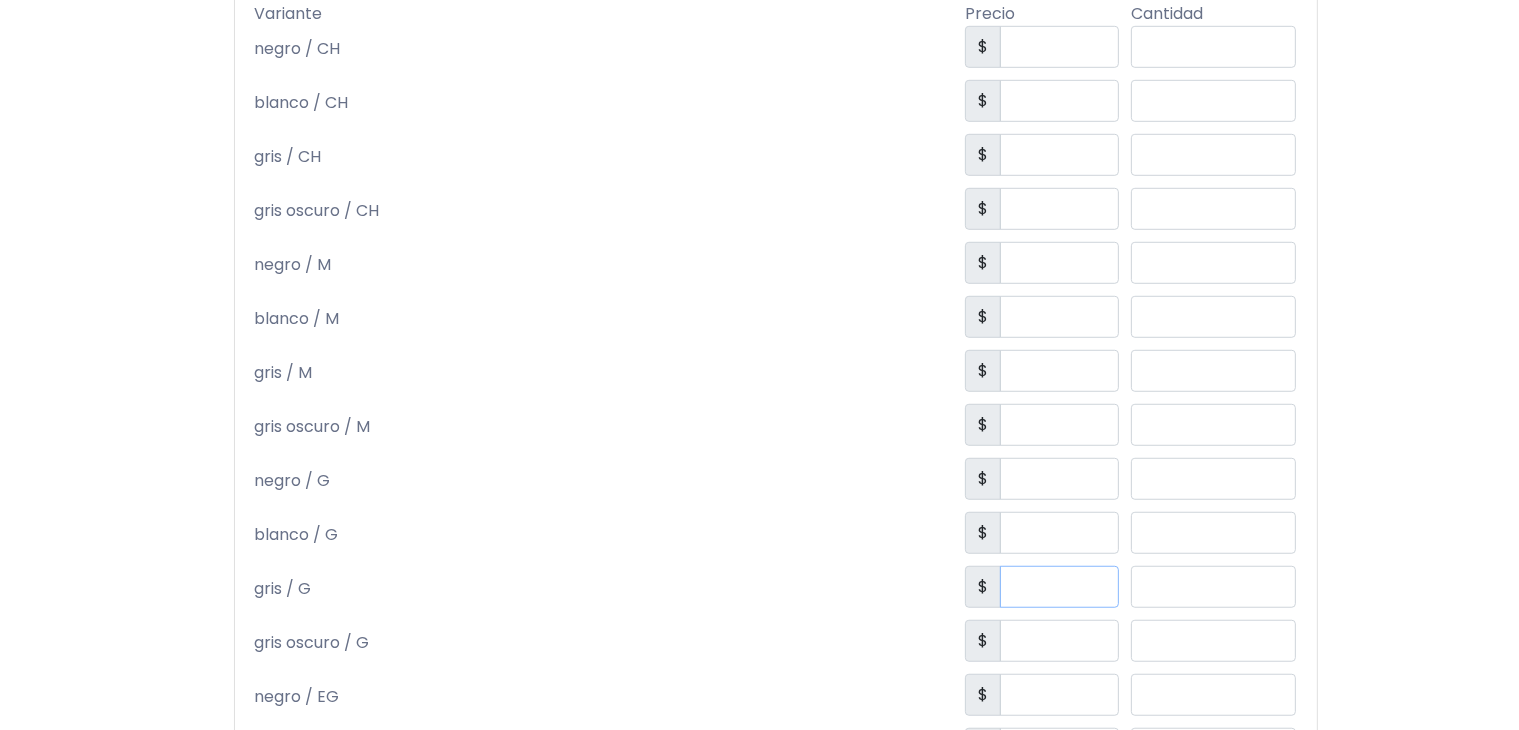 paste on "***" 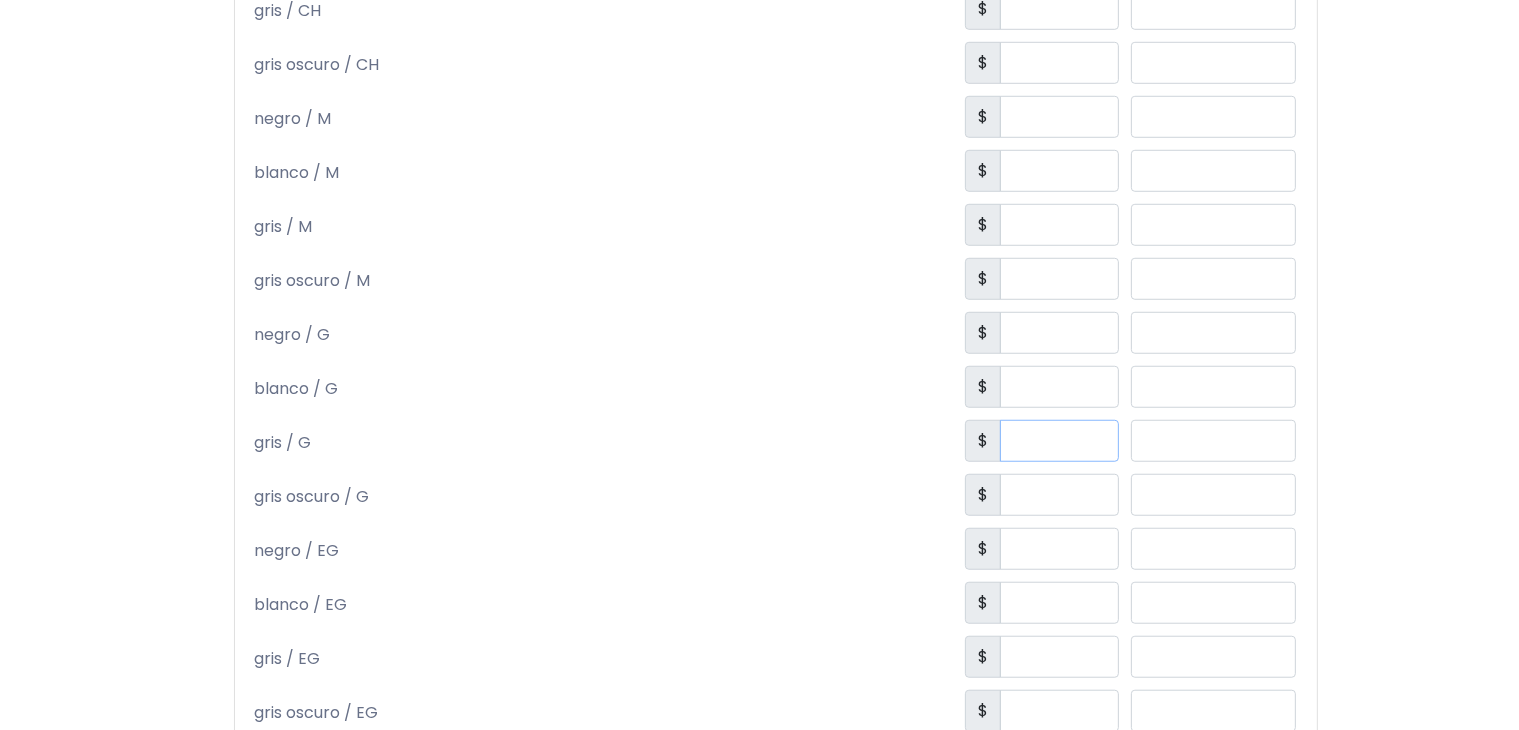 scroll, scrollTop: 1450, scrollLeft: 0, axis: vertical 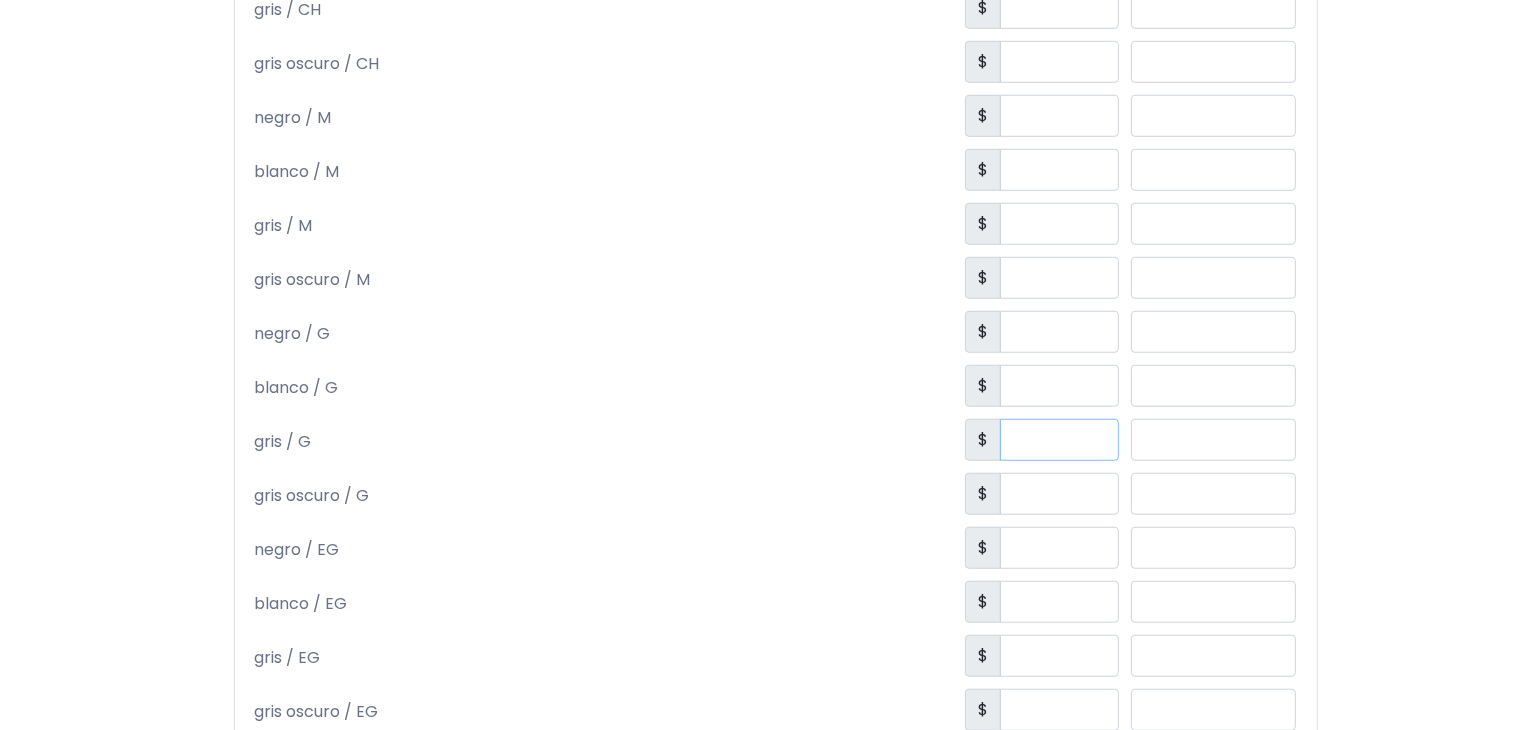 type on "***" 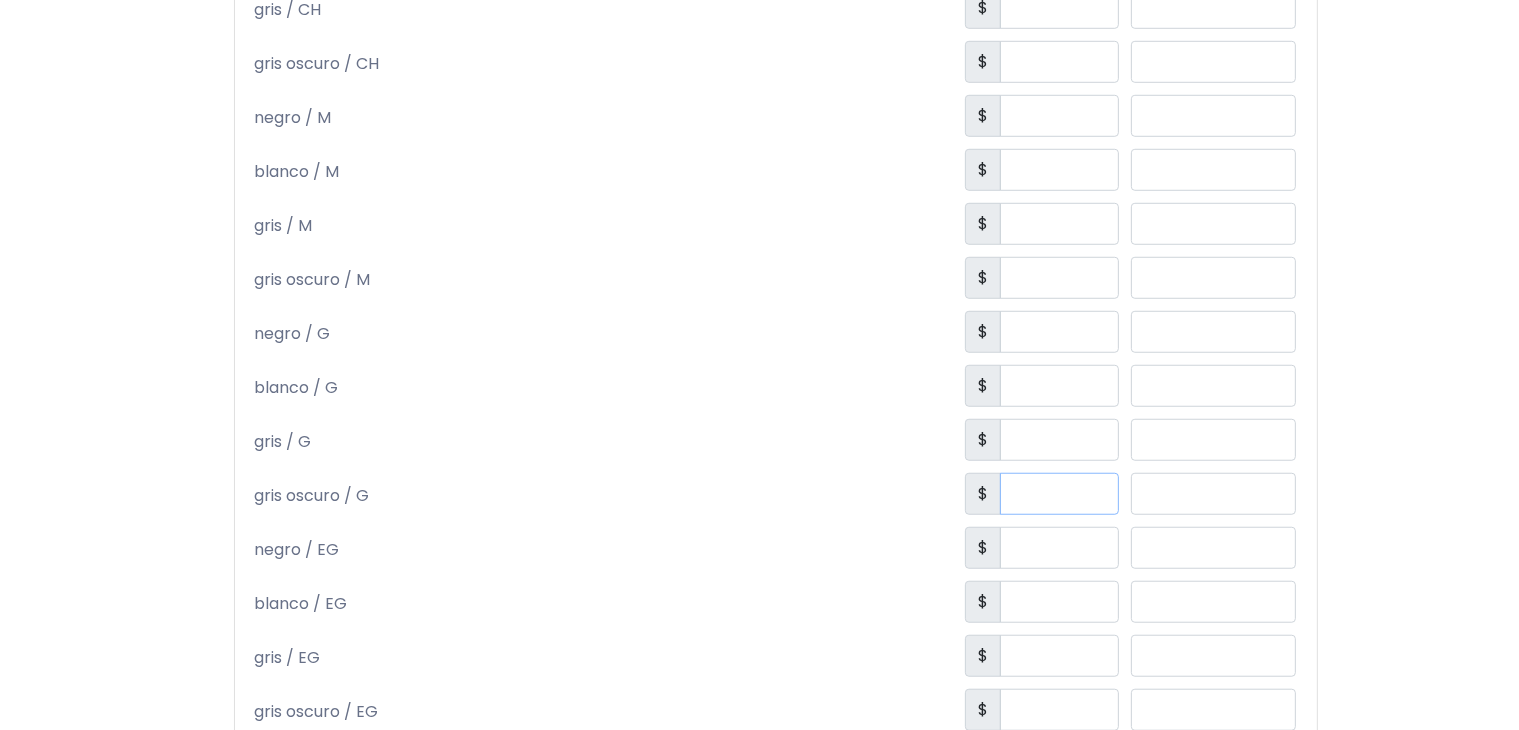 click at bounding box center [1059, 494] 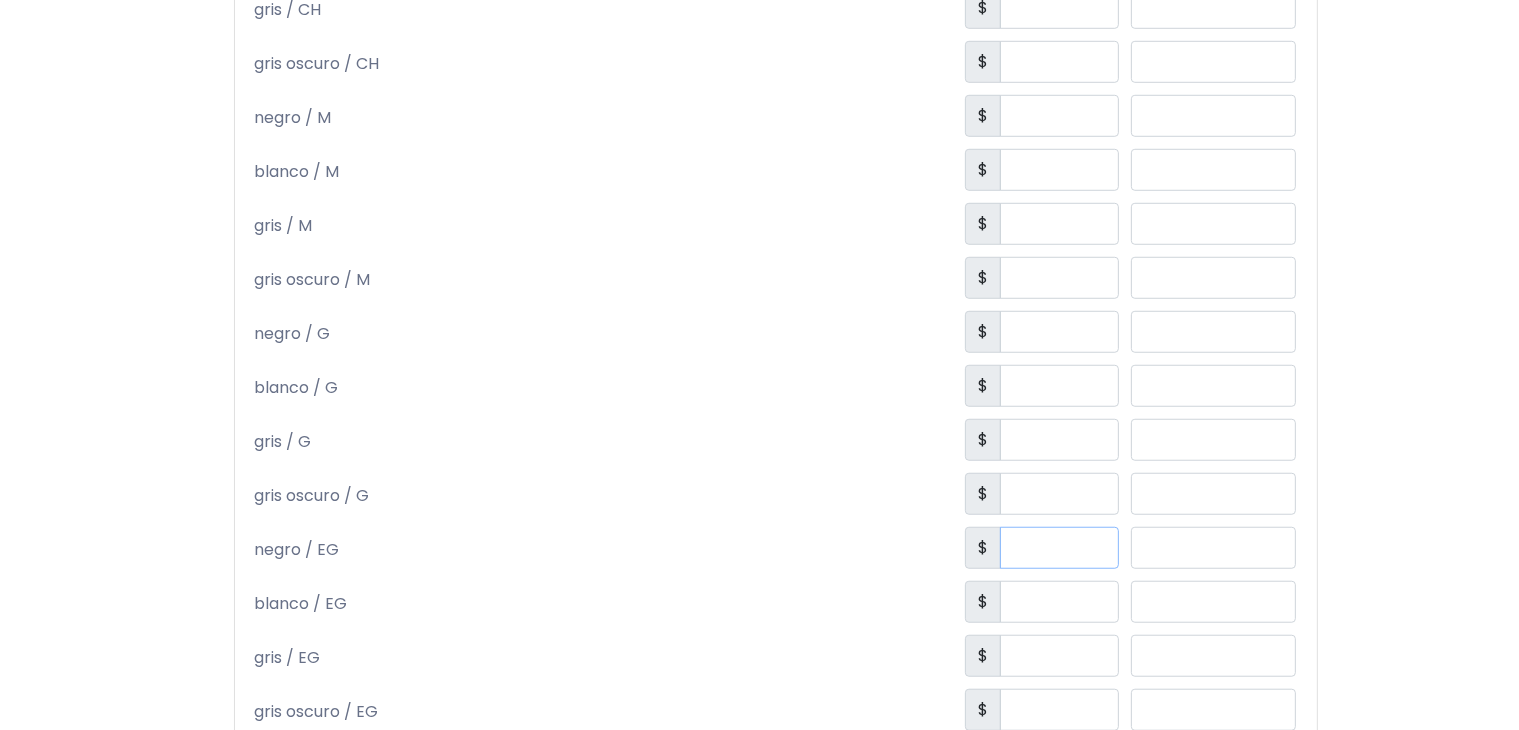 click at bounding box center (1059, 548) 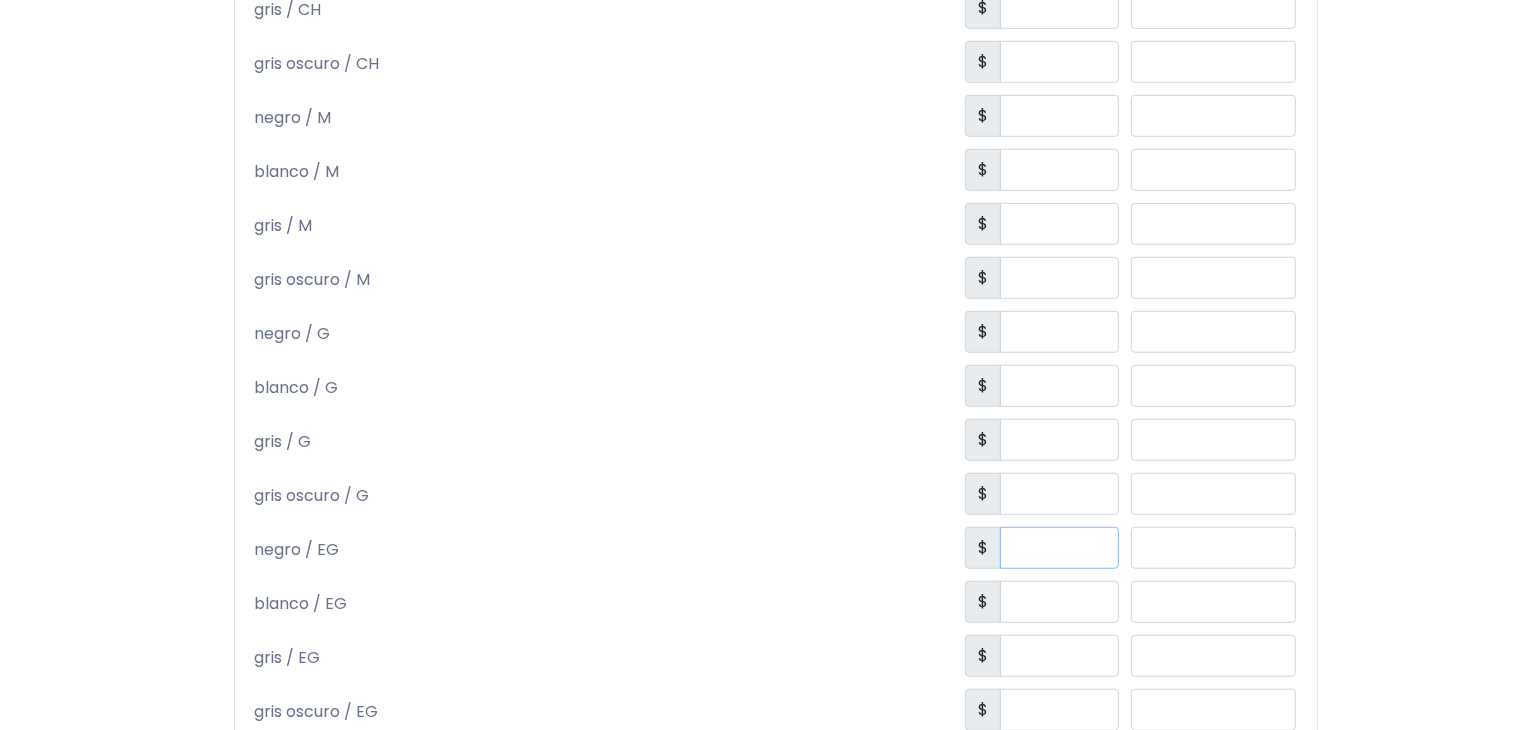 click on "***" at bounding box center [1059, 548] 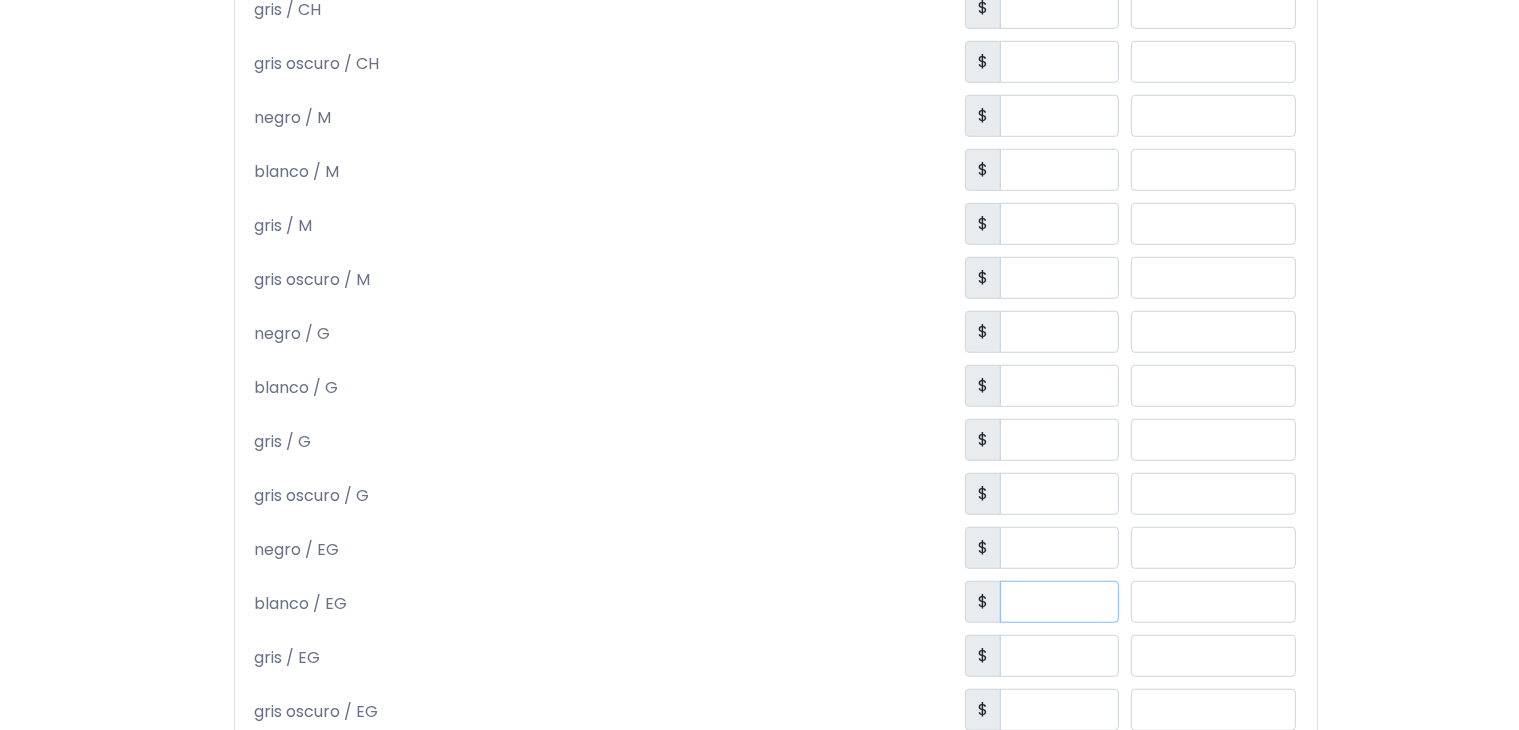 click at bounding box center [1059, 602] 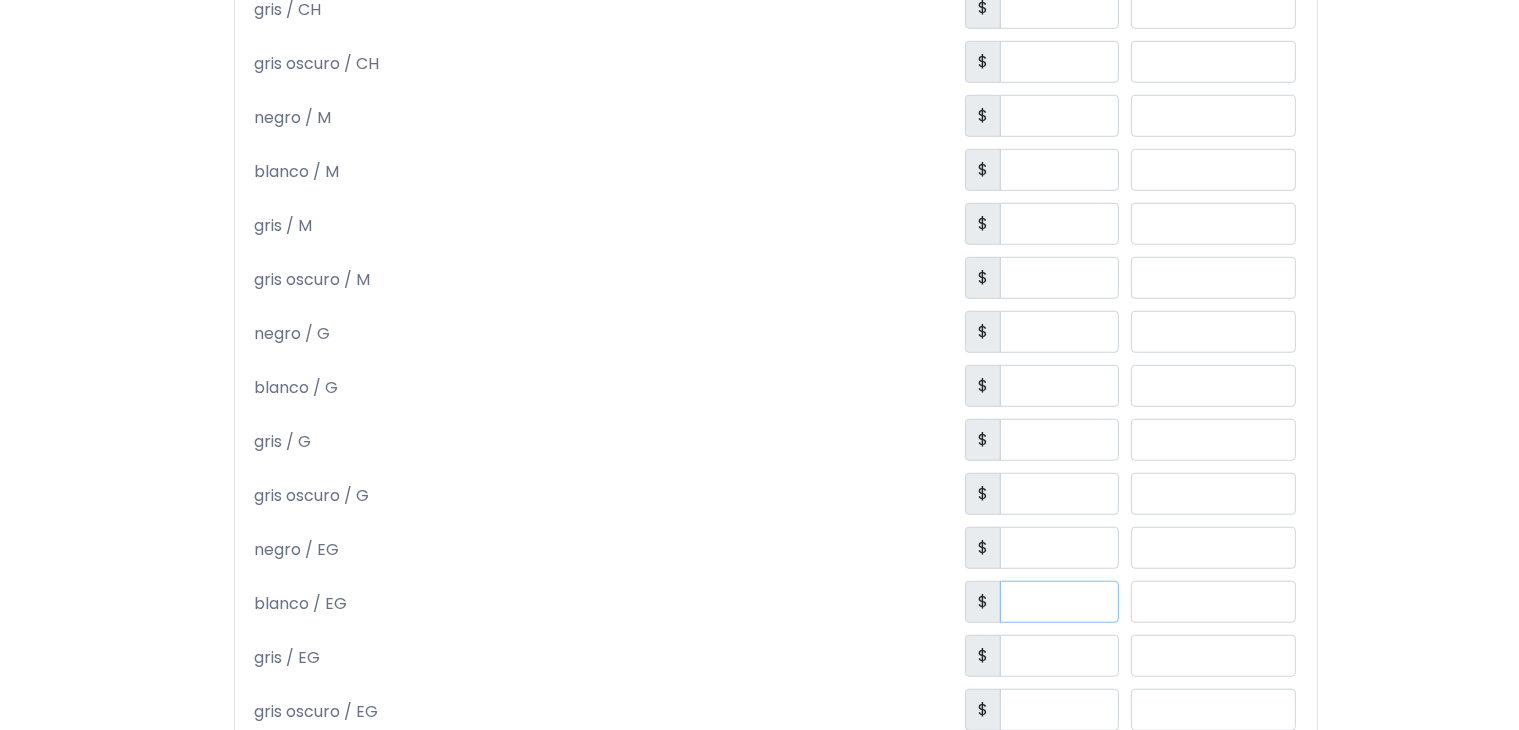 paste on "***" 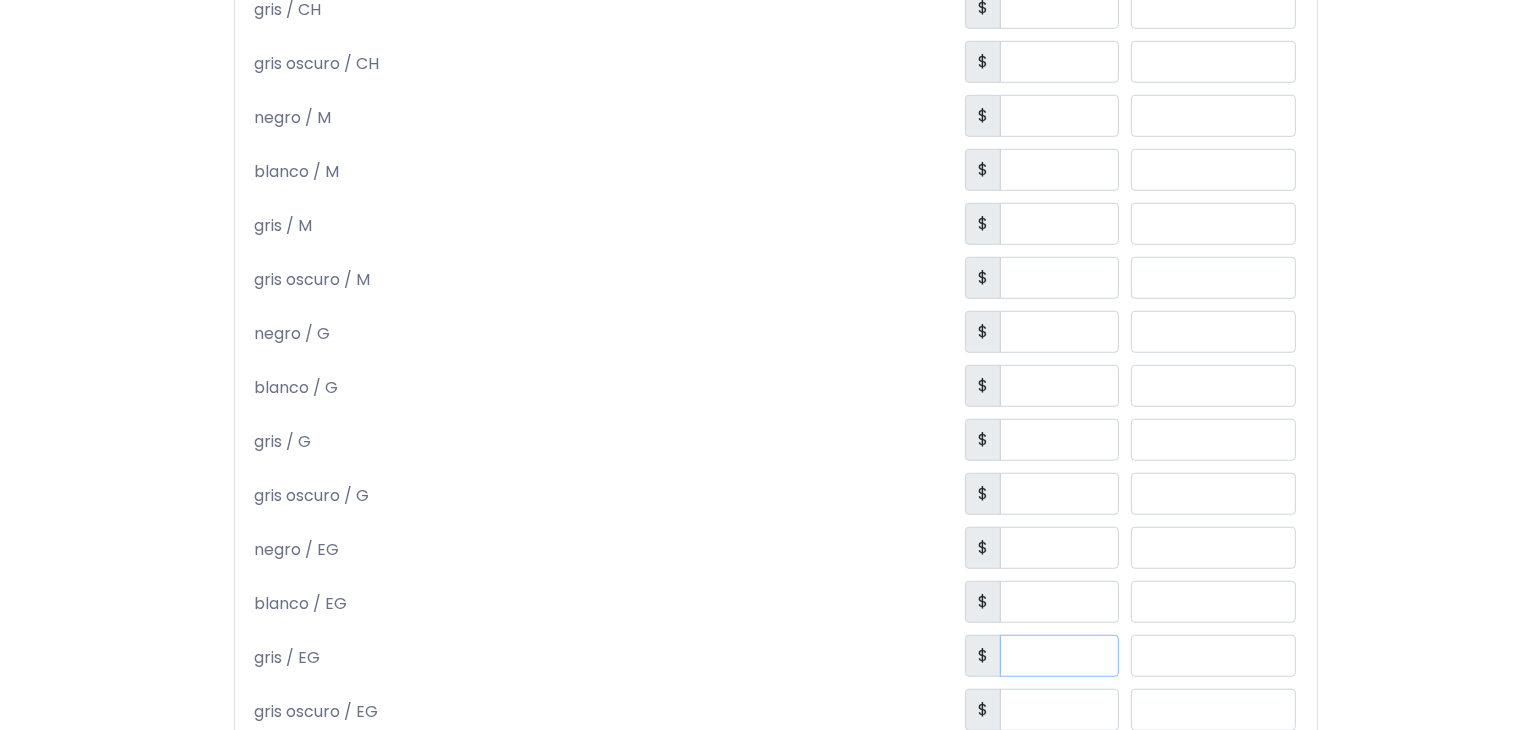 click at bounding box center [1059, 656] 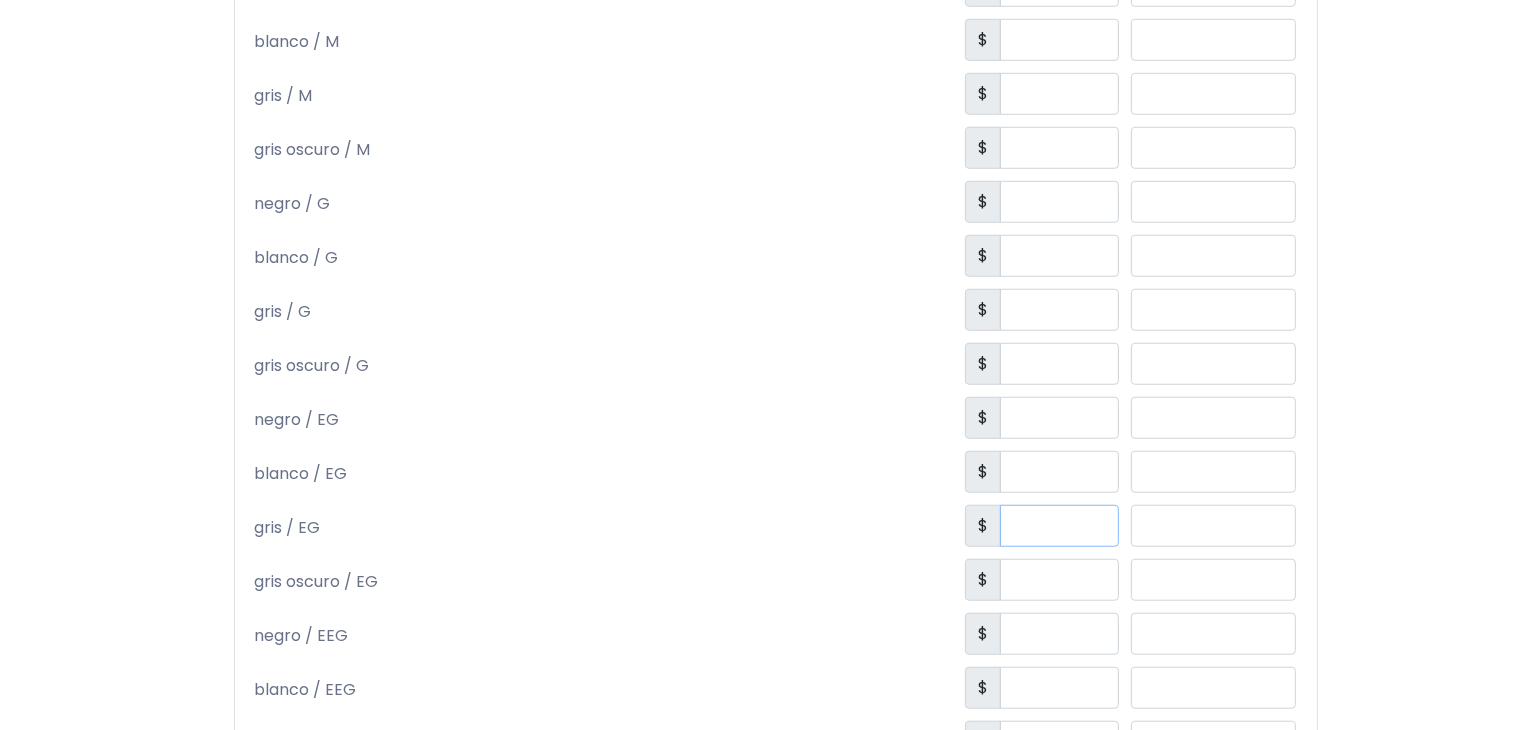 scroll, scrollTop: 1583, scrollLeft: 0, axis: vertical 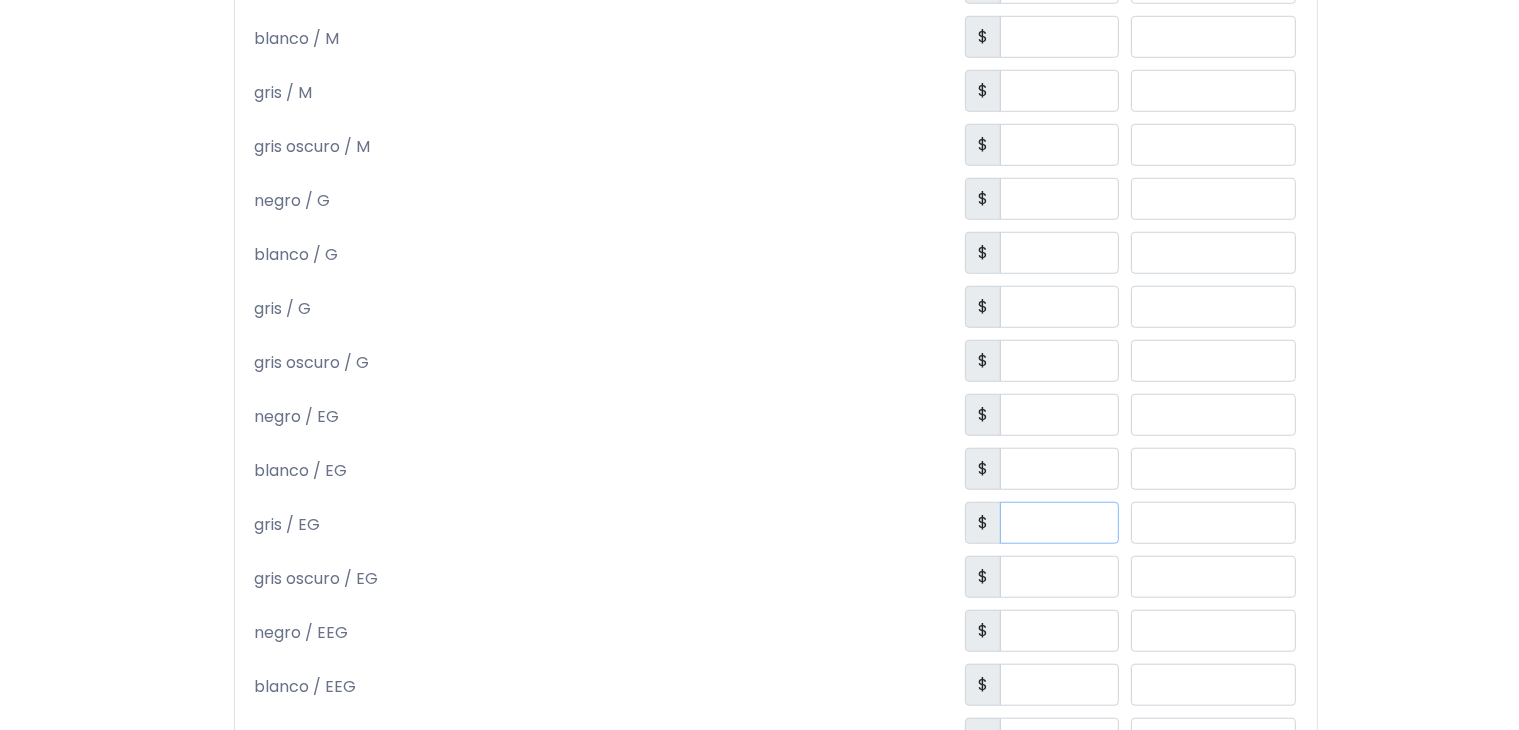 type on "***" 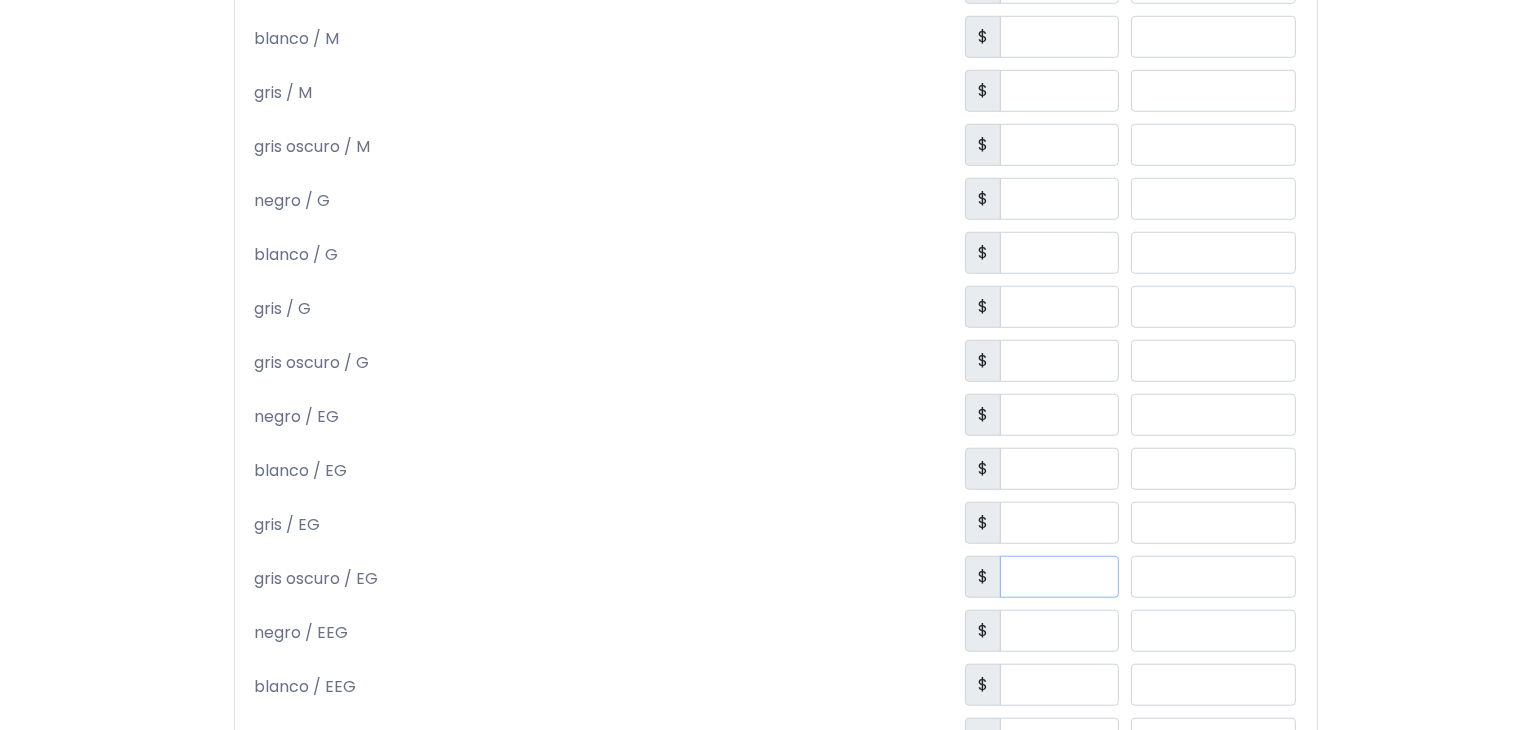 click at bounding box center (1059, 577) 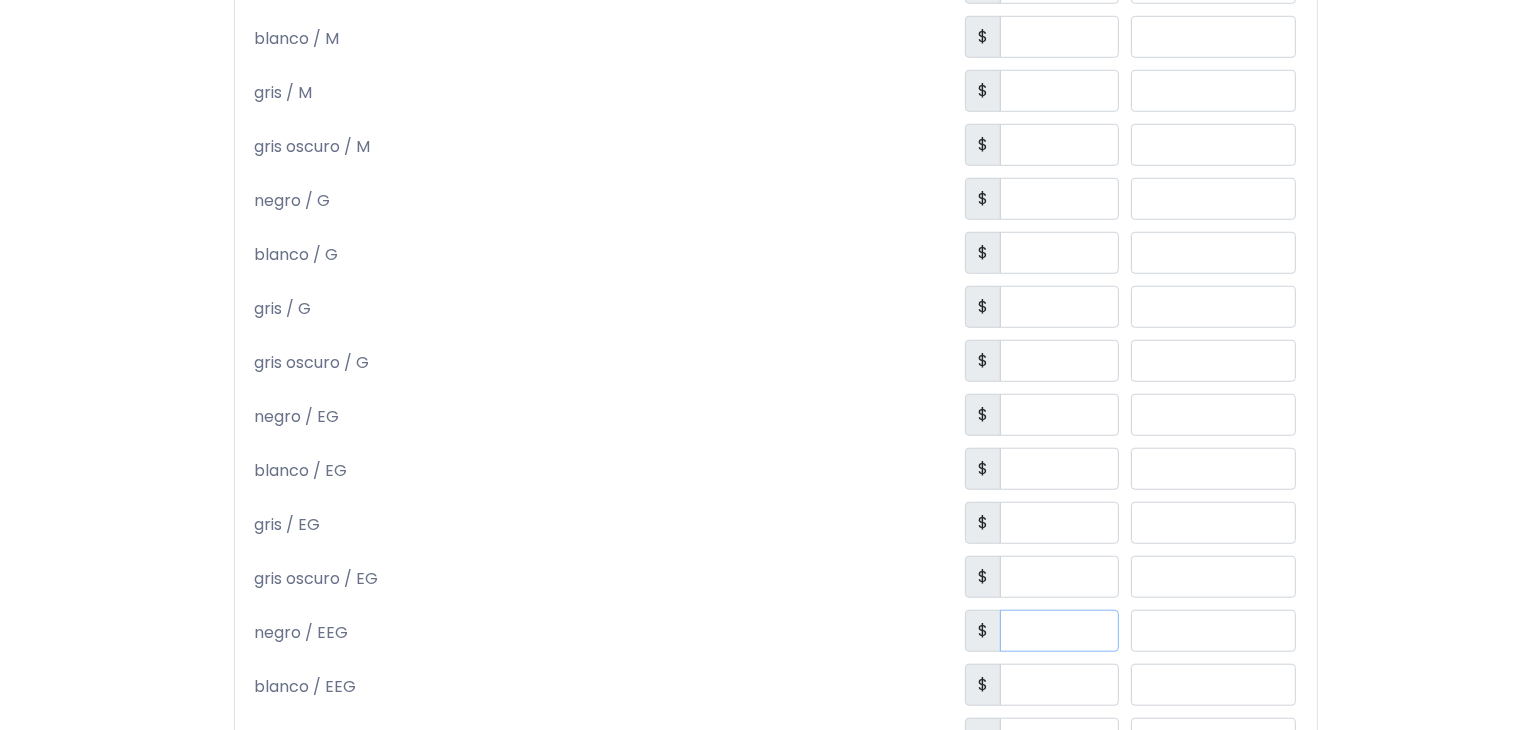 click at bounding box center [1059, 631] 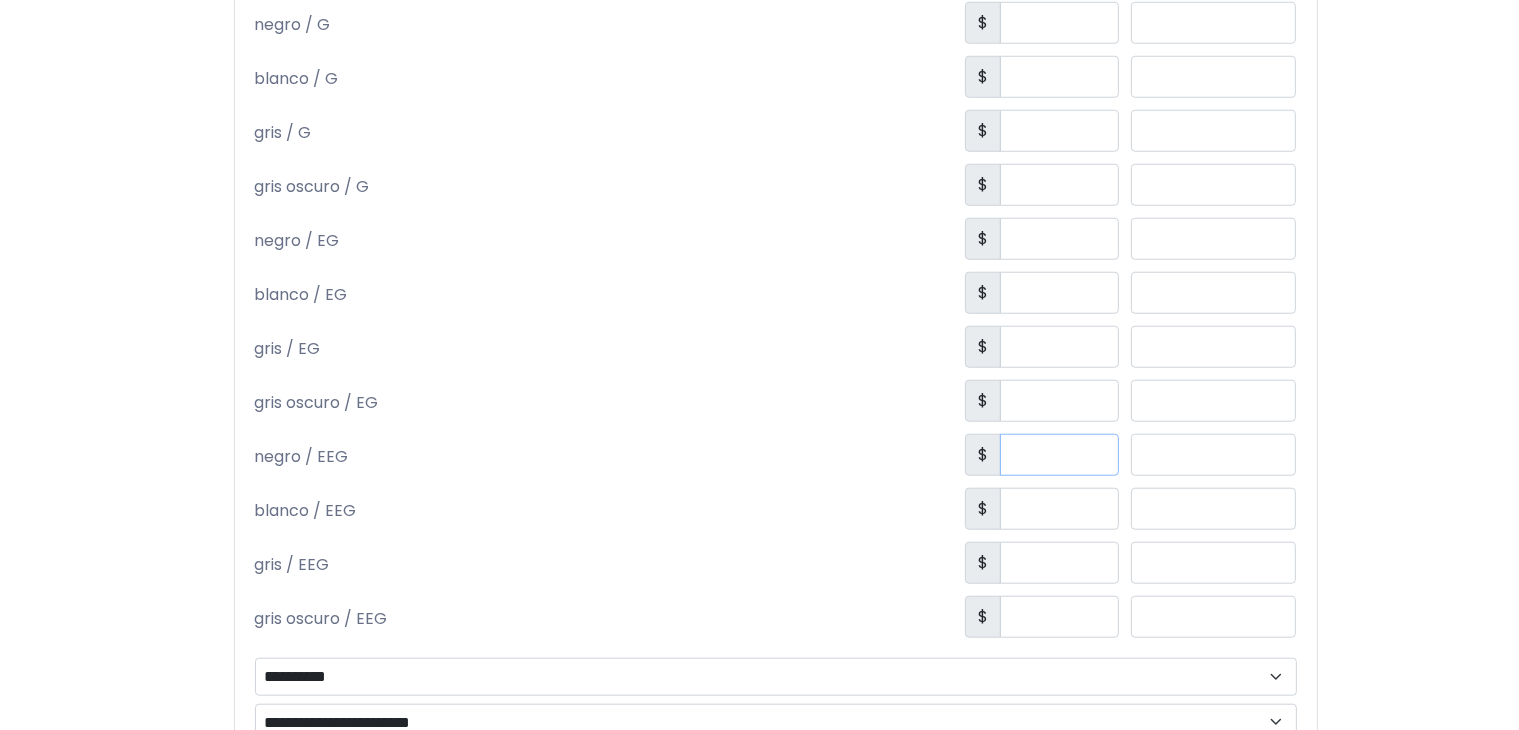 scroll, scrollTop: 1724, scrollLeft: 0, axis: vertical 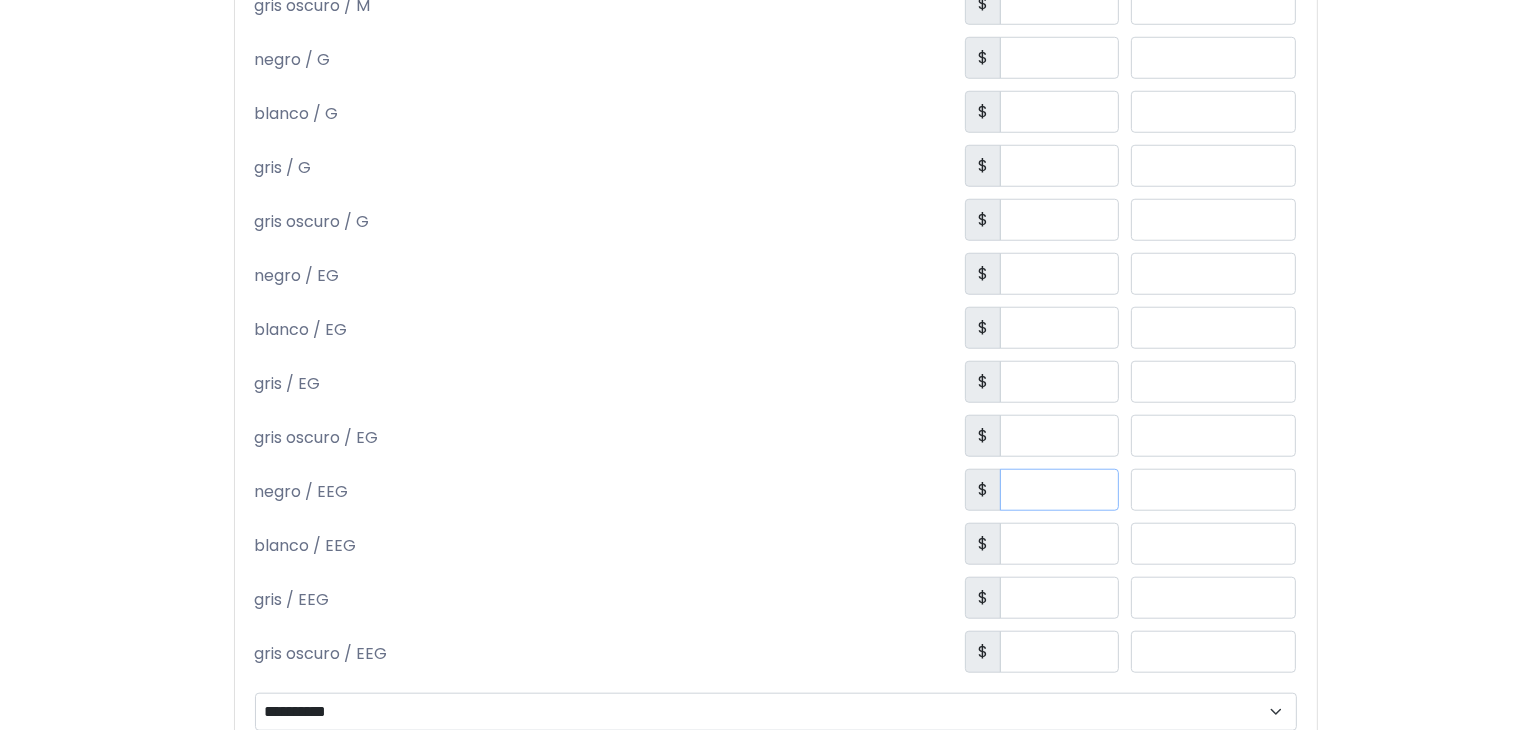 type on "***" 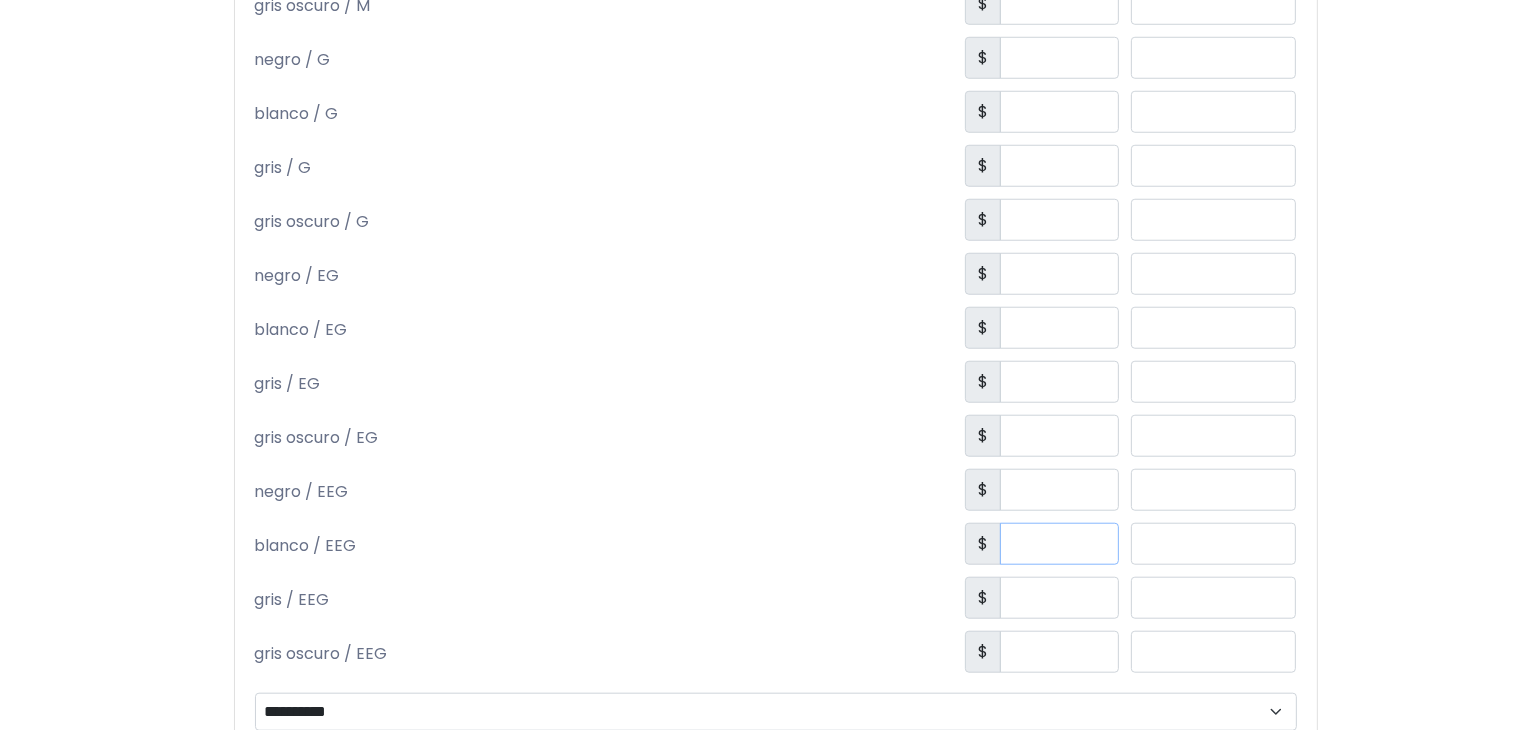 click at bounding box center [1059, 544] 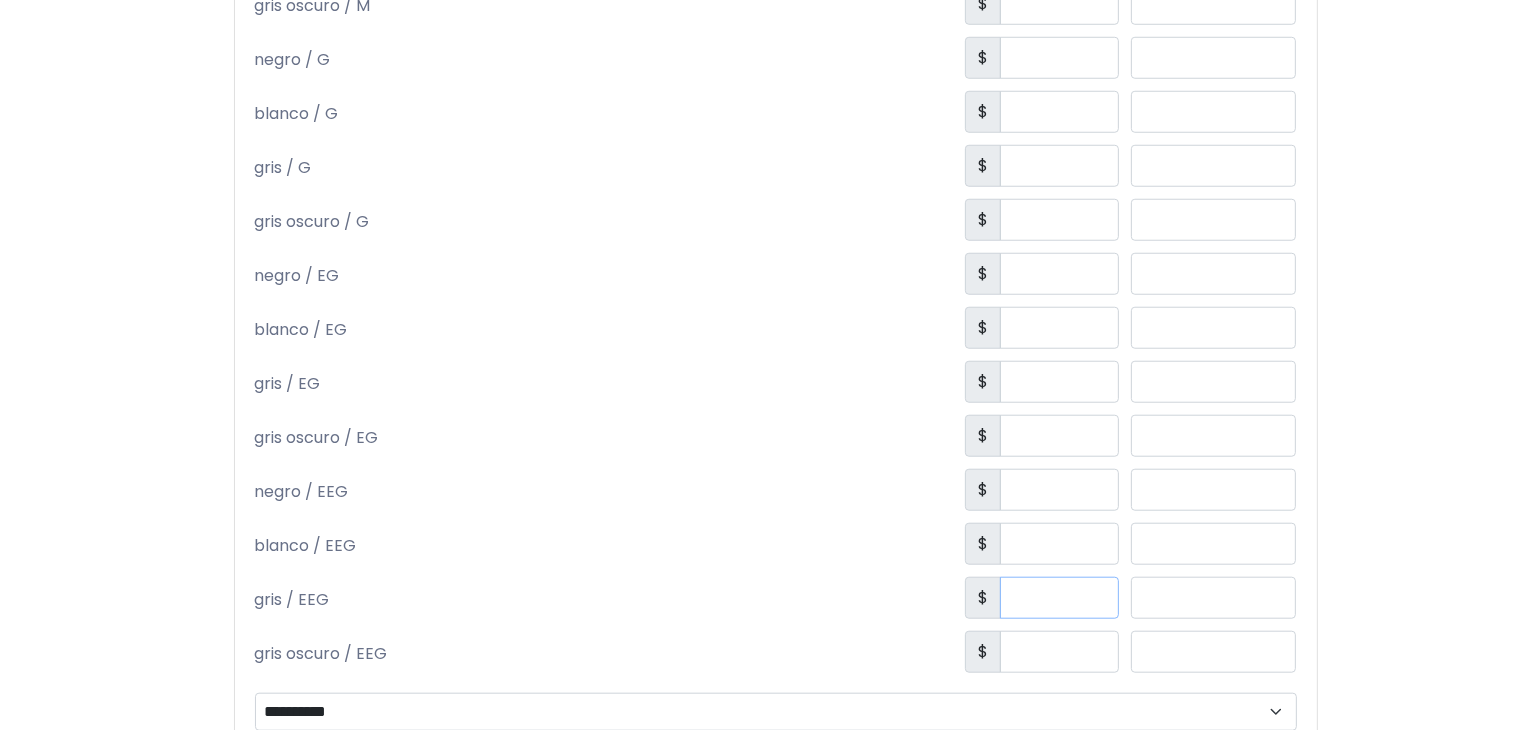 paste on "***" 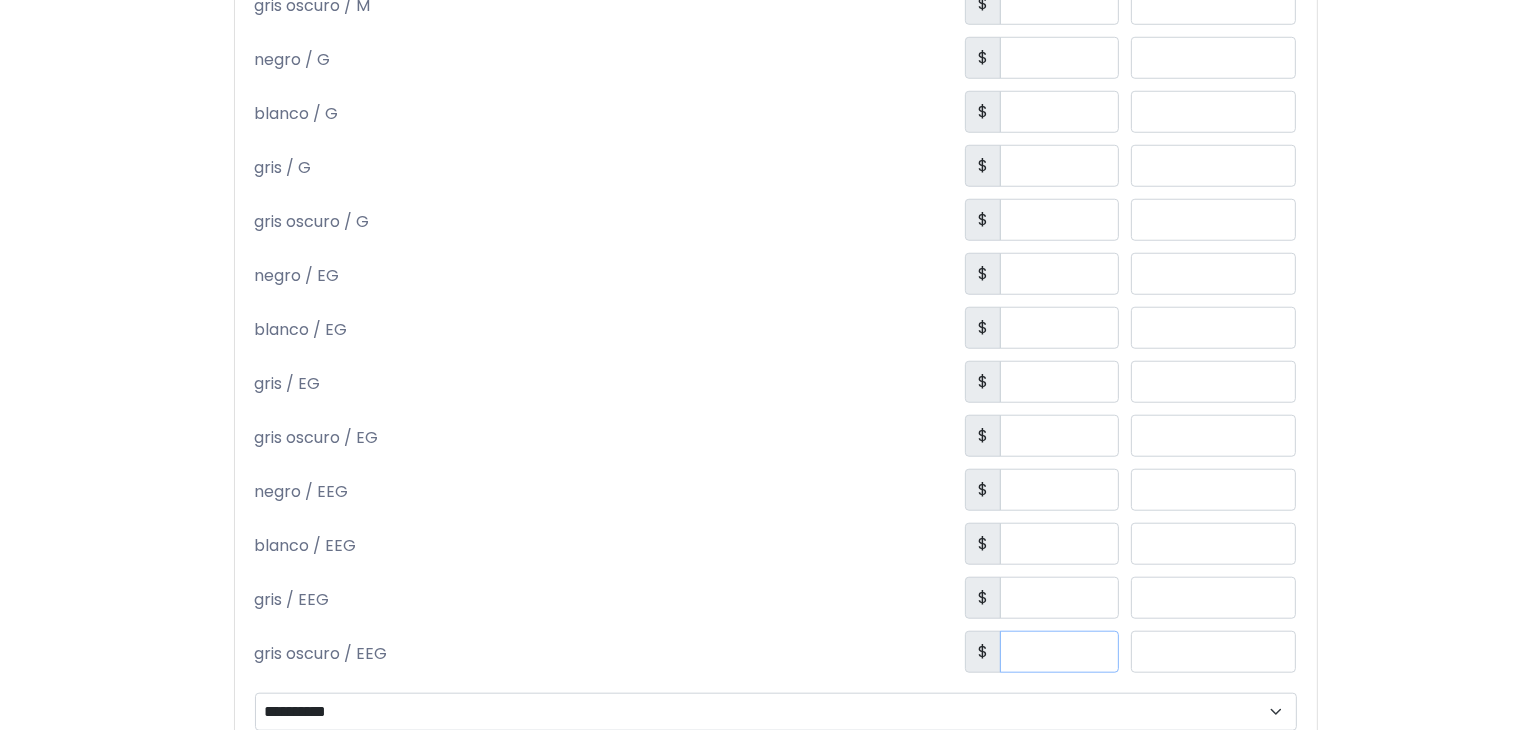 click at bounding box center [1059, 652] 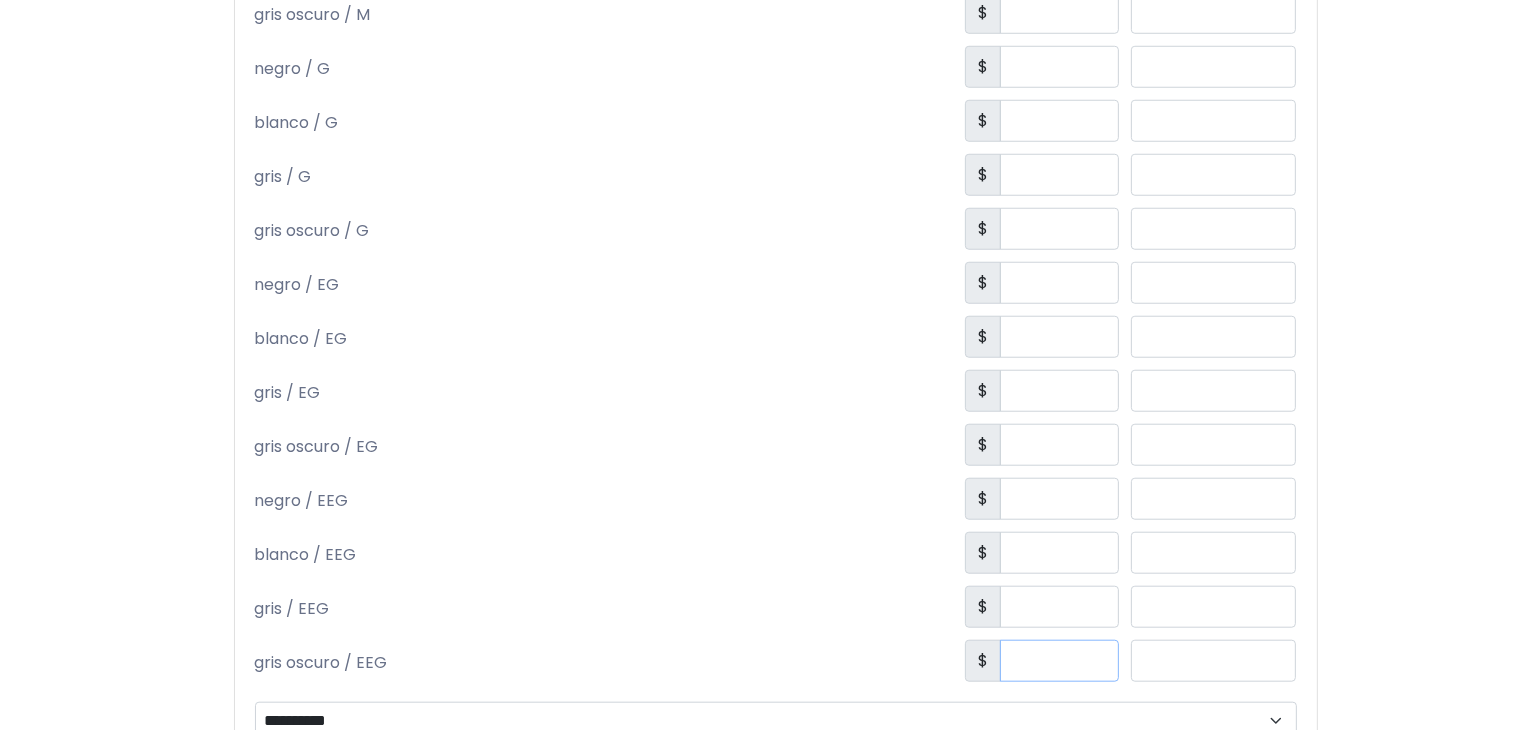 scroll, scrollTop: 2087, scrollLeft: 0, axis: vertical 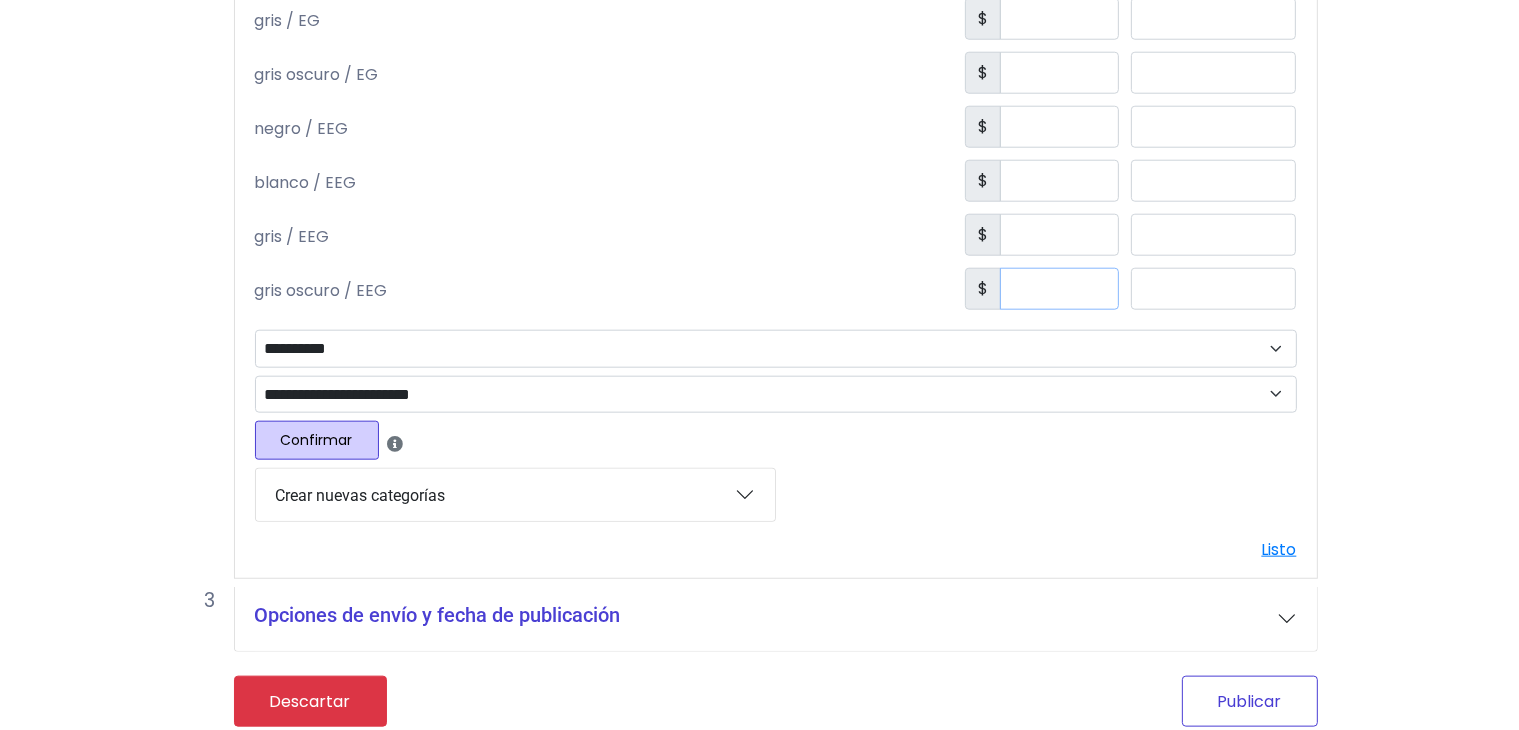 type on "***" 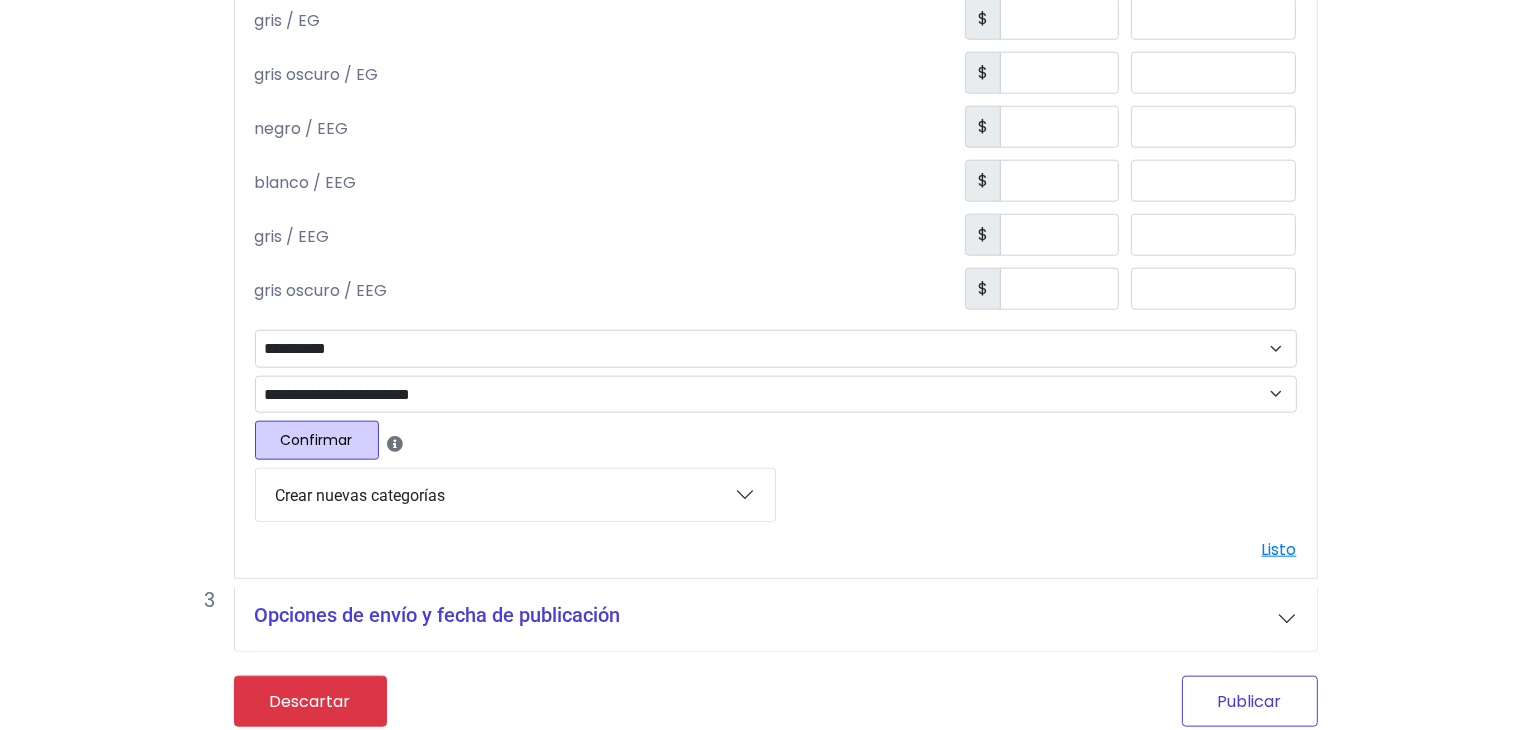 click on "Publicar" at bounding box center (1250, 701) 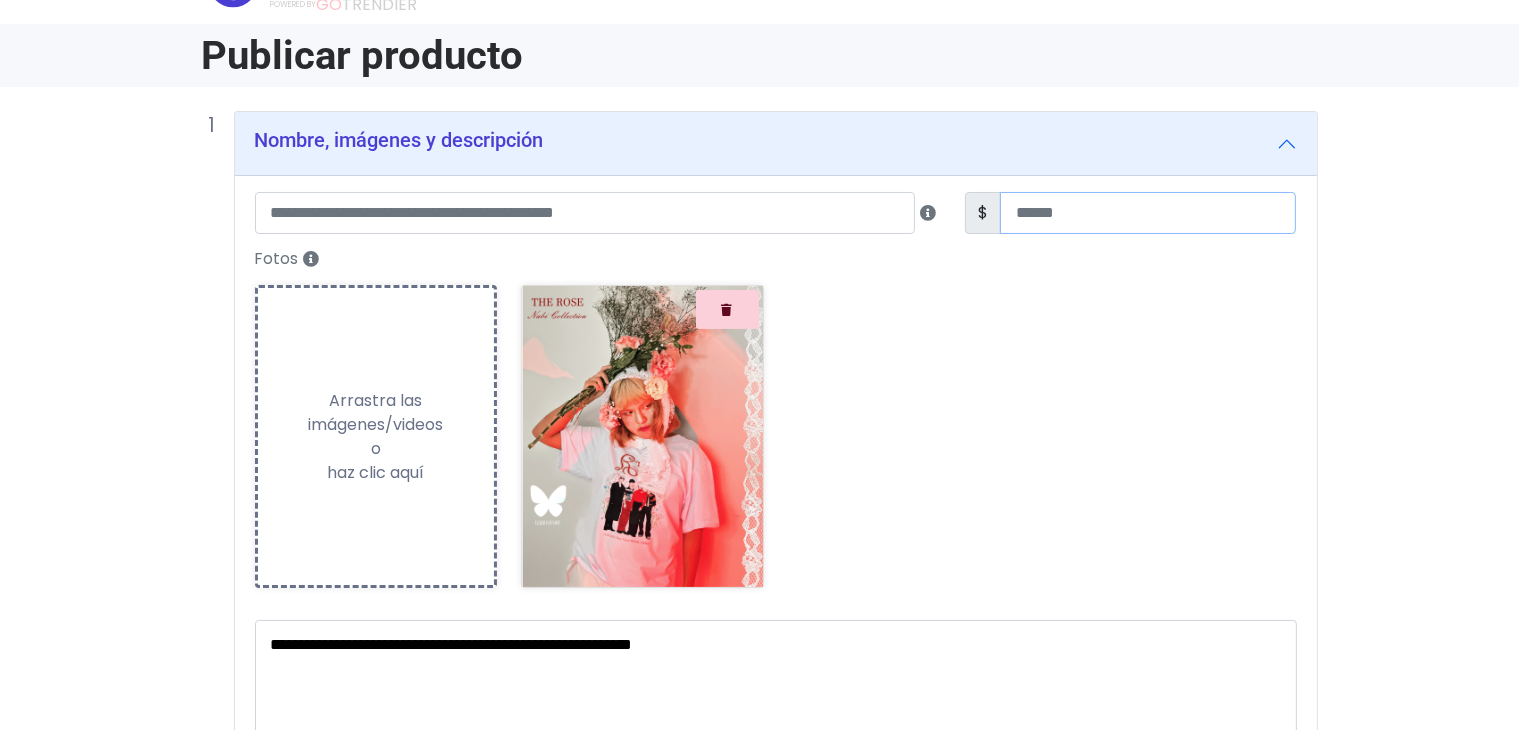scroll, scrollTop: 0, scrollLeft: 0, axis: both 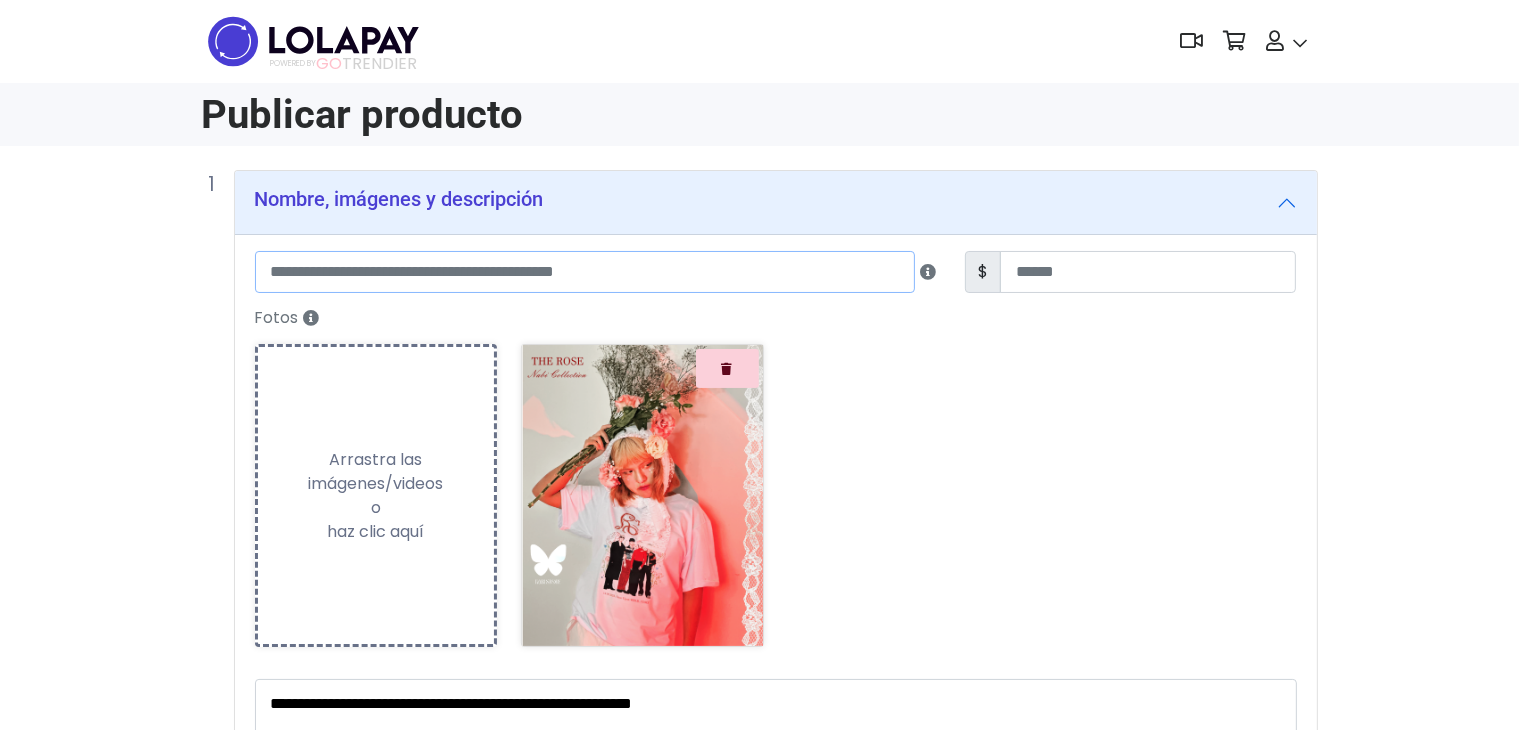click at bounding box center (585, 272) 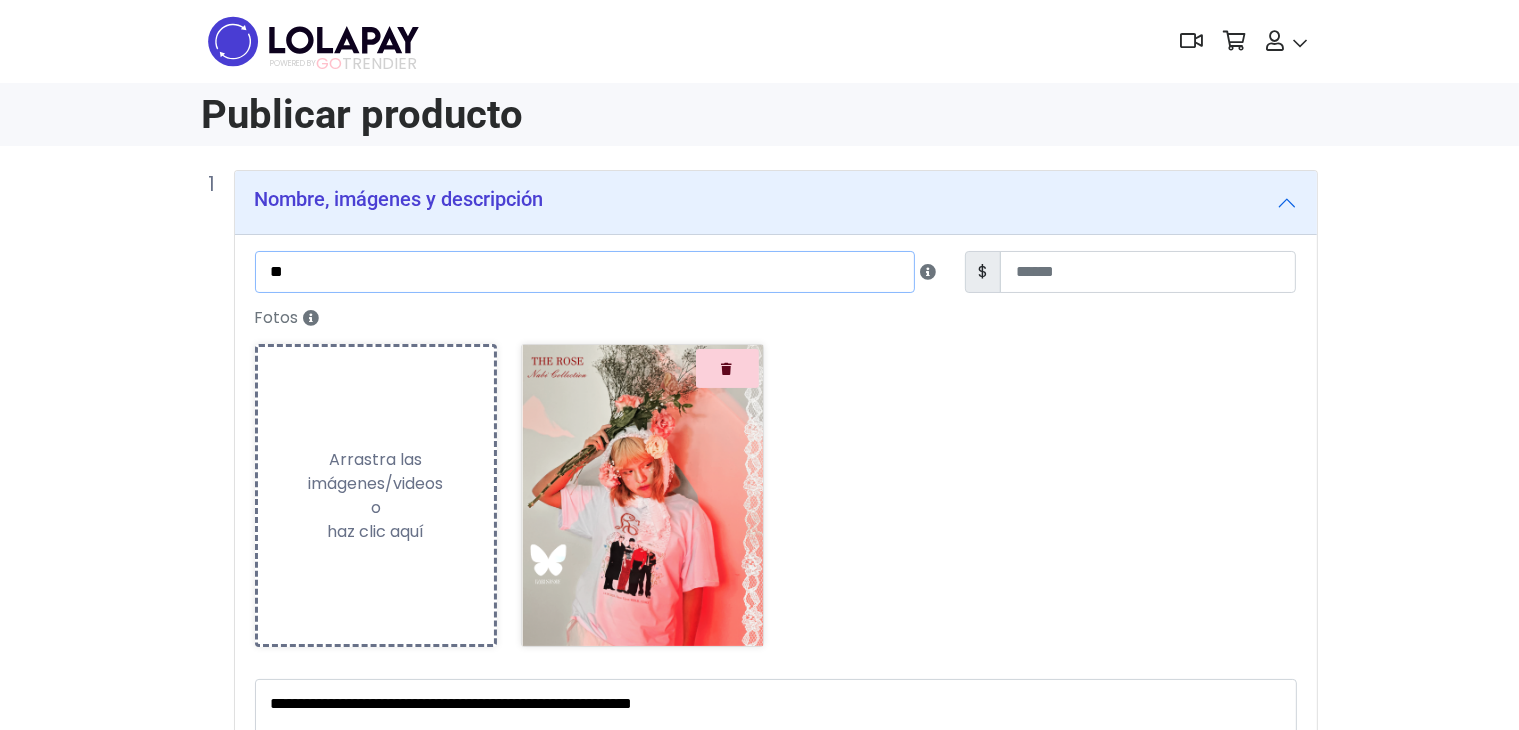 type on "*" 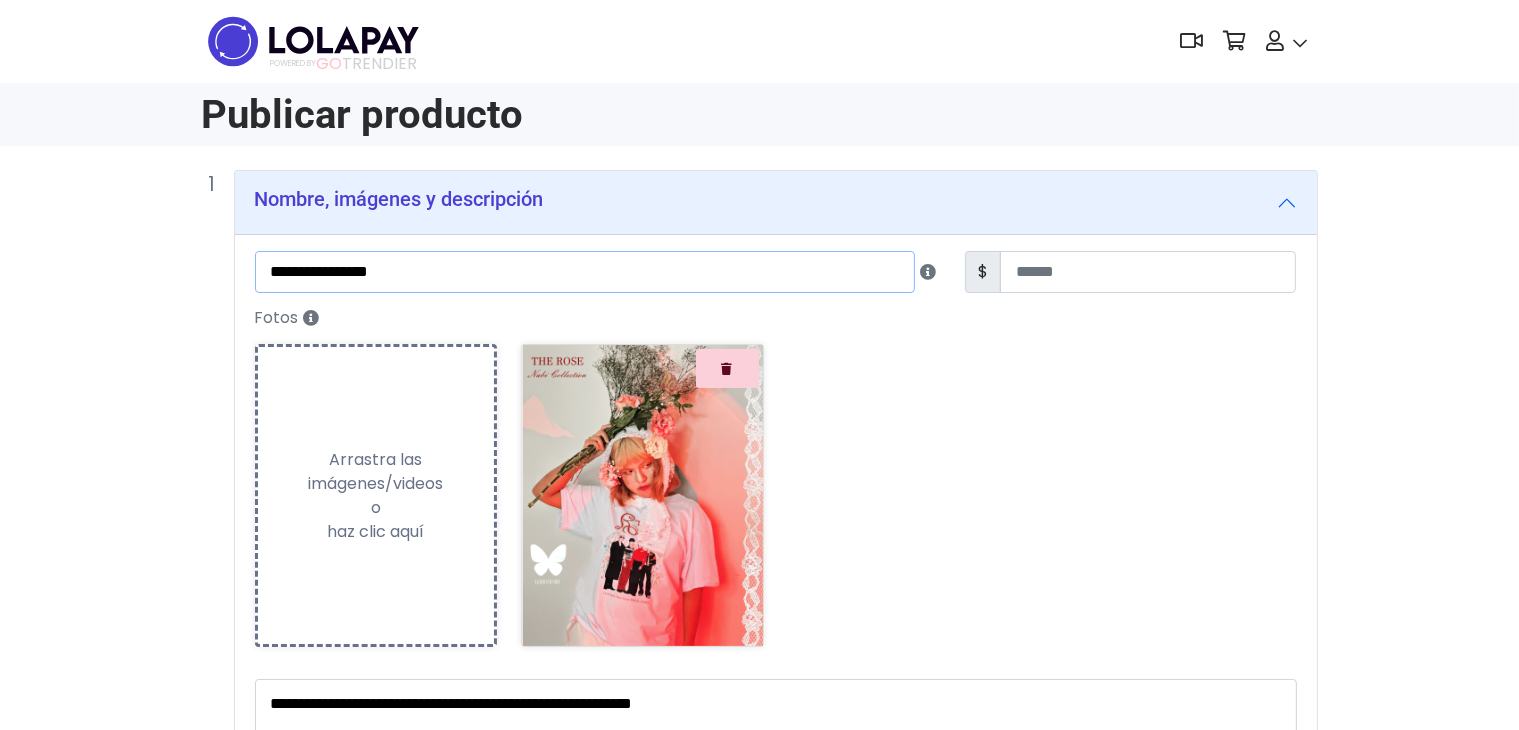 type on "**********" 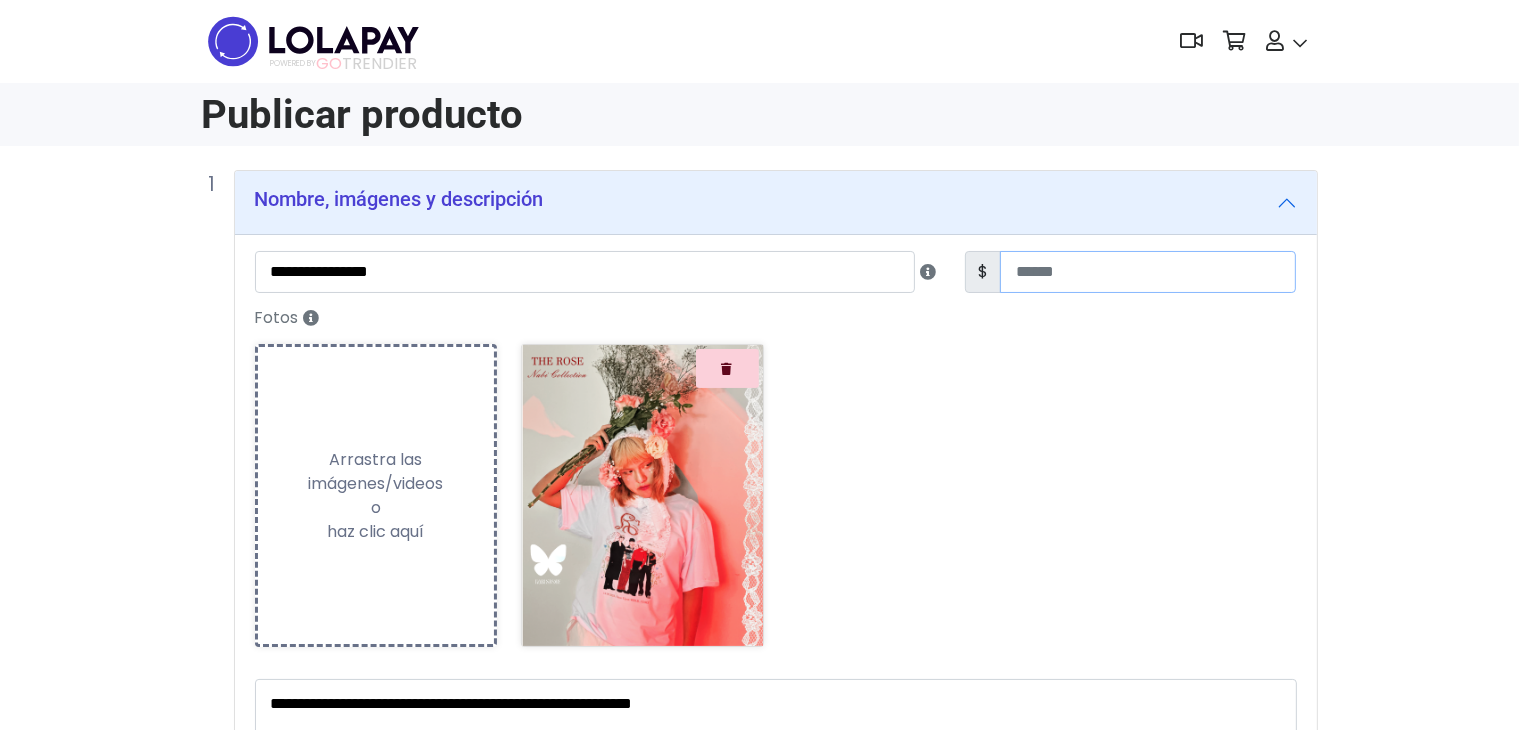 click at bounding box center (1148, 272) 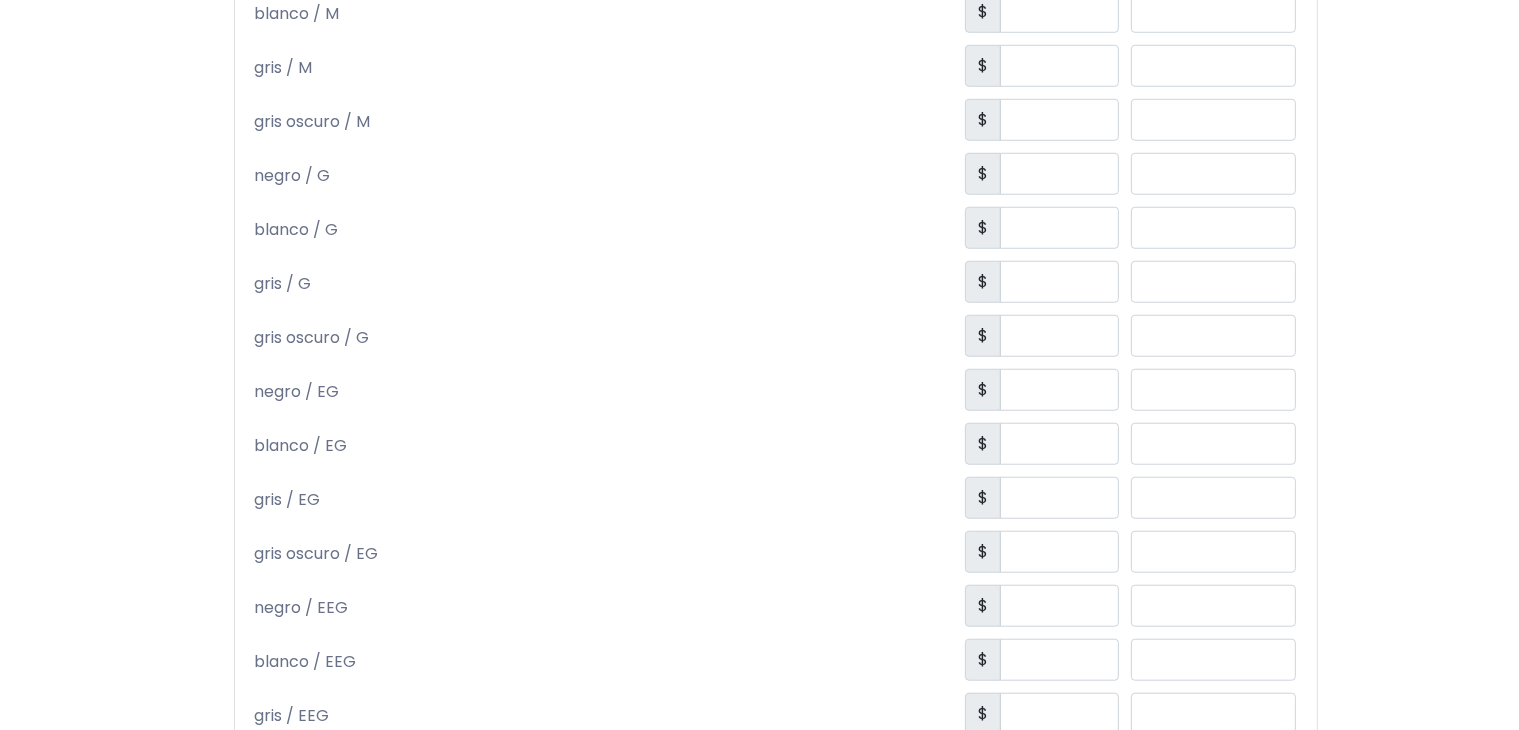scroll, scrollTop: 2087, scrollLeft: 0, axis: vertical 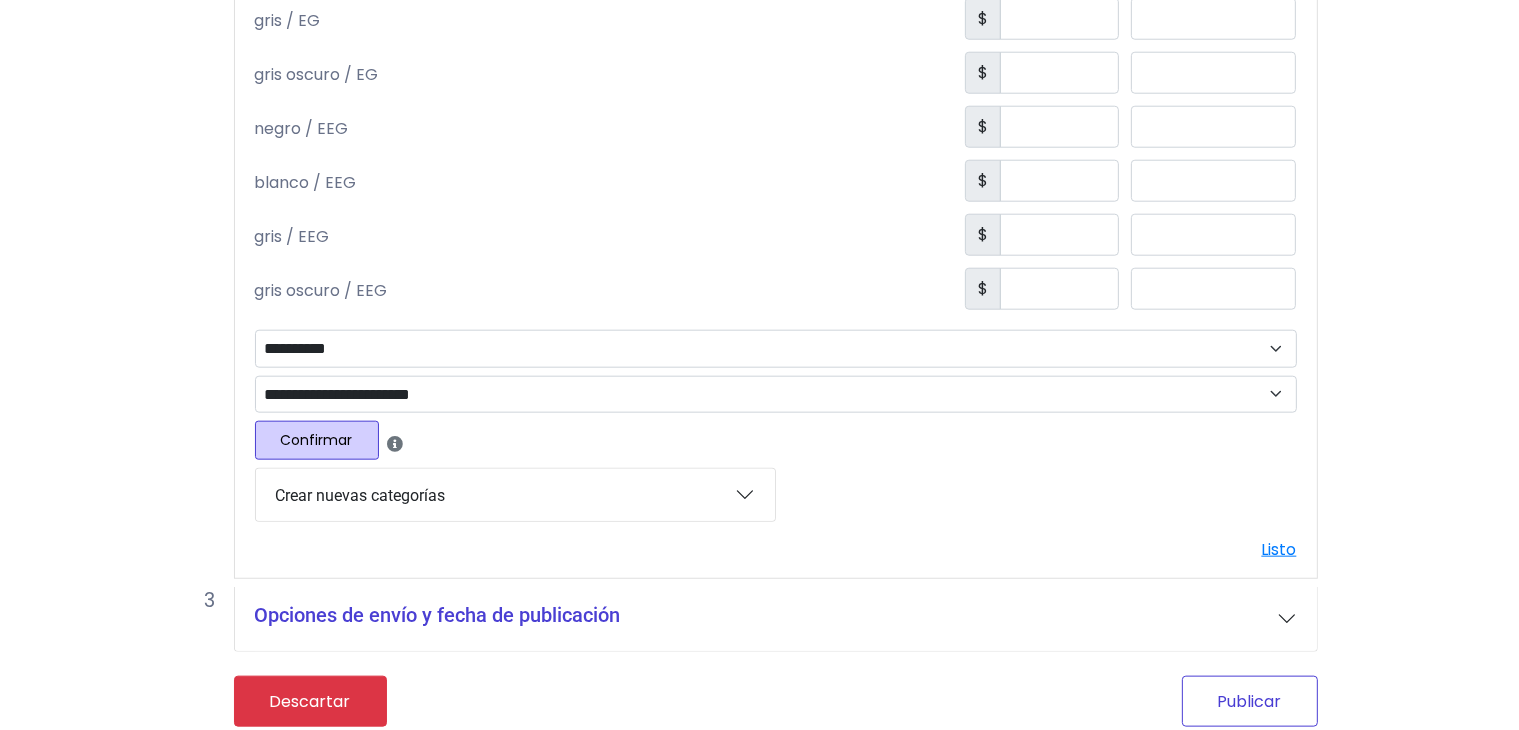 type on "***" 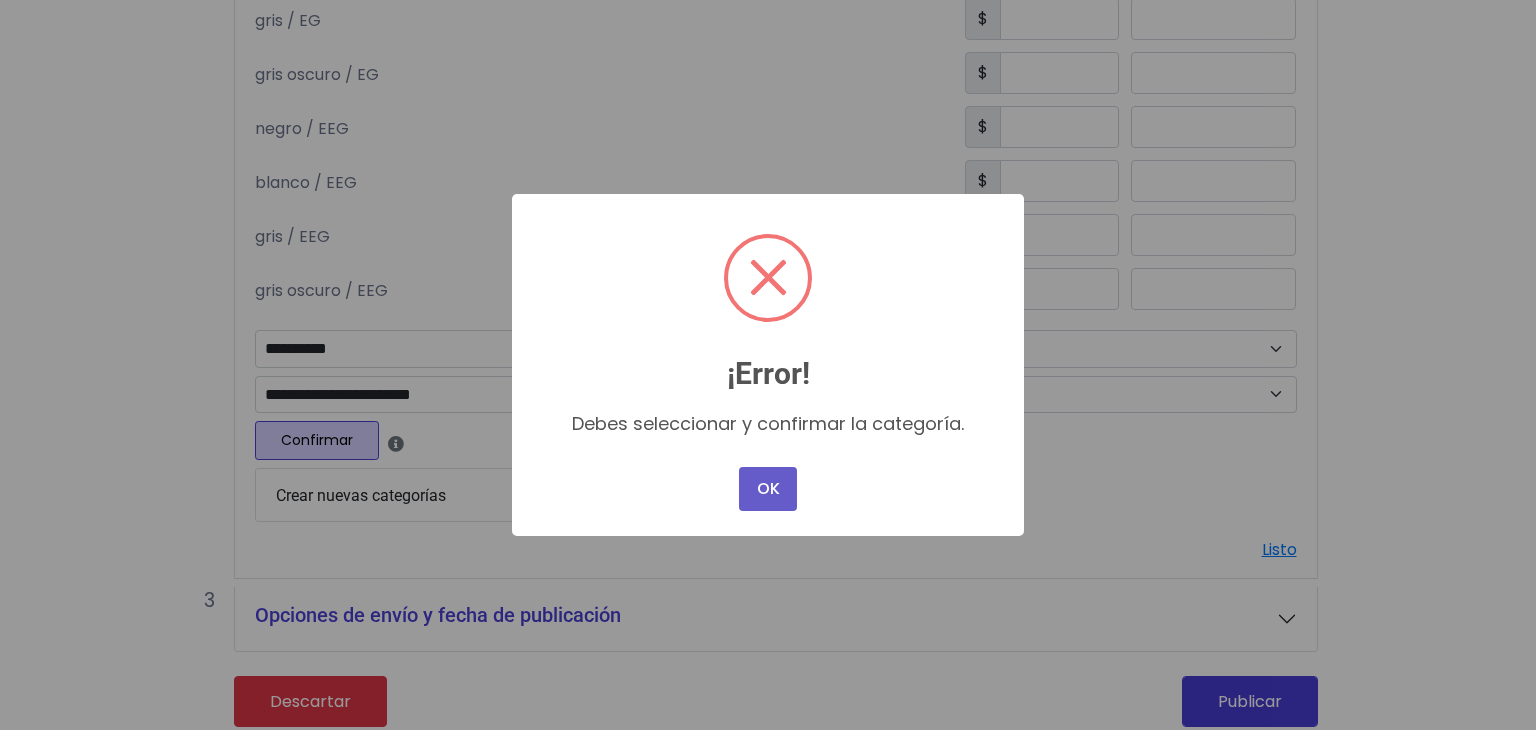 click on "OK" at bounding box center (768, 489) 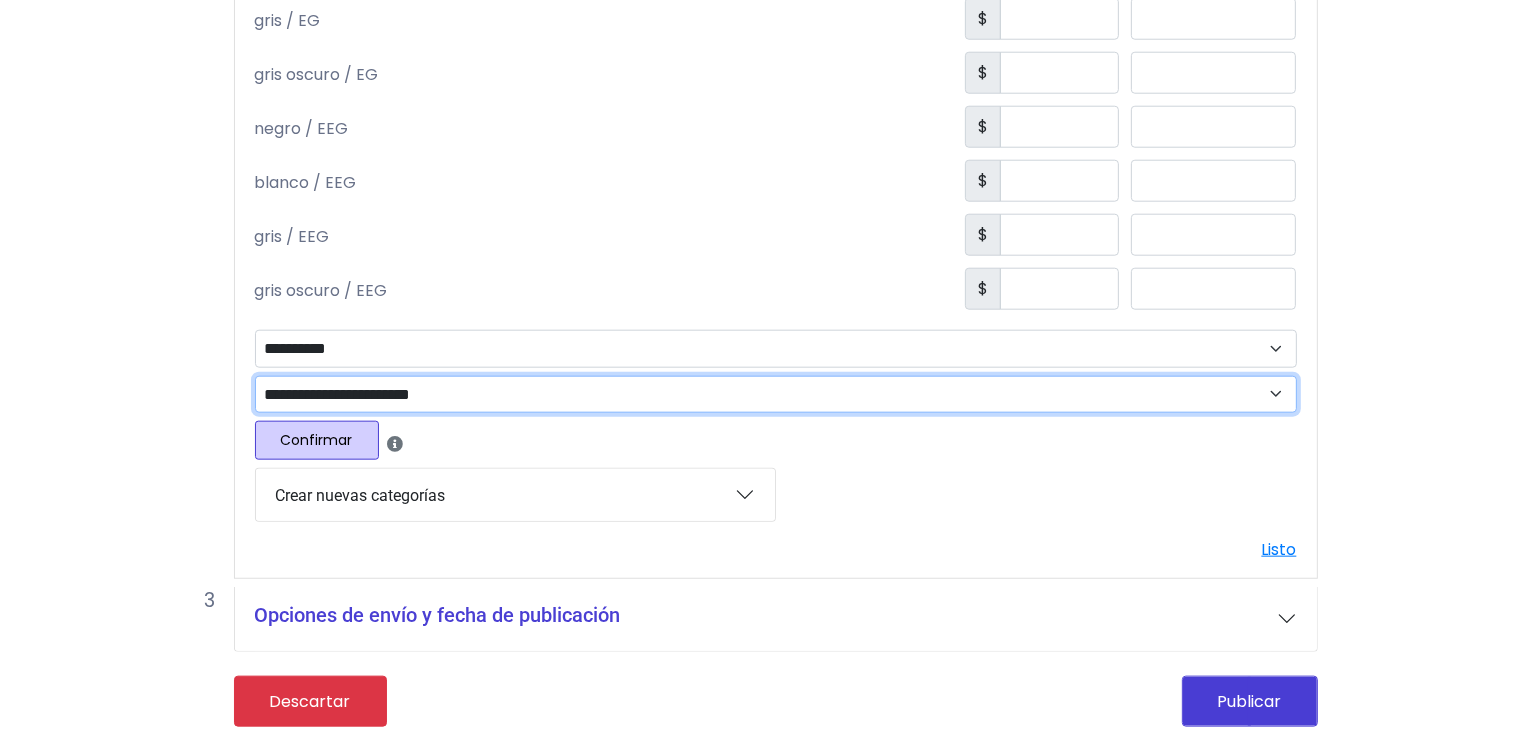 click on "**********" at bounding box center [776, 395] 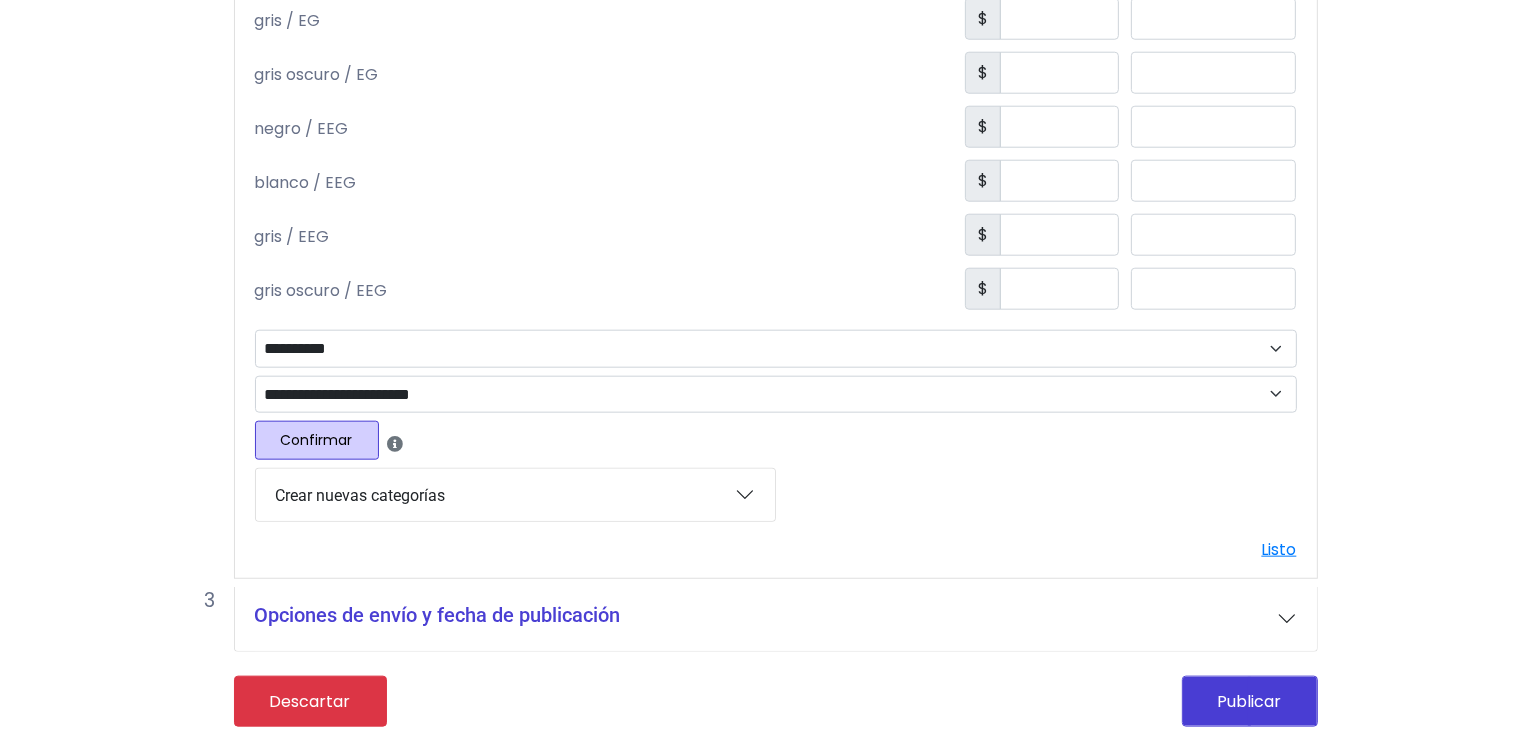click on "Confirmar" at bounding box center [317, 440] 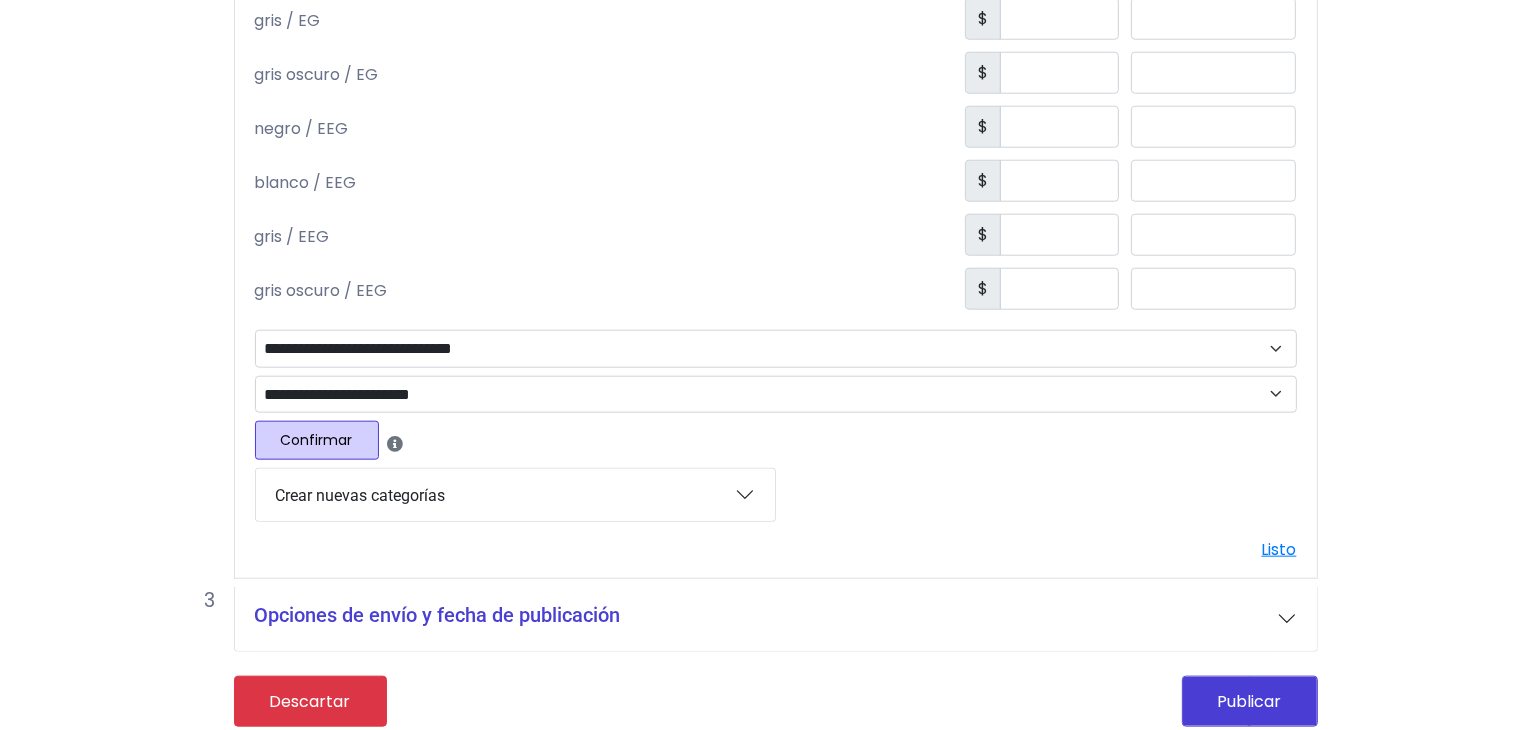scroll, scrollTop: 2060, scrollLeft: 0, axis: vertical 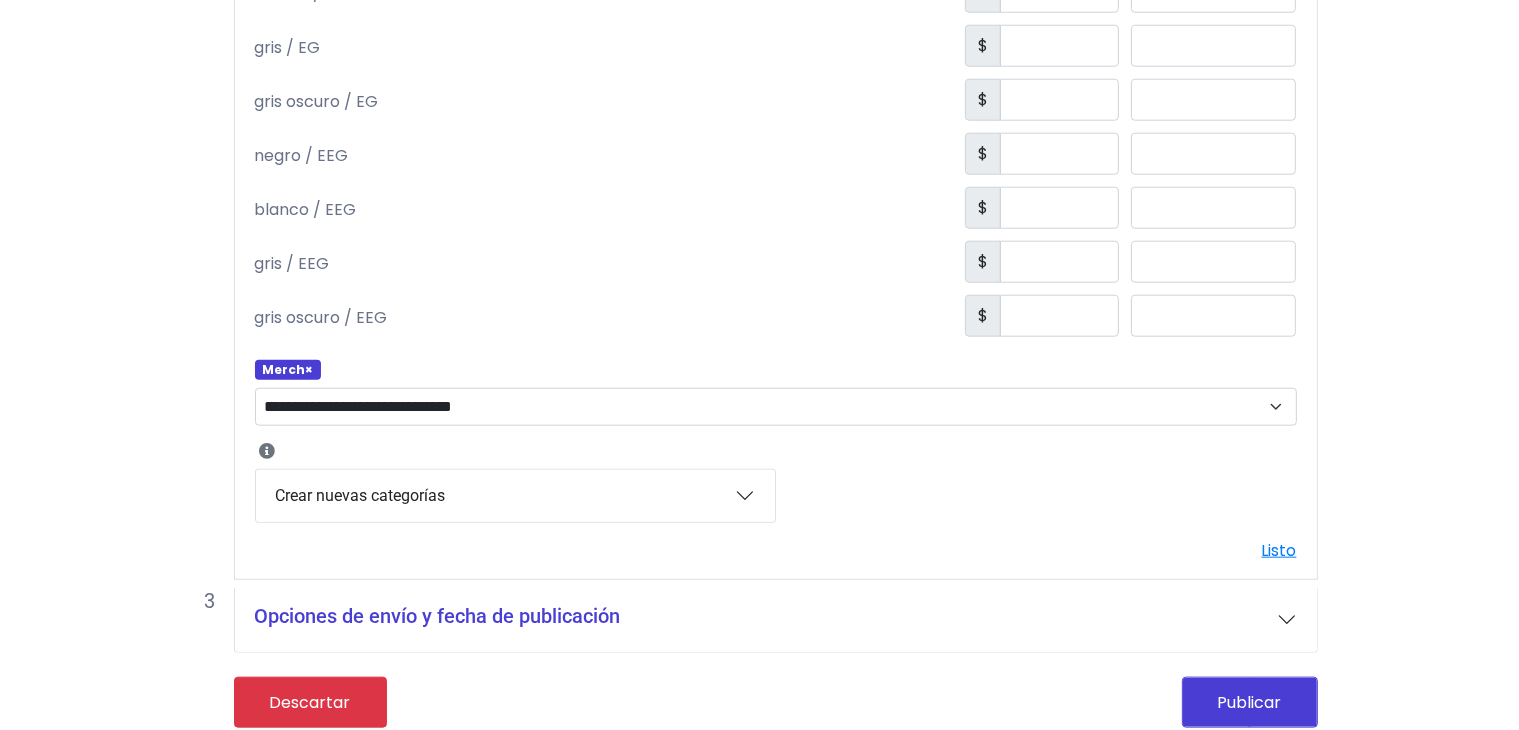 click on "Publicar" at bounding box center (1250, 702) 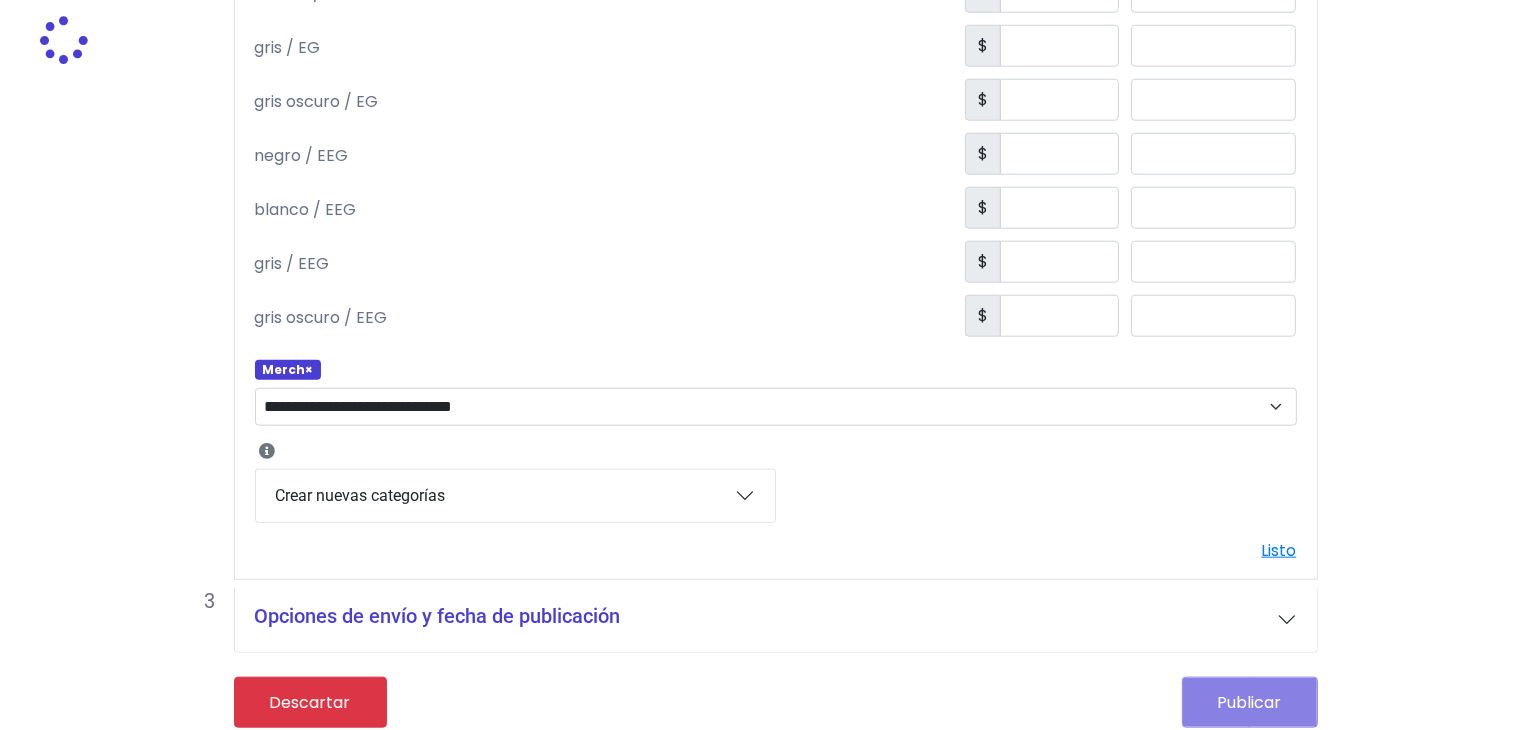 click on "Publicar" at bounding box center [1053, 702] 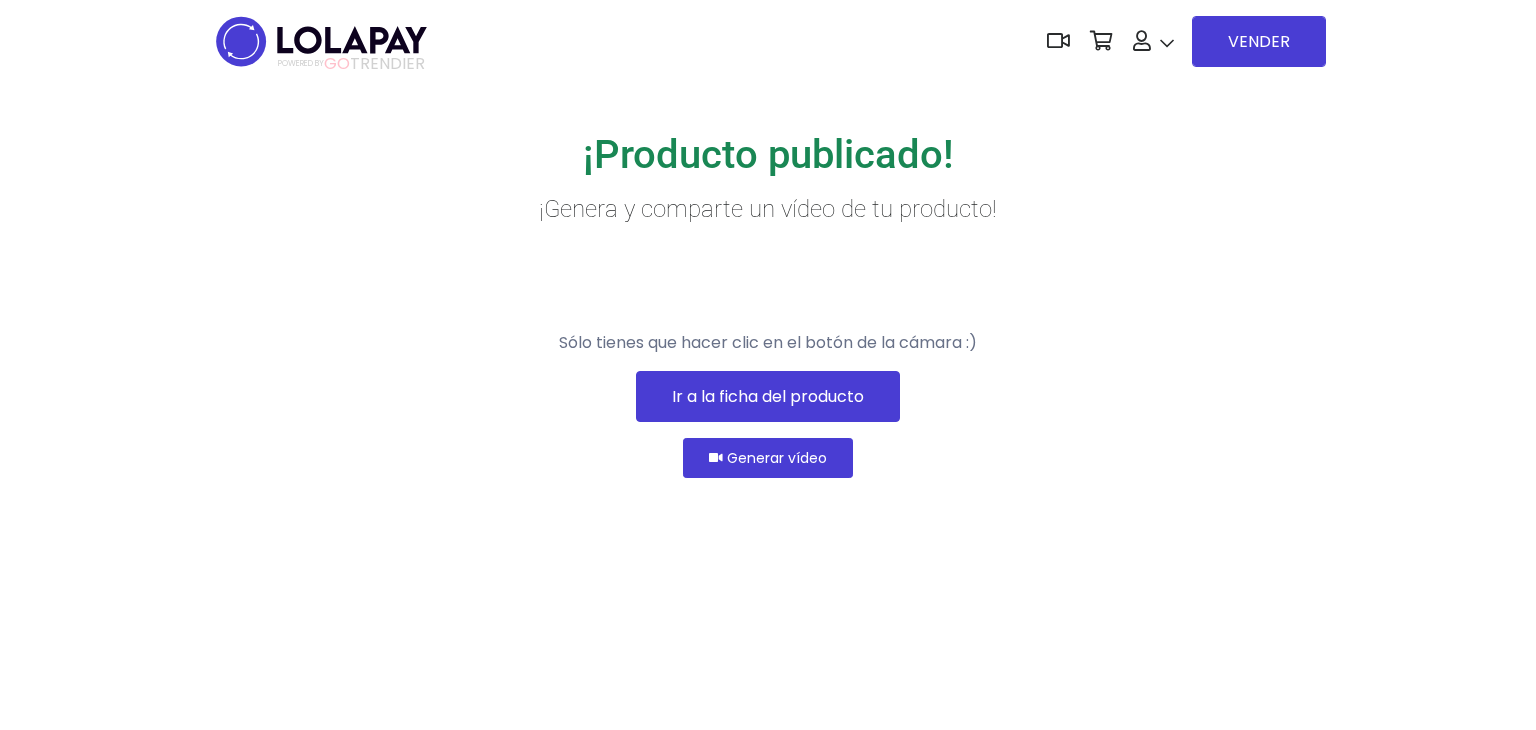 scroll, scrollTop: 0, scrollLeft: 0, axis: both 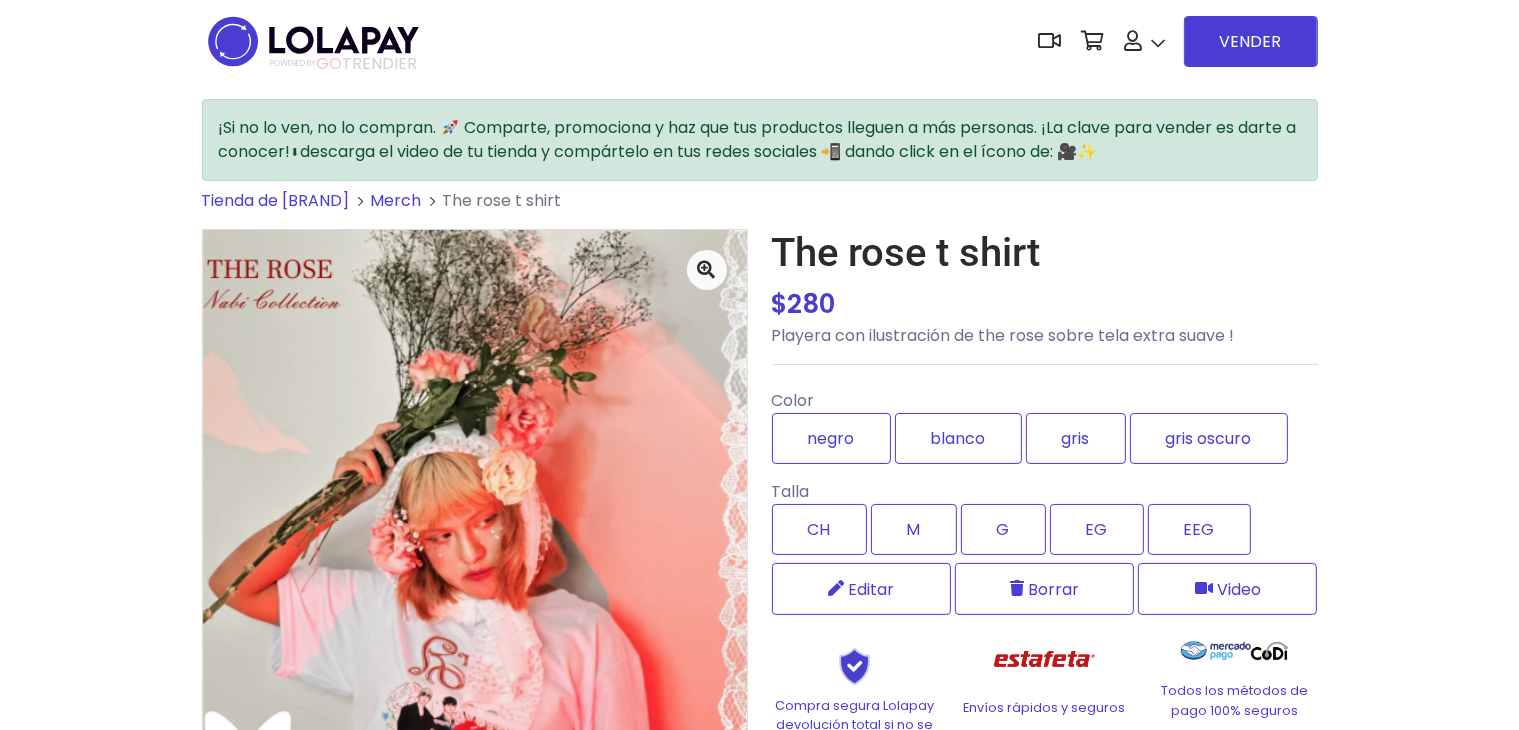 click on "The rose t shirt" at bounding box center [1045, 253] 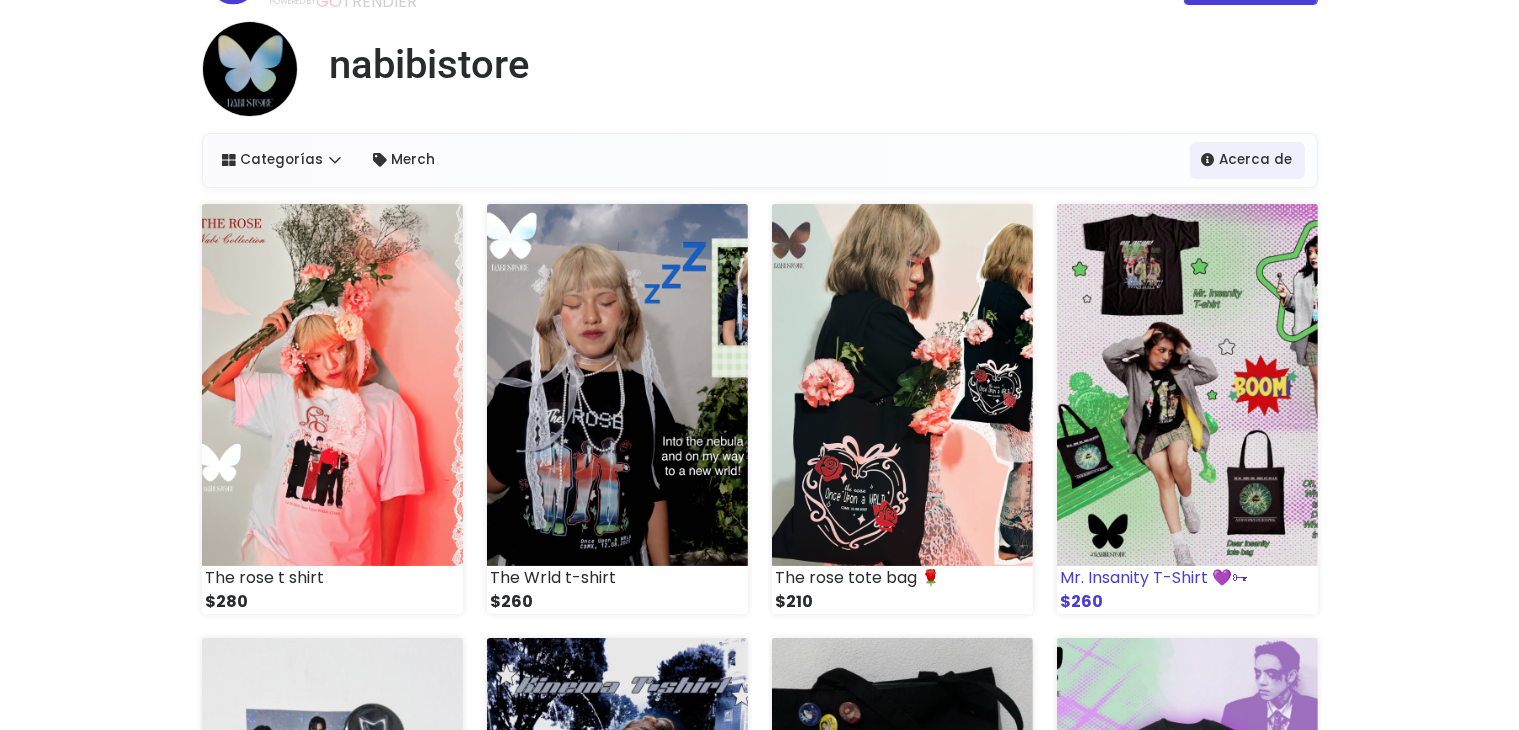 scroll, scrollTop: 0, scrollLeft: 0, axis: both 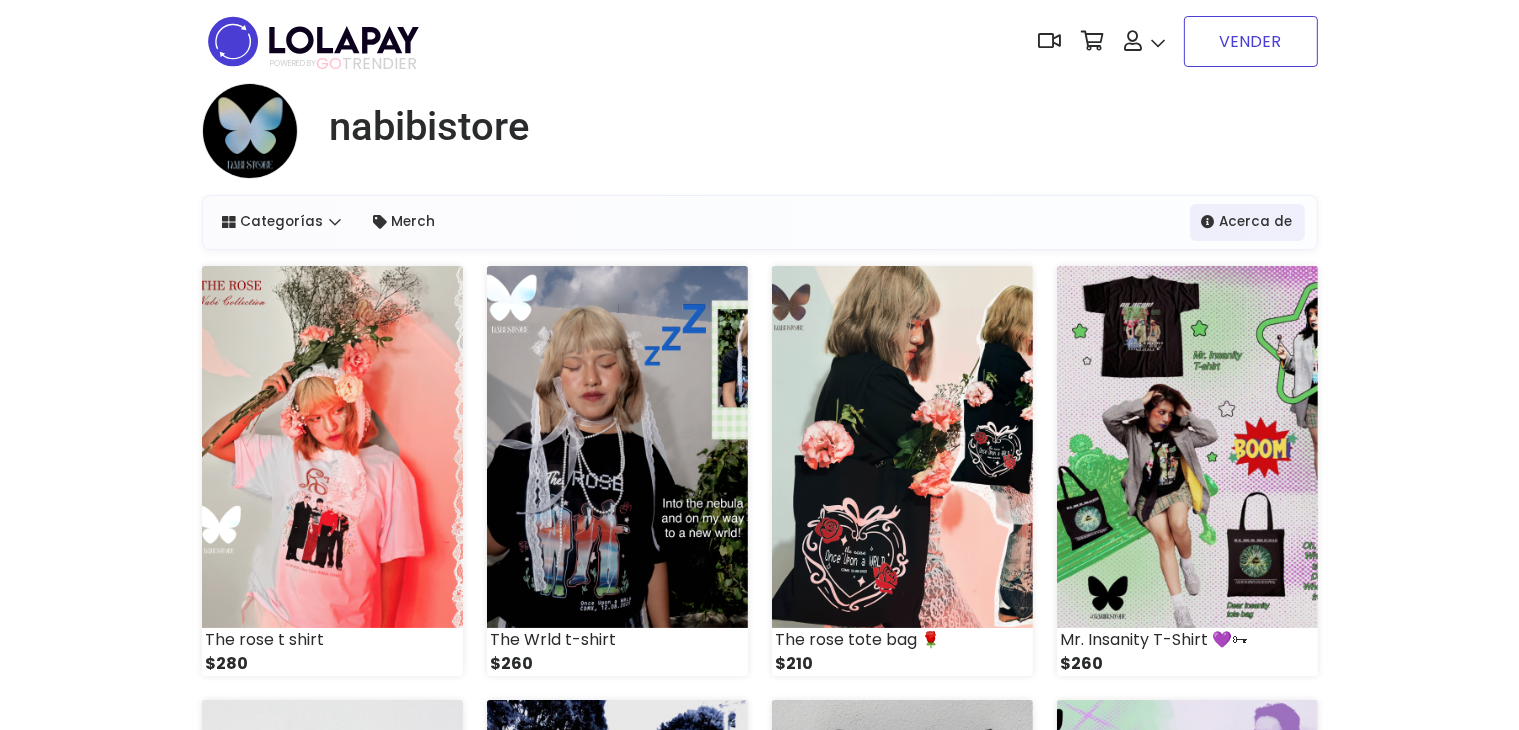 drag, startPoint x: 1278, startPoint y: 67, endPoint x: 1276, endPoint y: 40, distance: 27.073973 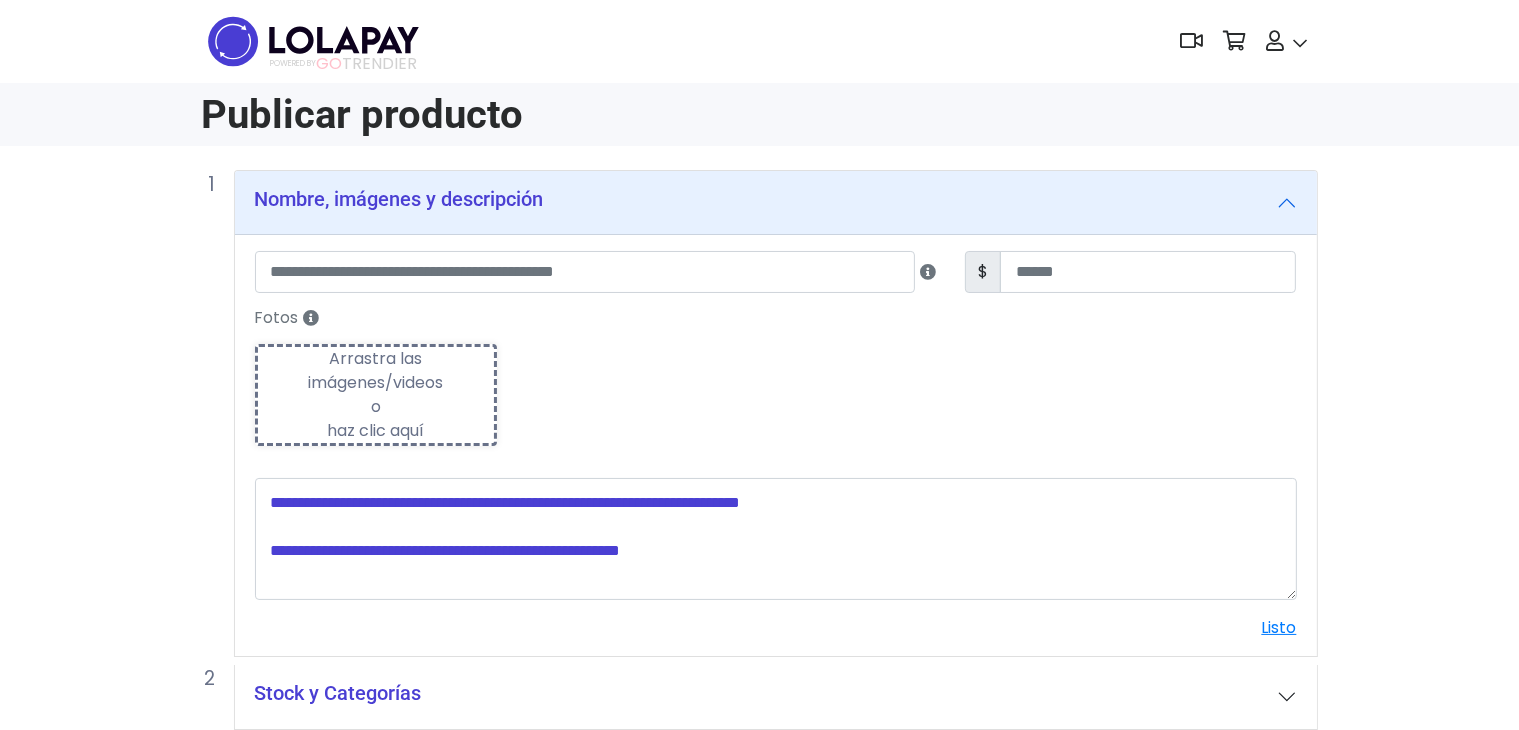 scroll, scrollTop: 144, scrollLeft: 0, axis: vertical 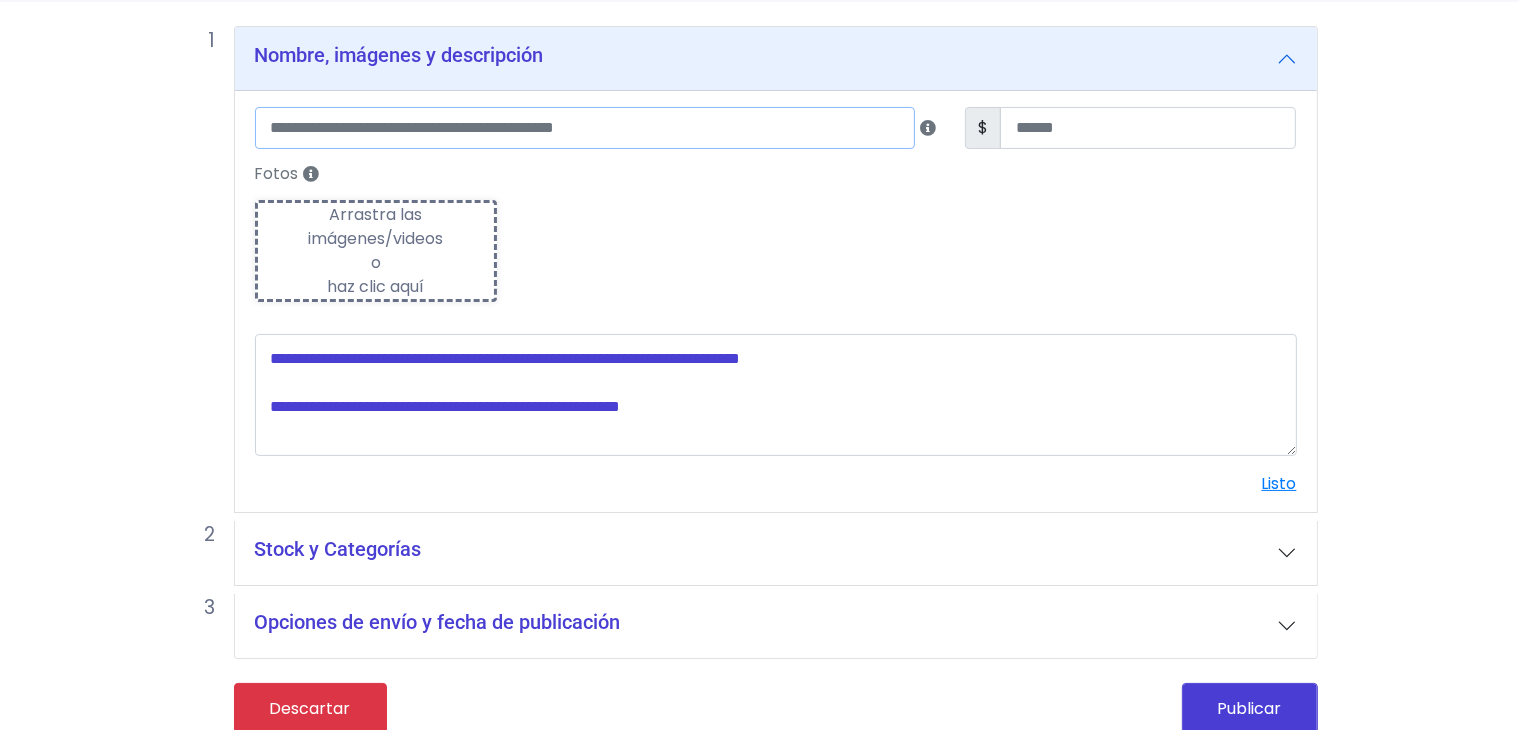 drag, startPoint x: 279, startPoint y: 143, endPoint x: 352, endPoint y: 228, distance: 112.04463 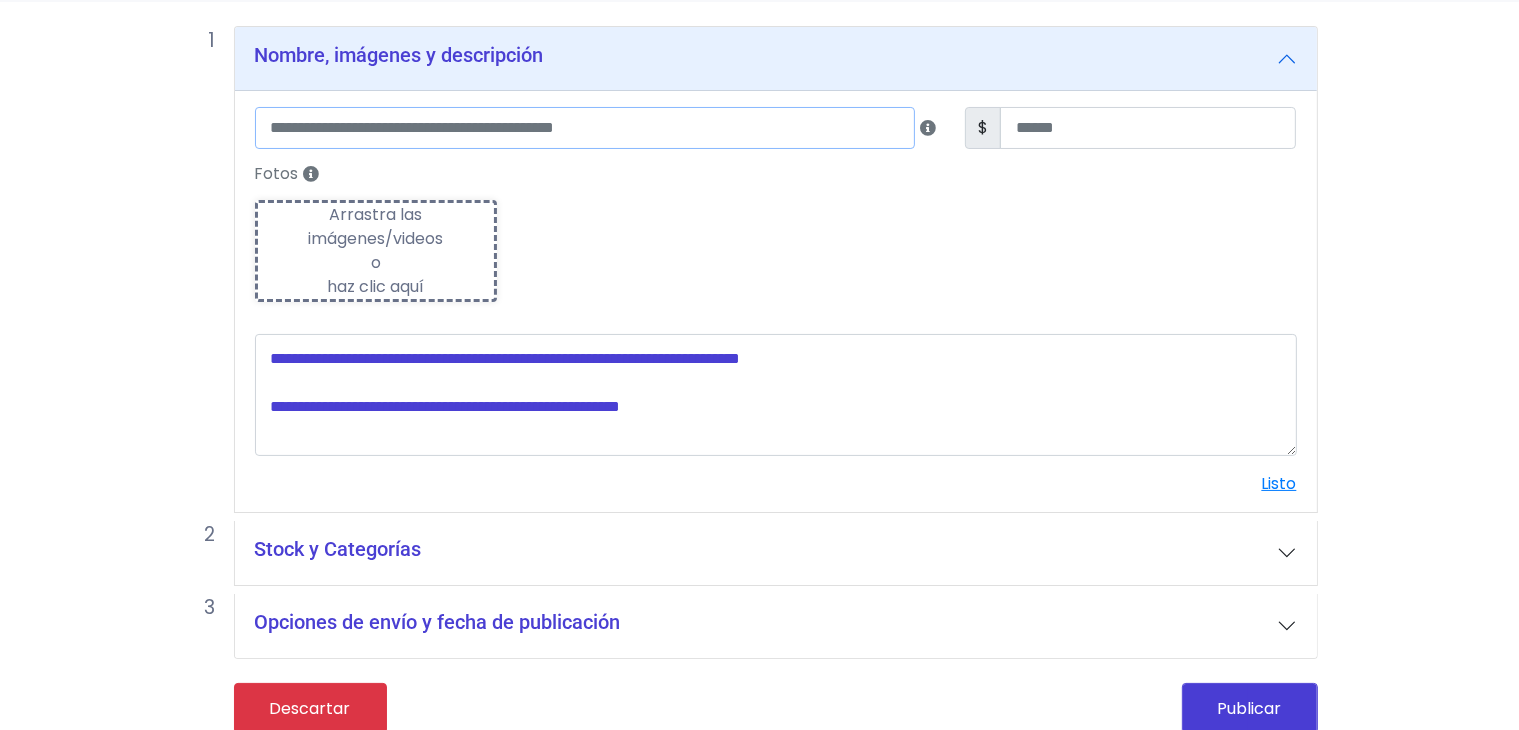 click on "Es indispensable subir foto, descripción y precio exacto de lo que se vende. De lo contrario no procederá en posibles indemnizaciones de parte de la mensajería. Ejemplo ❌: vestido M Ejemplo ✅: Vestido manga larga con estampado de flores." at bounding box center [776, 301] 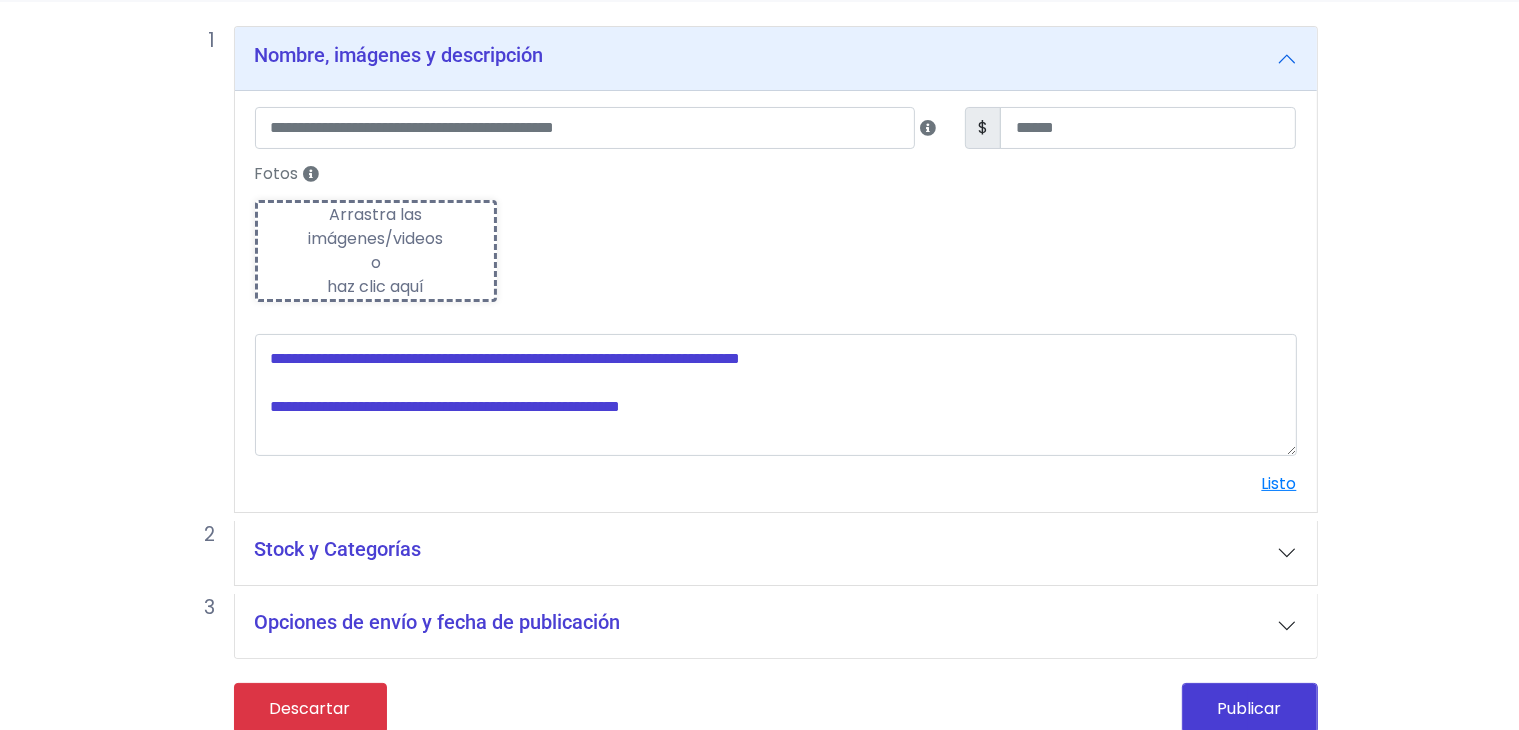 click on "Arrastra las
imágenes/videos
o
haz clic aquí" at bounding box center [376, 251] 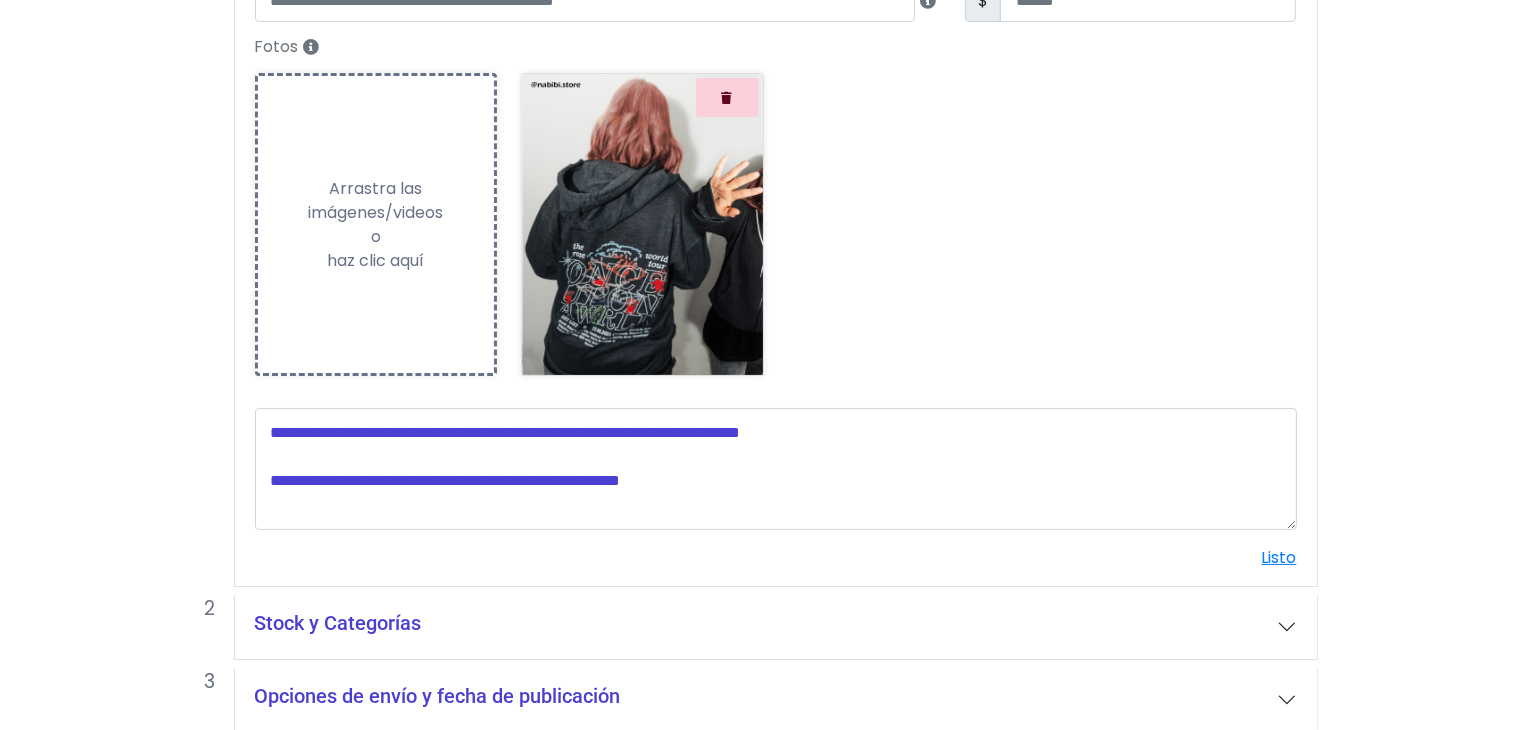 scroll, scrollTop: 278, scrollLeft: 0, axis: vertical 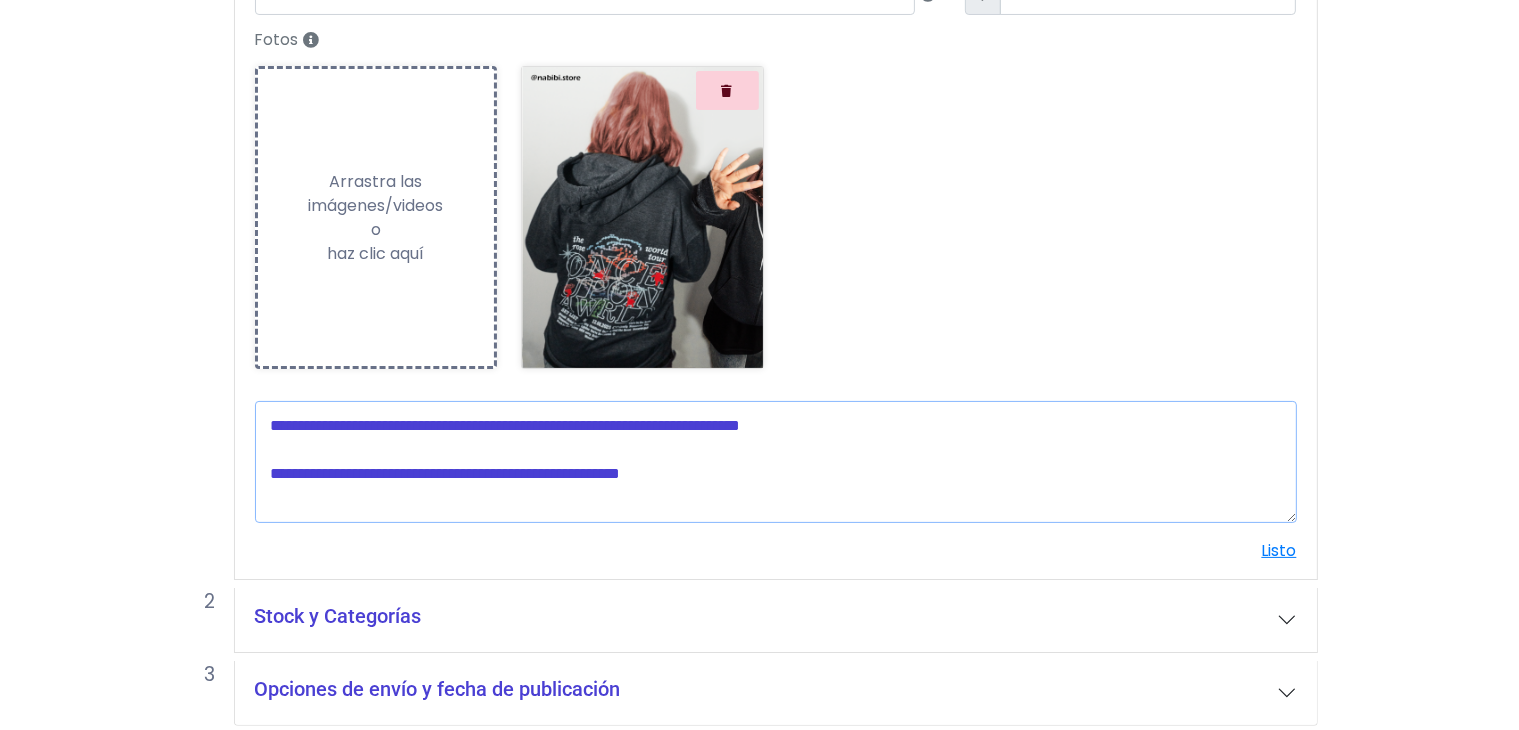 click at bounding box center [776, 462] 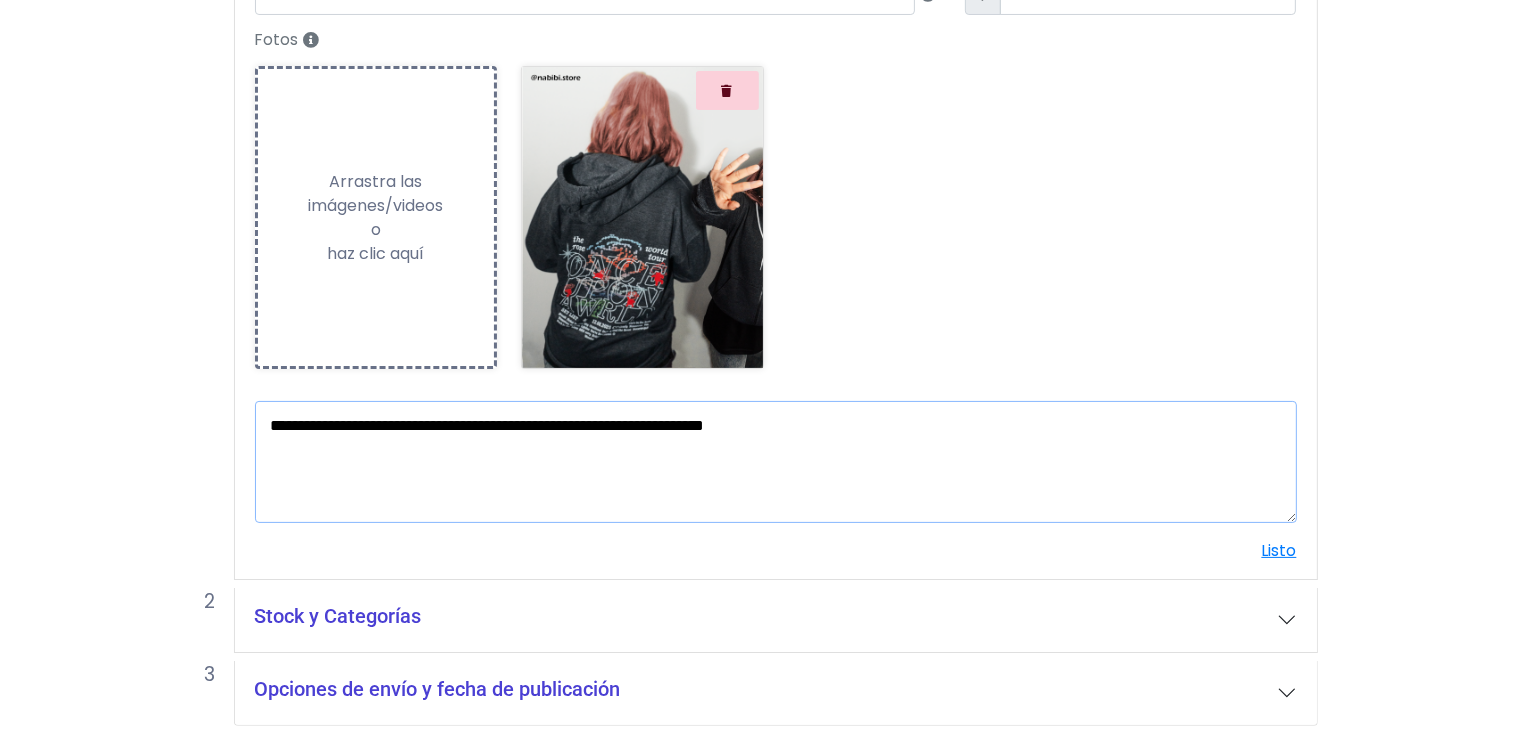 scroll, scrollTop: 363, scrollLeft: 0, axis: vertical 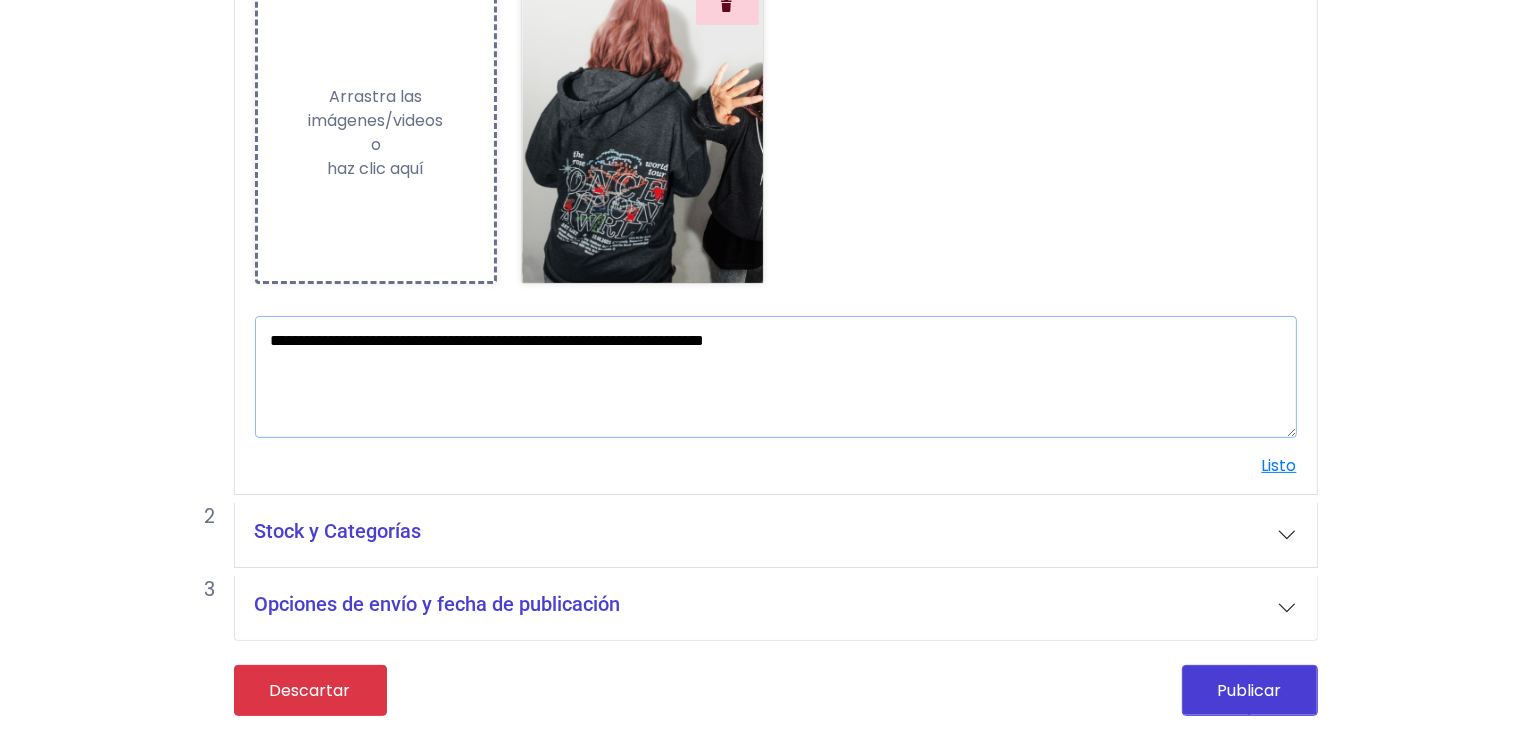 type on "**********" 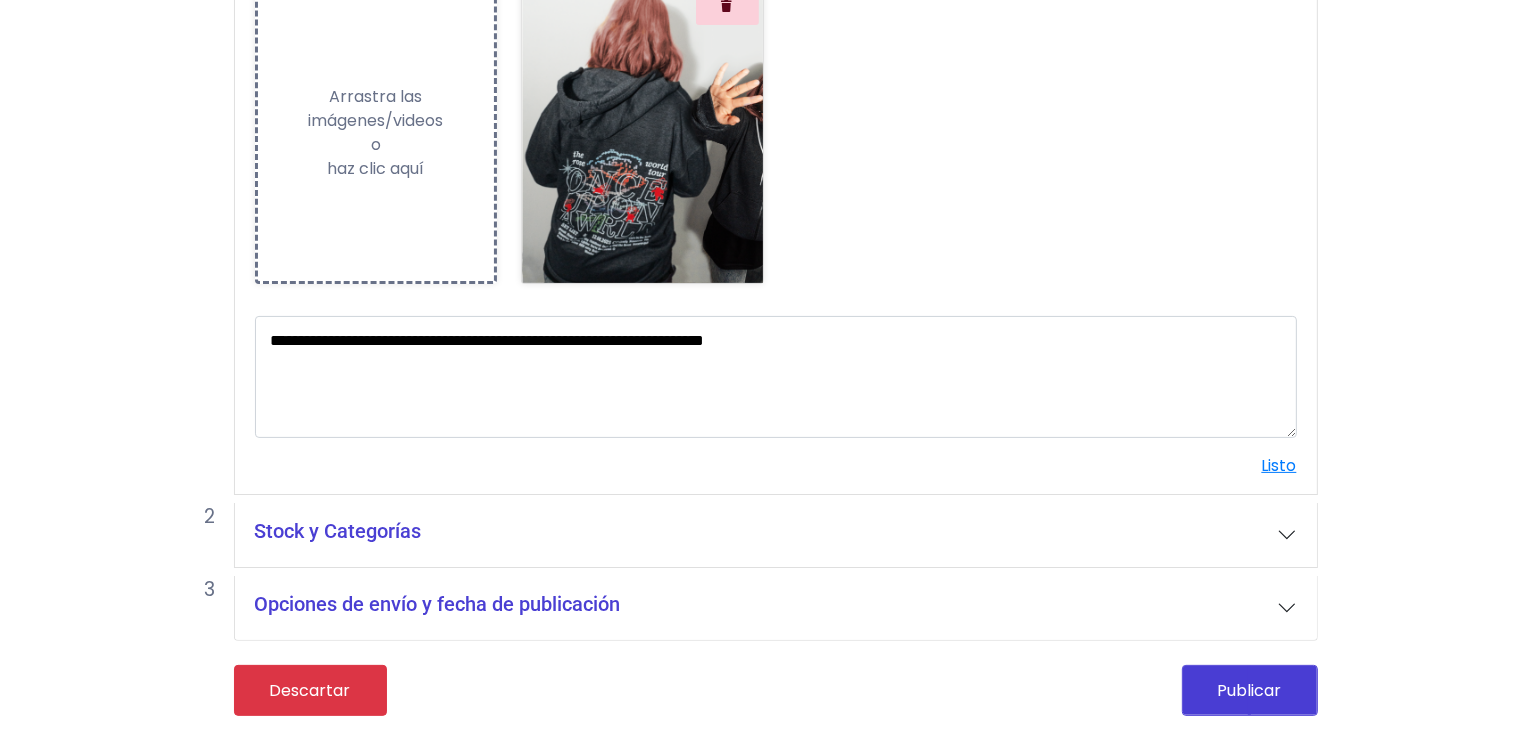 click on "Stock y Categorías" at bounding box center (776, 535) 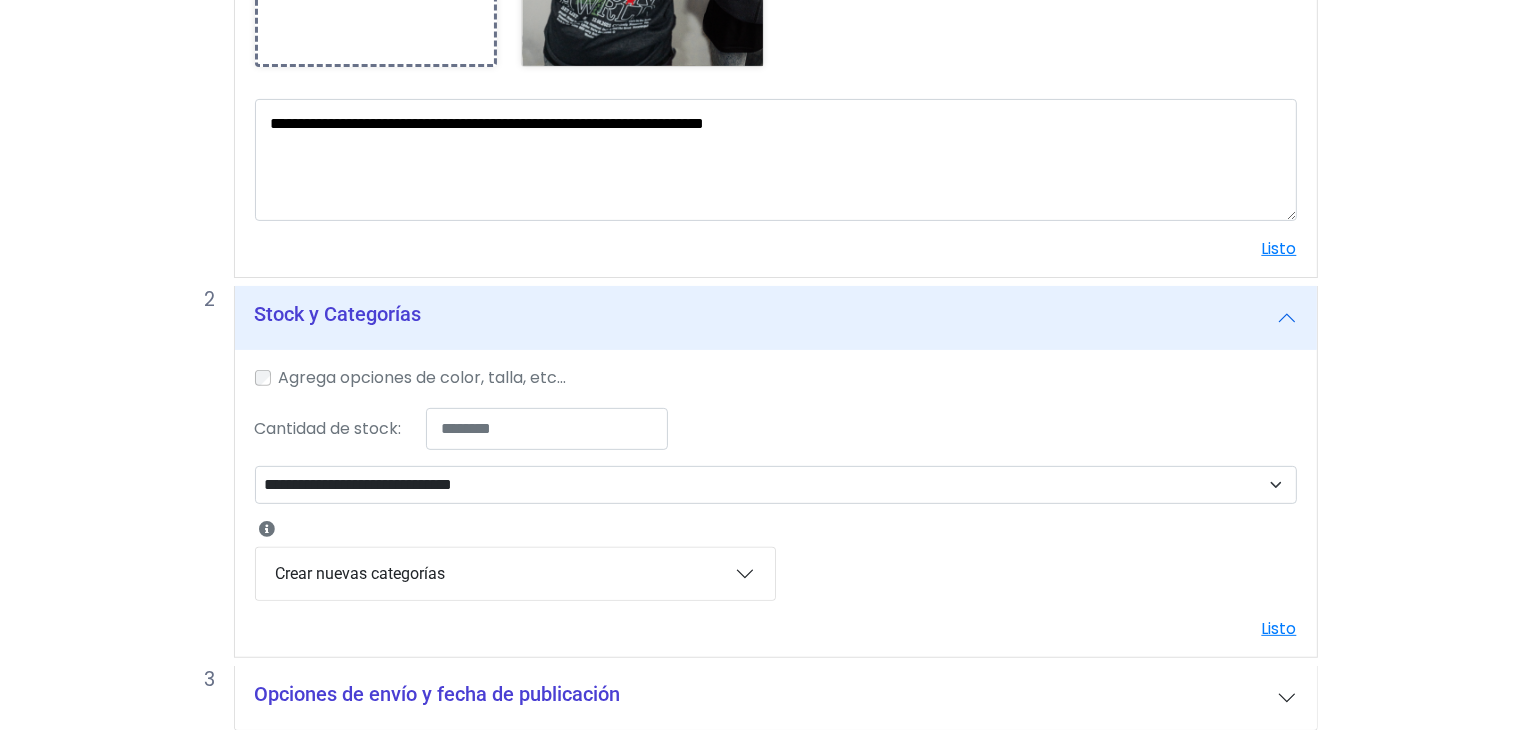 scroll, scrollTop: 605, scrollLeft: 0, axis: vertical 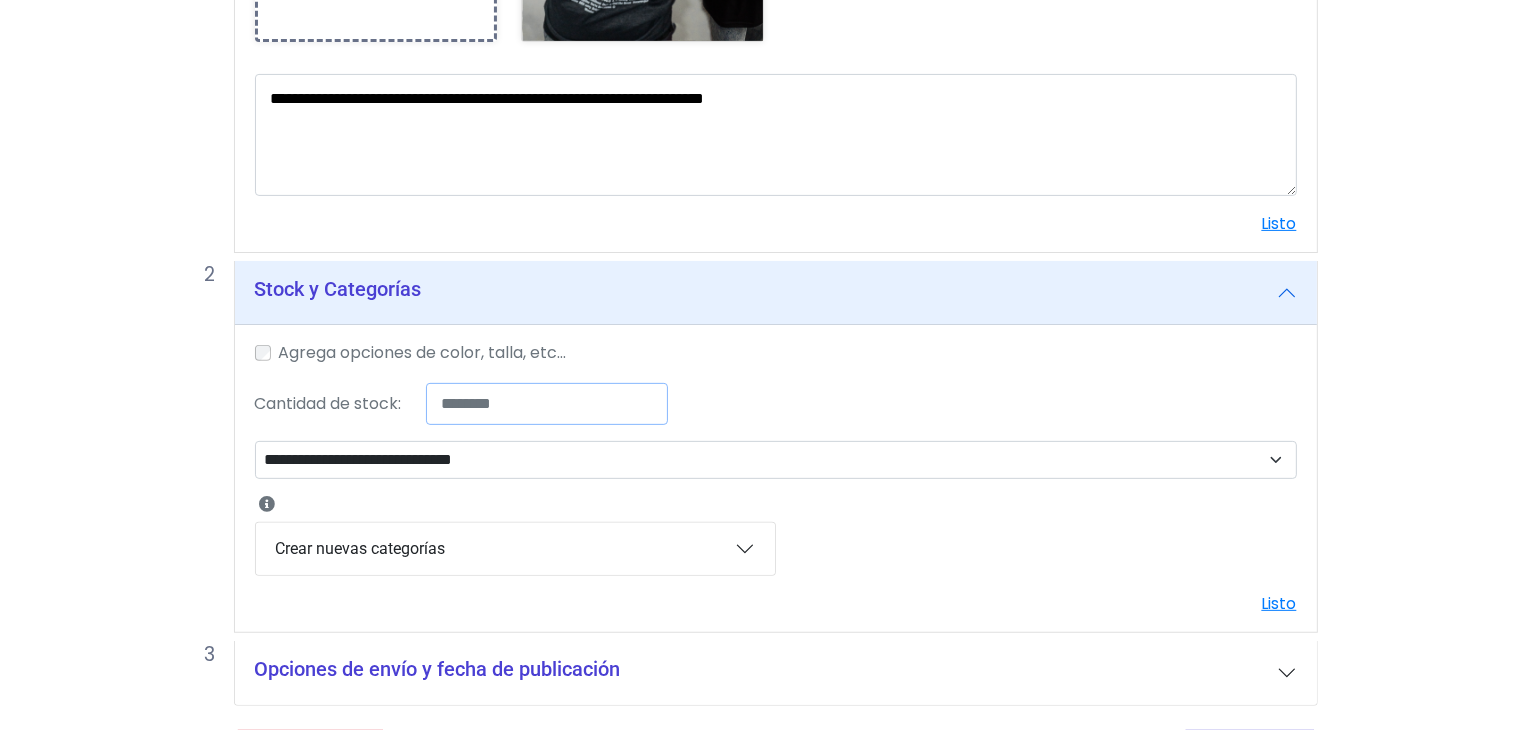 click on "*" at bounding box center (547, 404) 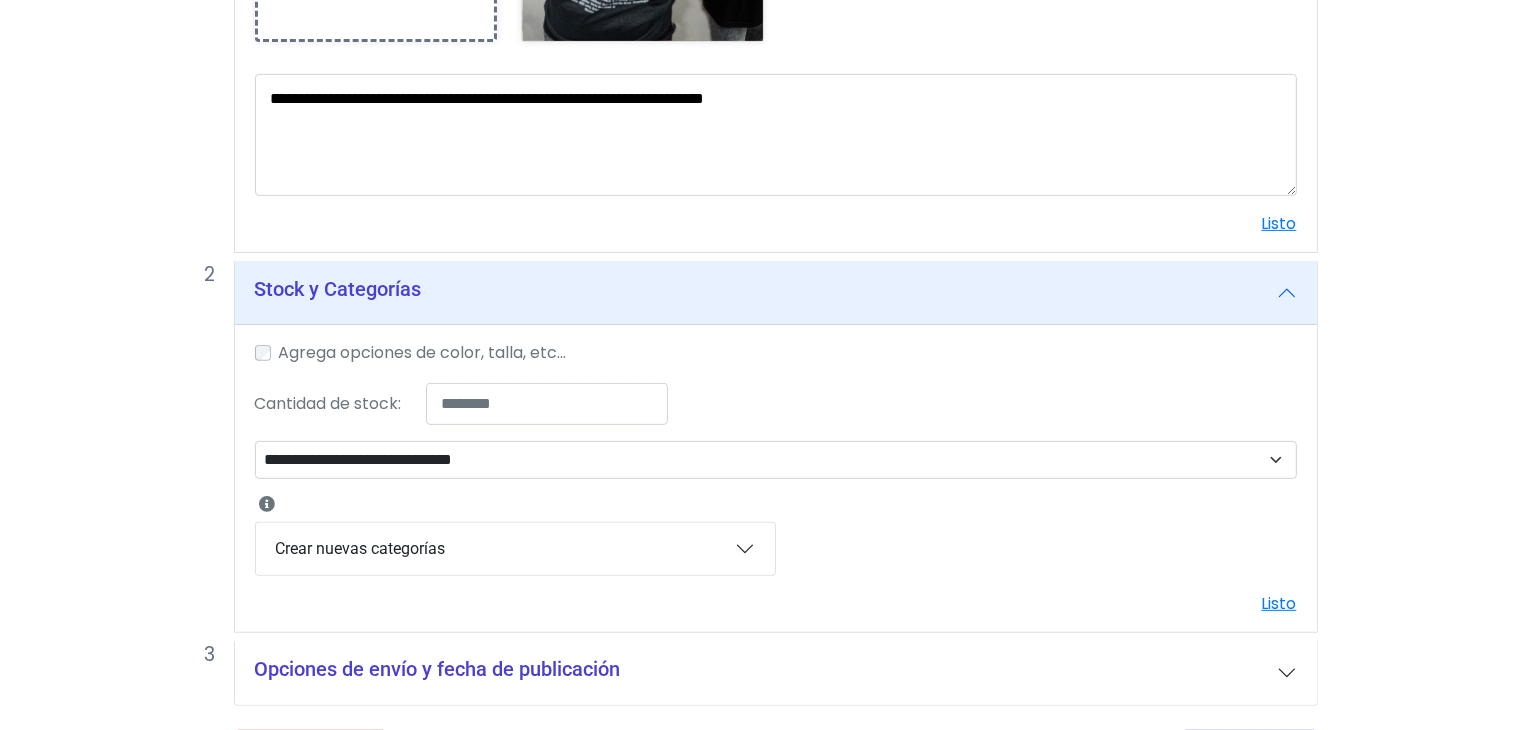 click on "Agrega opciones de color, talla, etc..." at bounding box center (423, 353) 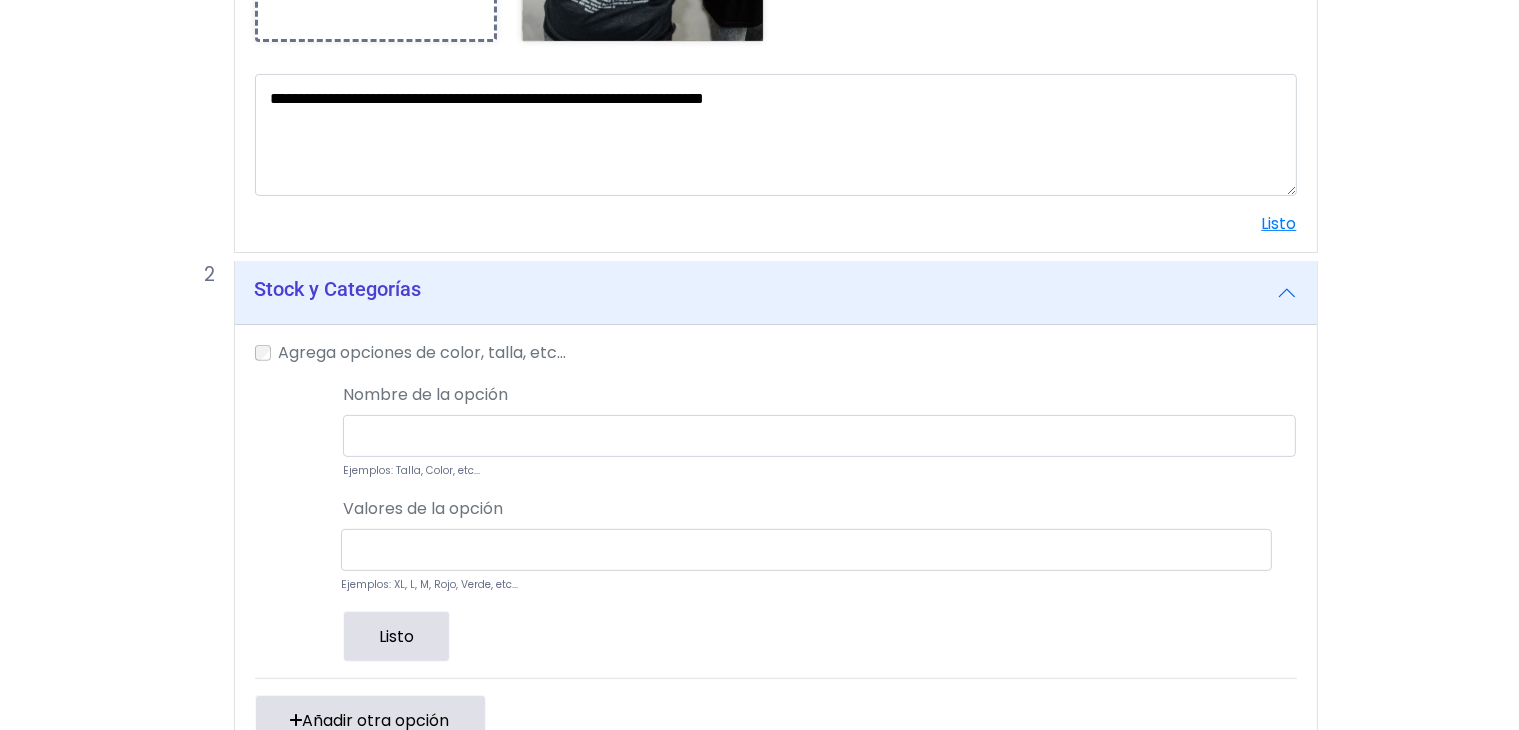 click on "Nombre de la opción
Ejemplos: Talla, Color, etc...
Valores de la opción" at bounding box center [819, 456] 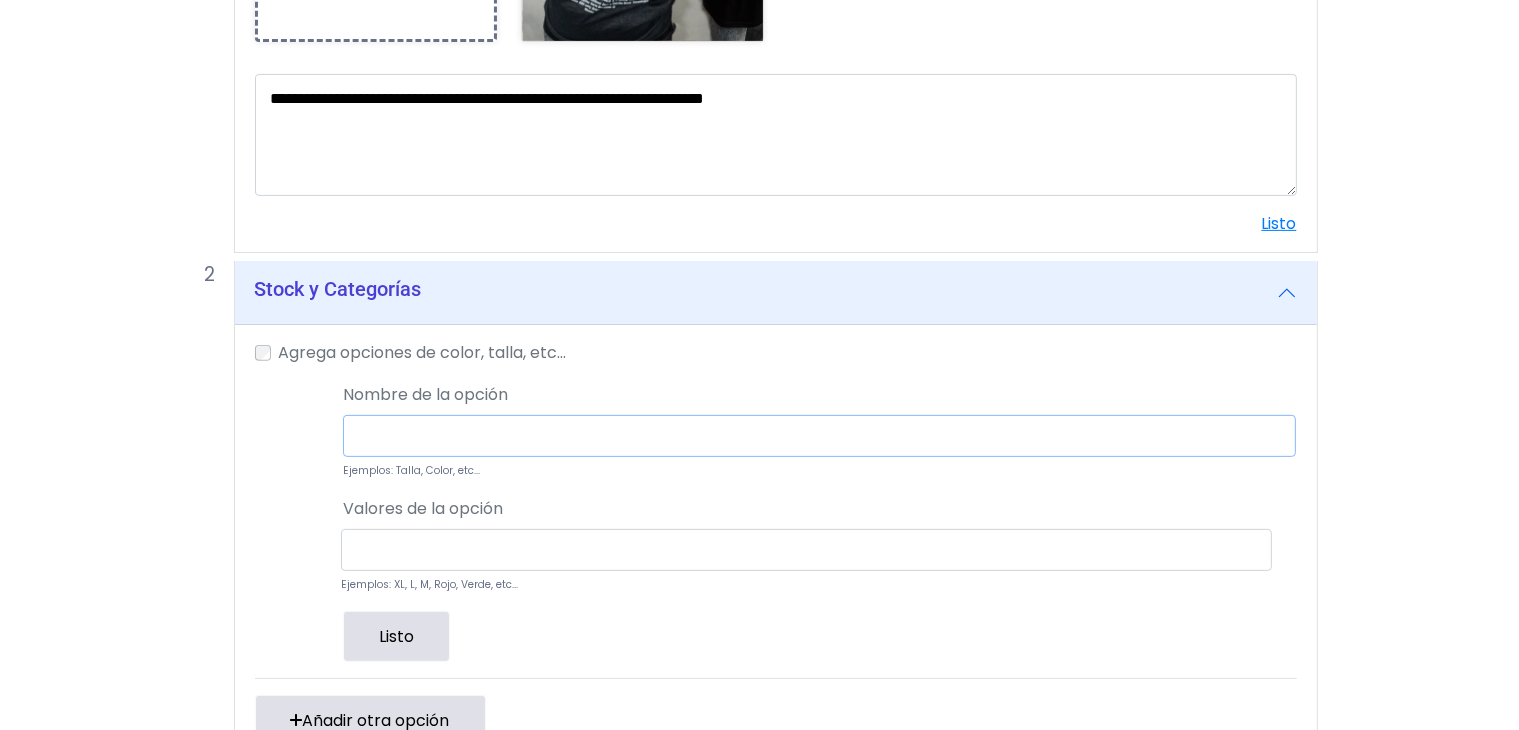 click at bounding box center [819, 436] 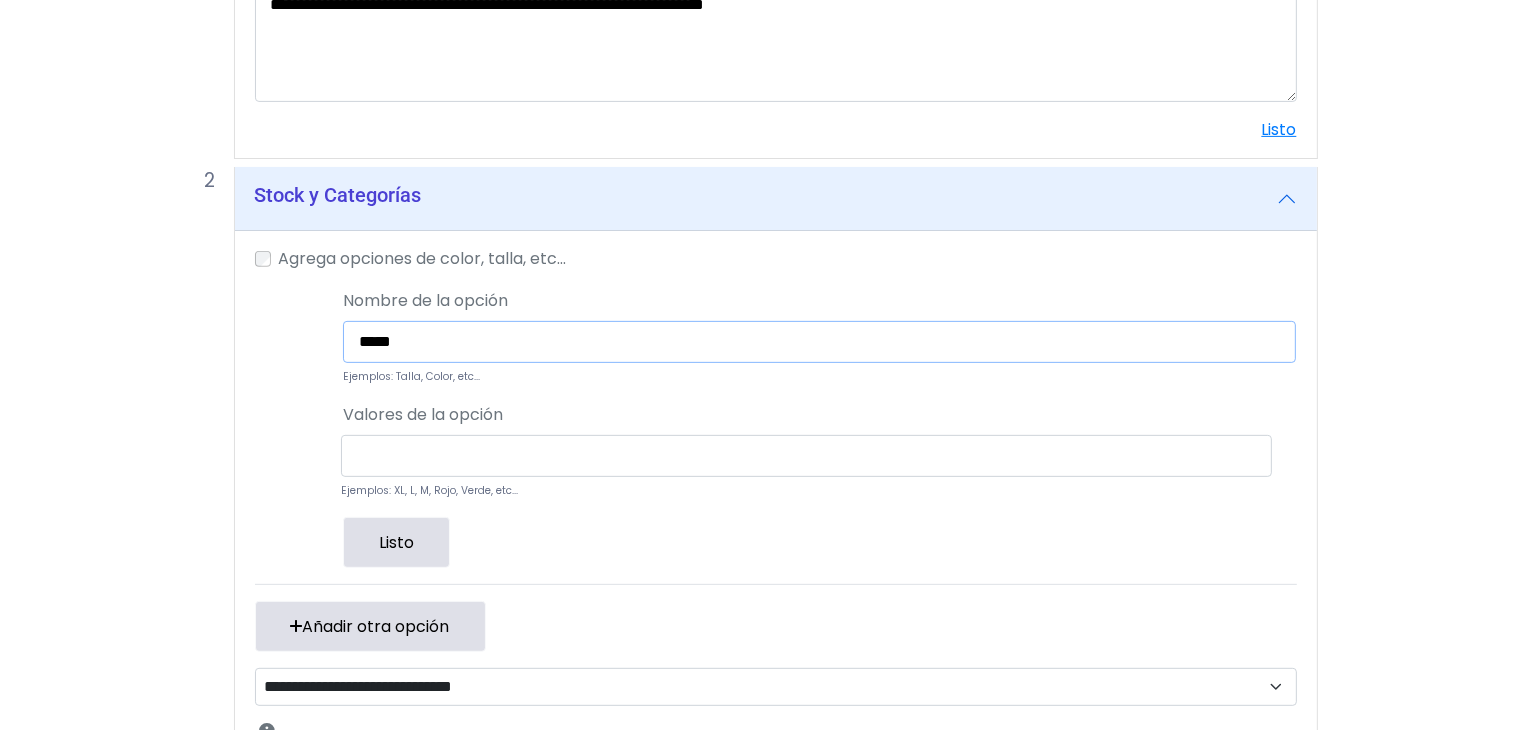 scroll, scrollTop: 713, scrollLeft: 0, axis: vertical 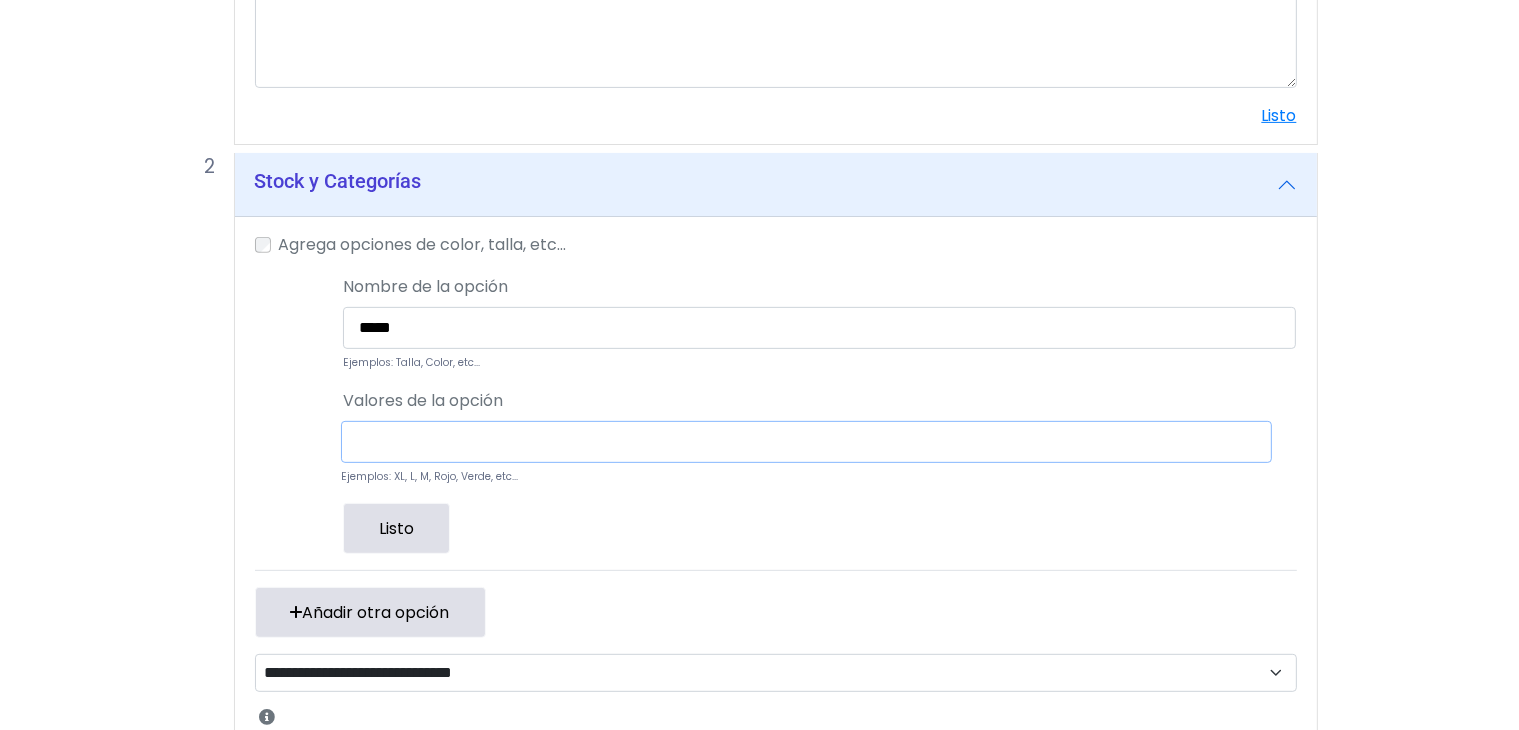click at bounding box center [806, 442] 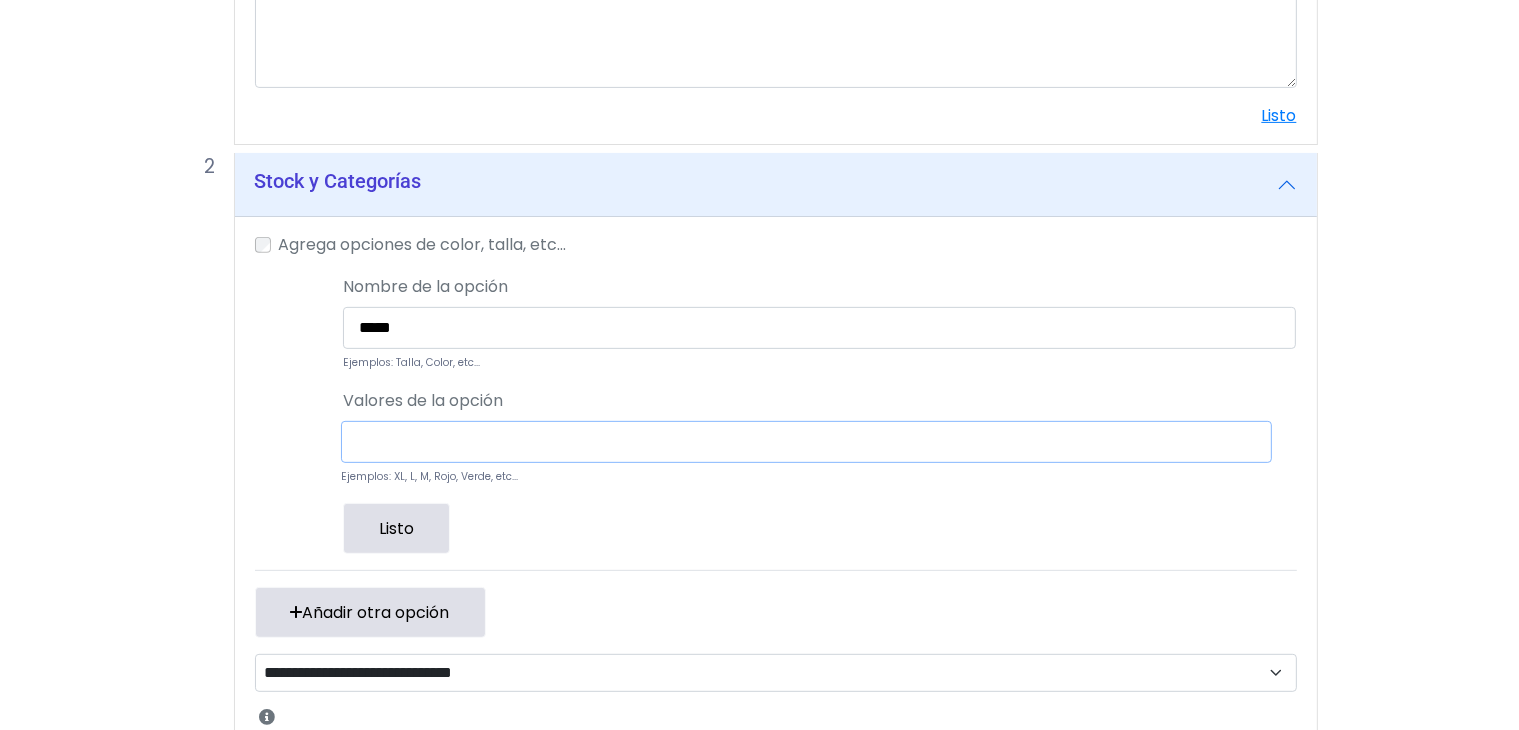 type on "*****" 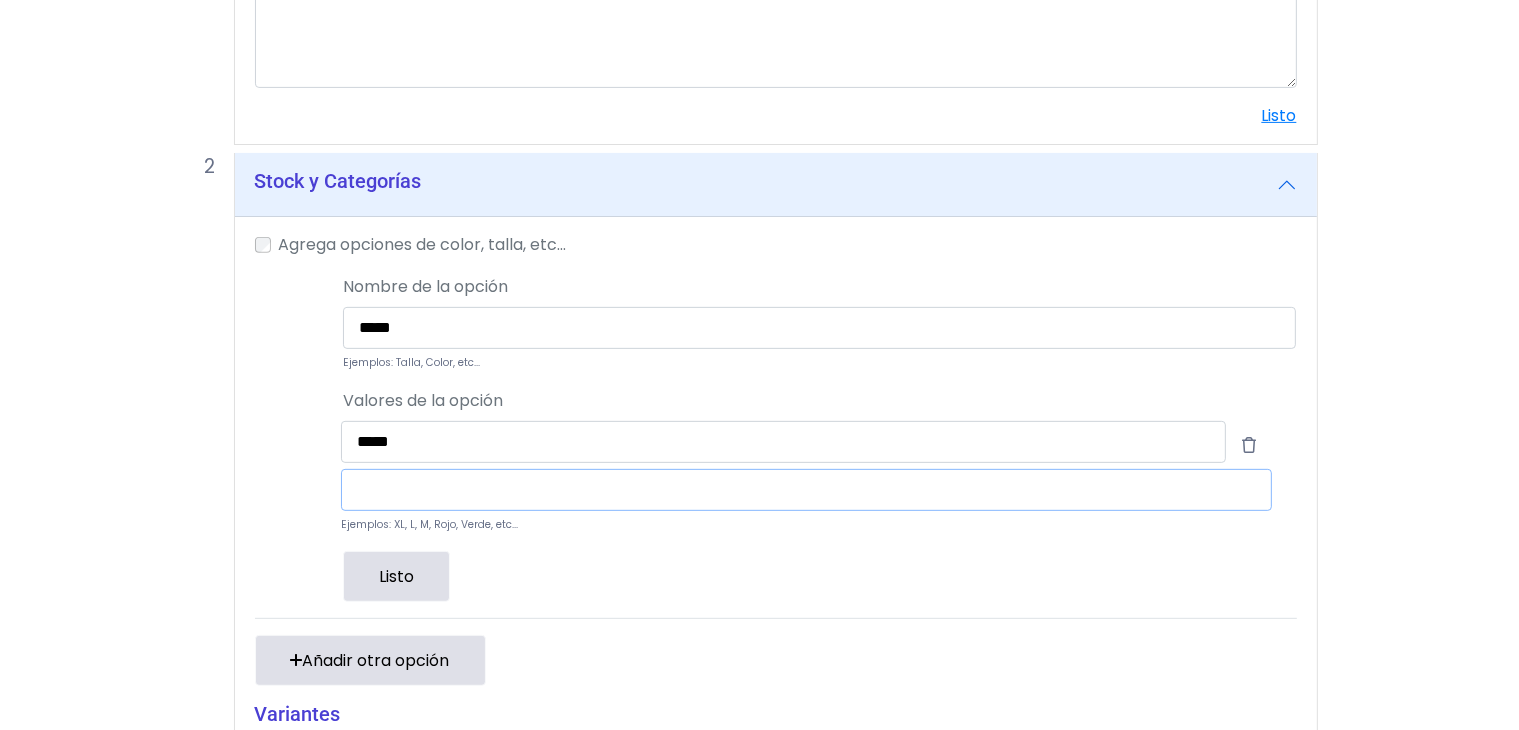 click at bounding box center (806, 490) 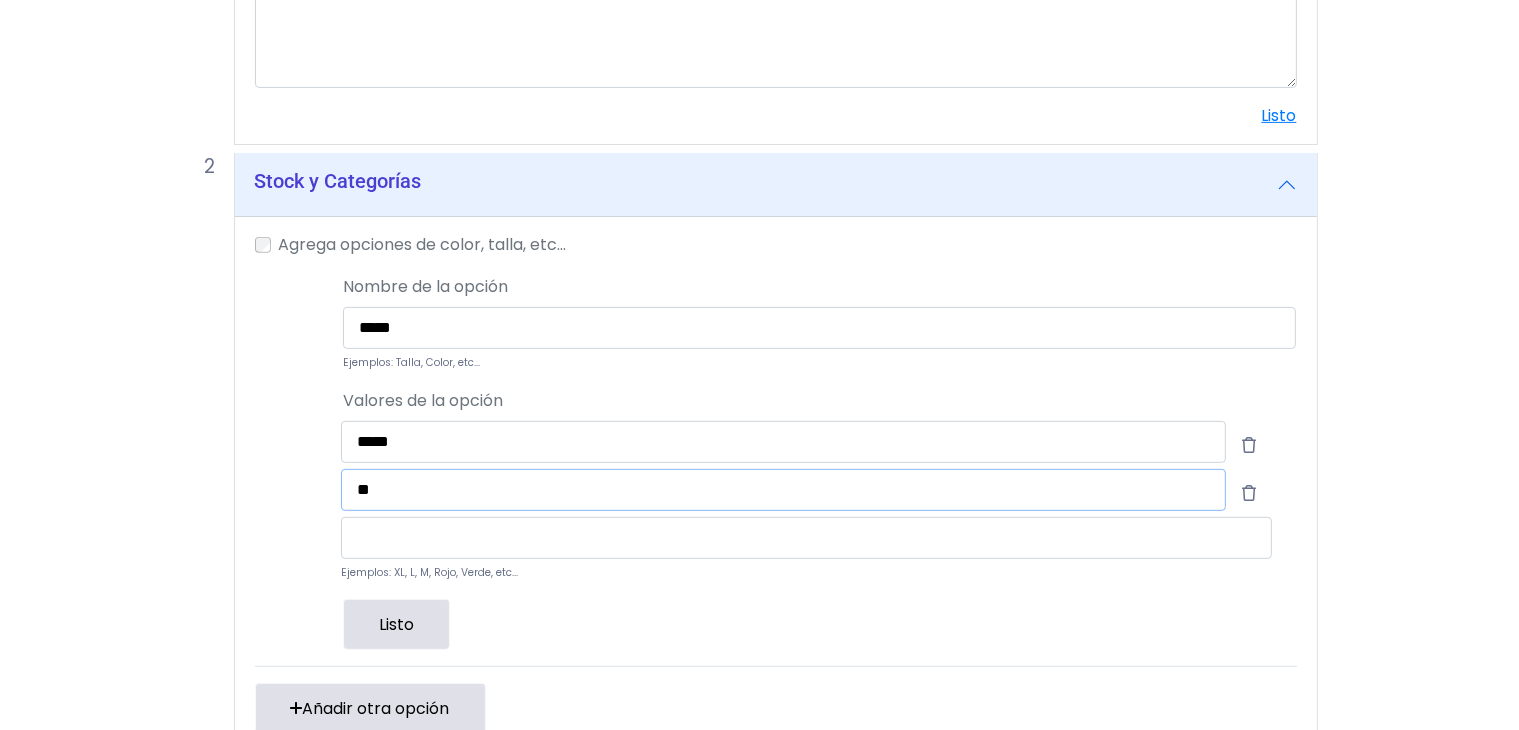 type on "*" 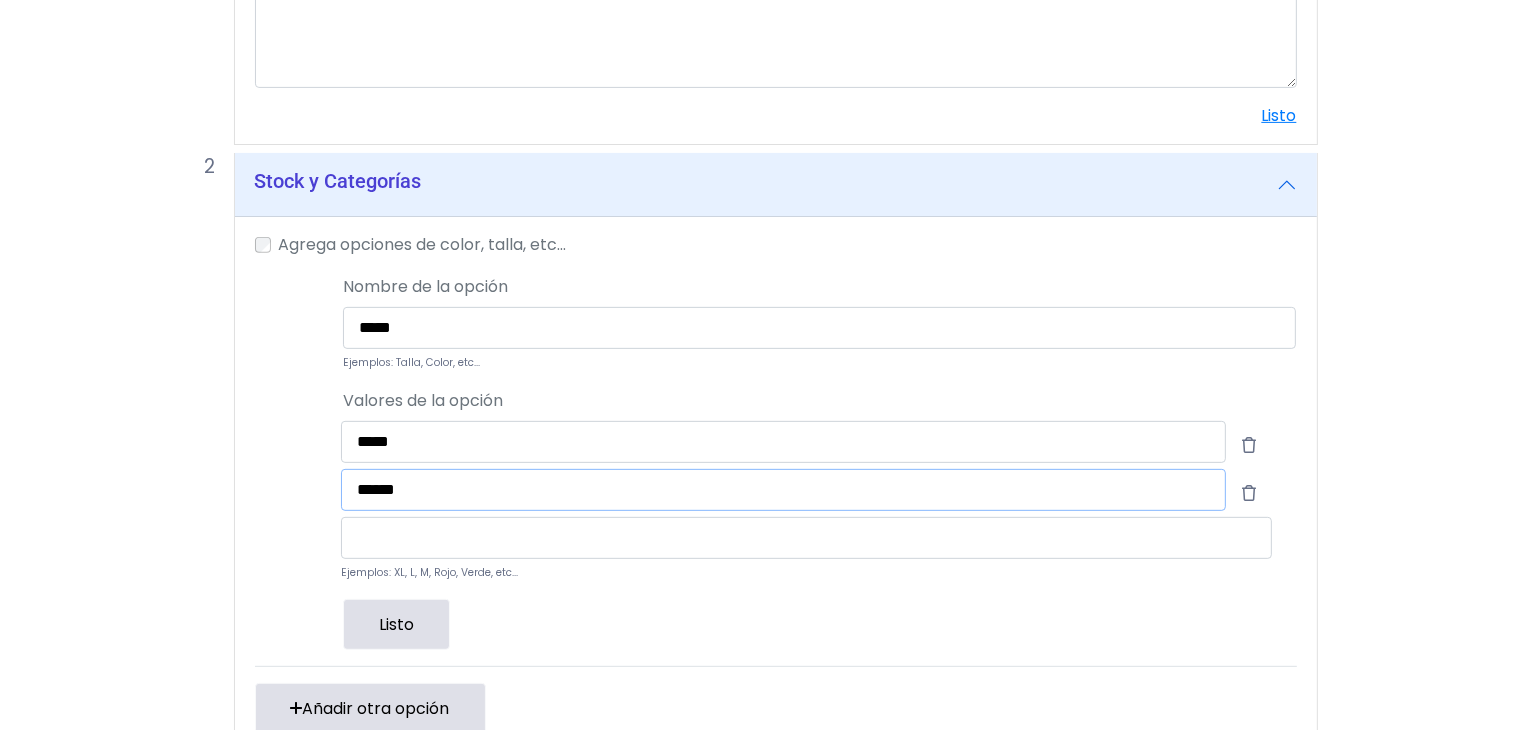 type on "******" 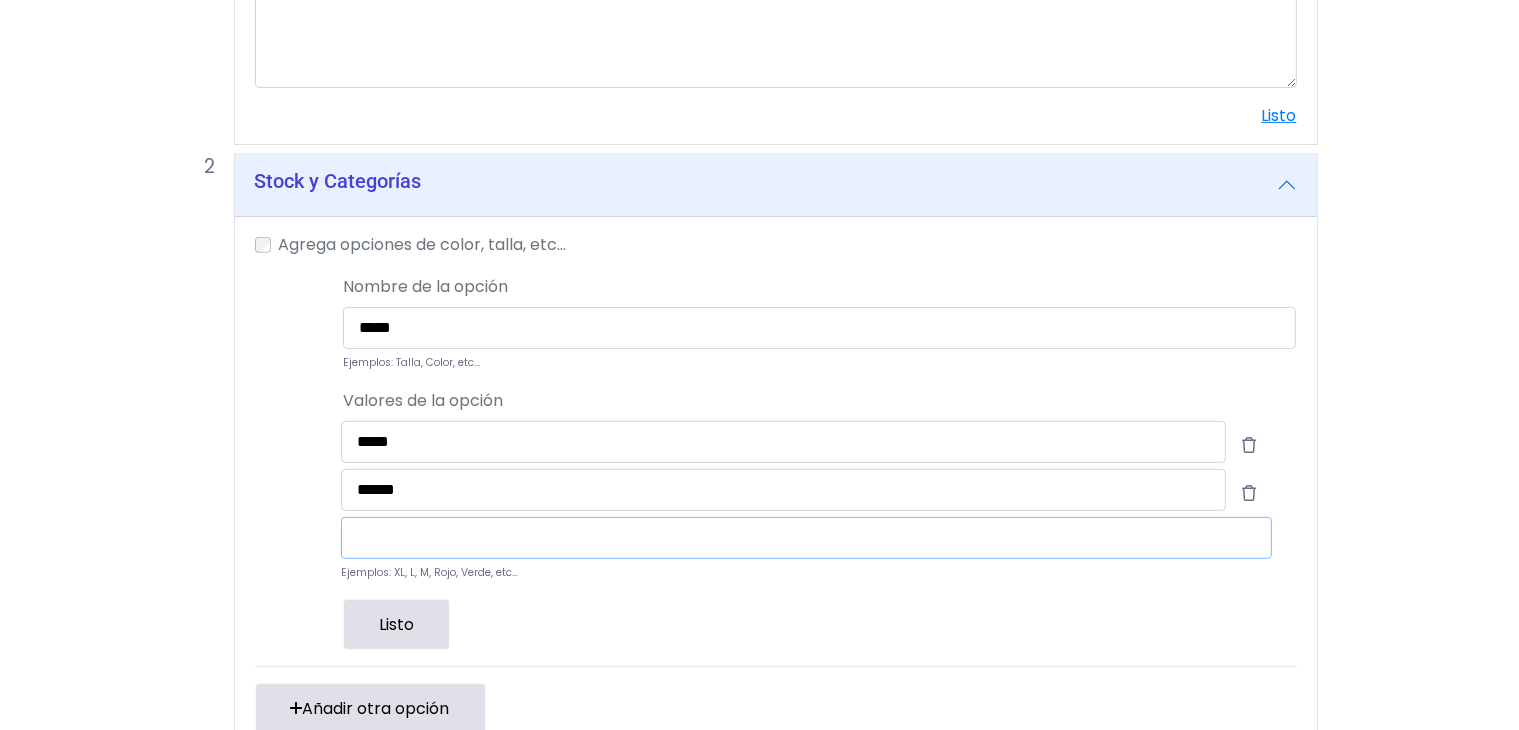click at bounding box center [806, 538] 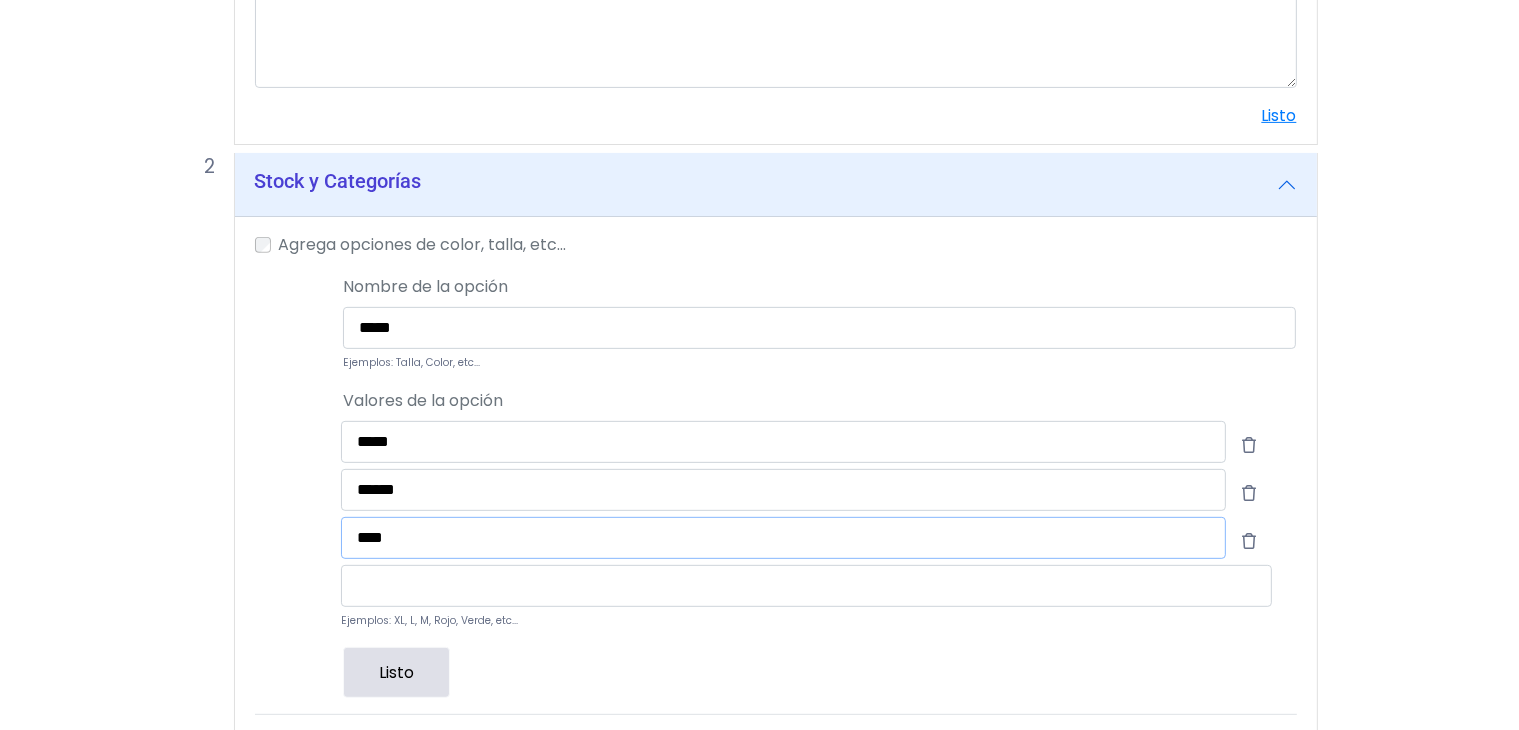 type on "****" 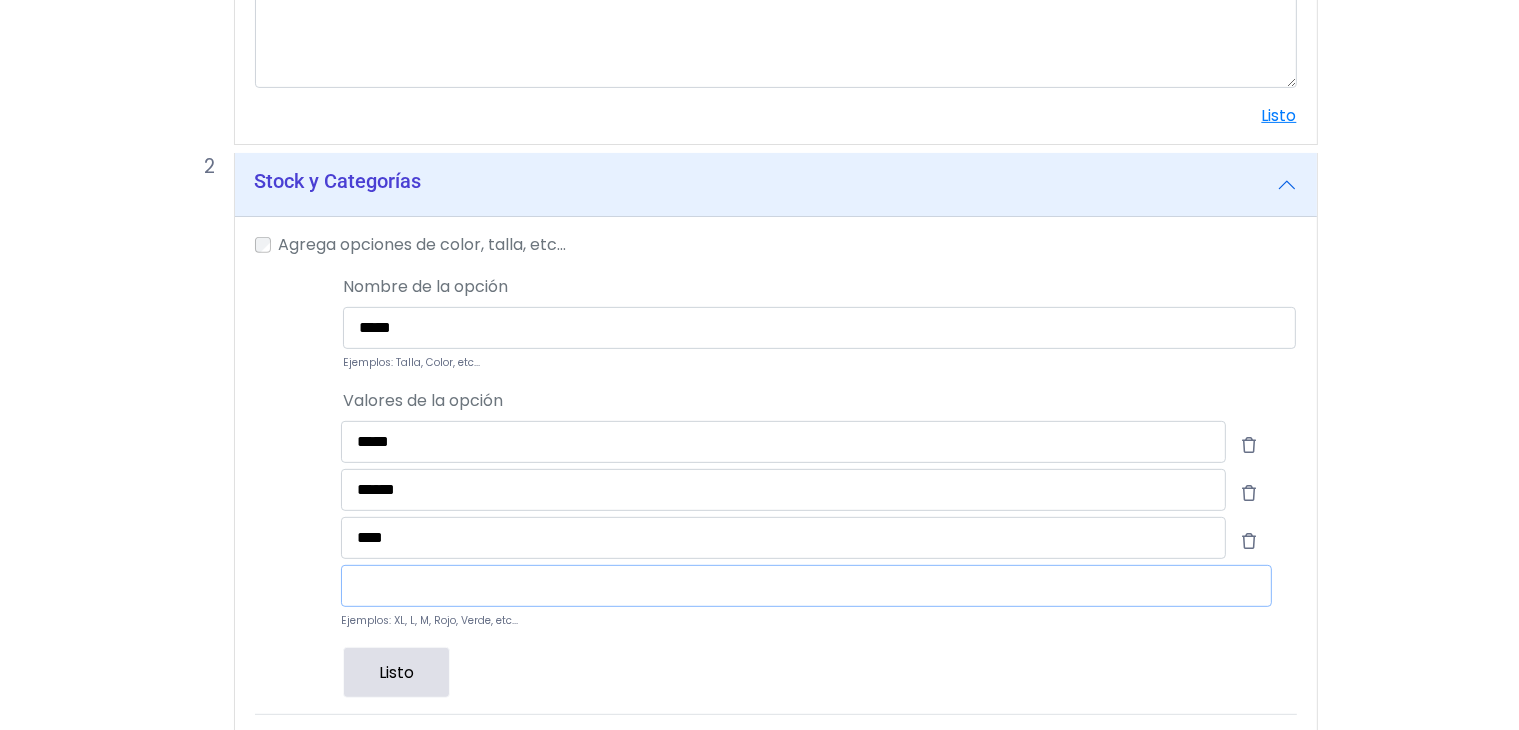 click at bounding box center (806, 586) 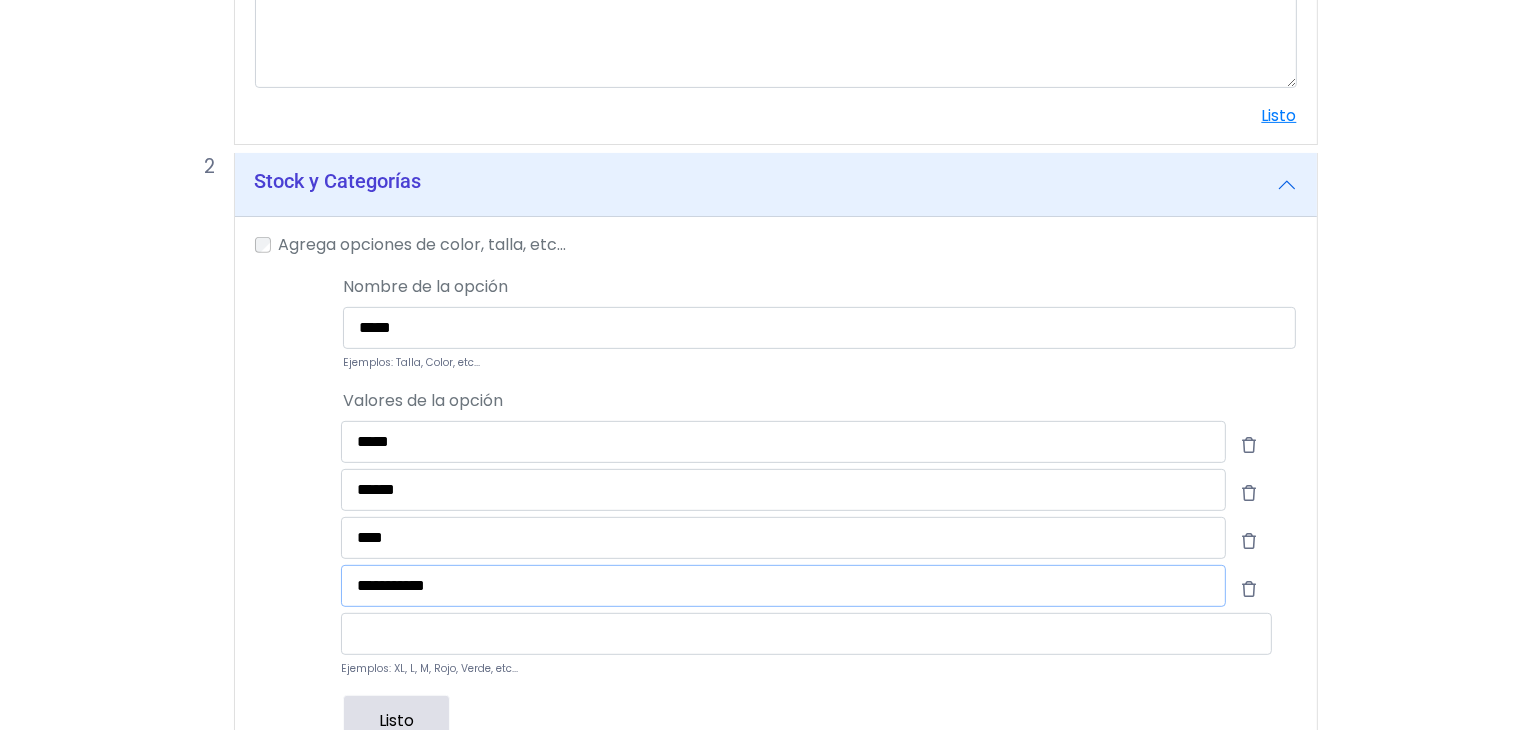 type on "**********" 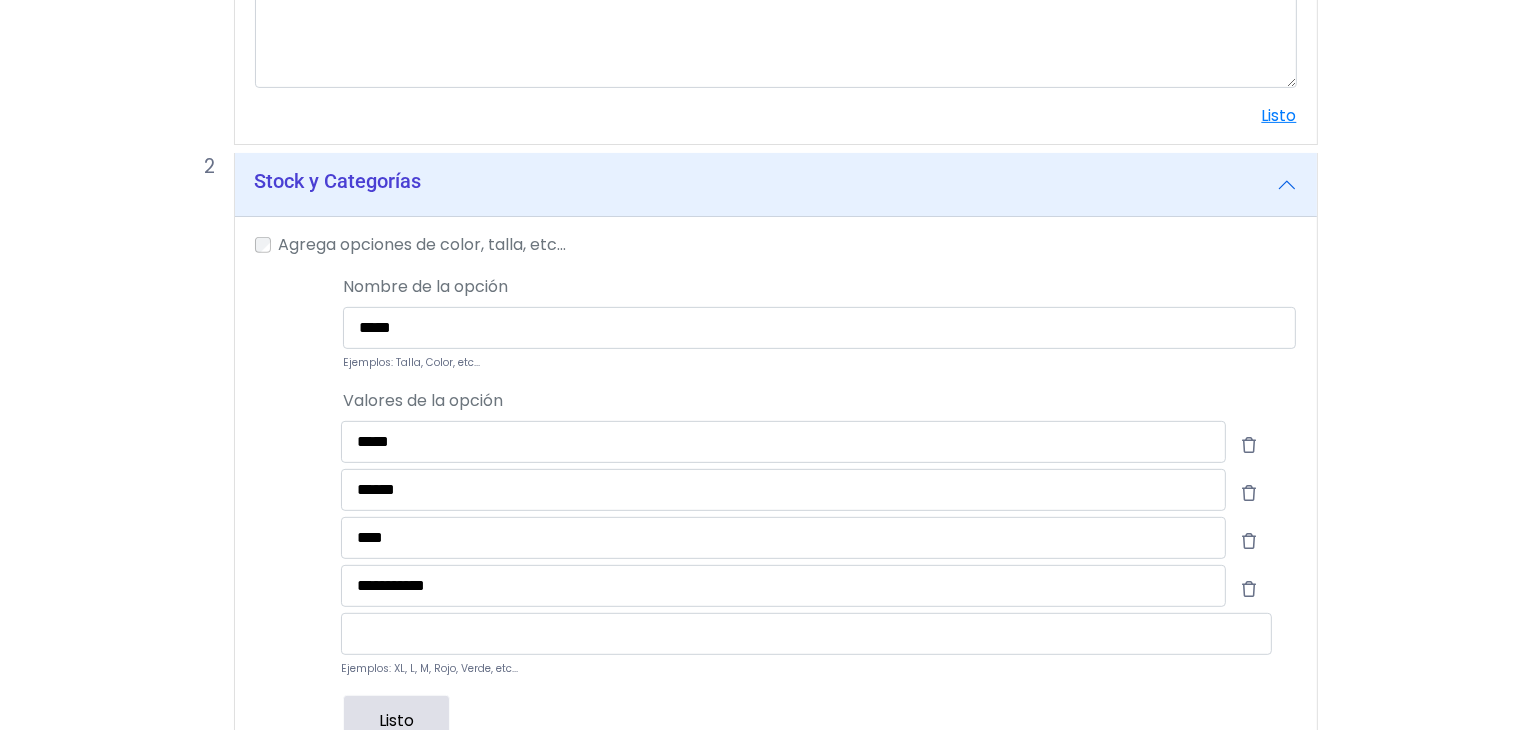 click on "Listo" at bounding box center [396, 720] 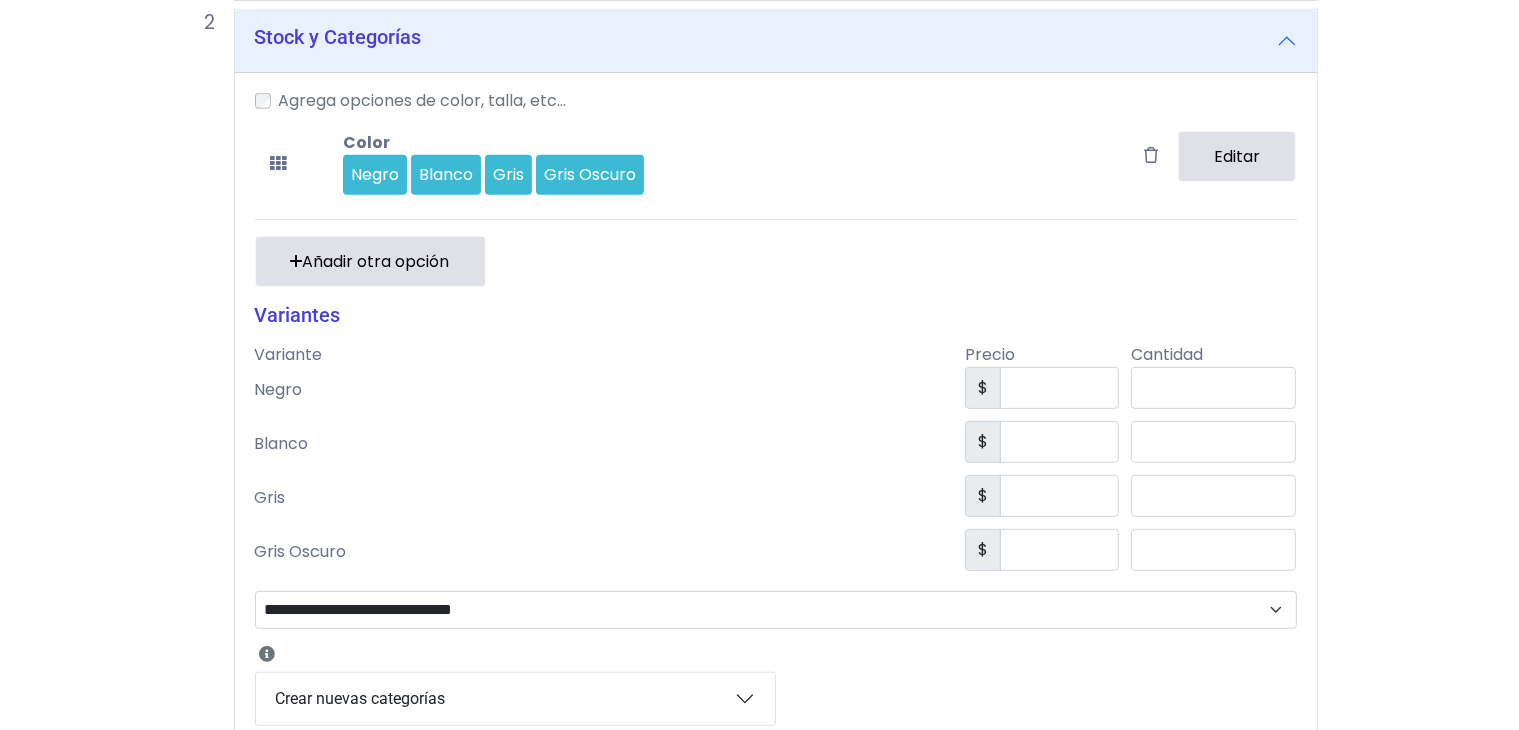 scroll, scrollTop: 869, scrollLeft: 0, axis: vertical 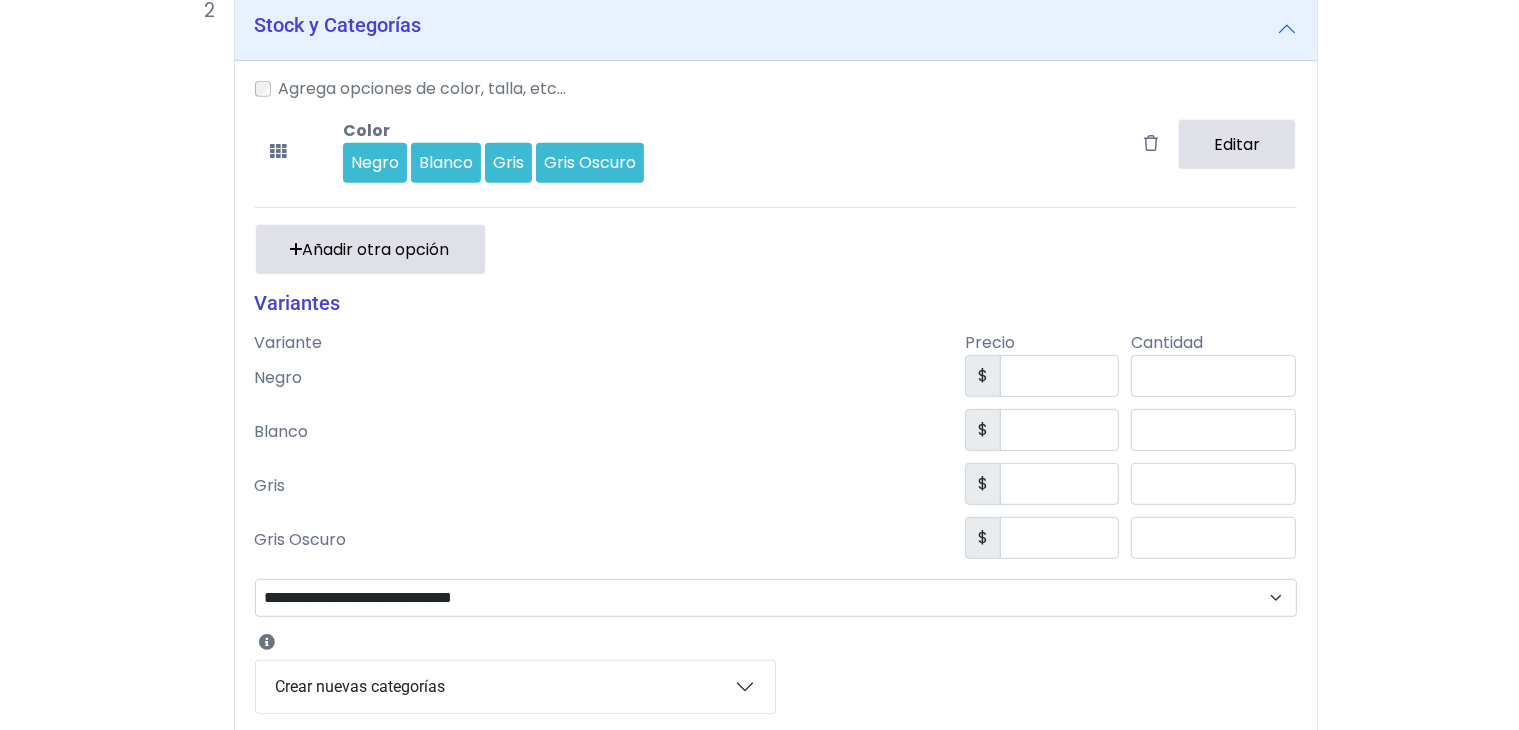 click on "Añadir otra opción" at bounding box center (370, 249) 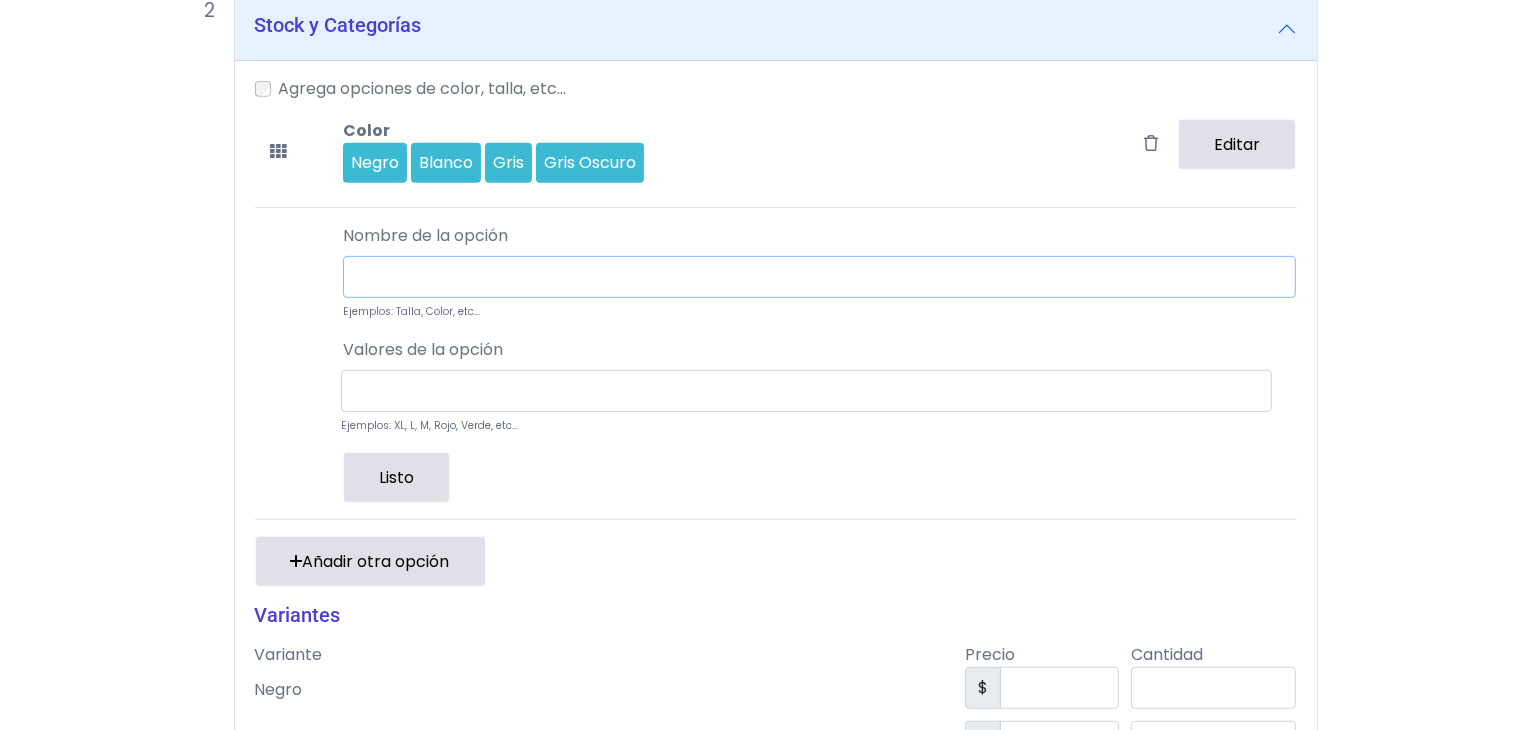 click at bounding box center [819, 277] 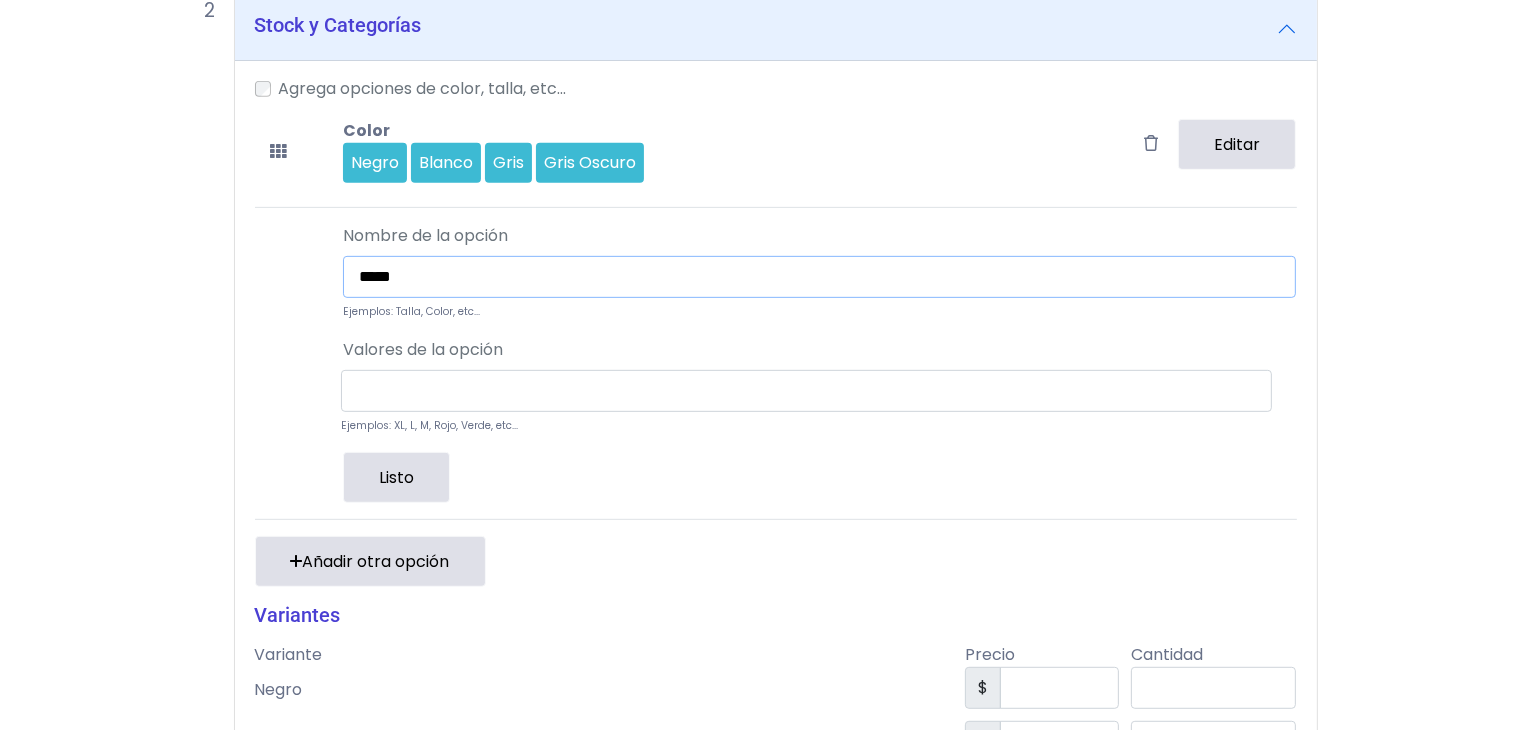 type on "*****" 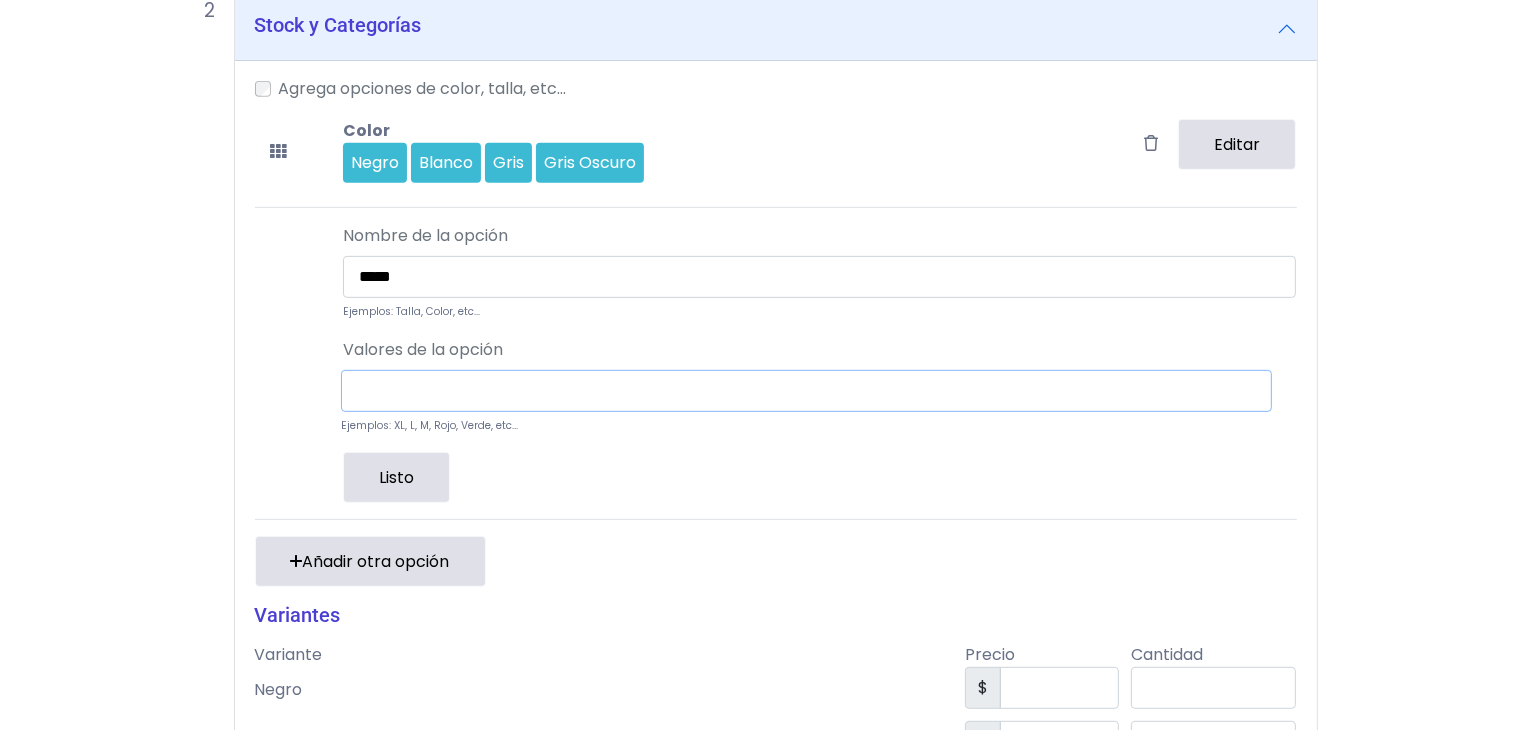 click at bounding box center (806, 391) 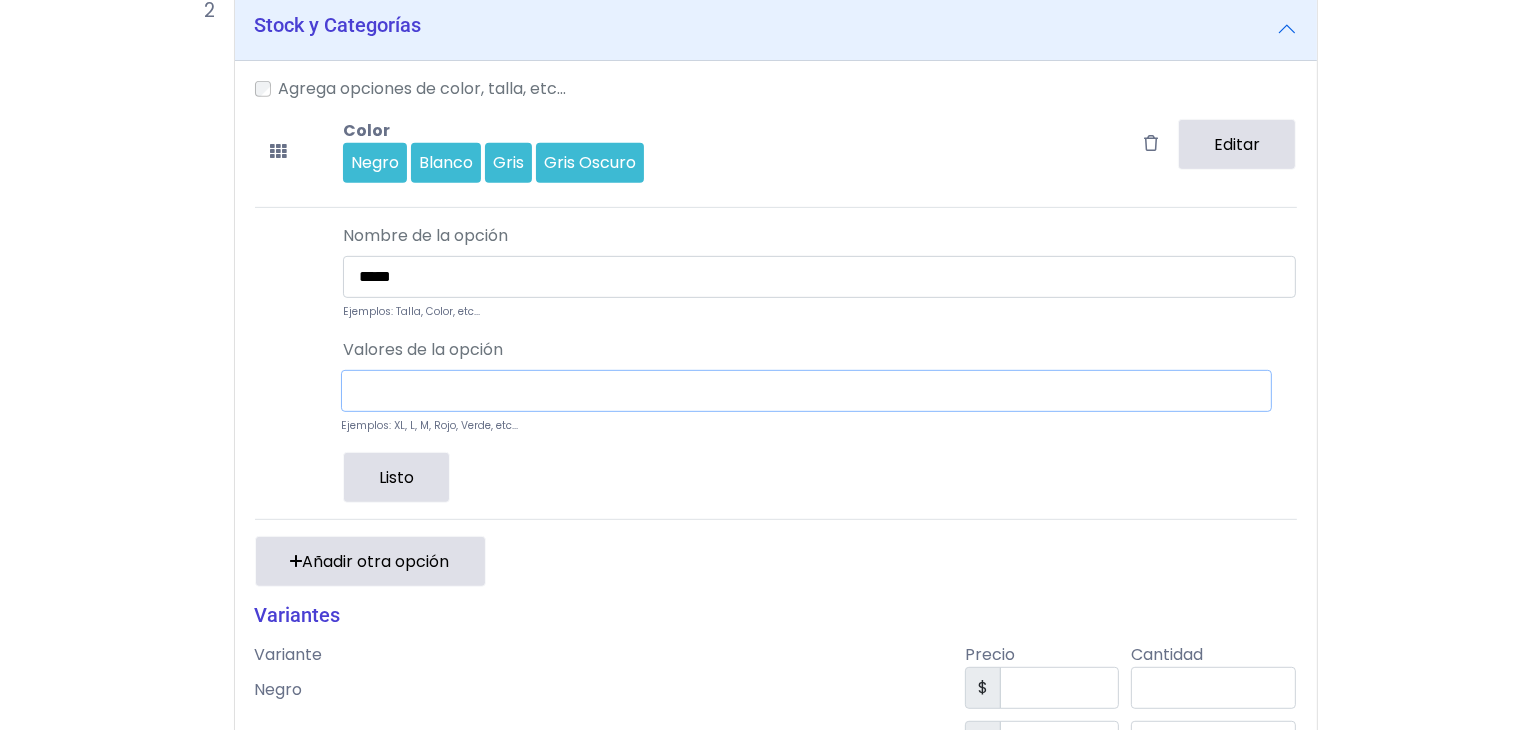 type on "*" 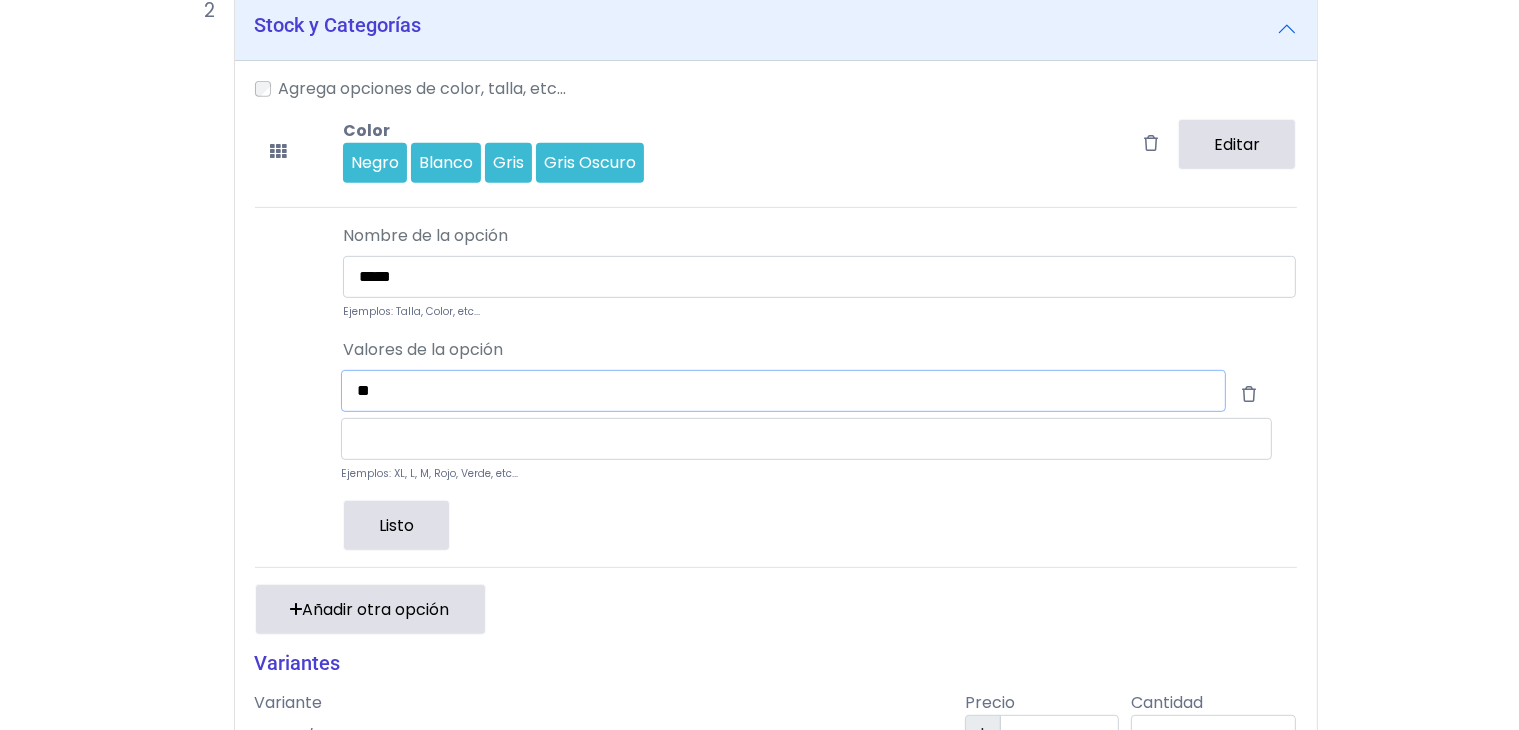 type on "**" 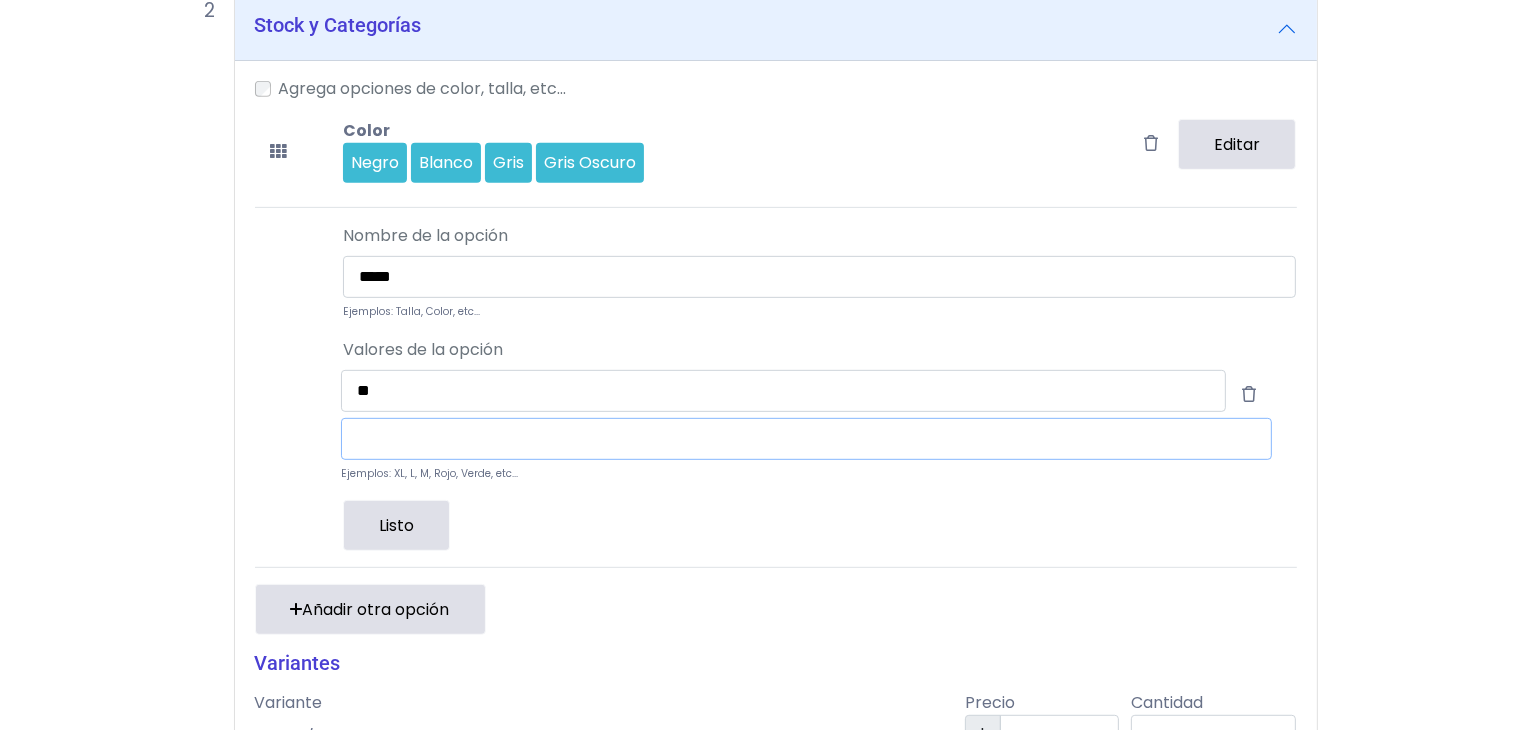 click at bounding box center [806, 439] 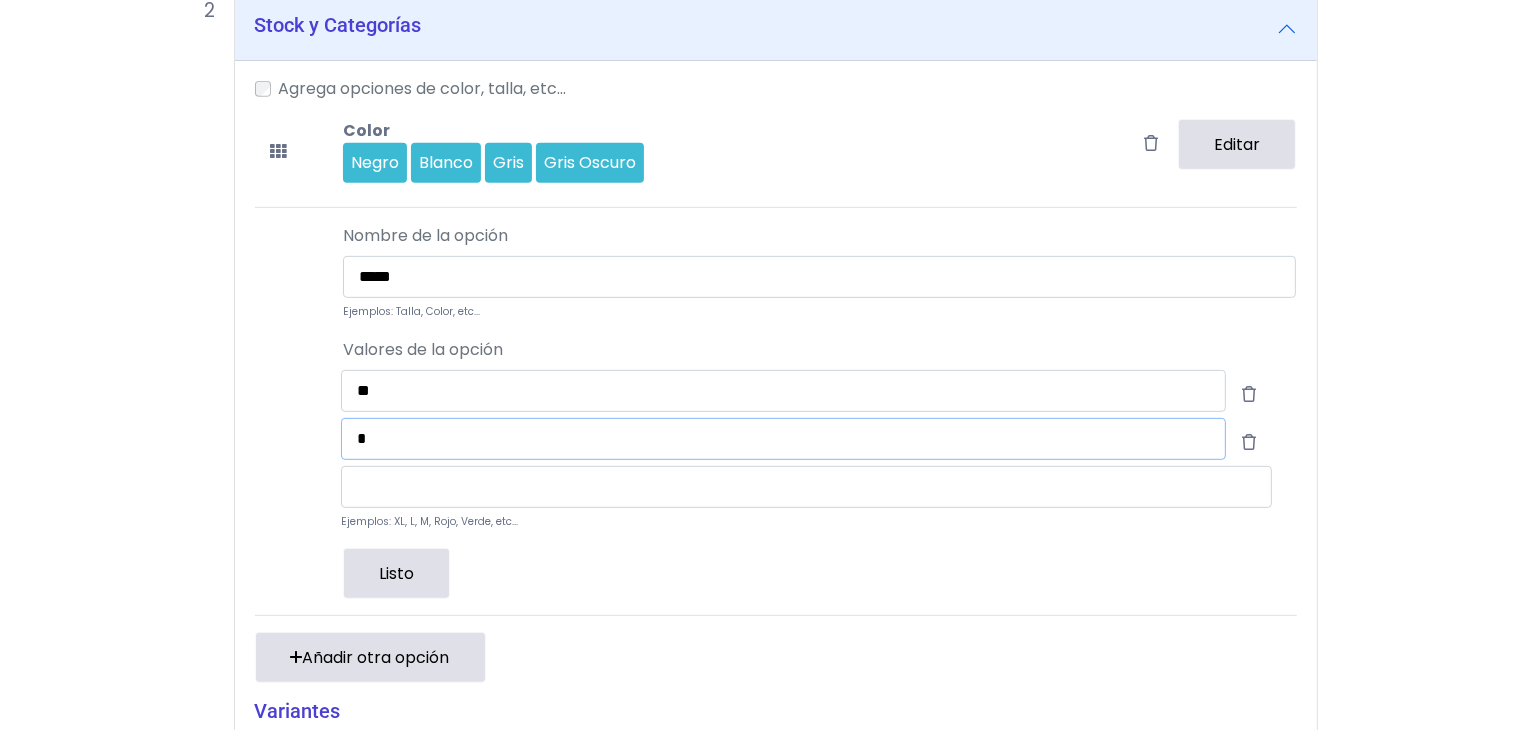 type on "*" 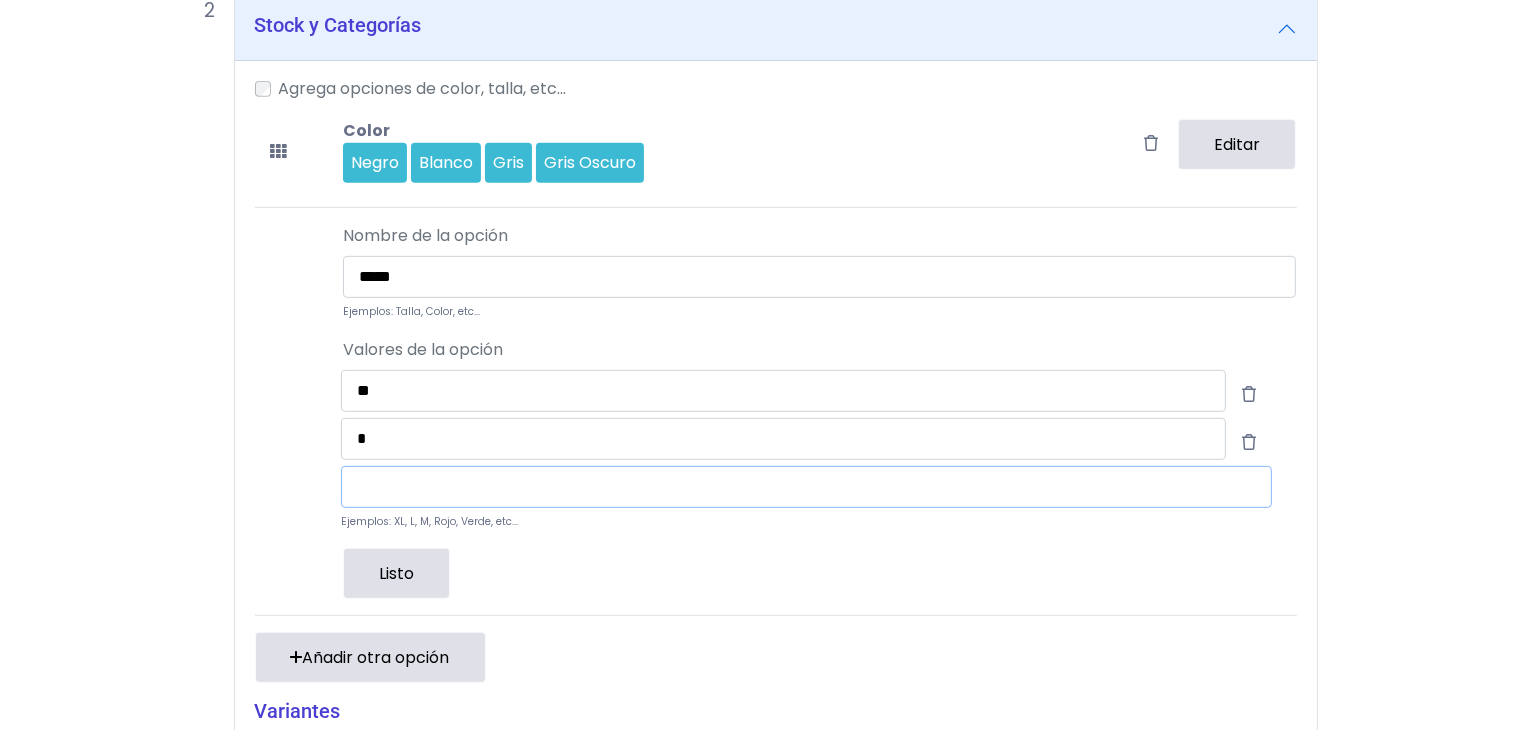 click at bounding box center [806, 487] 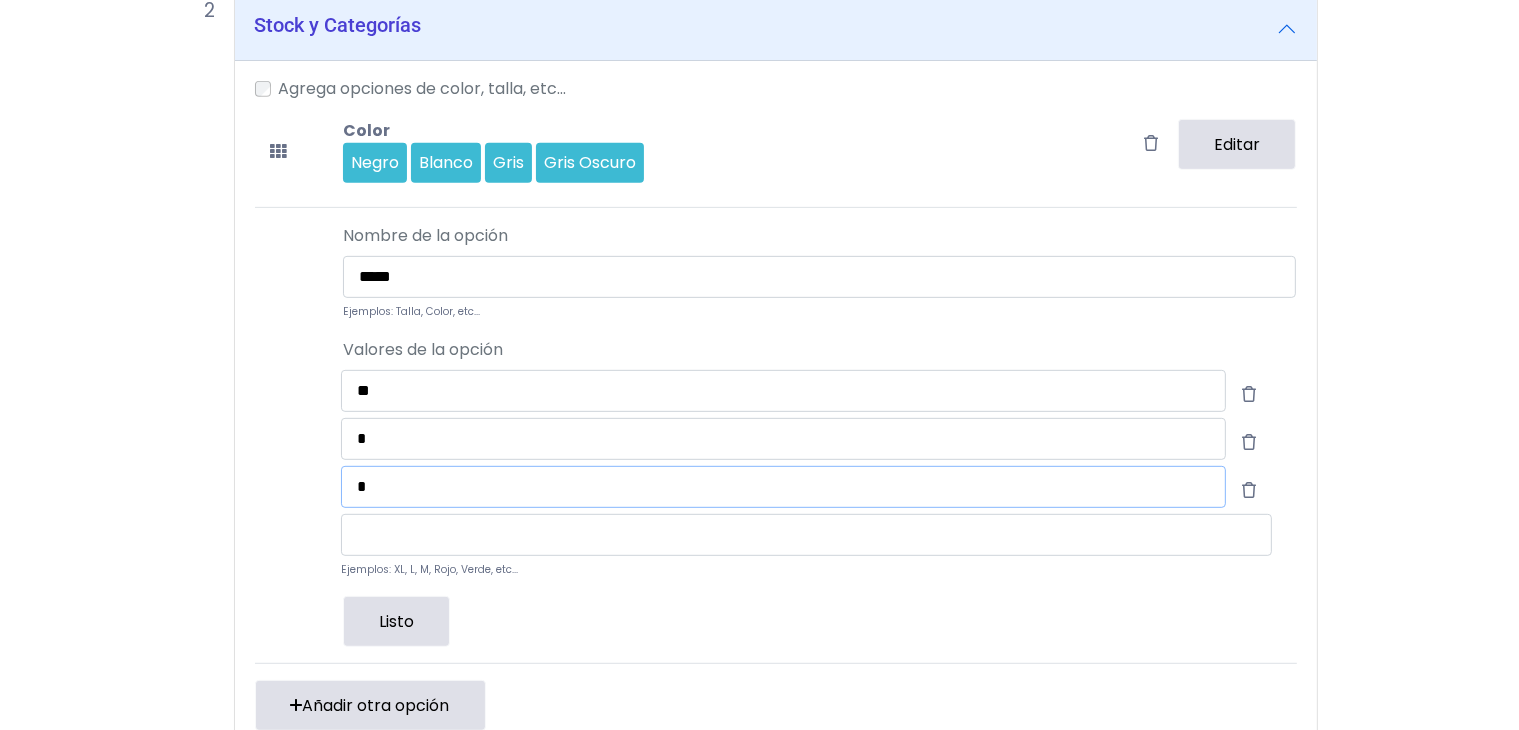 type on "*" 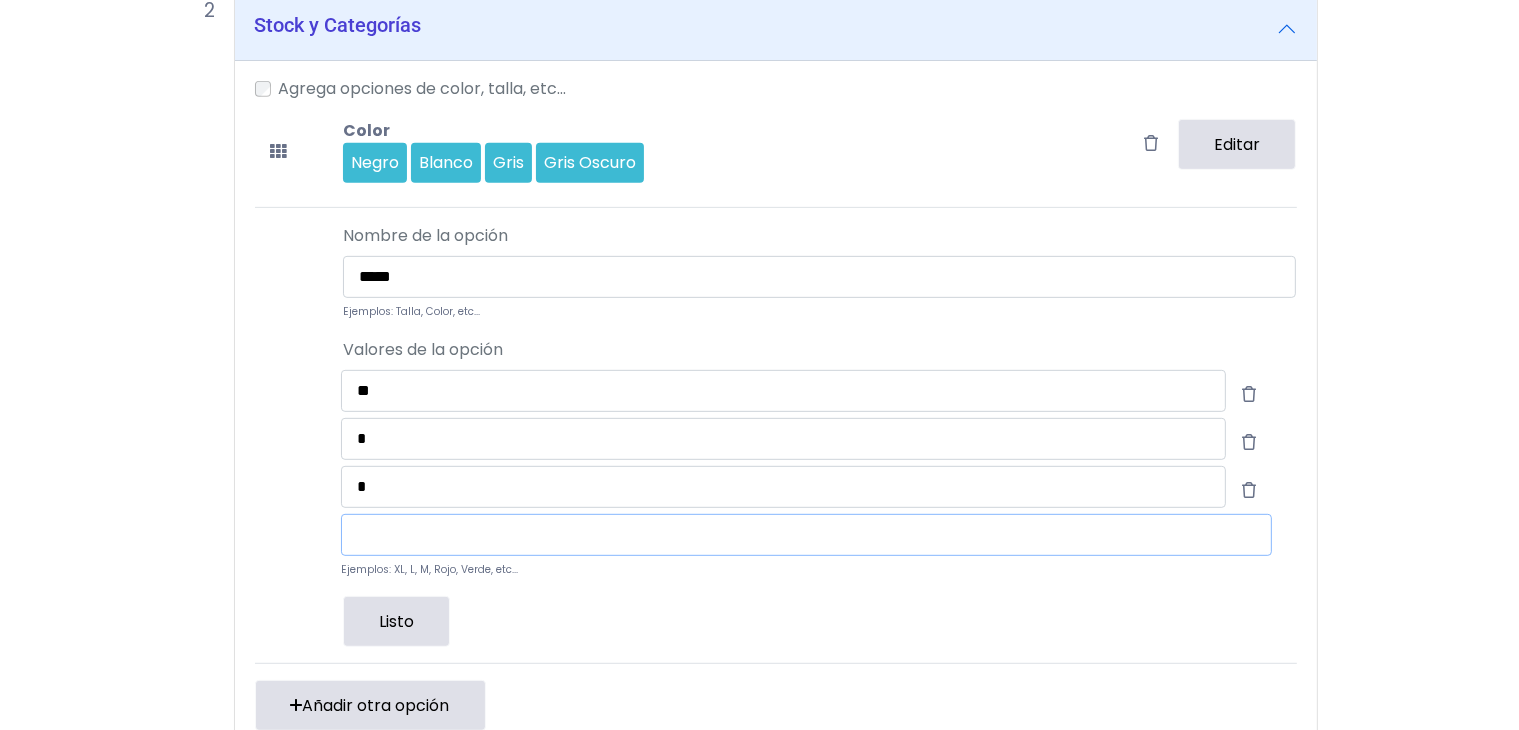 click at bounding box center [806, 535] 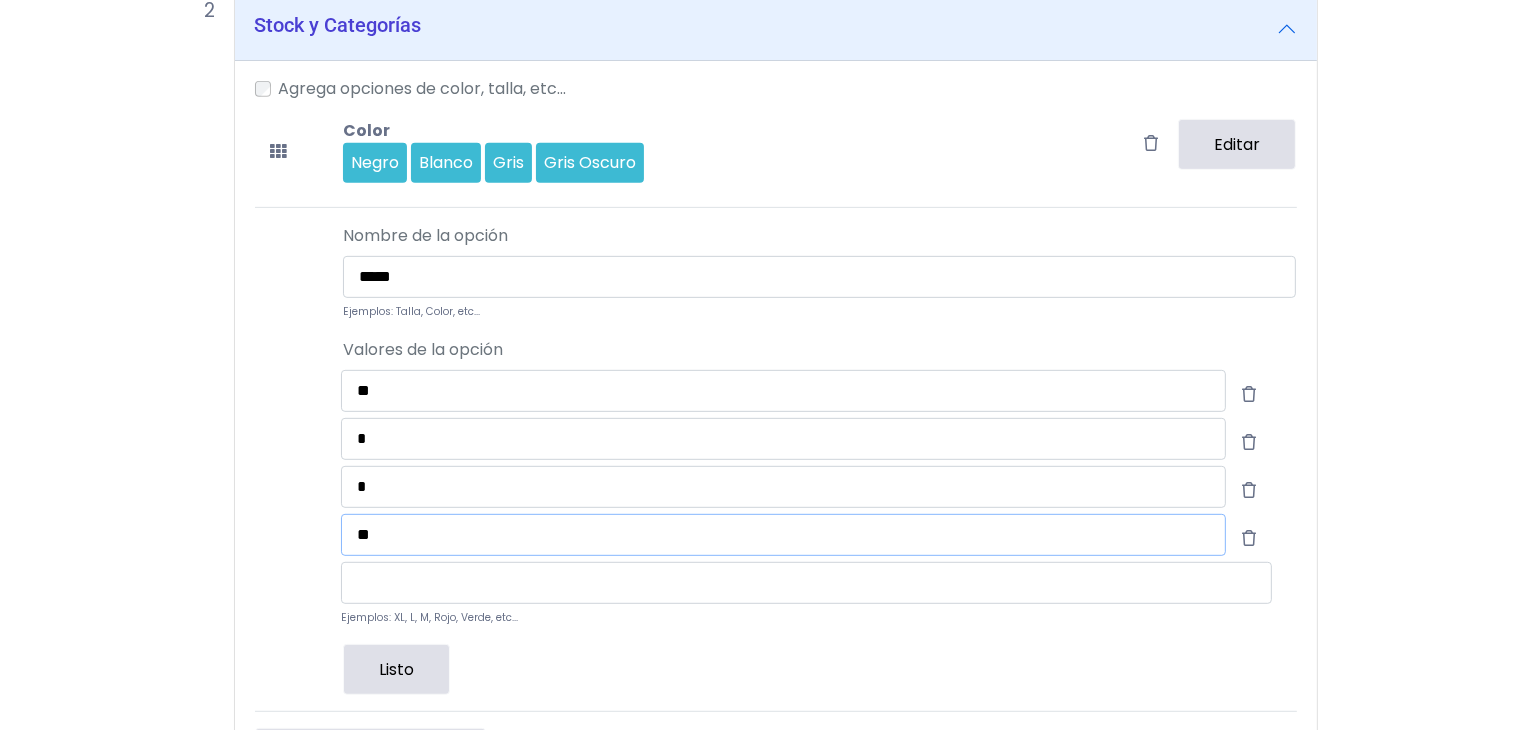 type on "**" 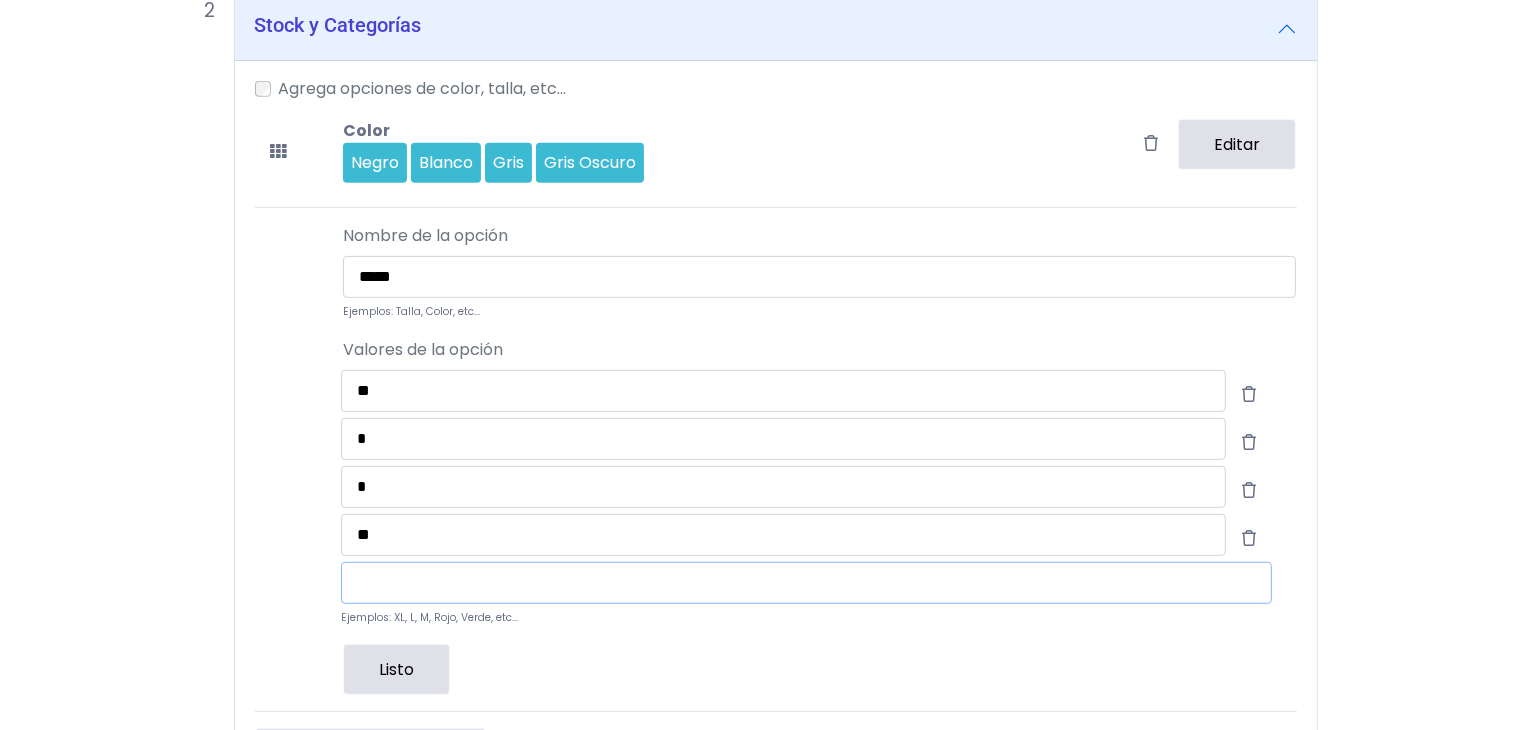 click at bounding box center [806, 583] 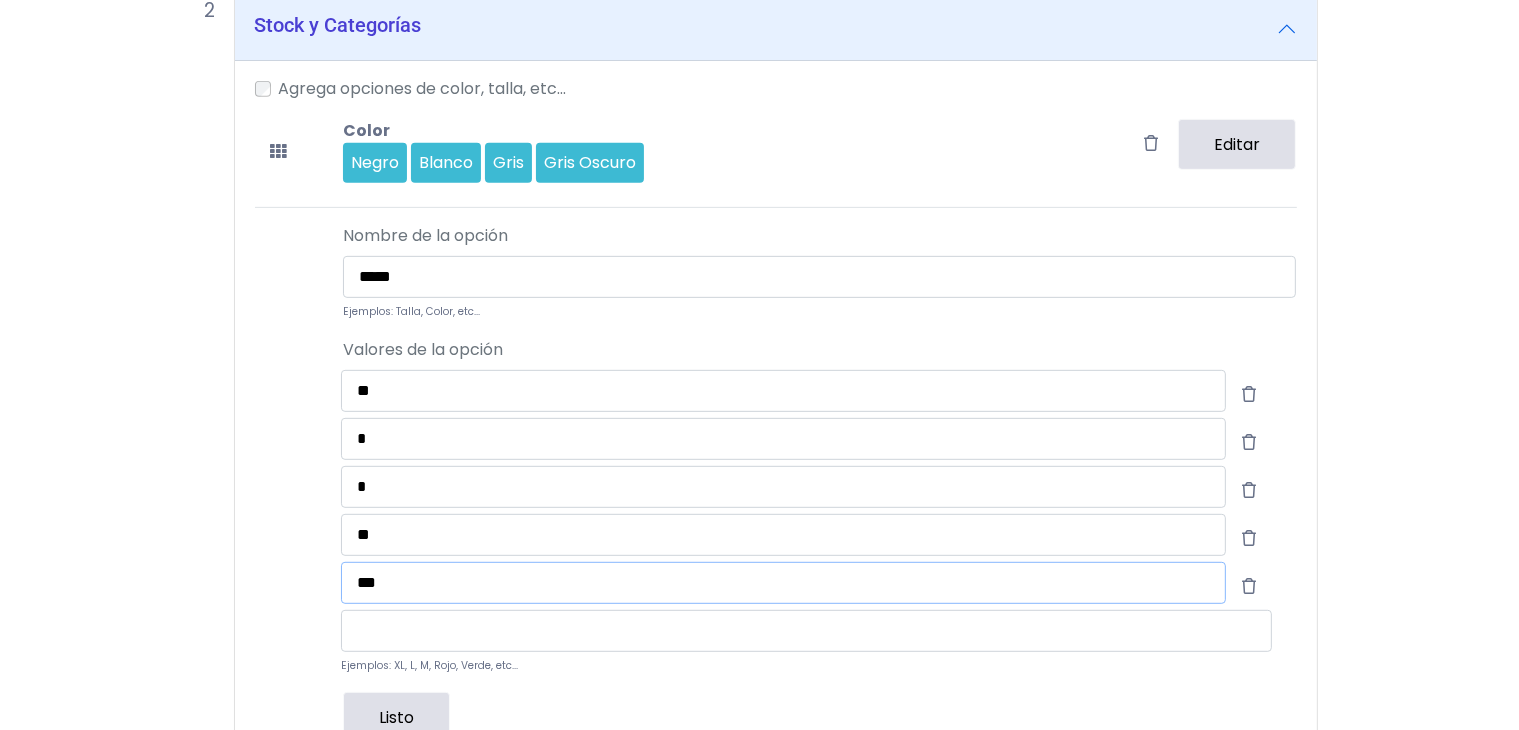 scroll, scrollTop: 1125, scrollLeft: 0, axis: vertical 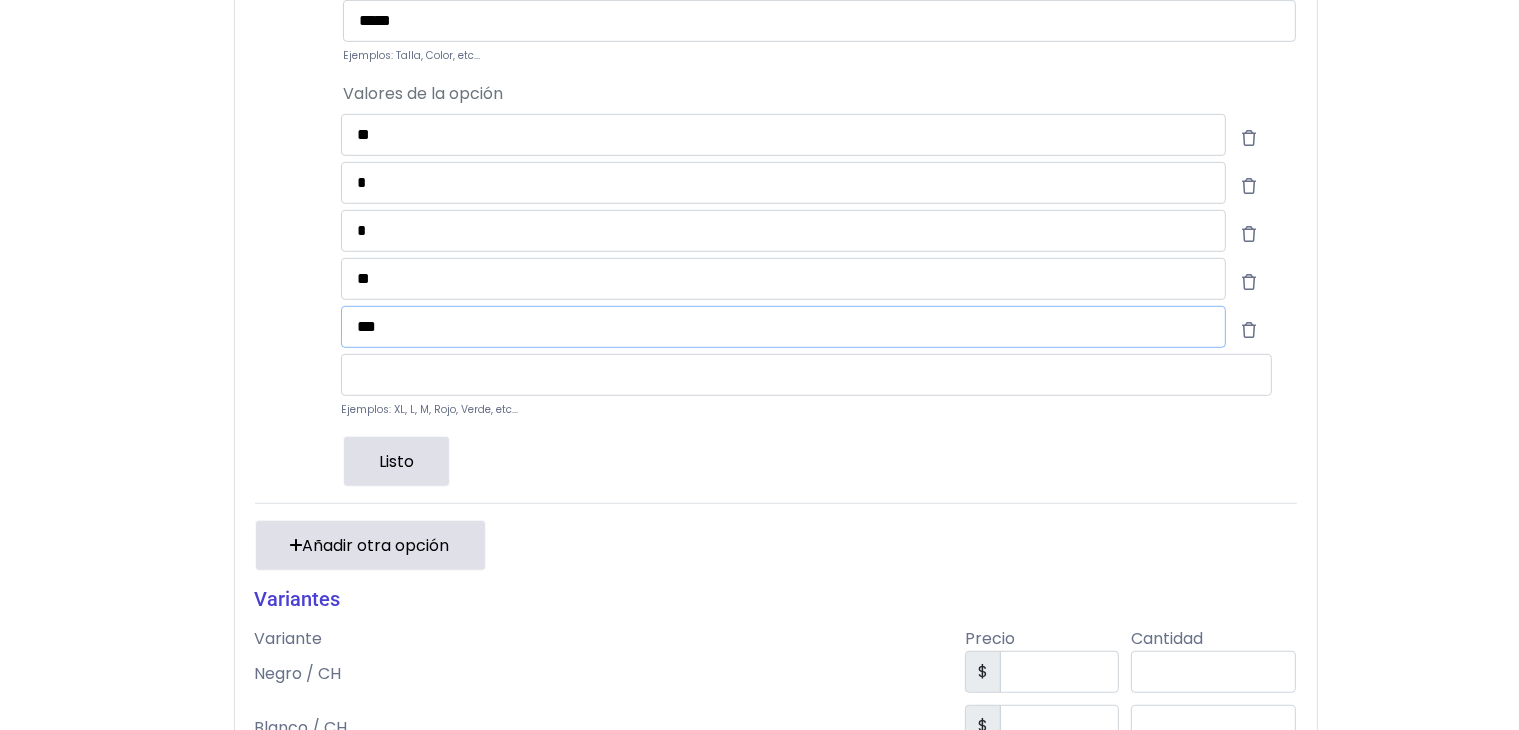 type on "***" 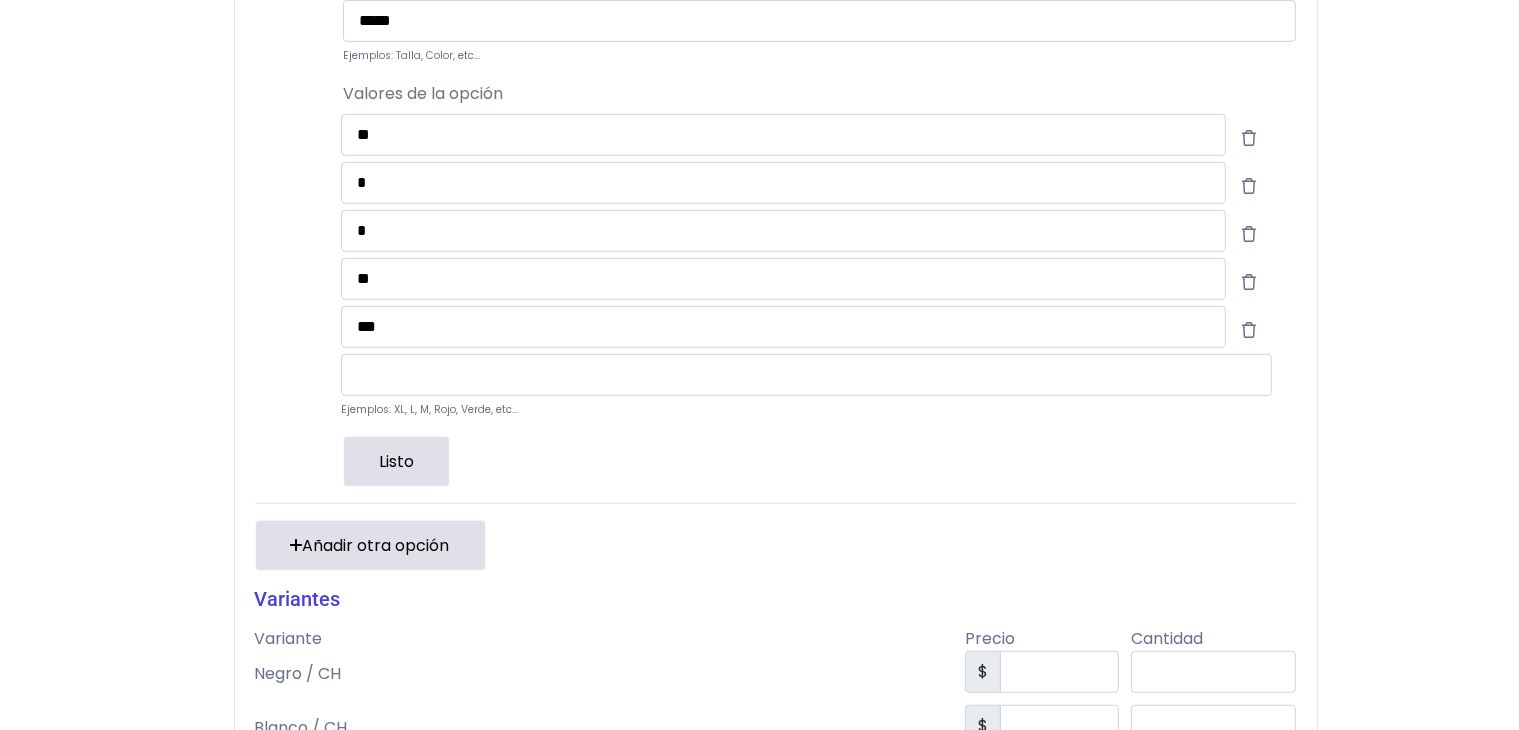 click on "Listo" at bounding box center (396, 461) 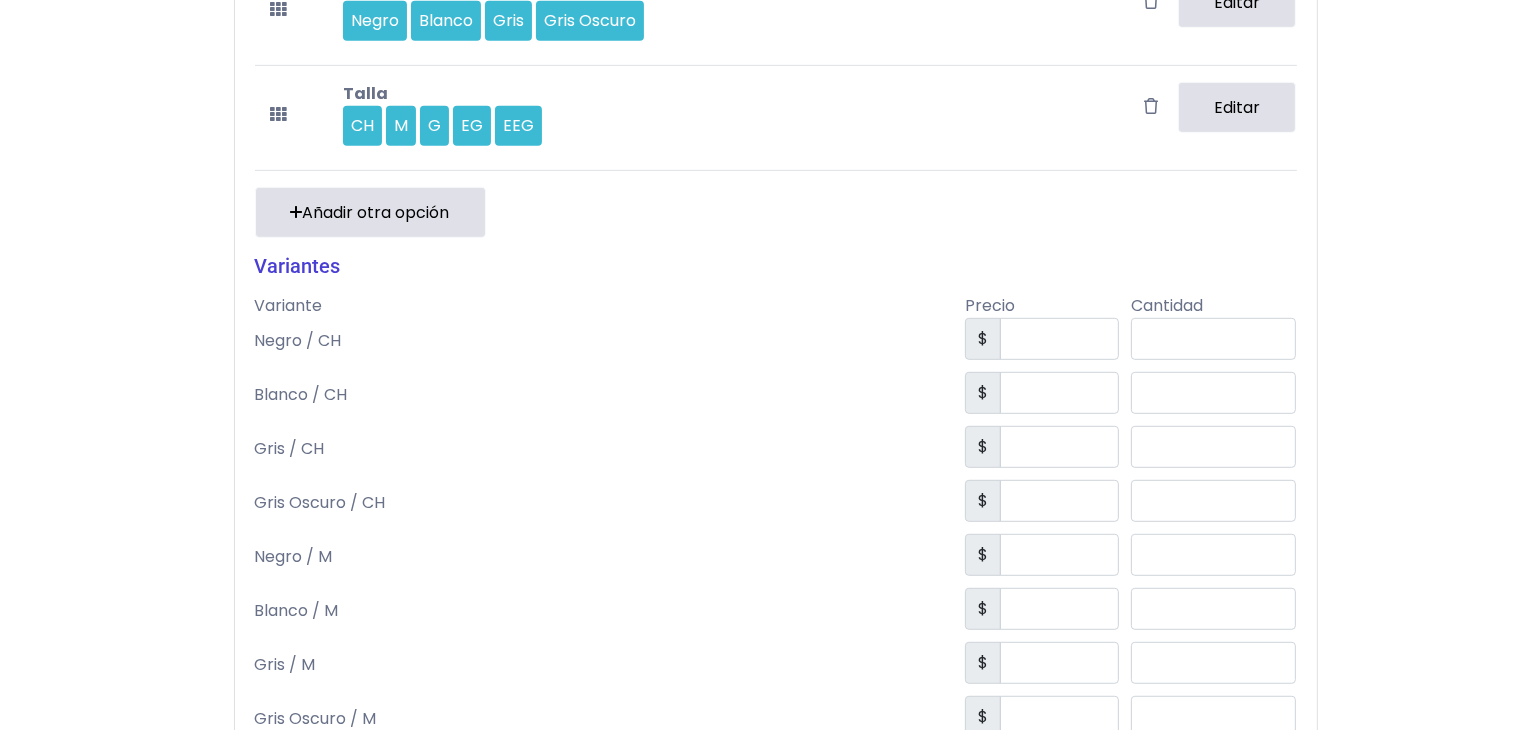 scroll, scrollTop: 915, scrollLeft: 0, axis: vertical 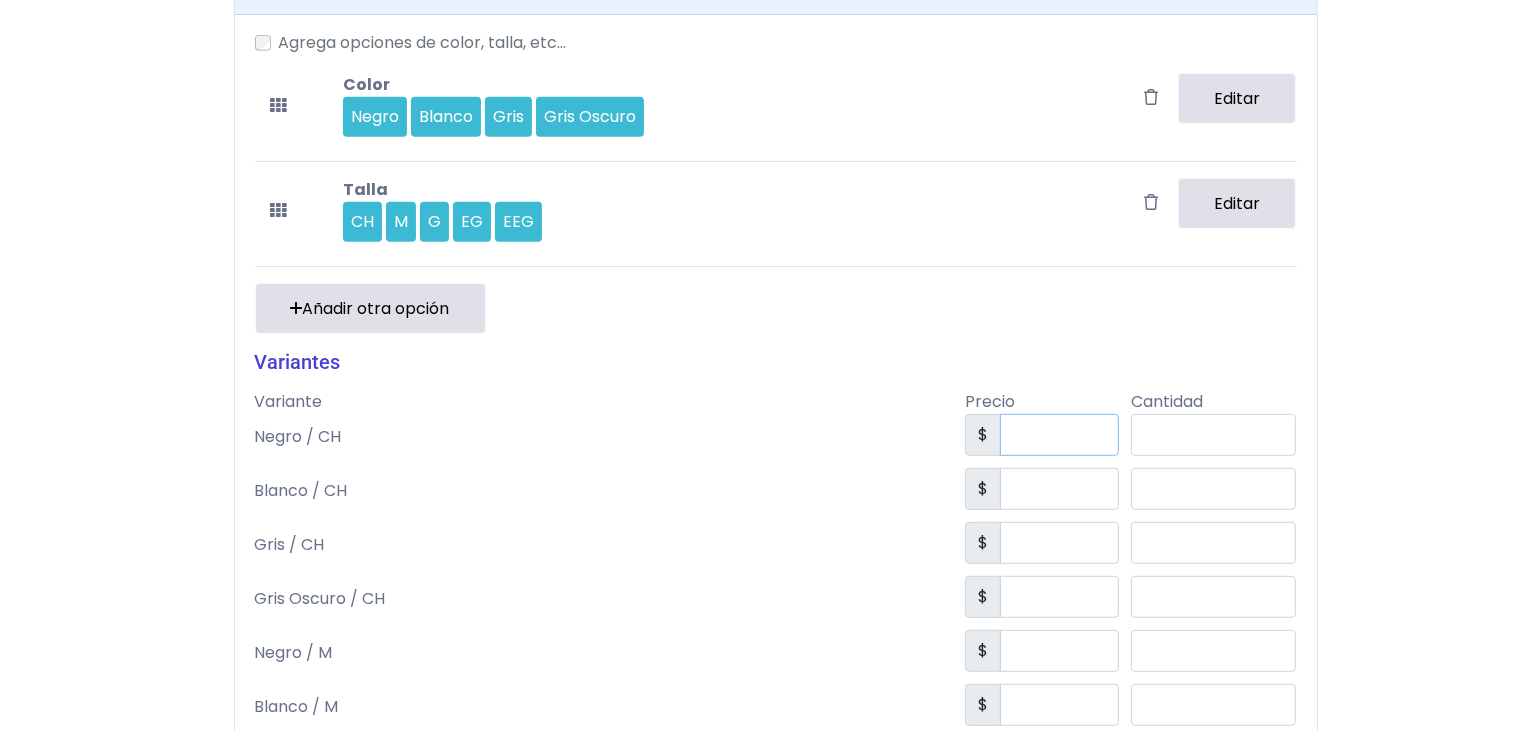 click at bounding box center [1059, 435] 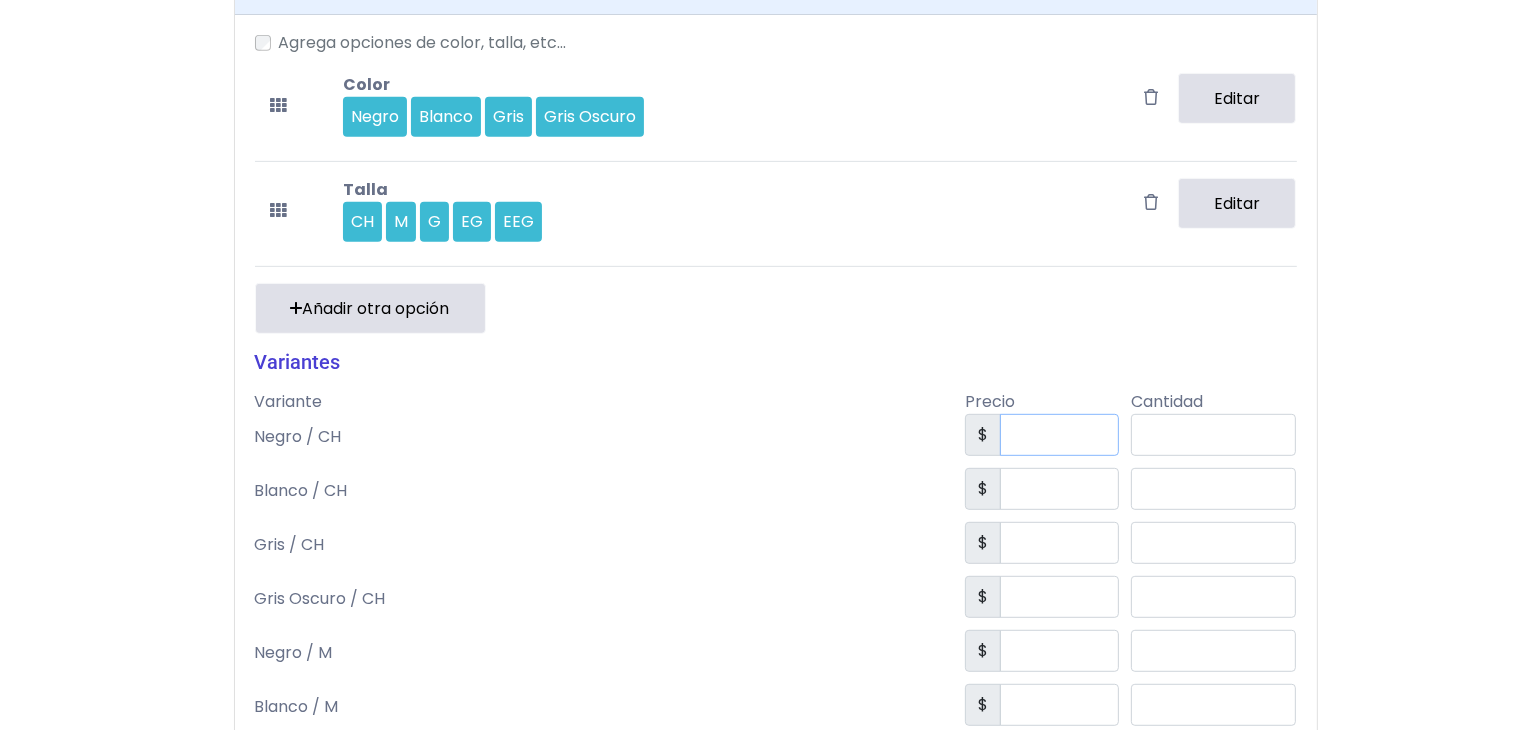 type on "***" 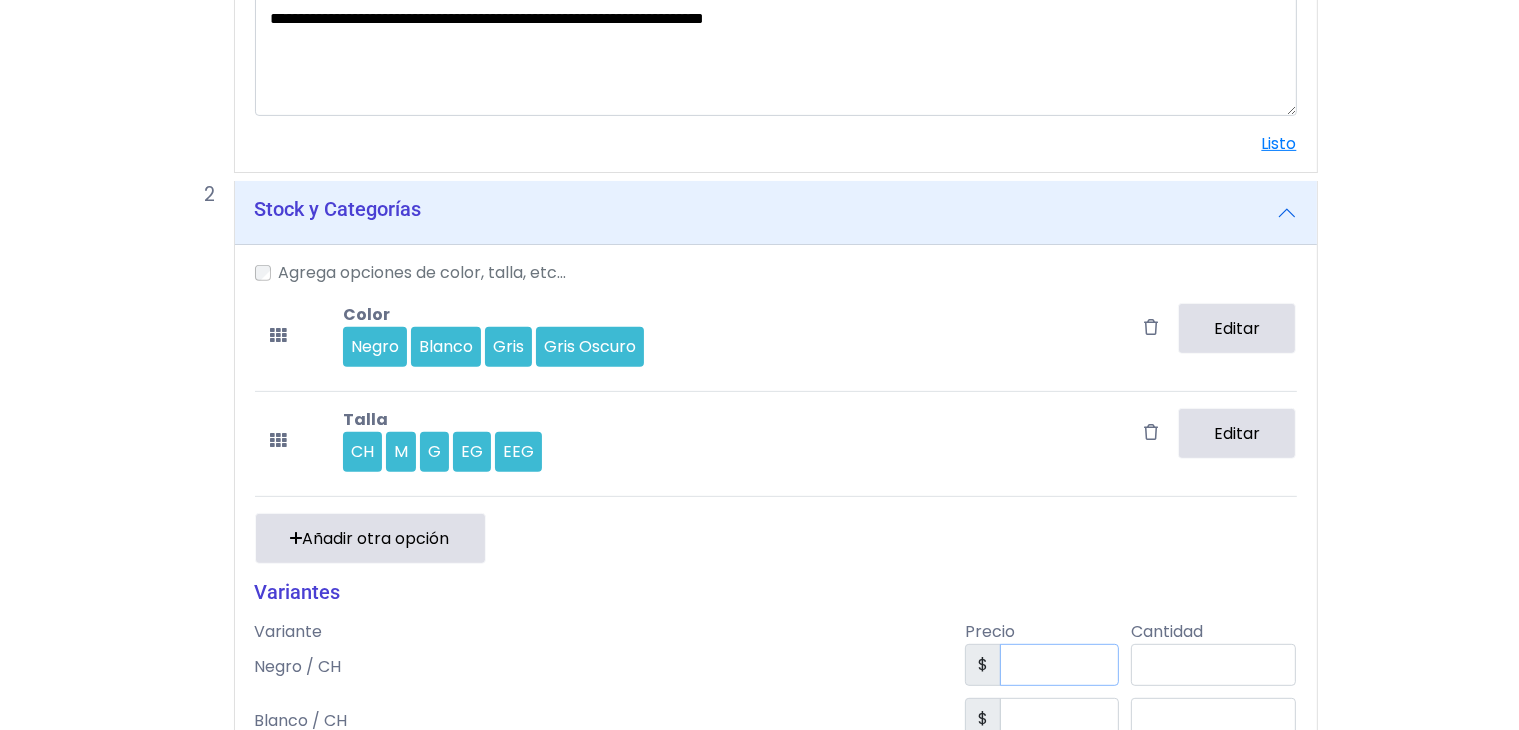 scroll, scrollTop: 674, scrollLeft: 0, axis: vertical 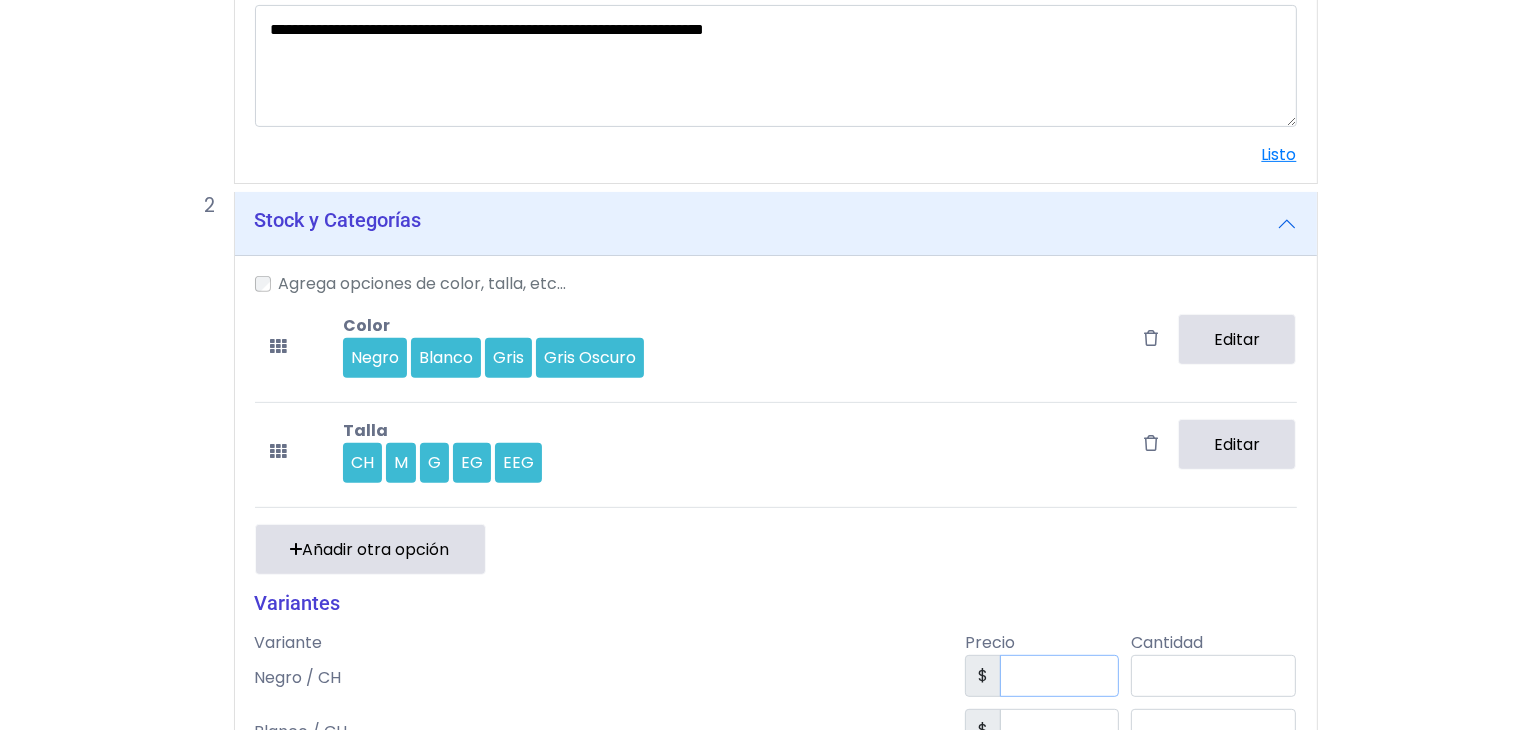 type 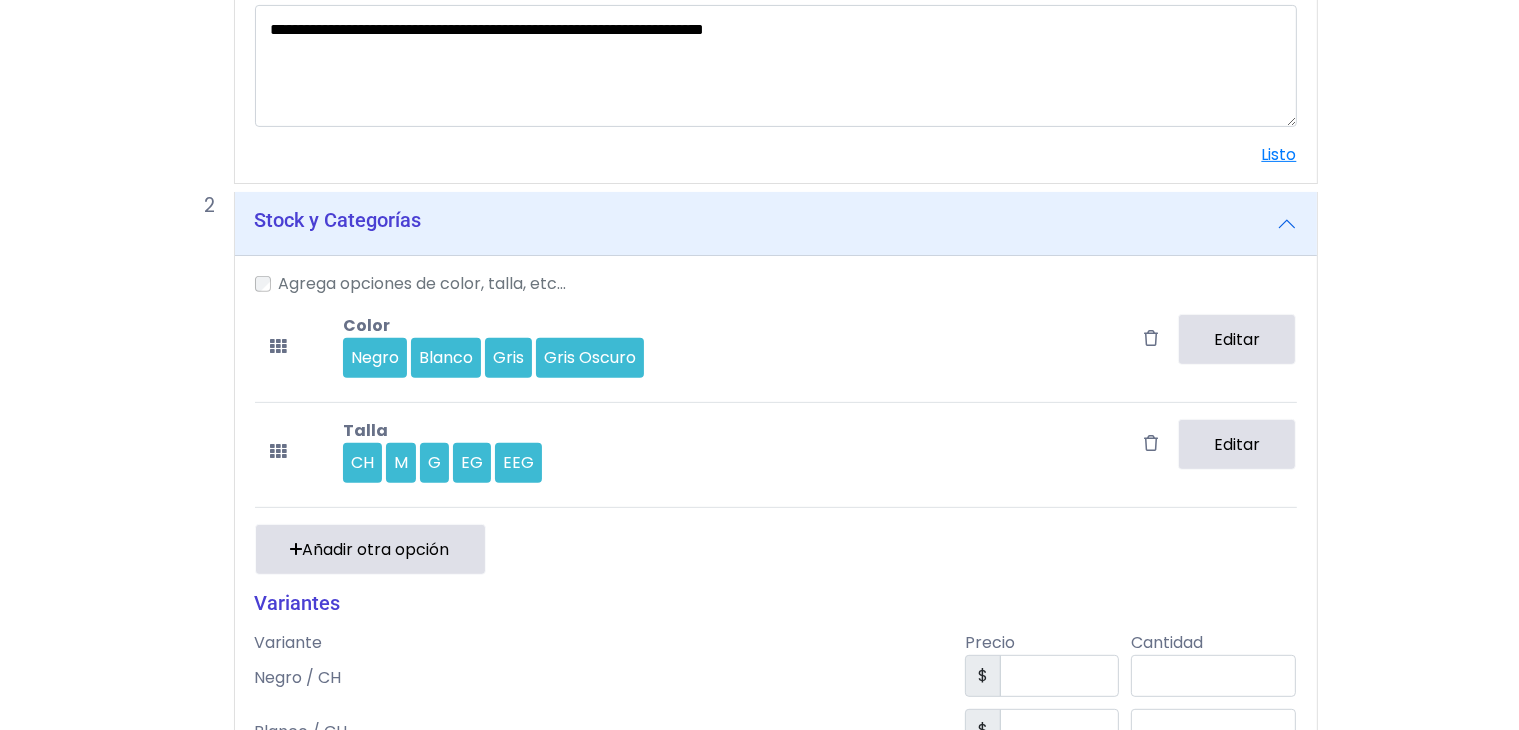 click on "Añadir otra opción" at bounding box center [370, 549] 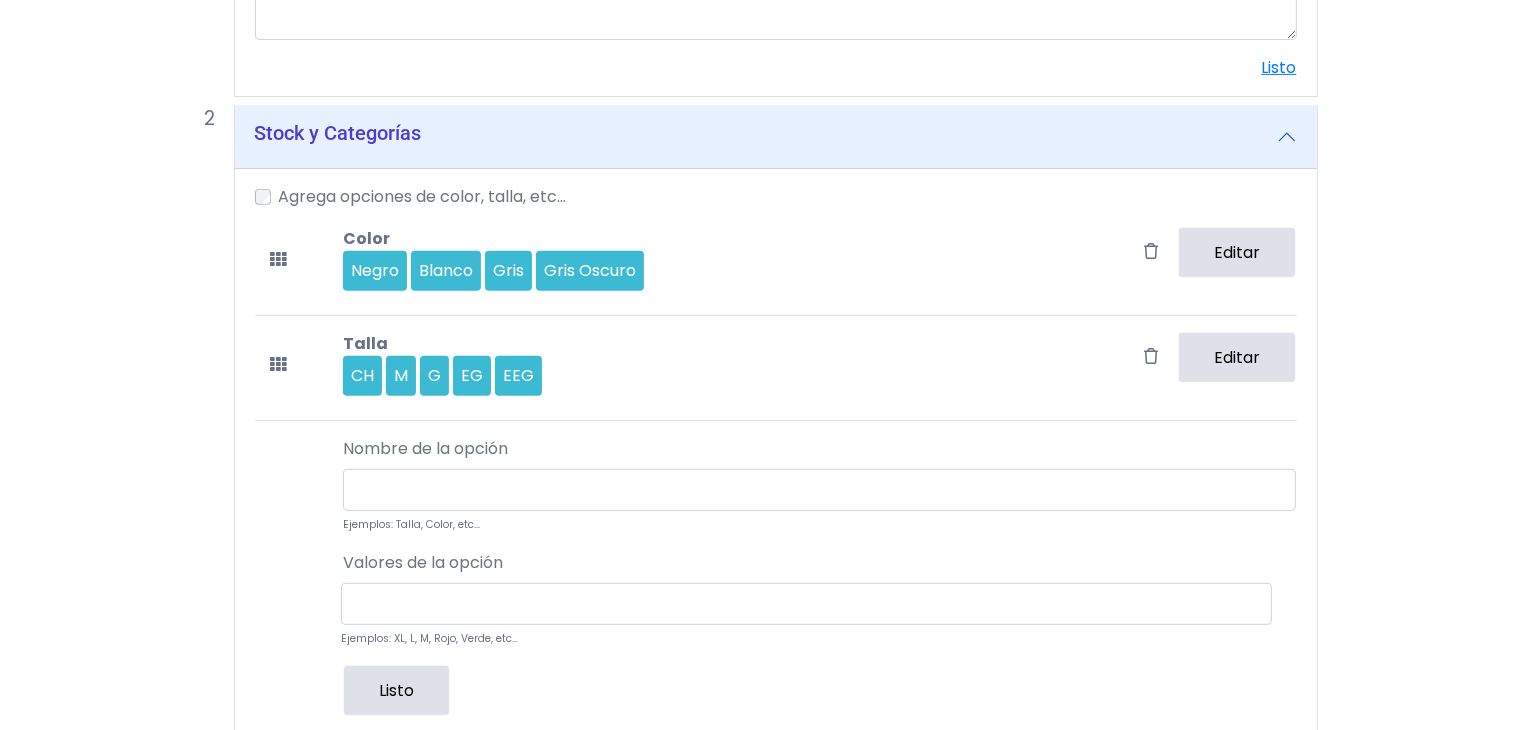 scroll, scrollTop: 762, scrollLeft: 0, axis: vertical 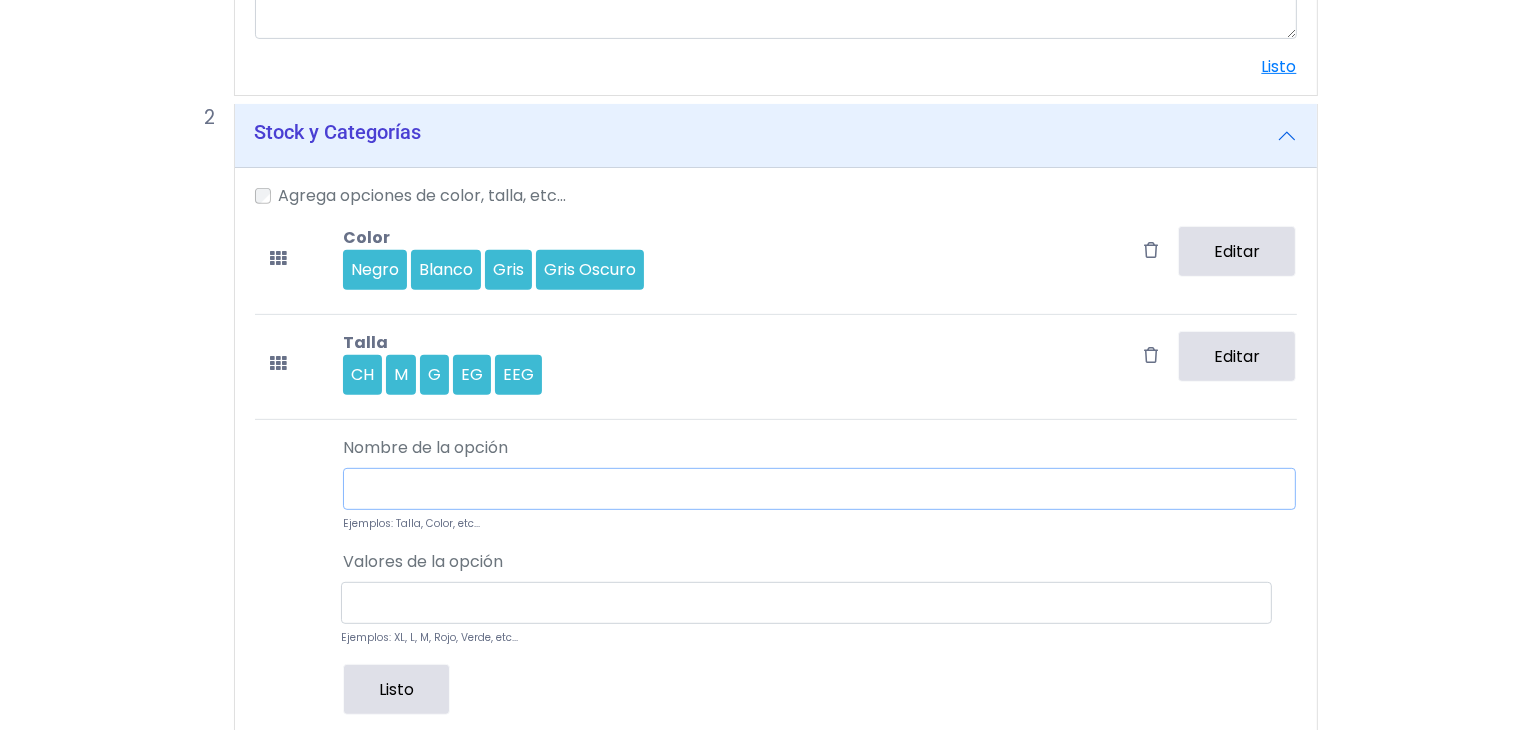 click at bounding box center (819, 489) 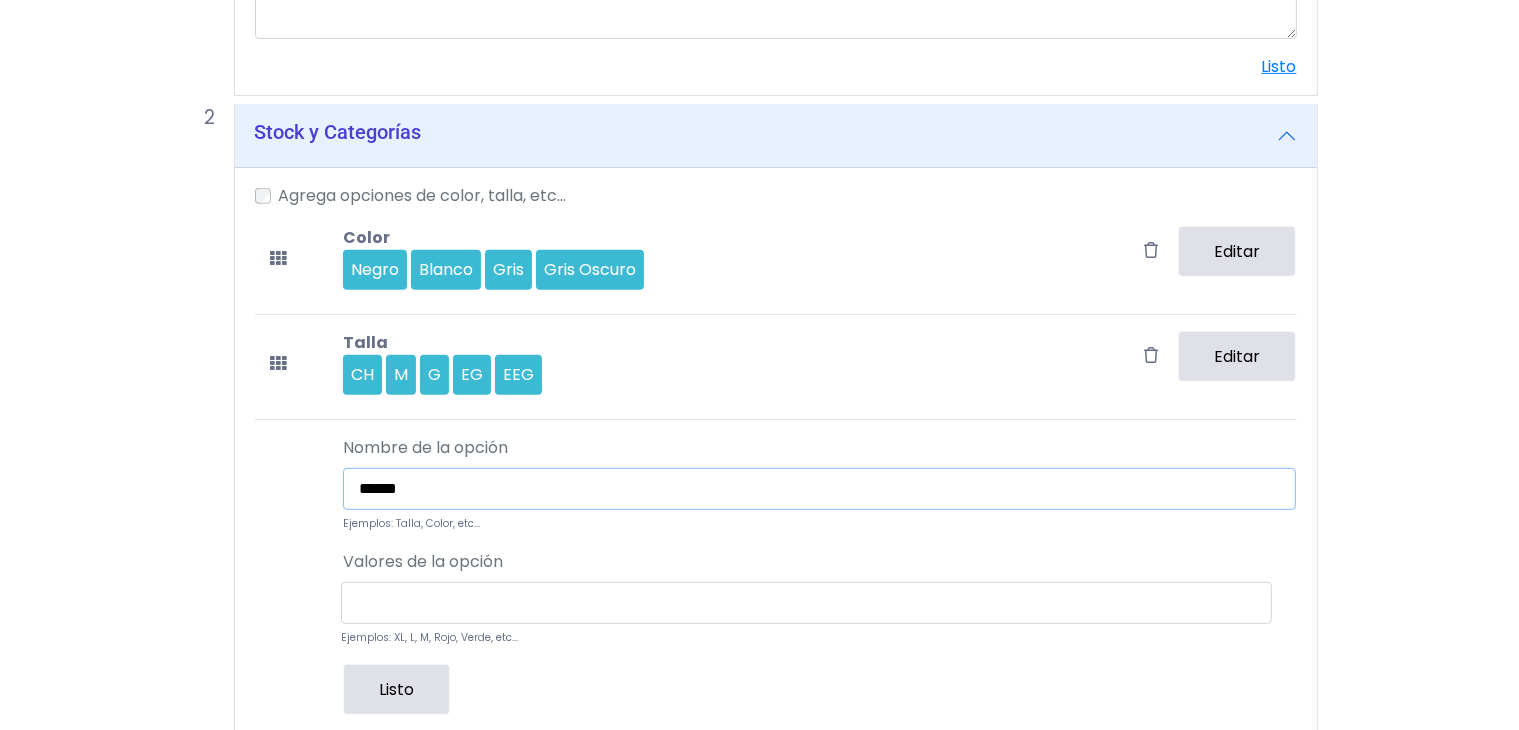 type on "******" 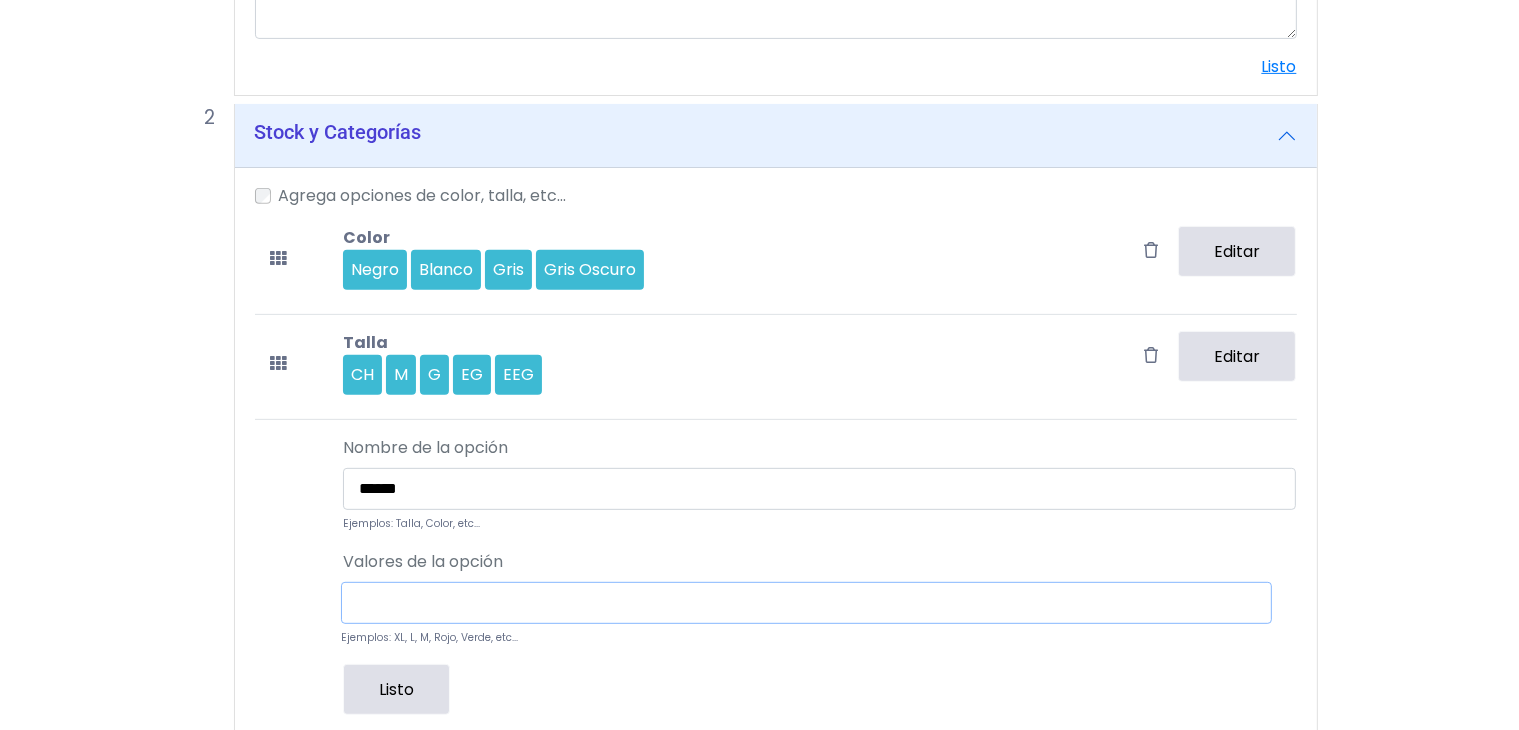 click at bounding box center (806, 603) 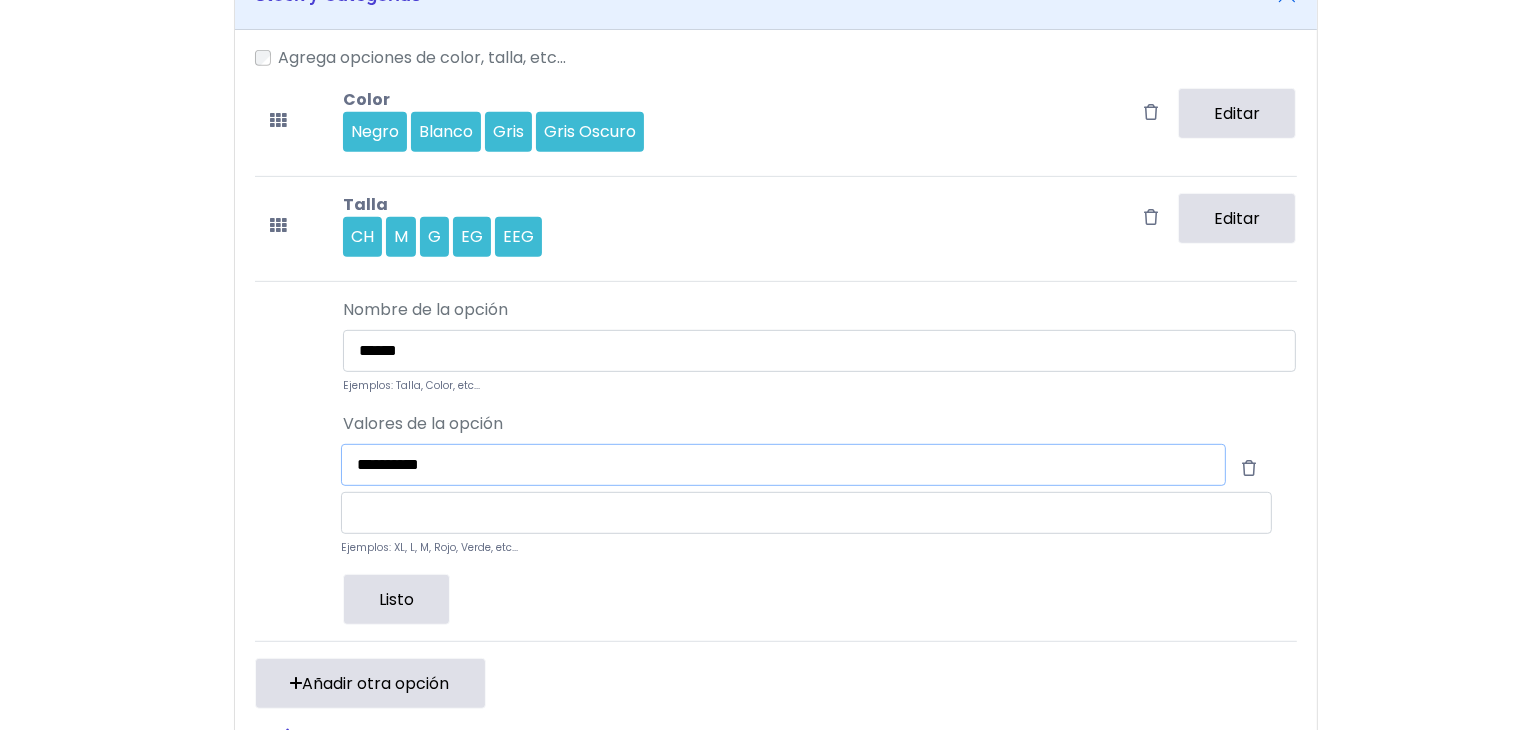 scroll, scrollTop: 899, scrollLeft: 0, axis: vertical 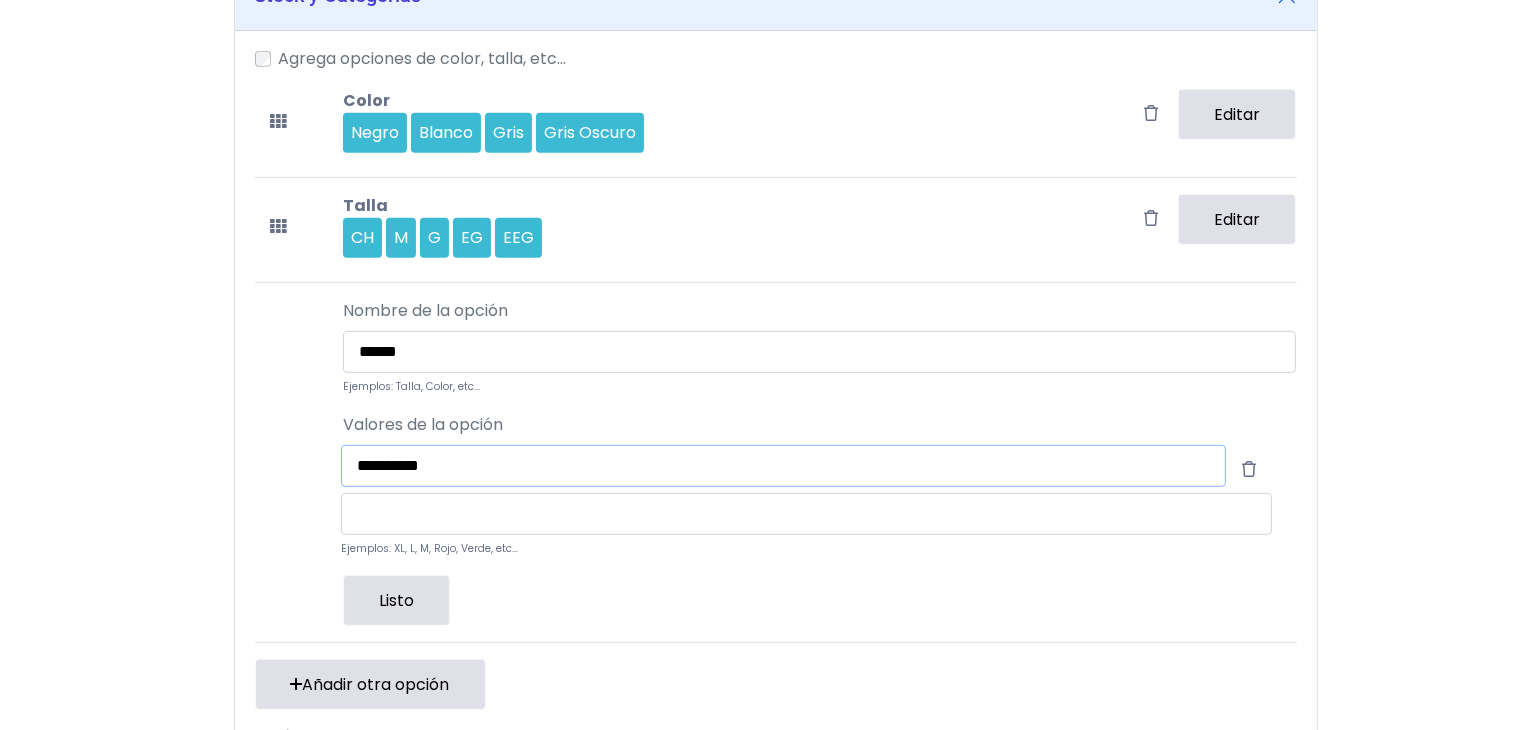 type on "**********" 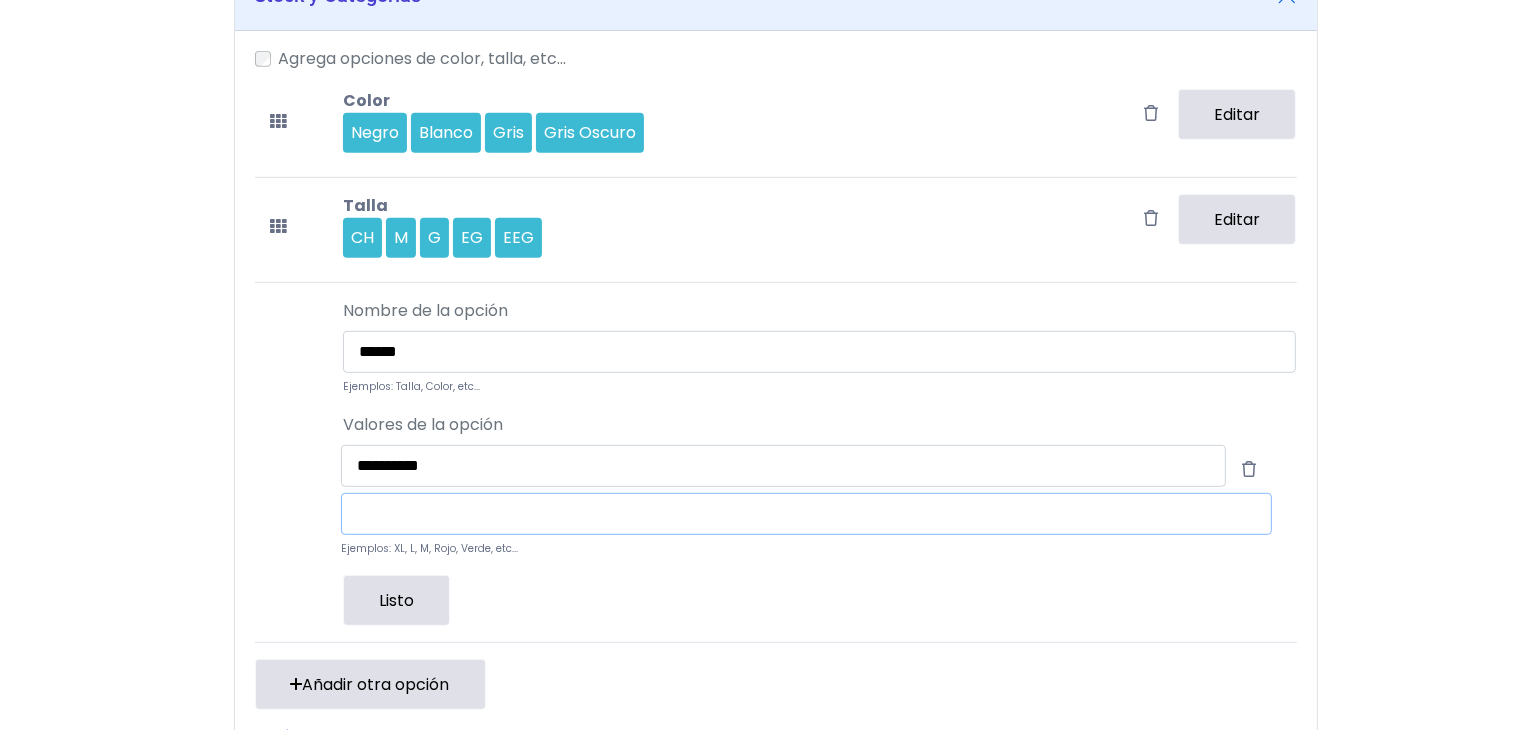 click at bounding box center (806, 514) 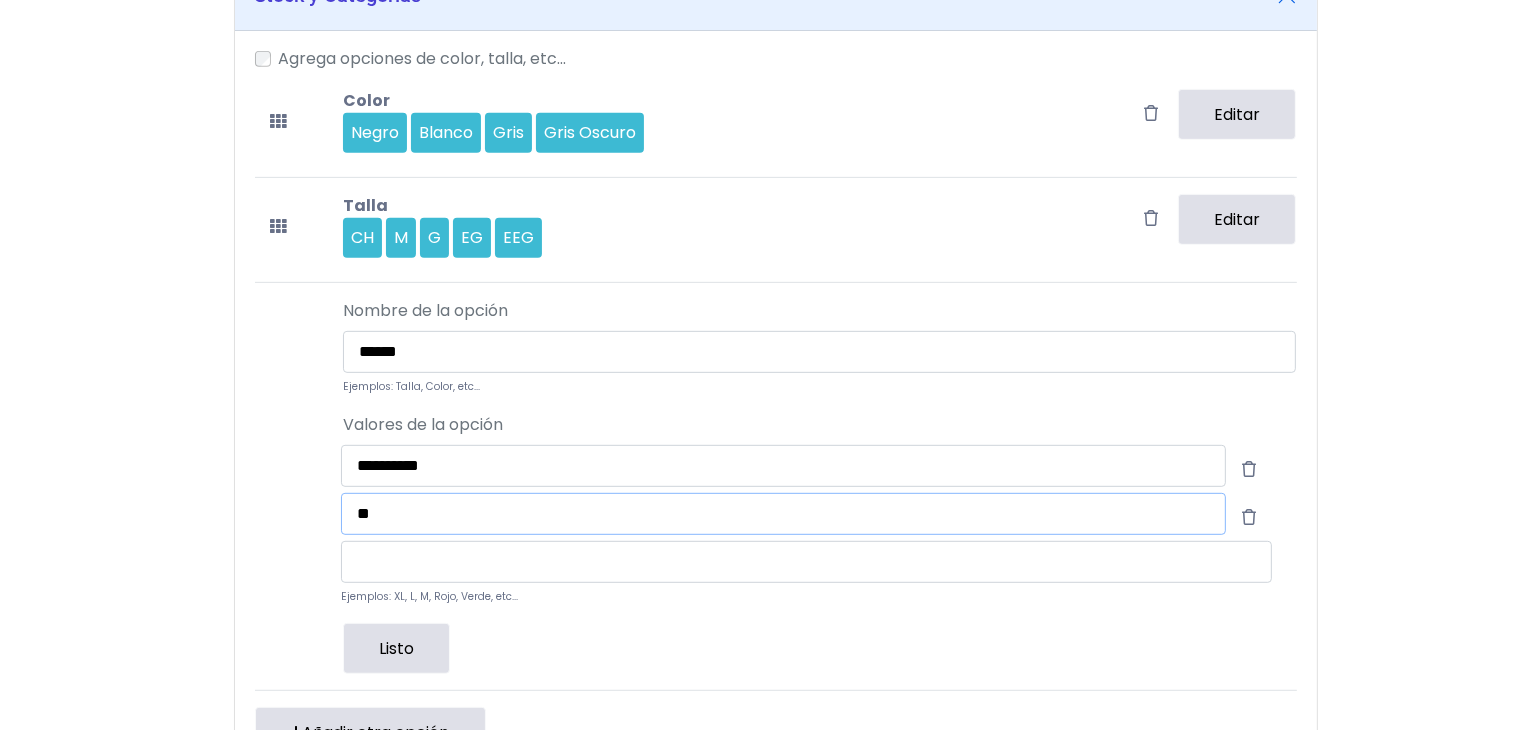 type on "*" 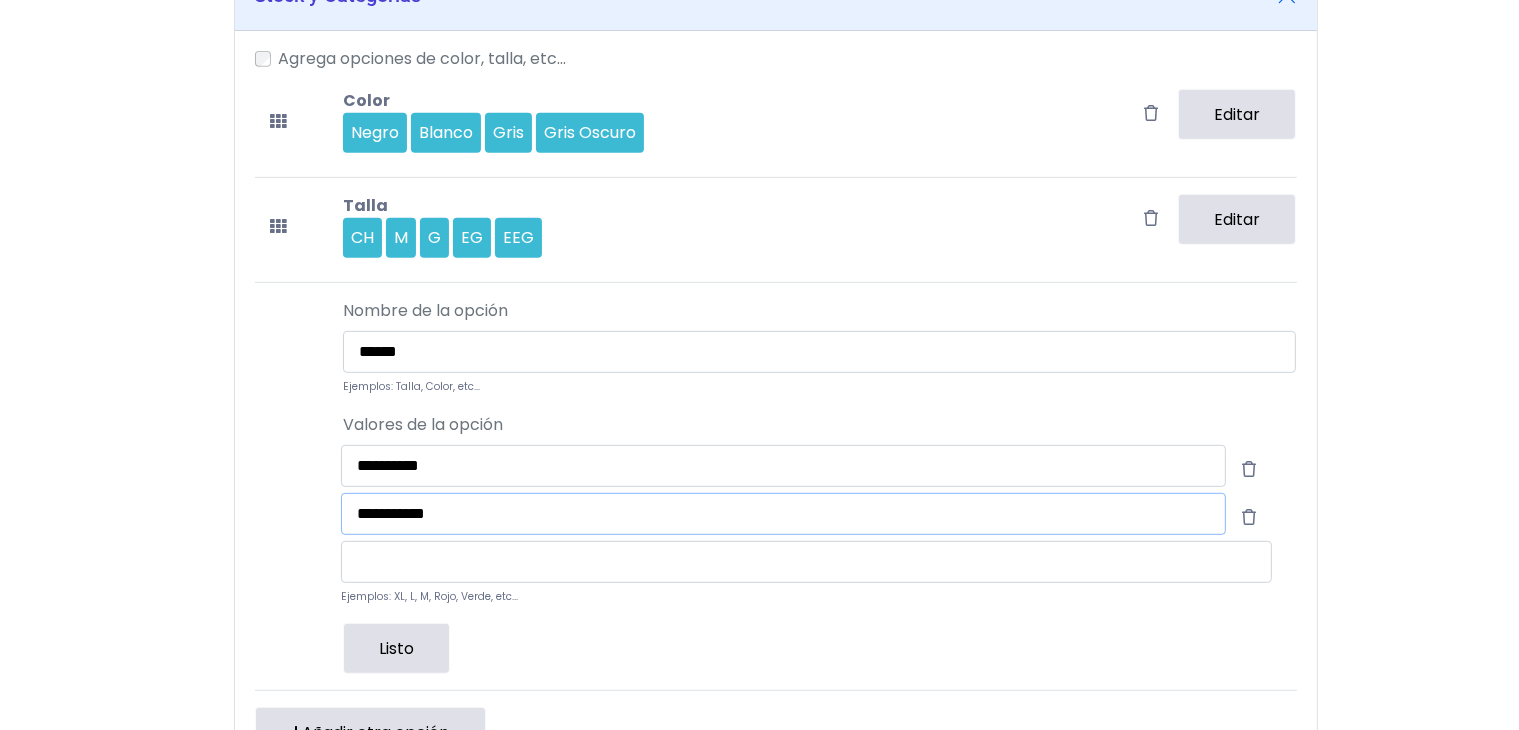 type on "**********" 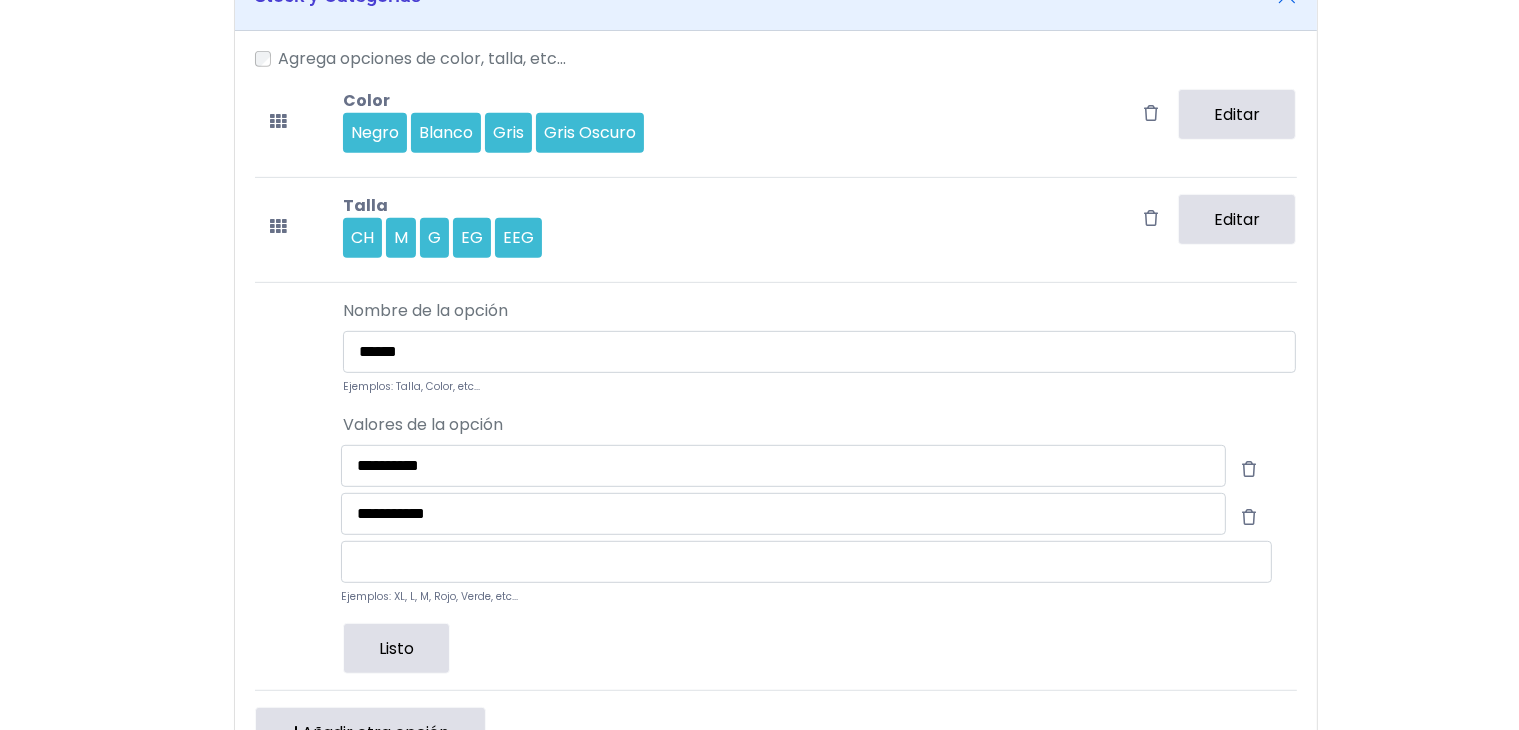 click on "Listo" at bounding box center (396, 648) 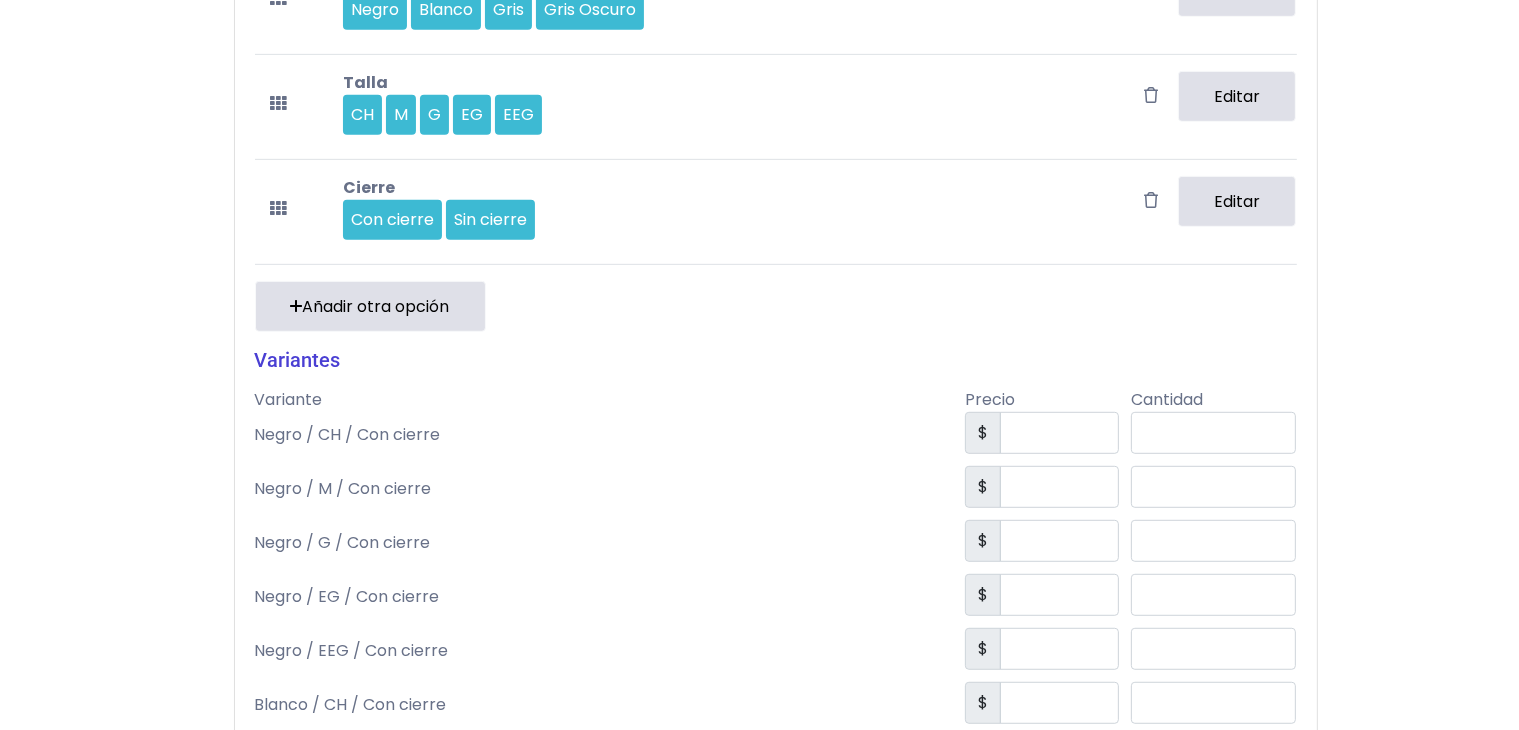 scroll, scrollTop: 1018, scrollLeft: 0, axis: vertical 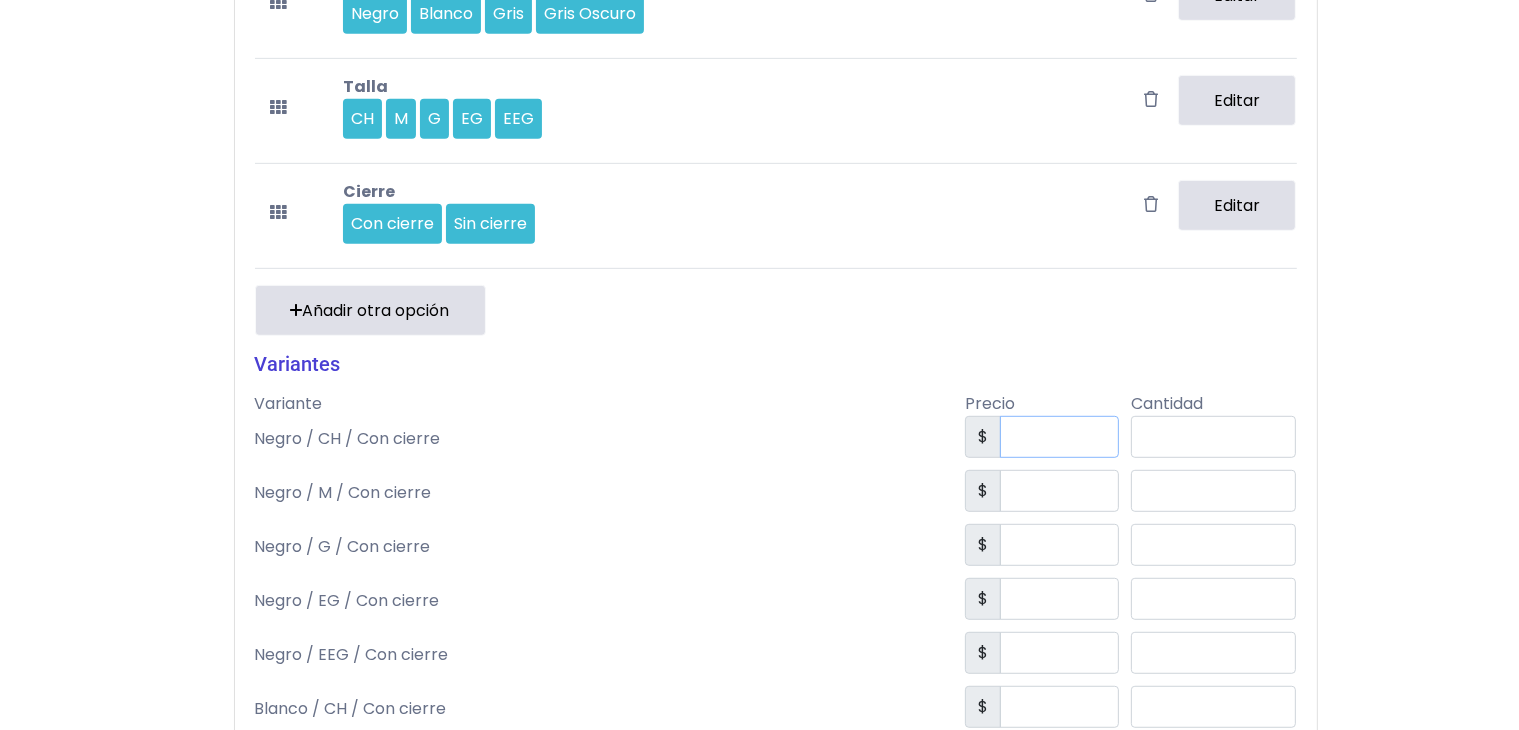 click at bounding box center [1059, 437] 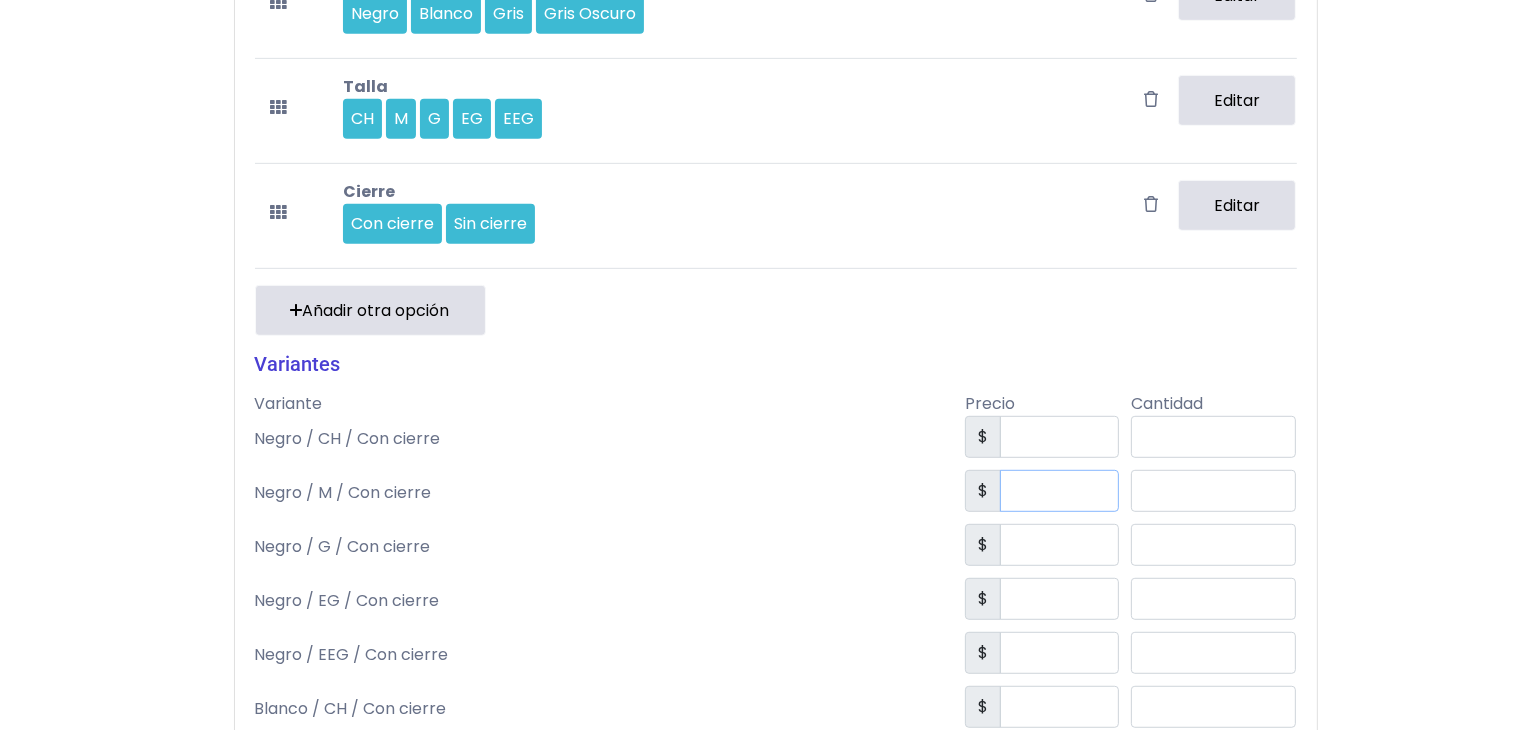 click at bounding box center [1059, 491] 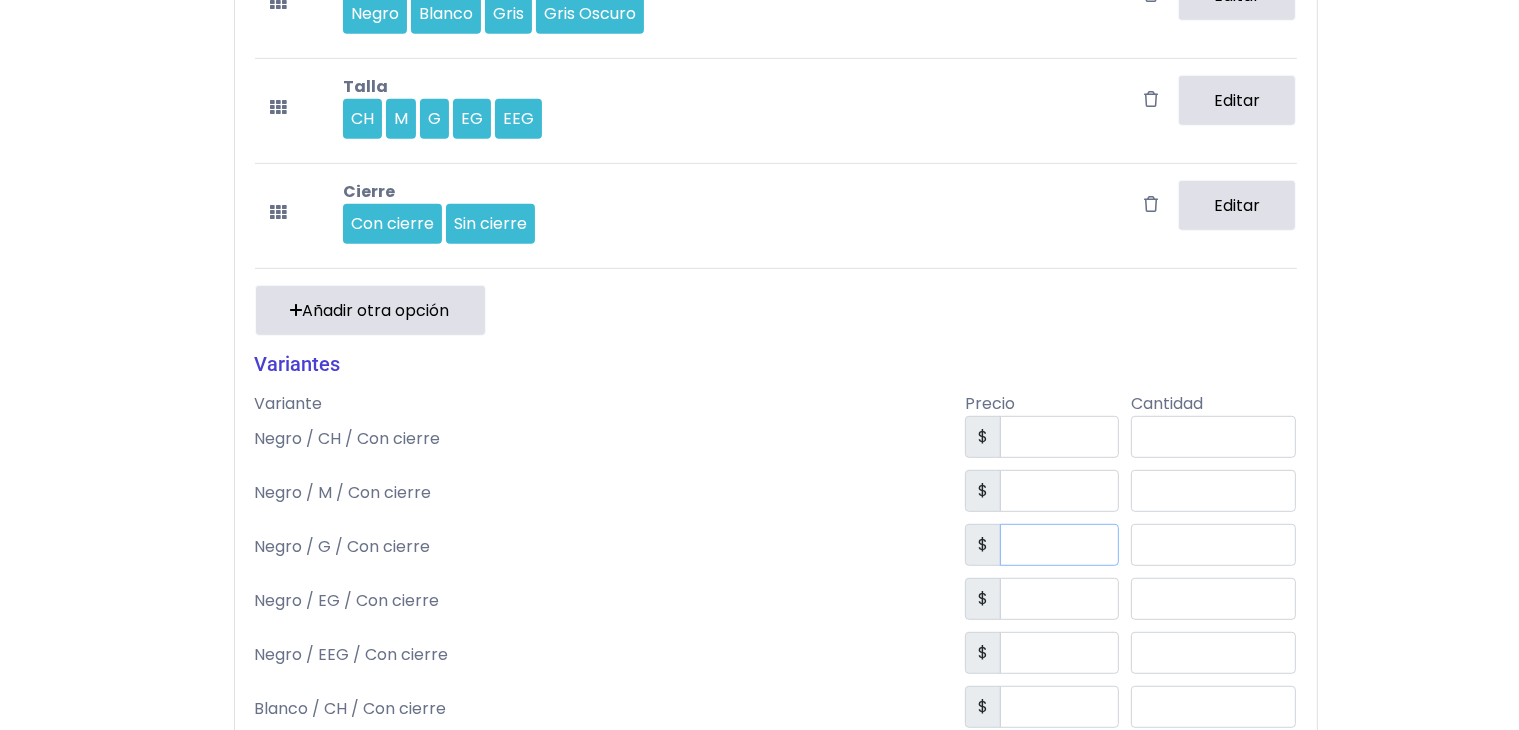 click at bounding box center (1059, 545) 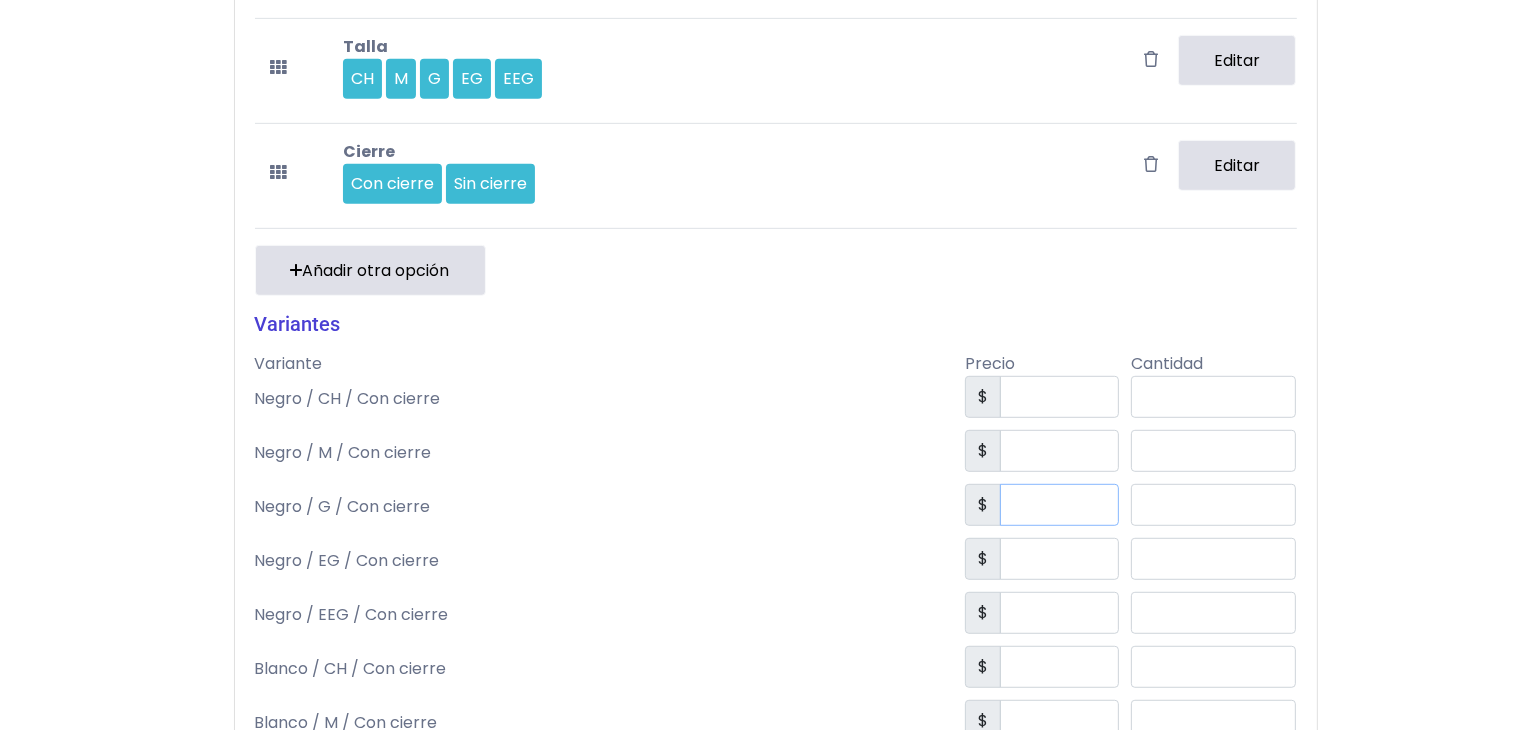 scroll, scrollTop: 1063, scrollLeft: 0, axis: vertical 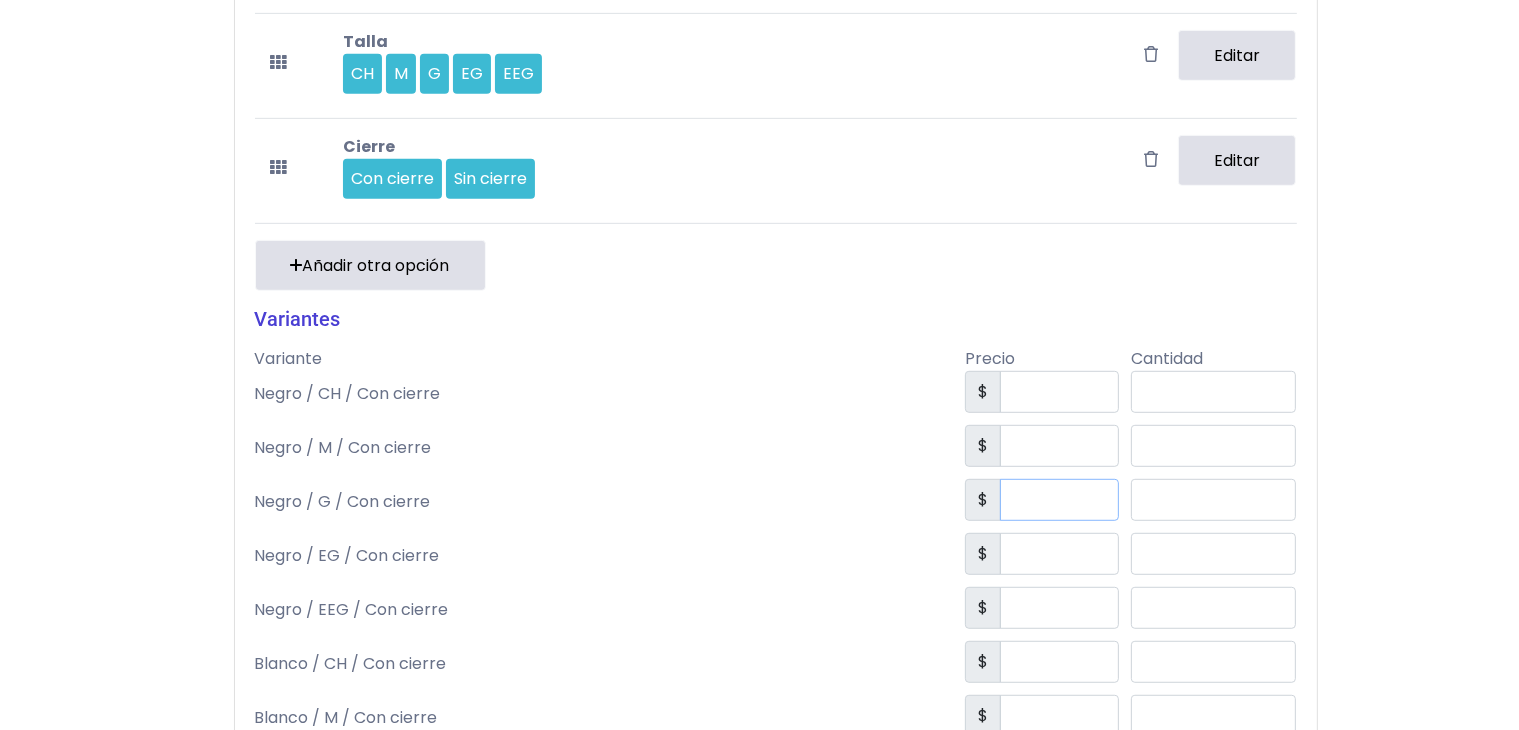 type on "***" 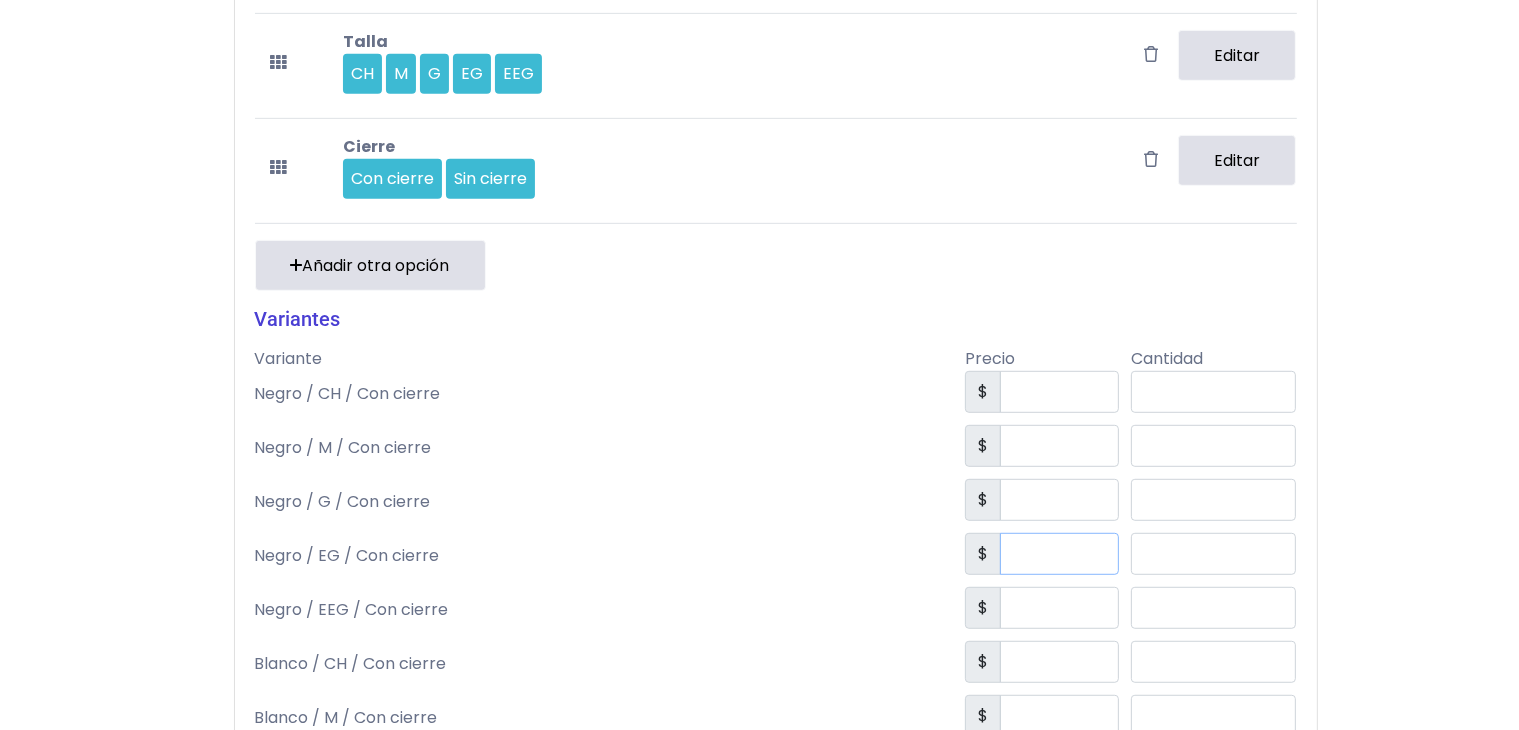 click at bounding box center [1059, 554] 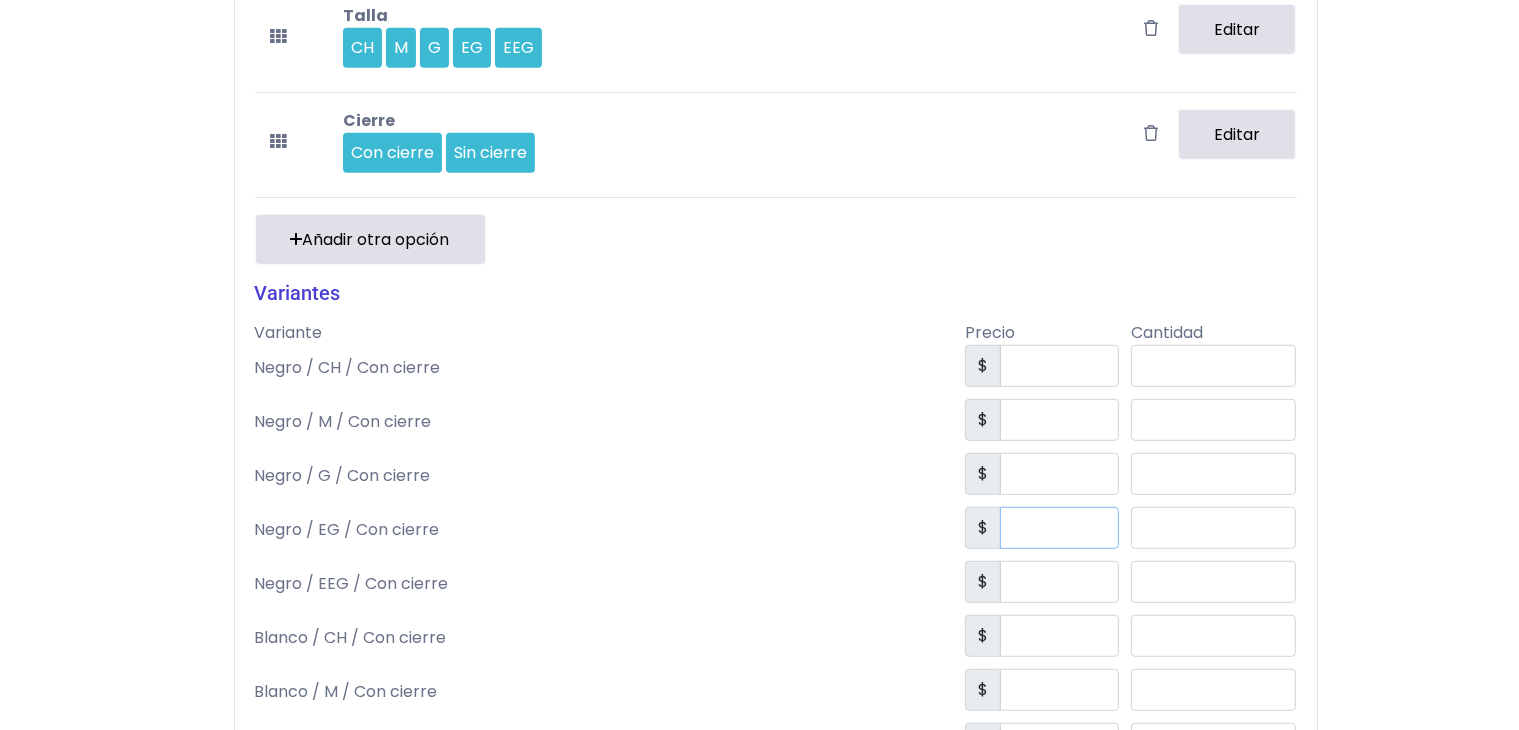 scroll, scrollTop: 1094, scrollLeft: 0, axis: vertical 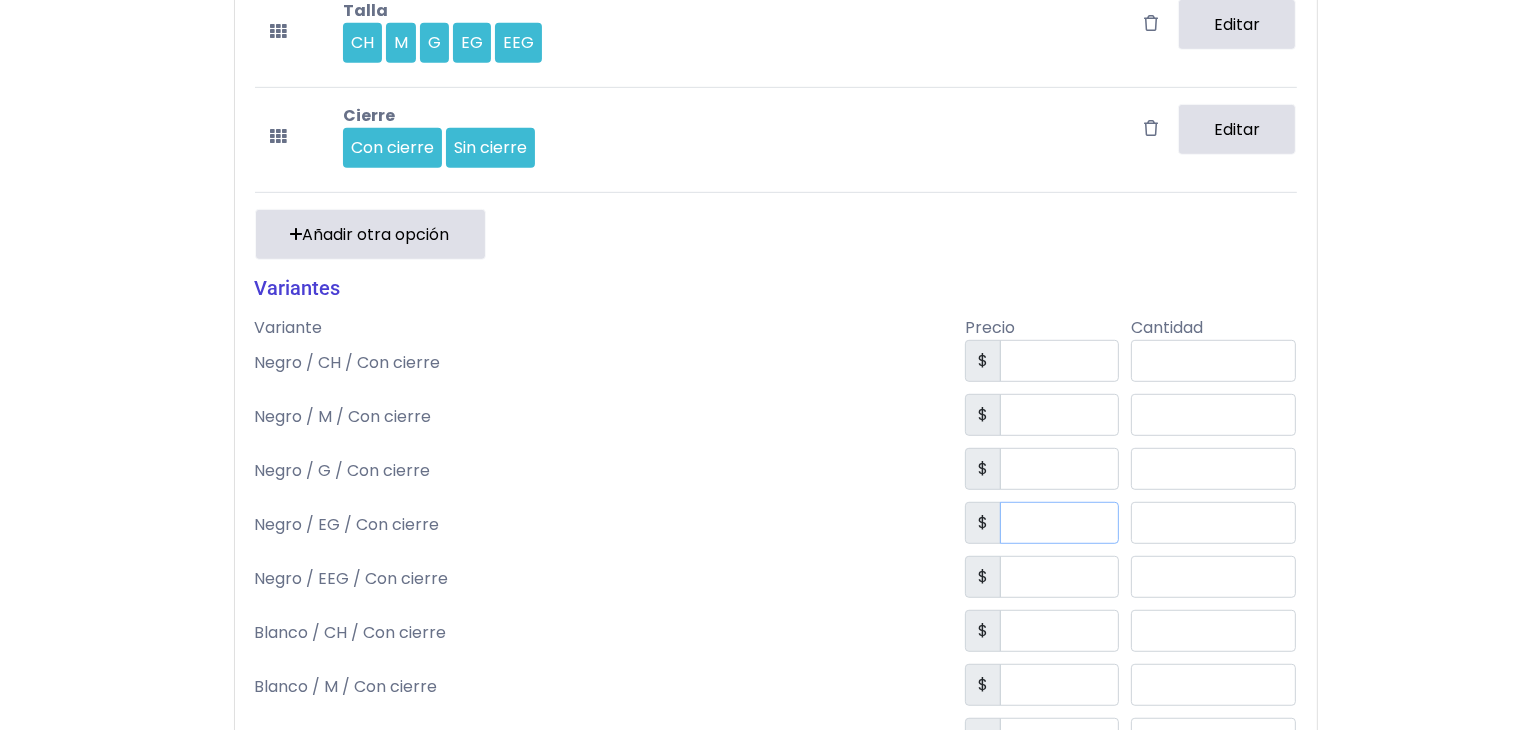 type 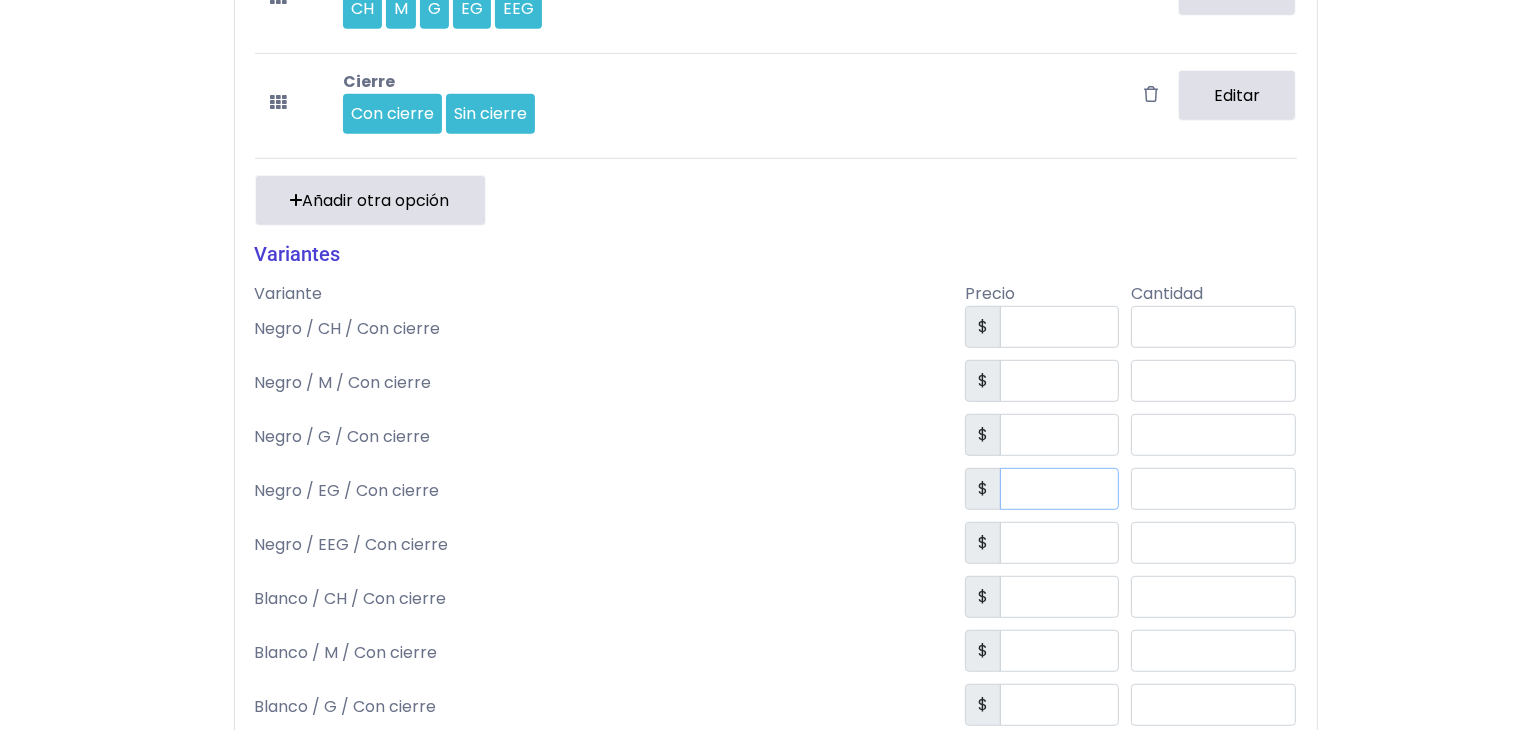 scroll, scrollTop: 1127, scrollLeft: 0, axis: vertical 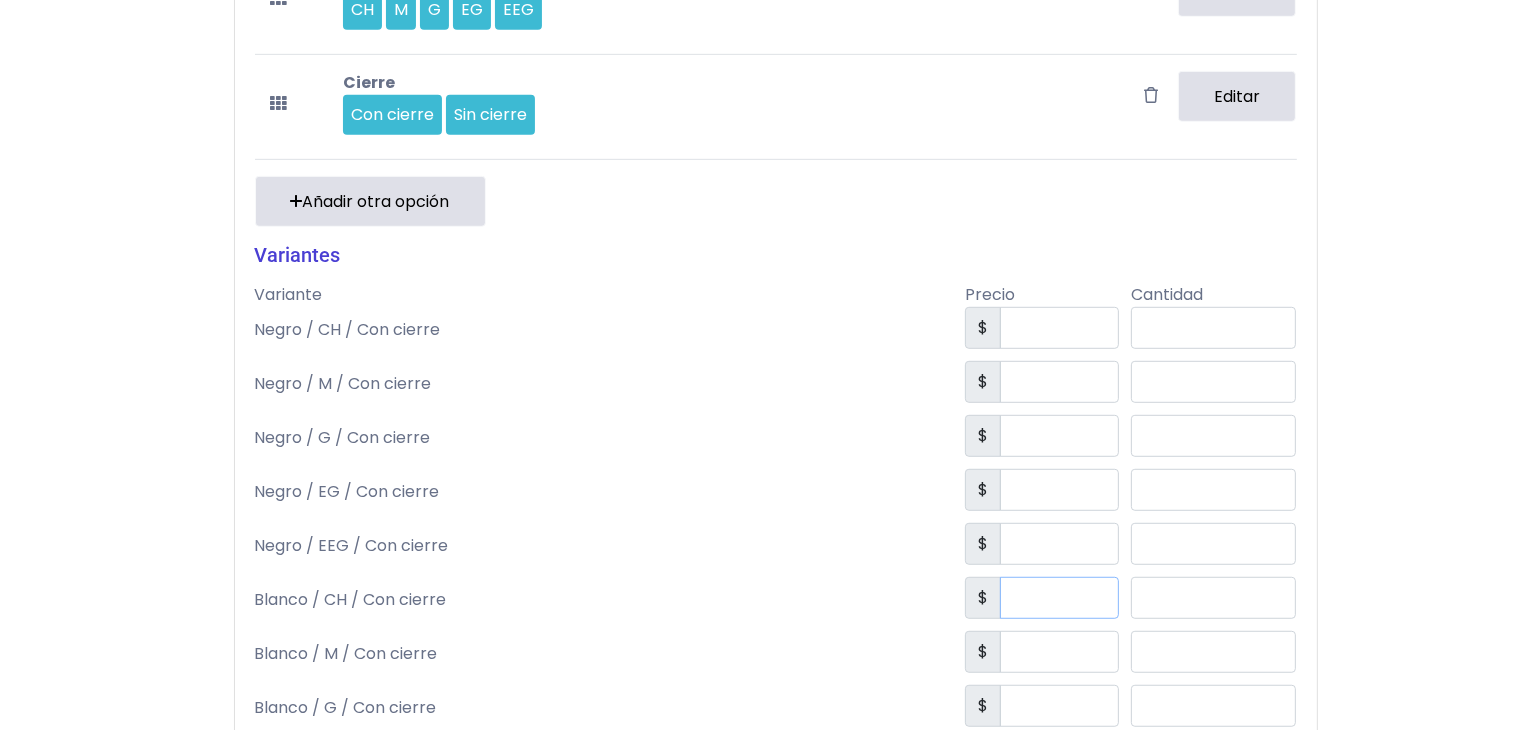 click at bounding box center [1059, 598] 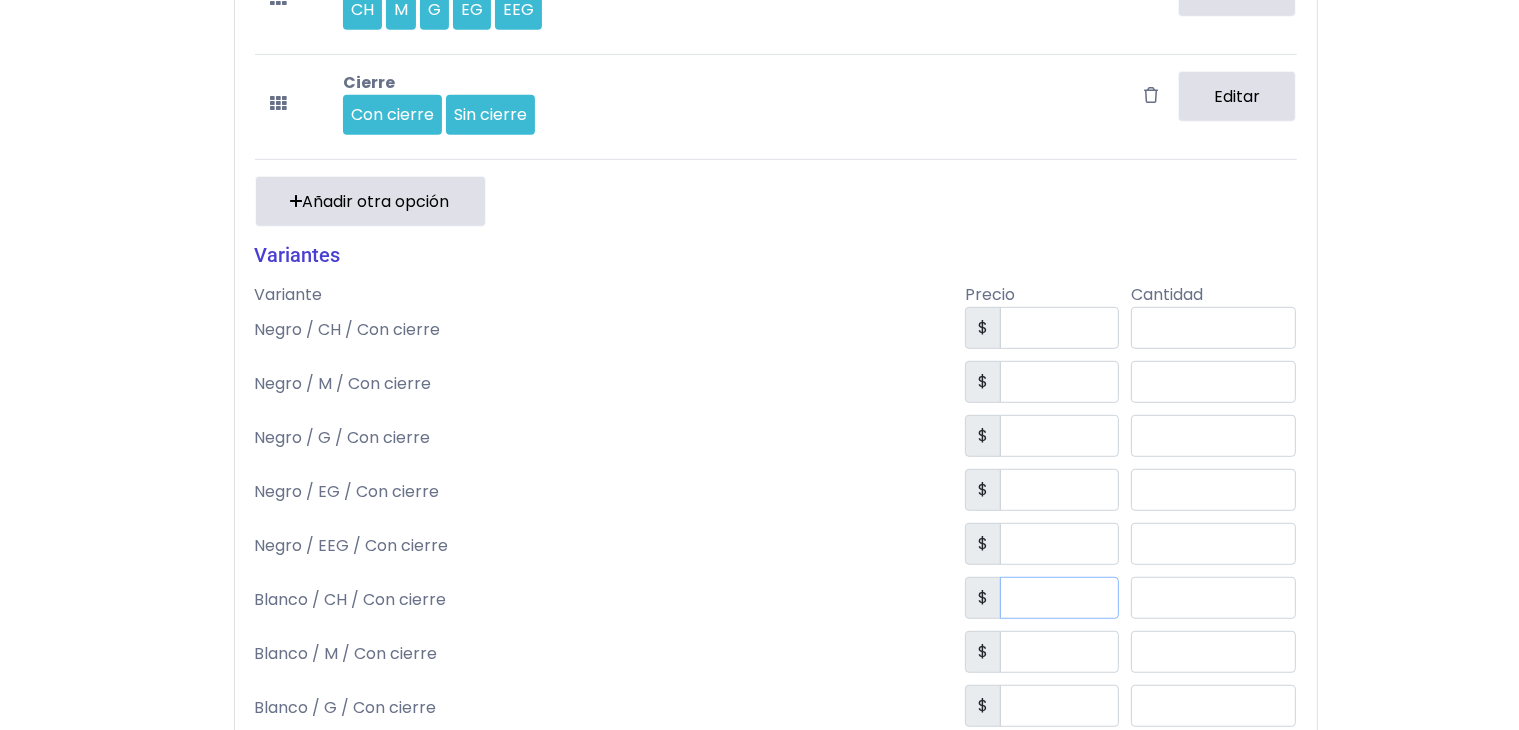paste on "***" 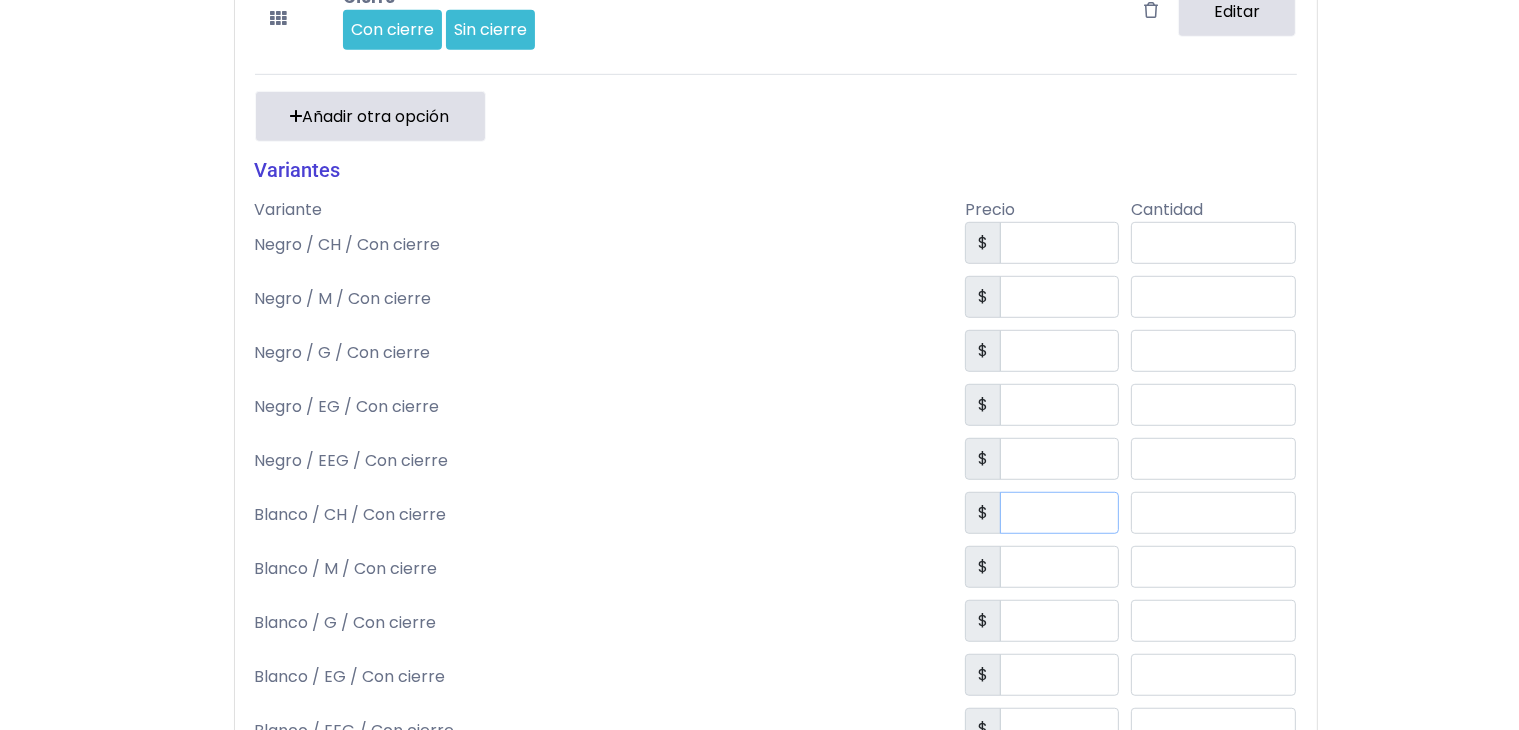scroll, scrollTop: 1215, scrollLeft: 0, axis: vertical 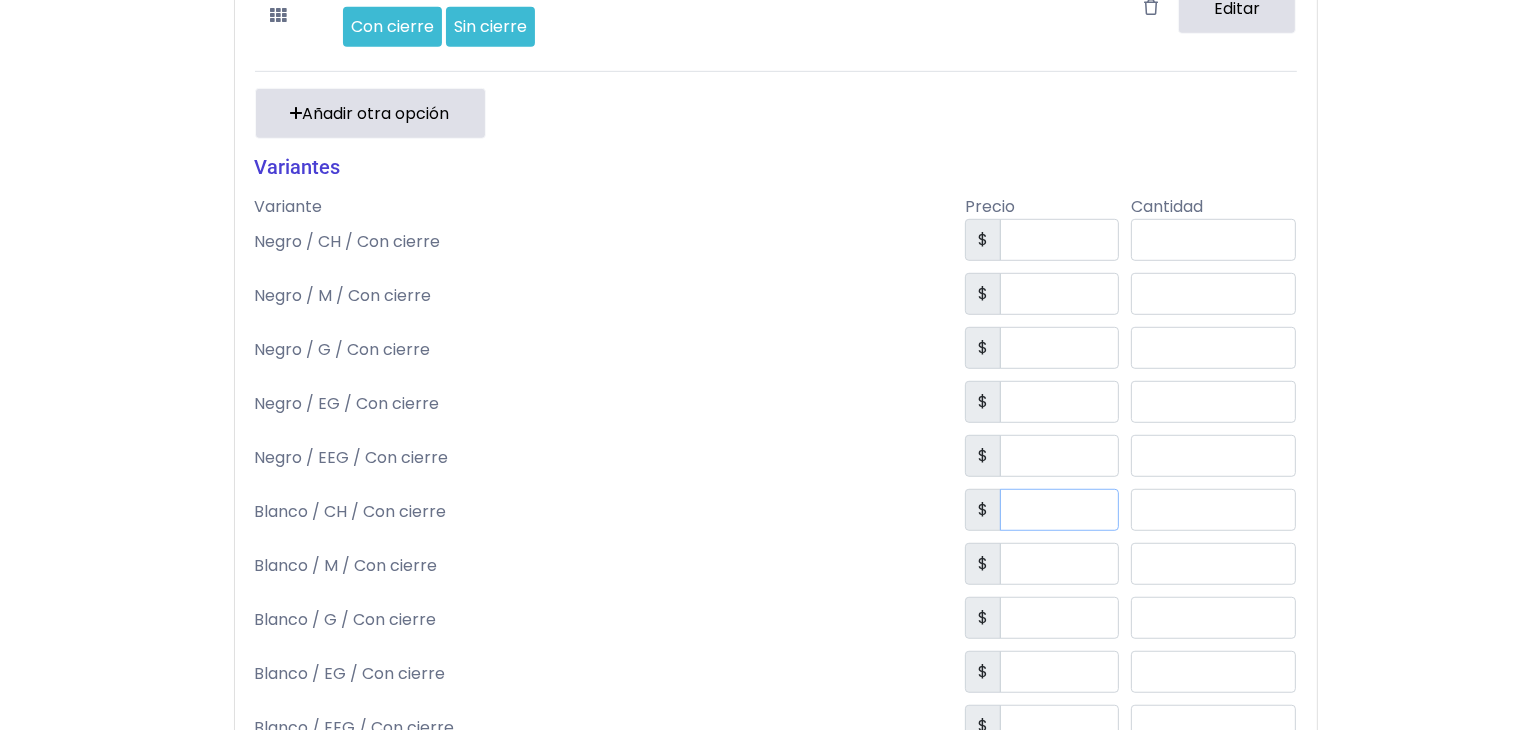 type on "***" 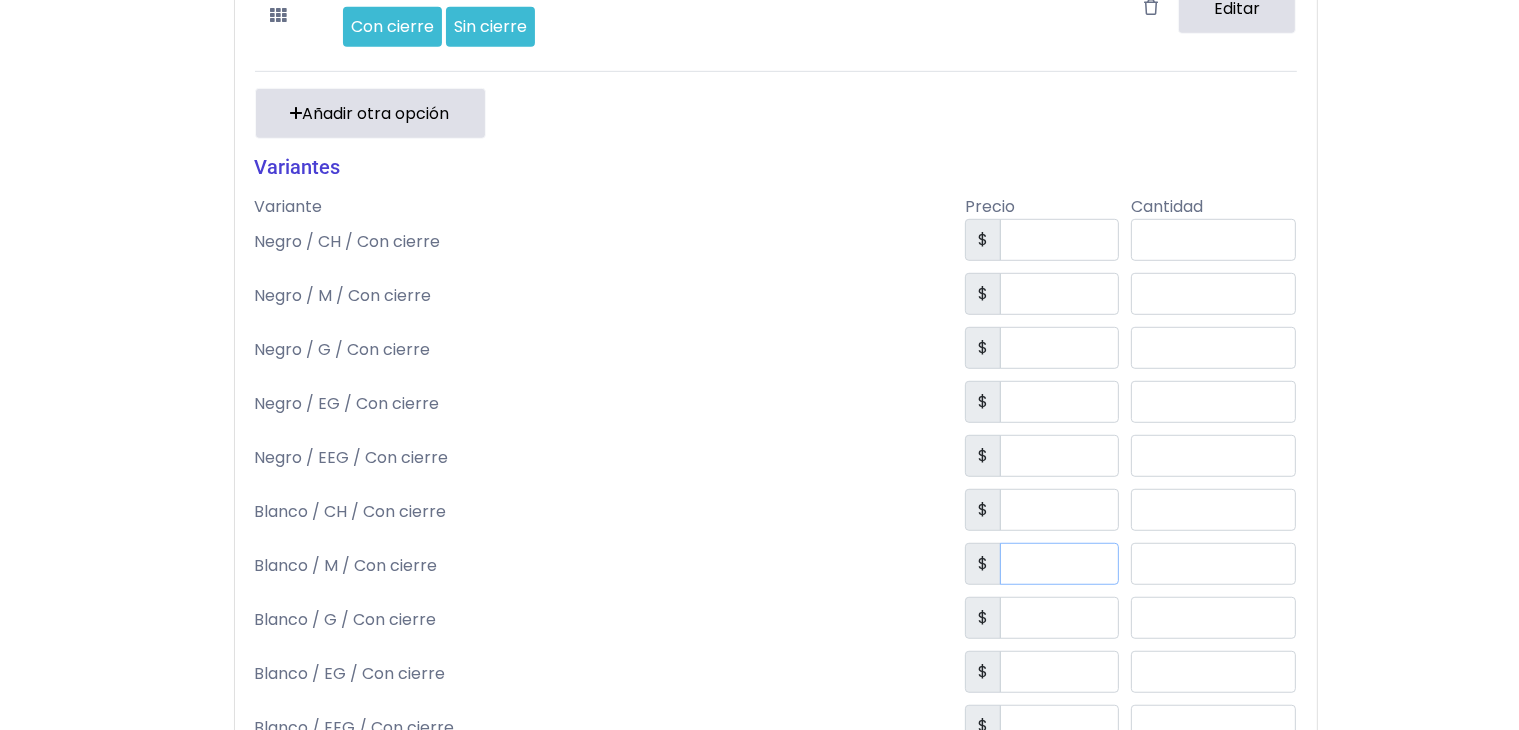 click at bounding box center (1059, 564) 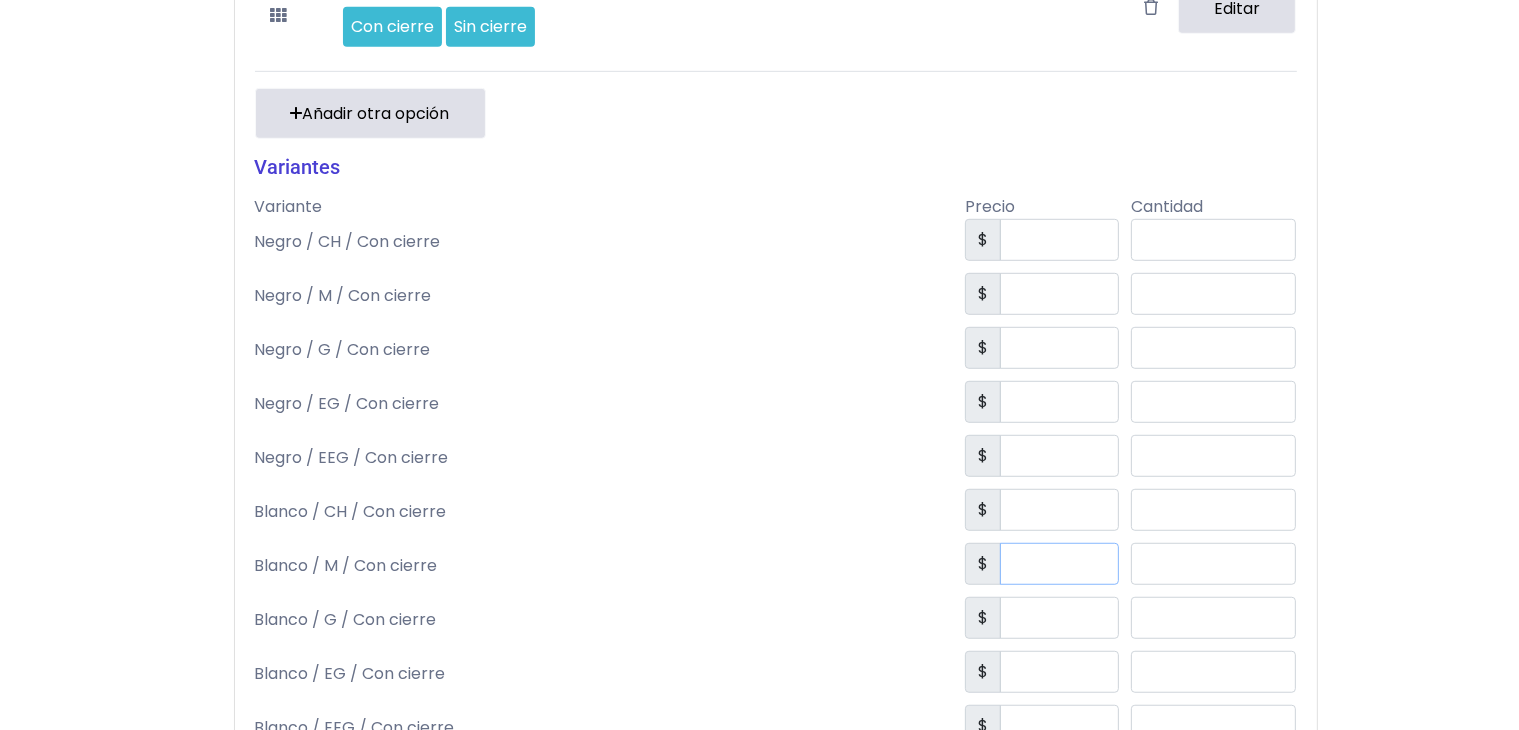 paste on "***" 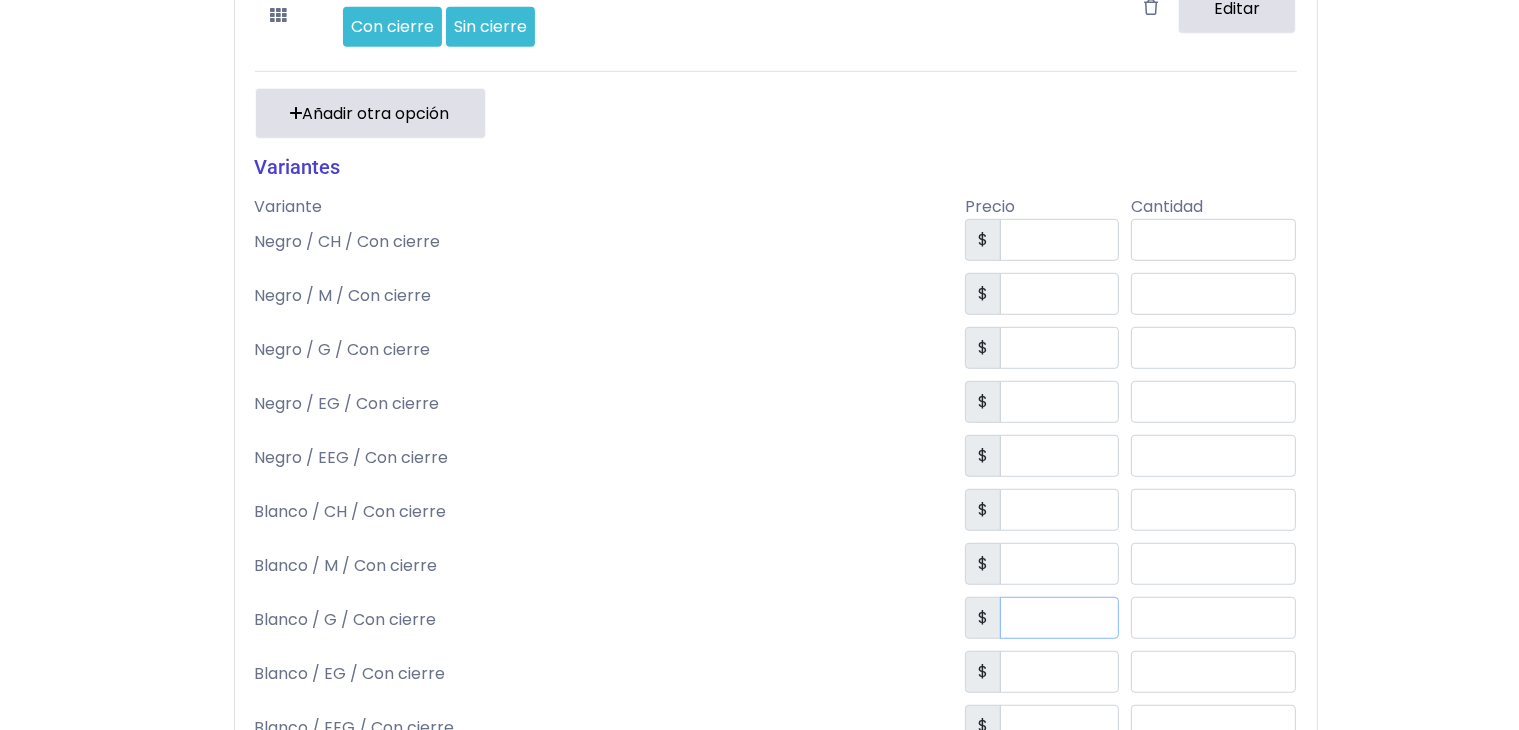 click at bounding box center (1059, 618) 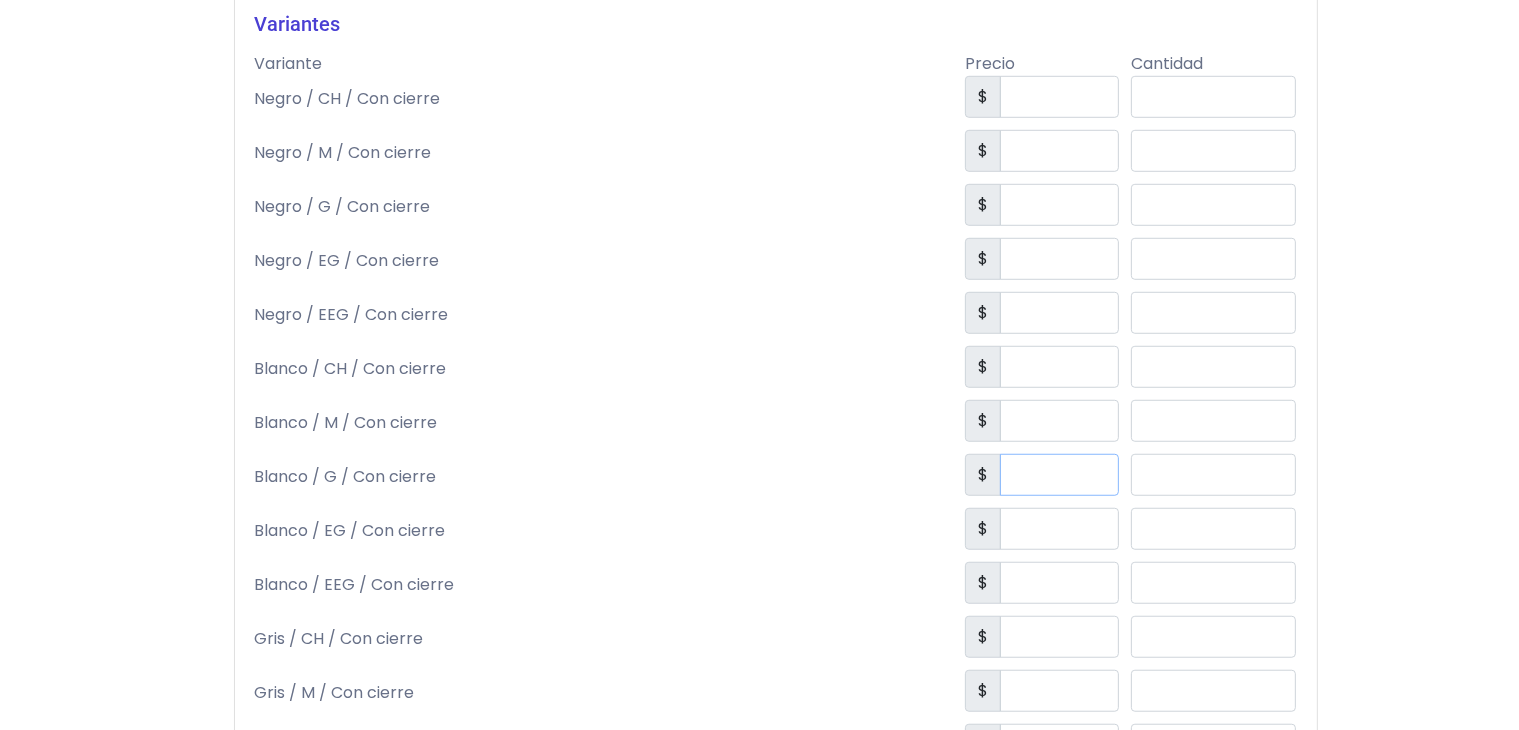 type on "***" 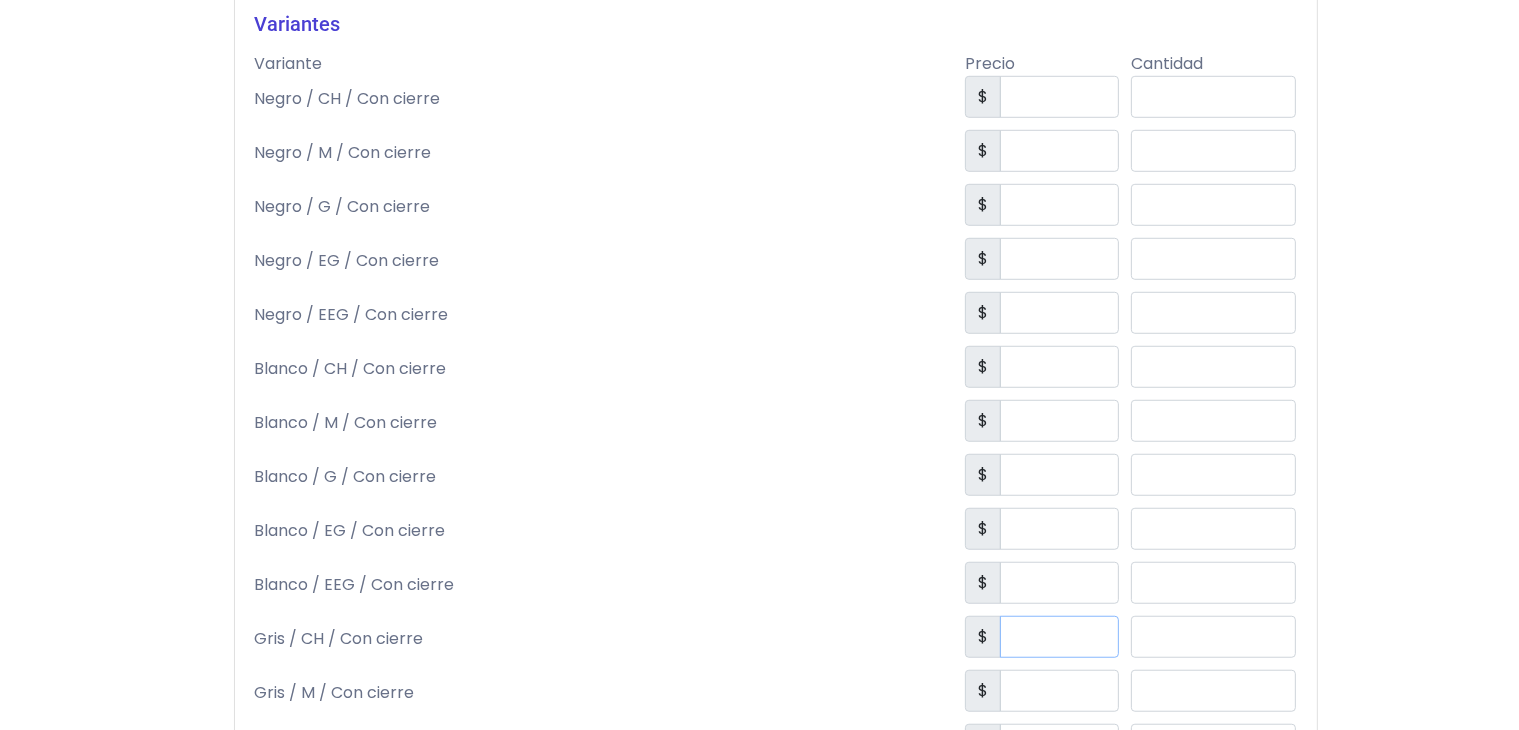 click at bounding box center (1059, 637) 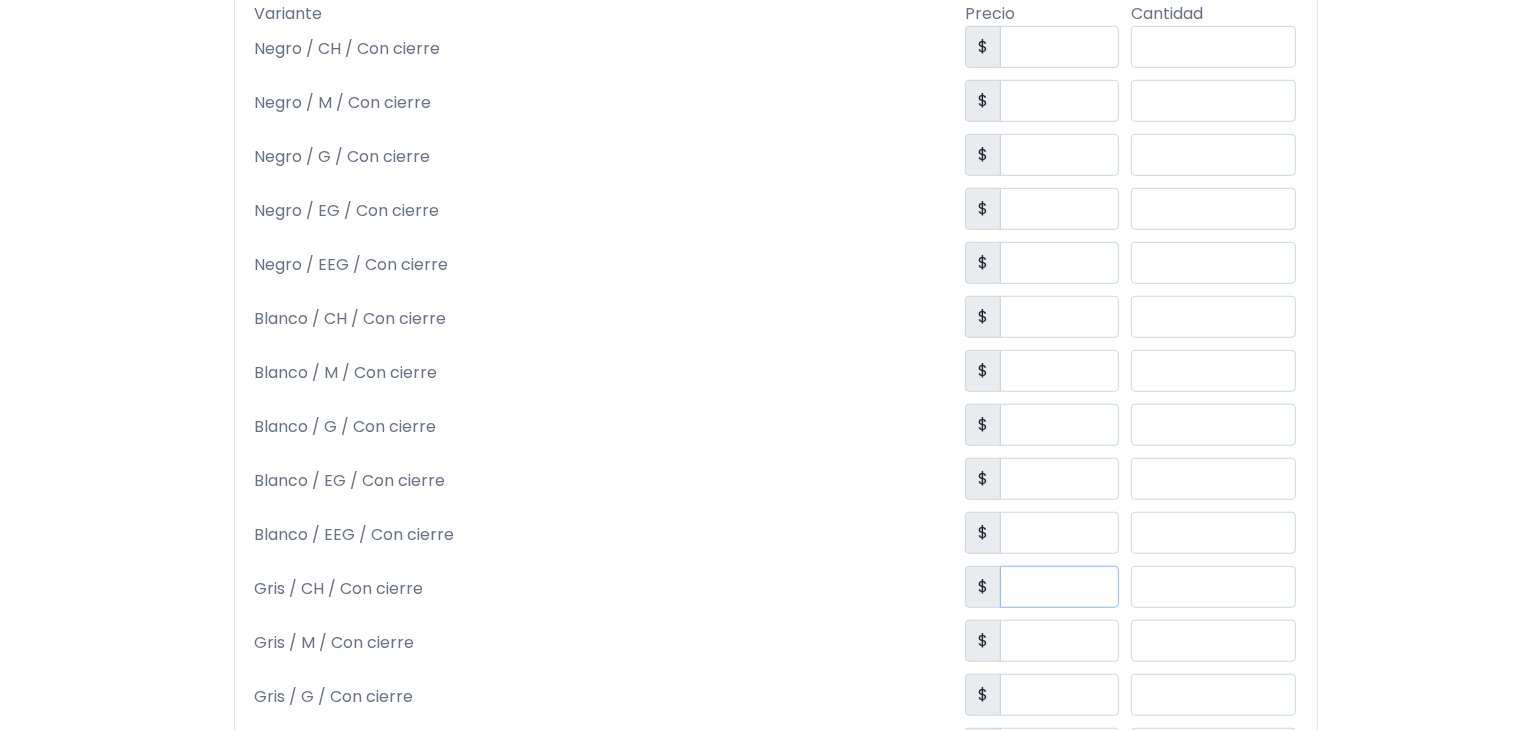scroll, scrollTop: 1411, scrollLeft: 0, axis: vertical 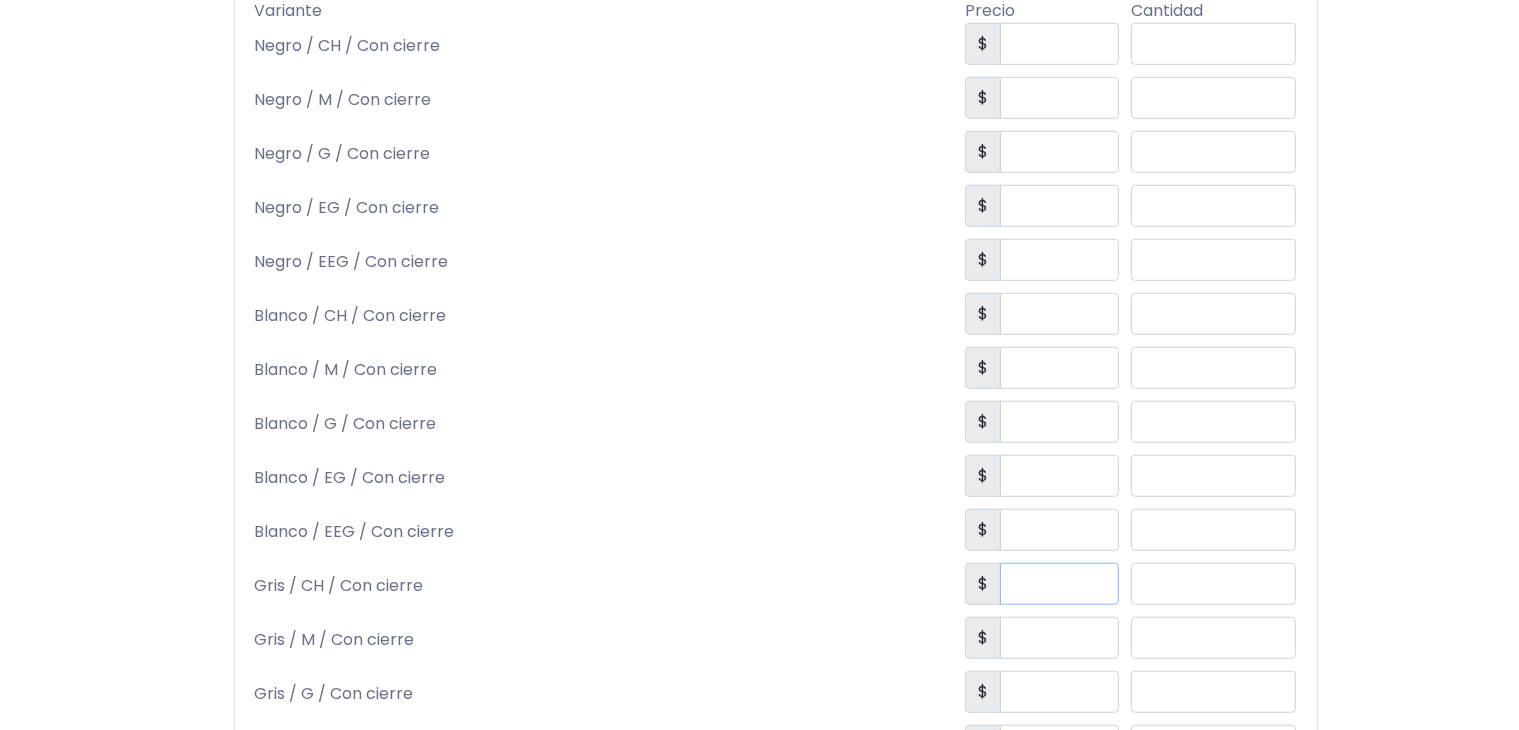 paste on "***" 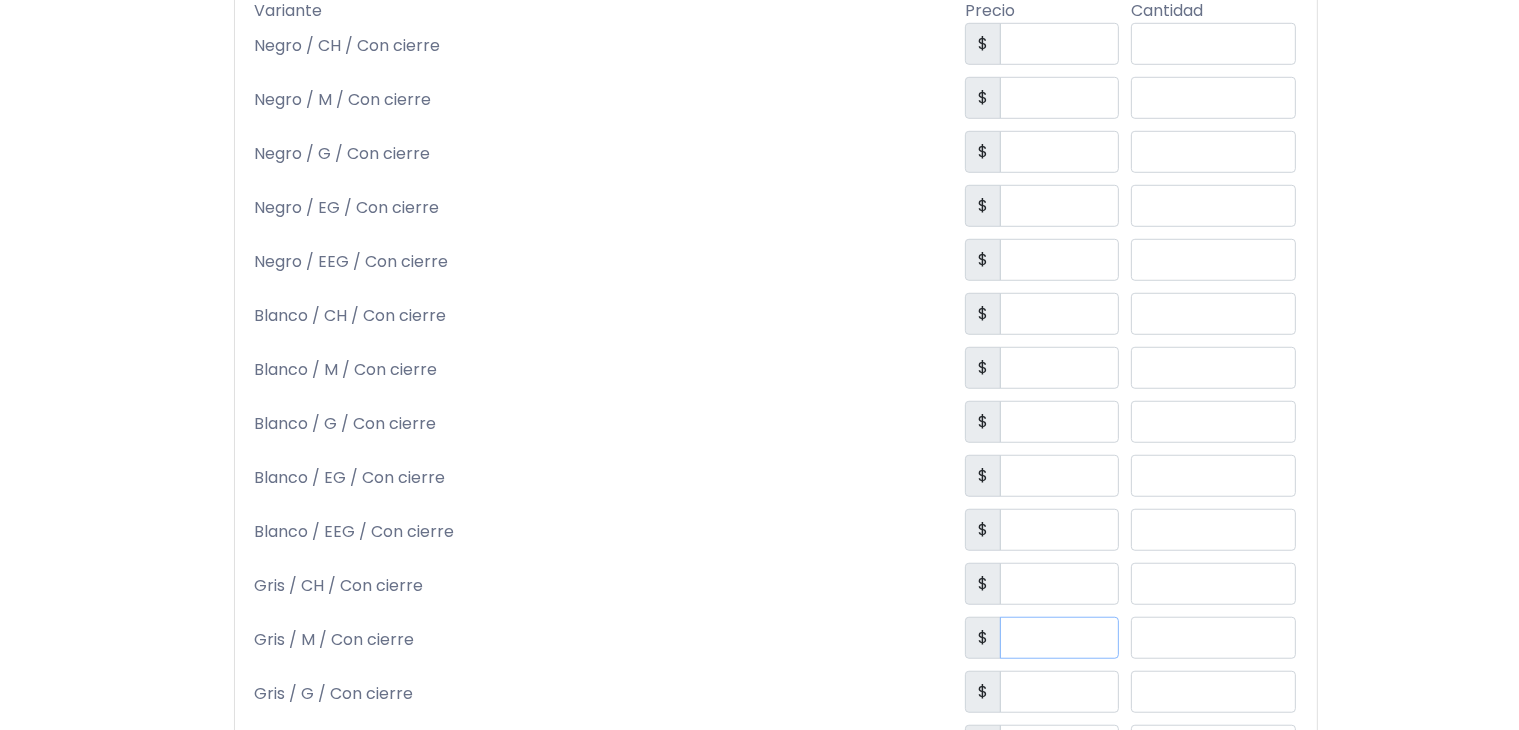 click at bounding box center (1059, 638) 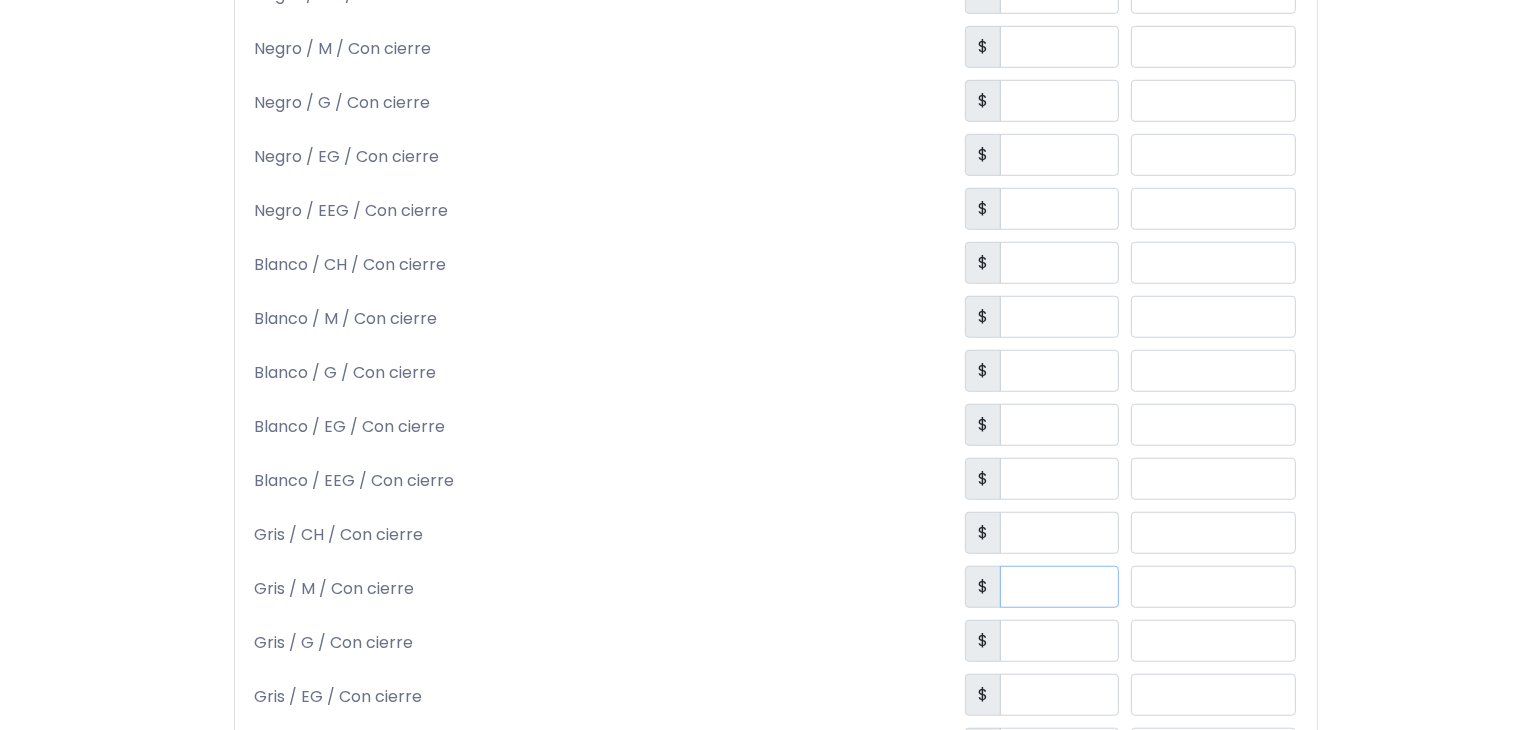 scroll, scrollTop: 1468, scrollLeft: 0, axis: vertical 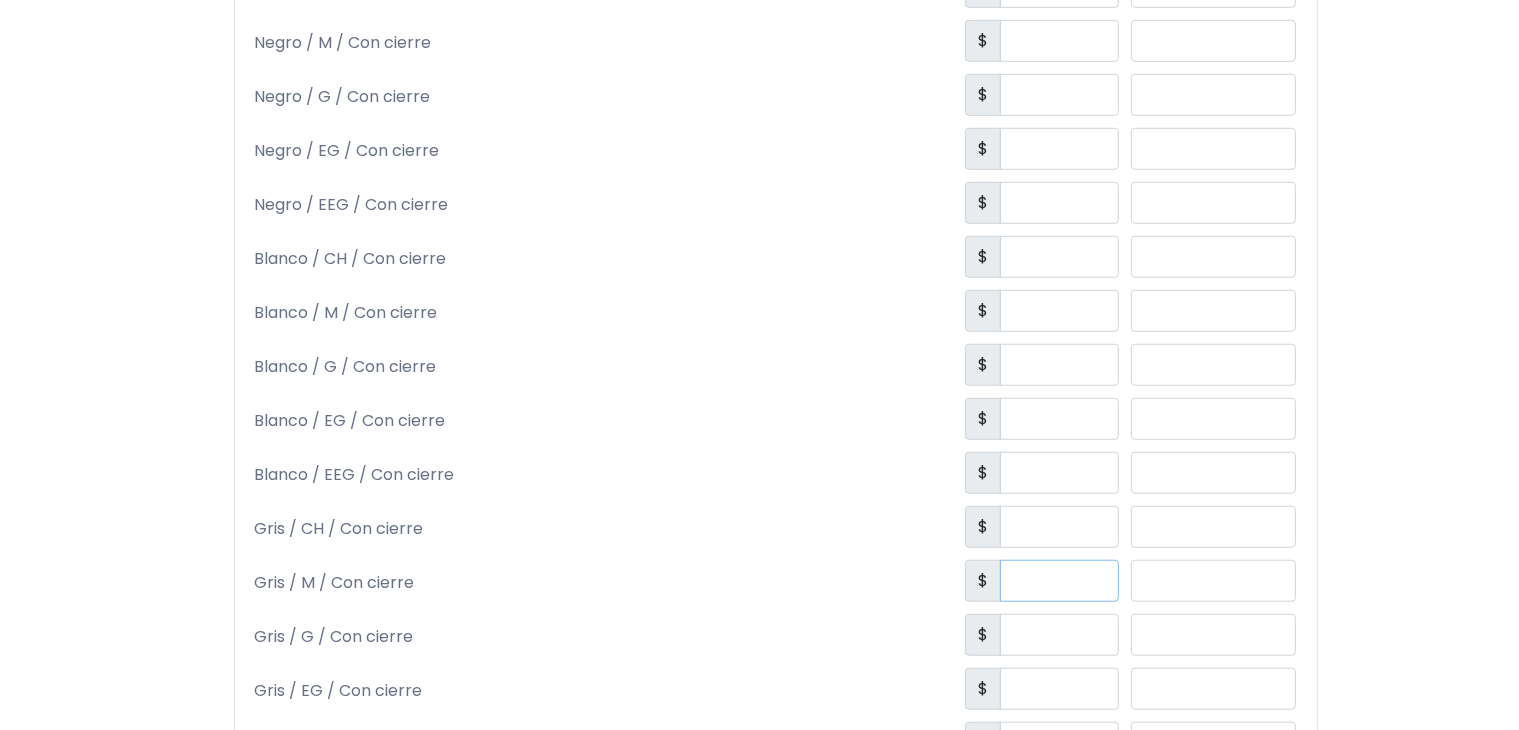 type on "***" 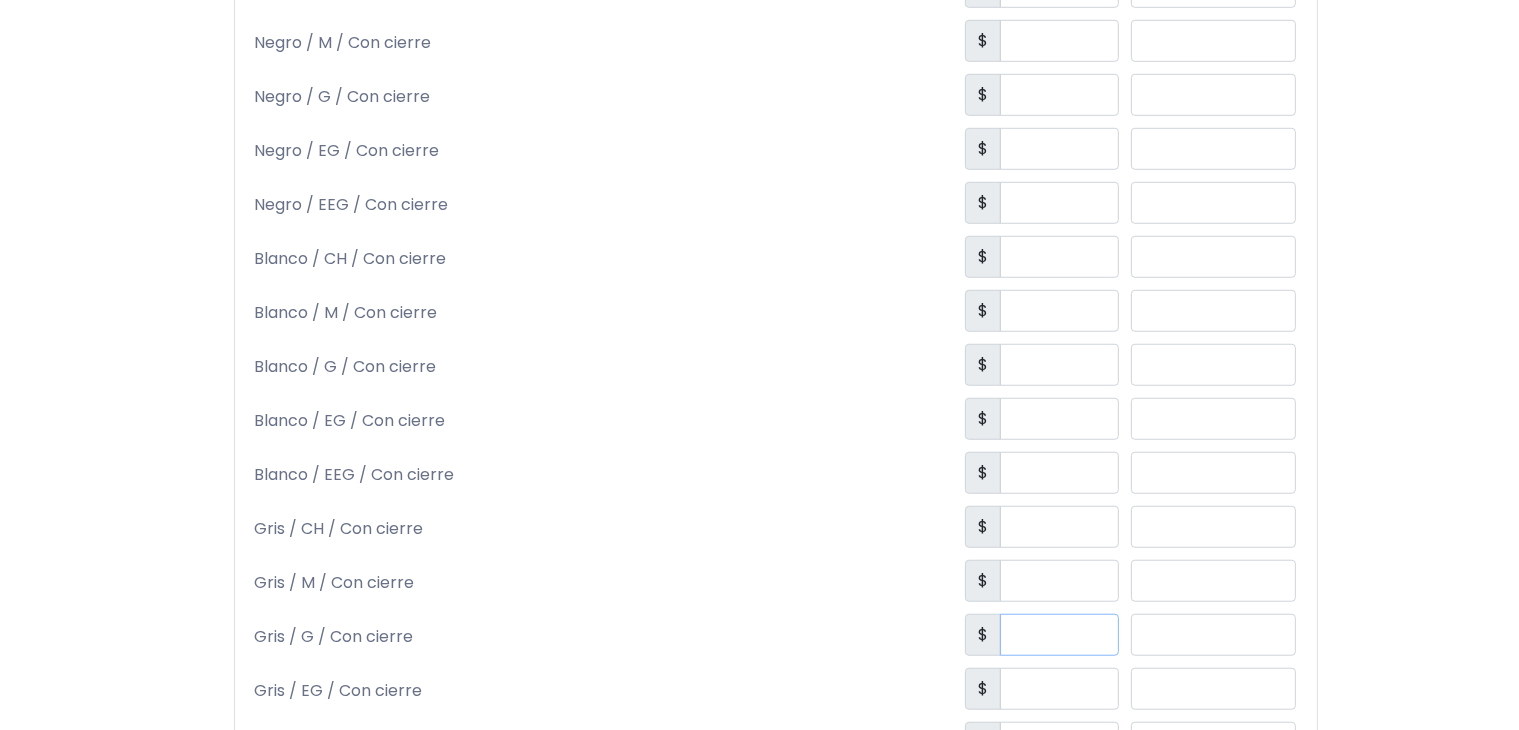 click at bounding box center [1059, 635] 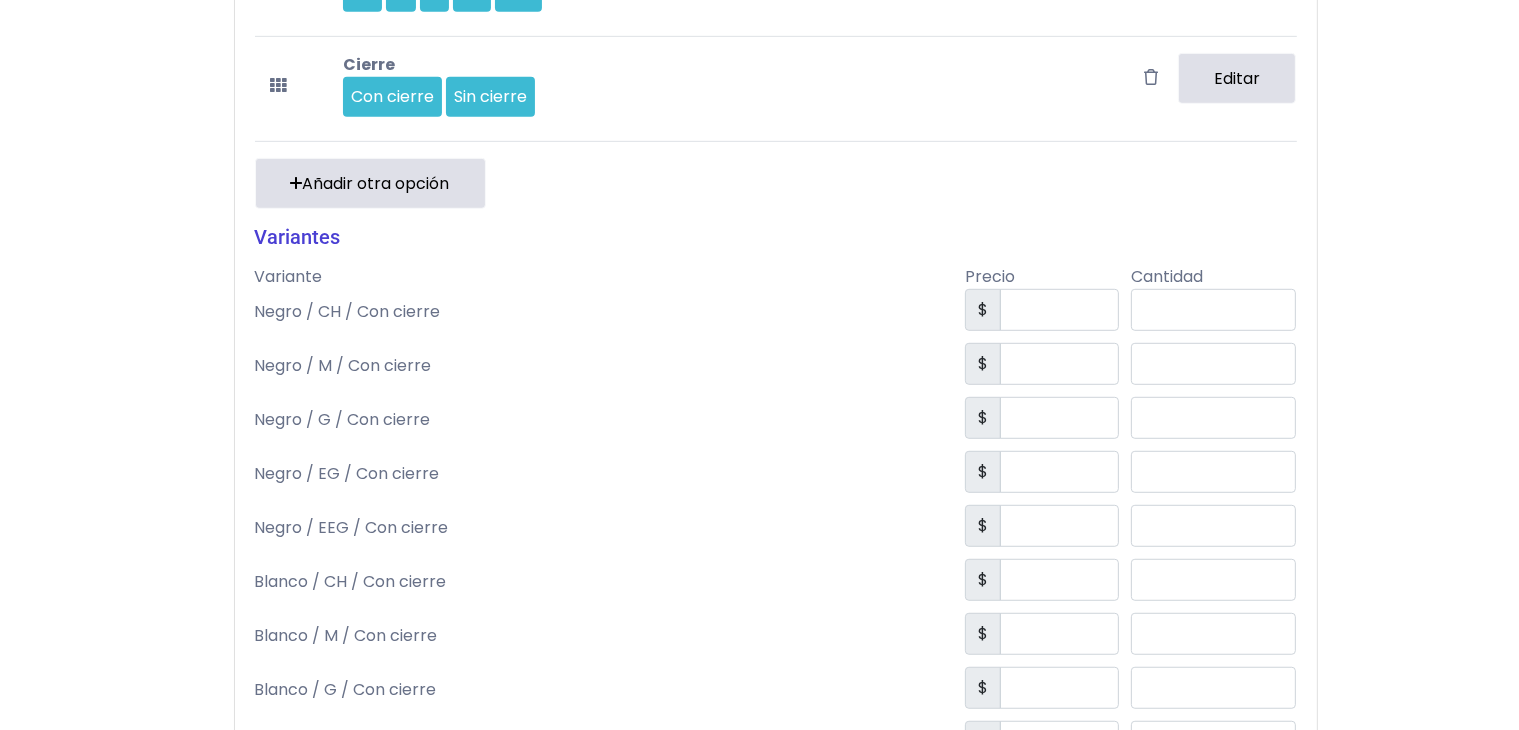 scroll, scrollTop: 1172, scrollLeft: 0, axis: vertical 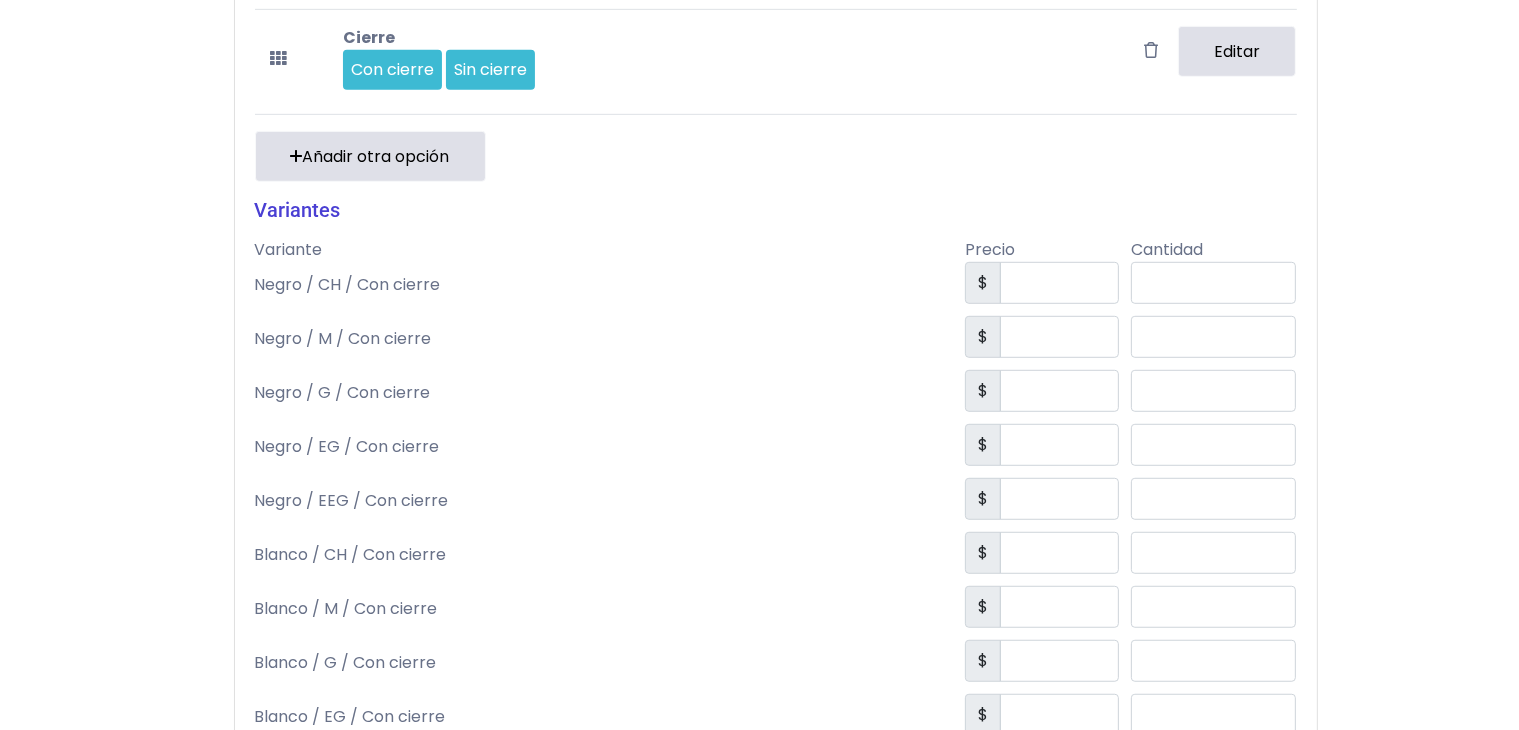 type on "***" 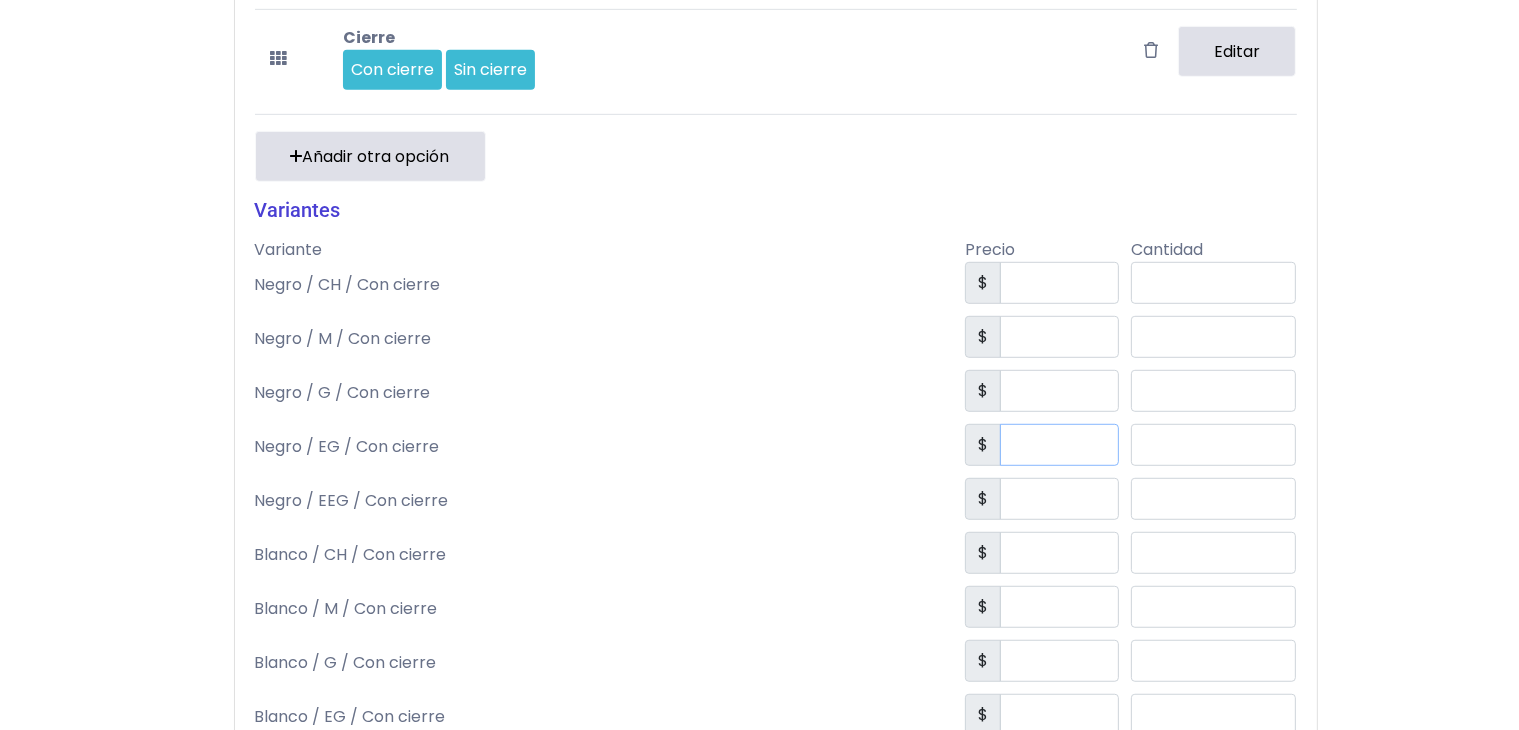 click at bounding box center (1059, 445) 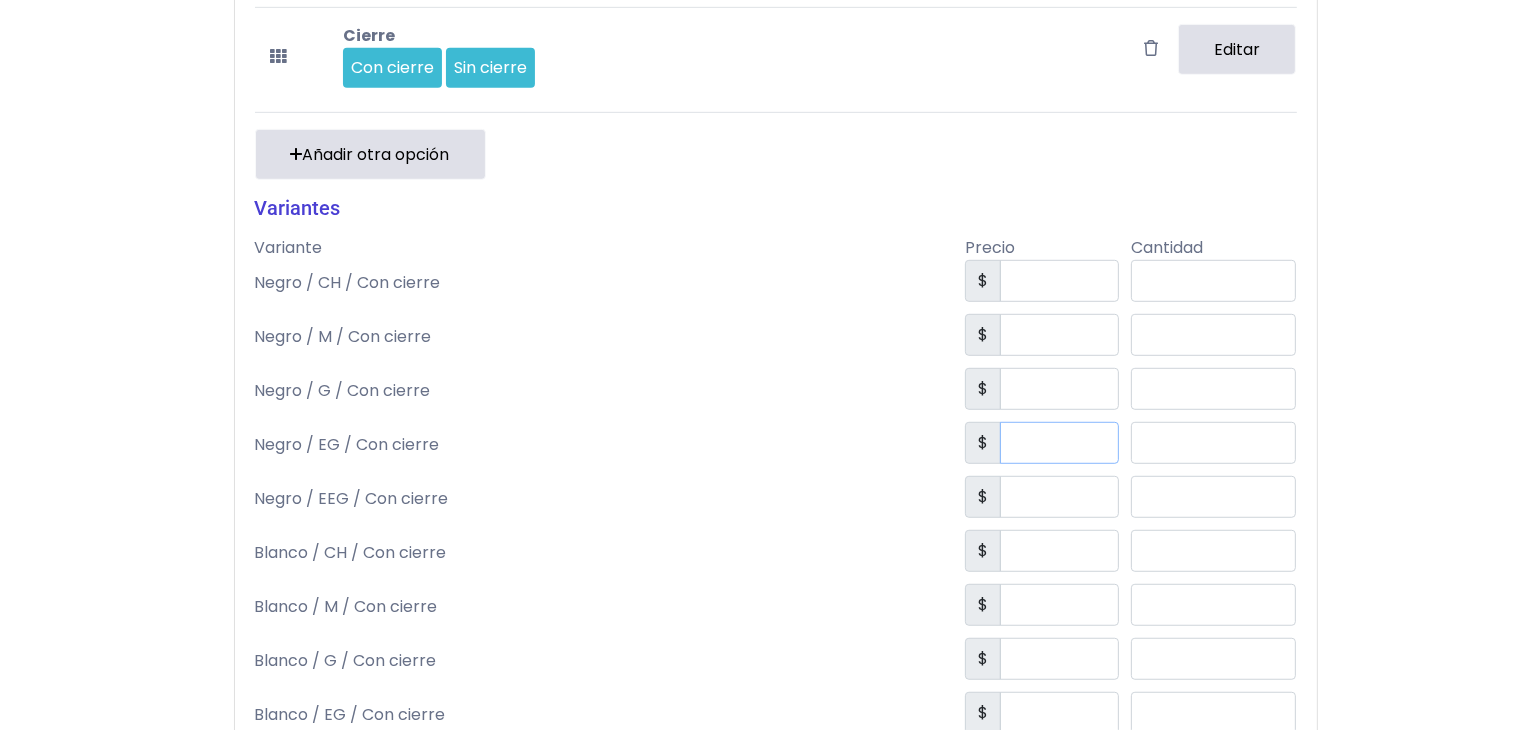 scroll, scrollTop: 1170, scrollLeft: 0, axis: vertical 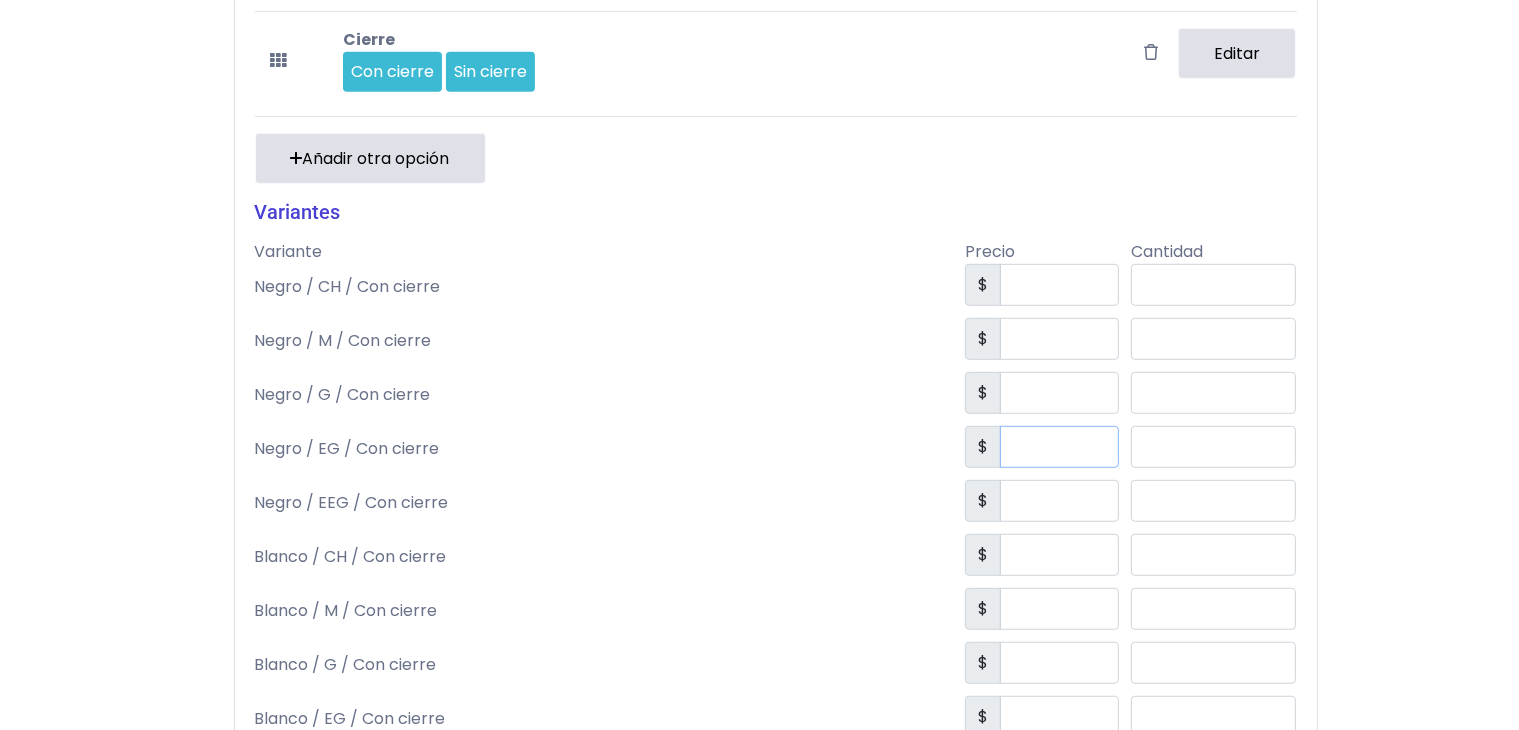 paste on "***" 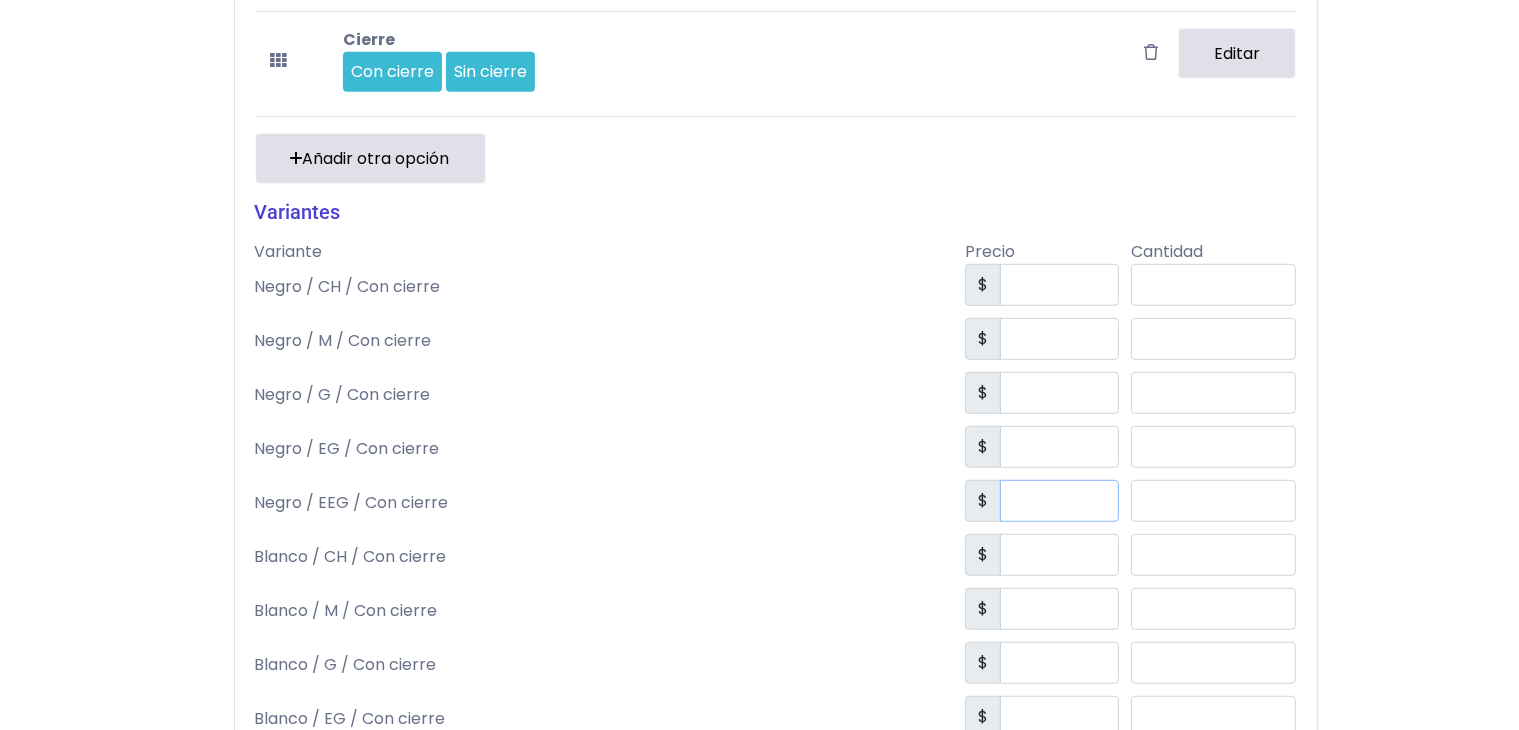 click at bounding box center [1059, 501] 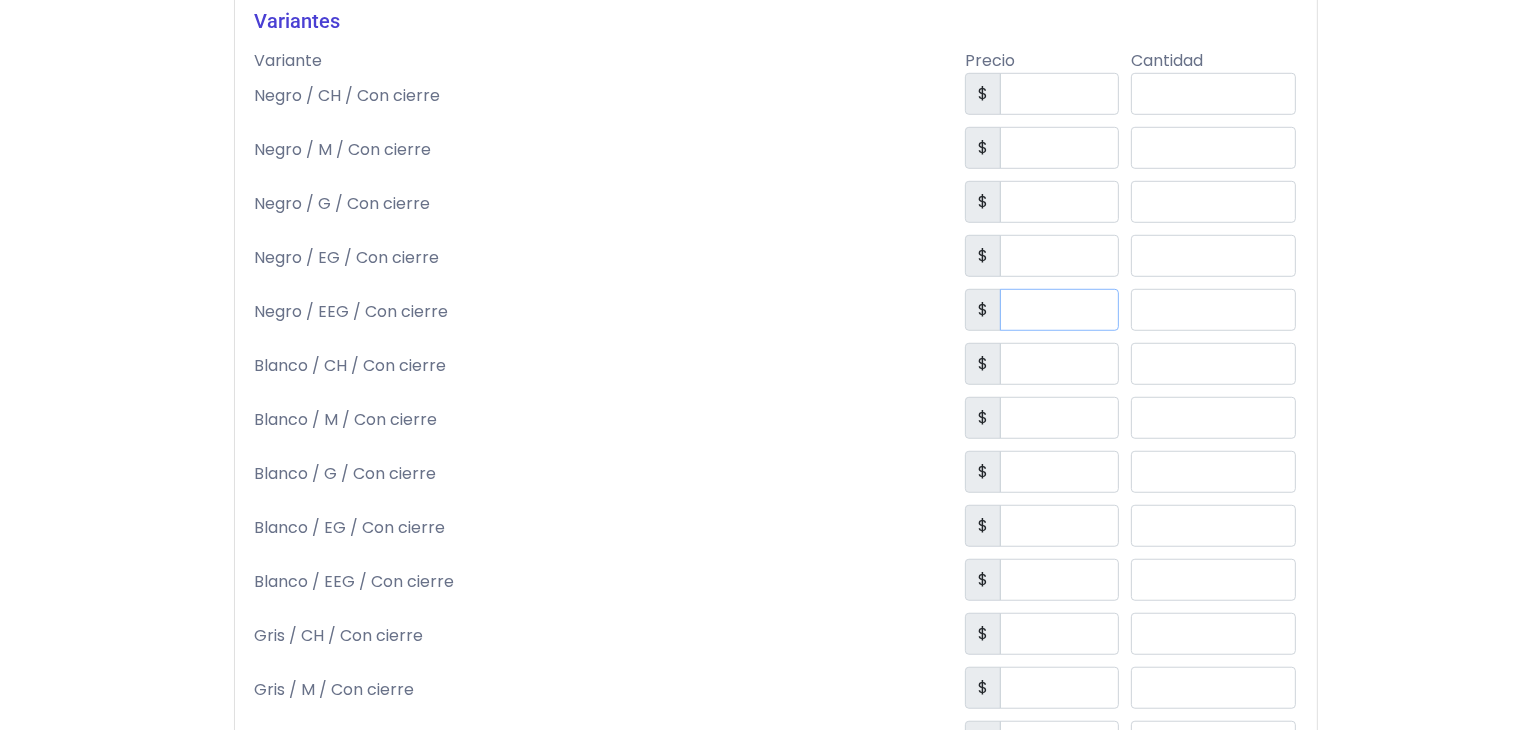 scroll, scrollTop: 1369, scrollLeft: 0, axis: vertical 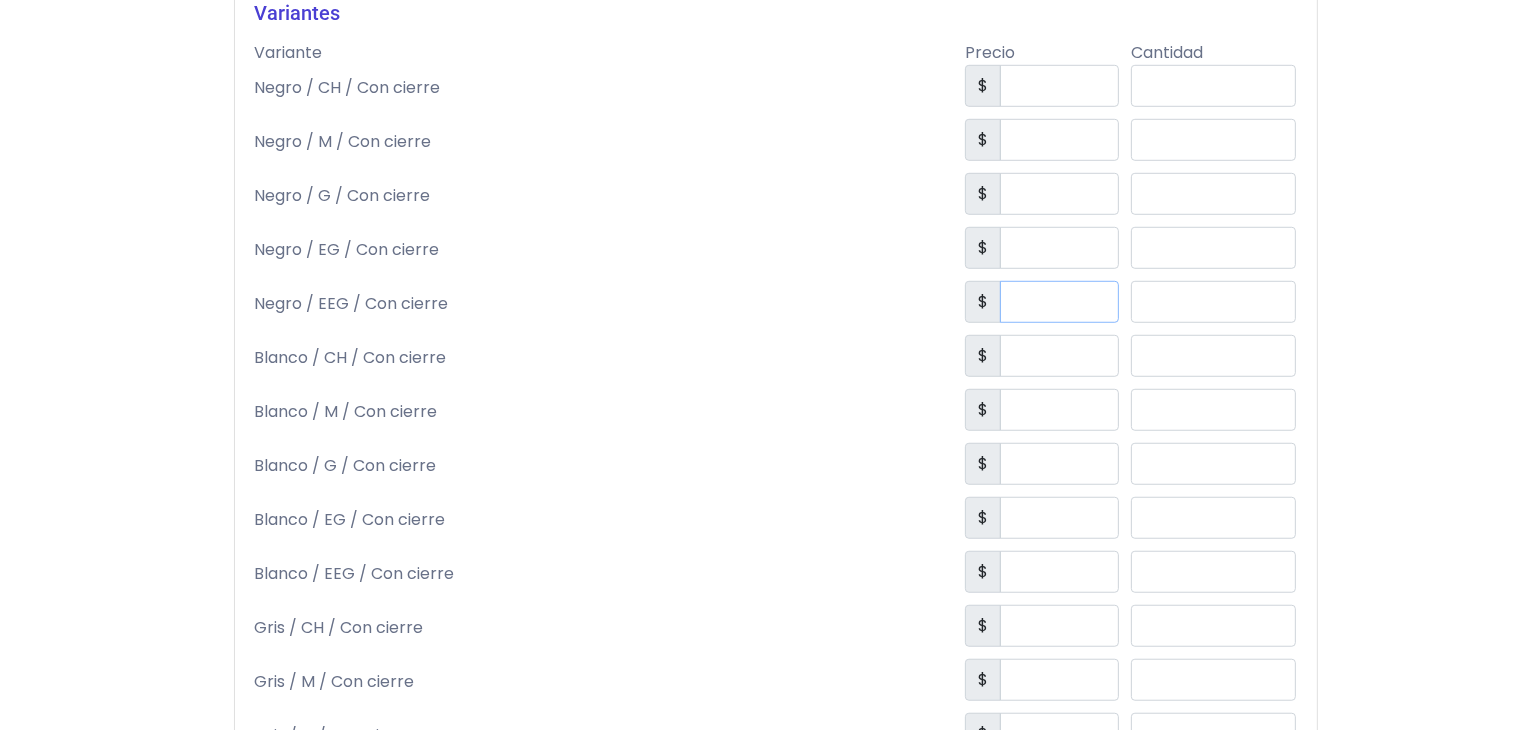 type on "***" 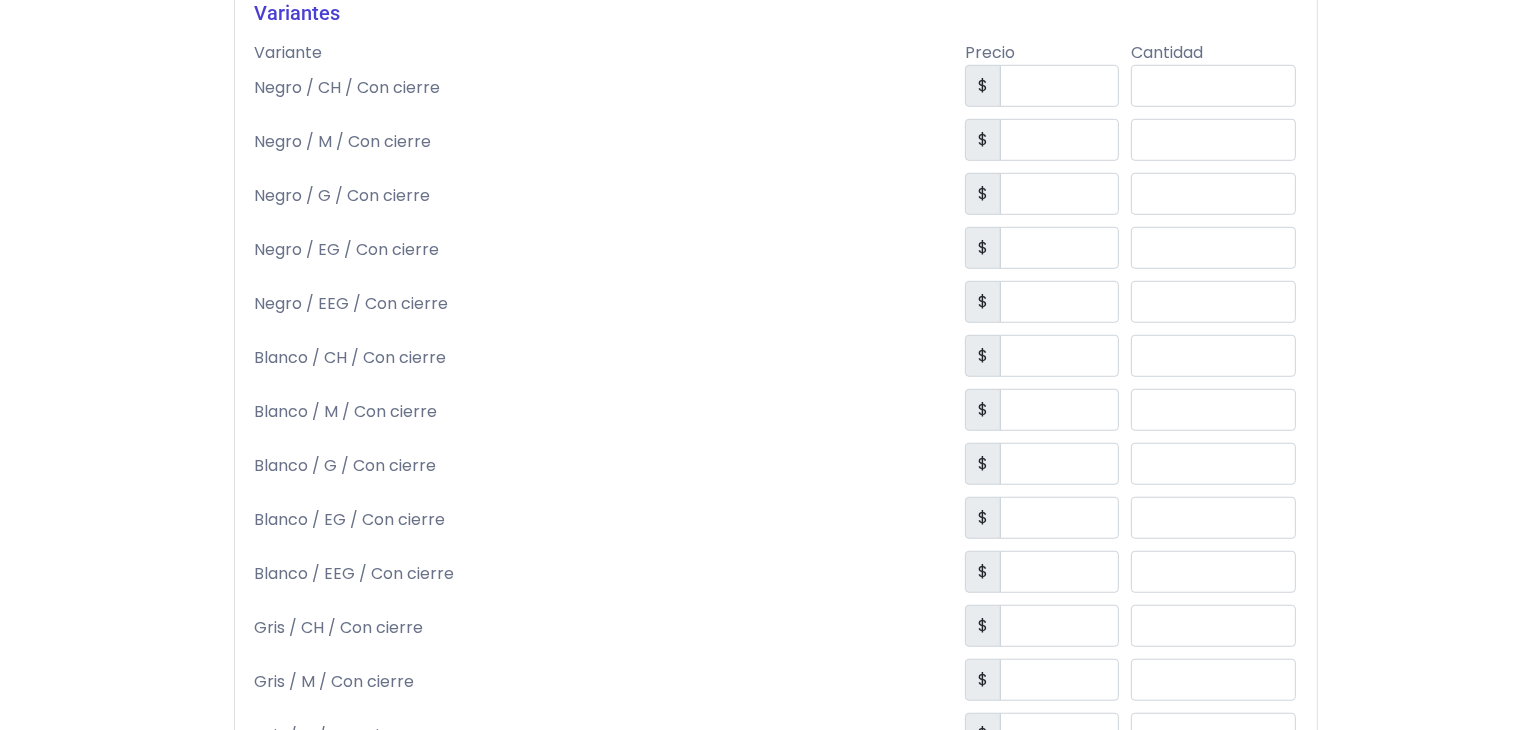 click on "$
***" at bounding box center [1042, 466] 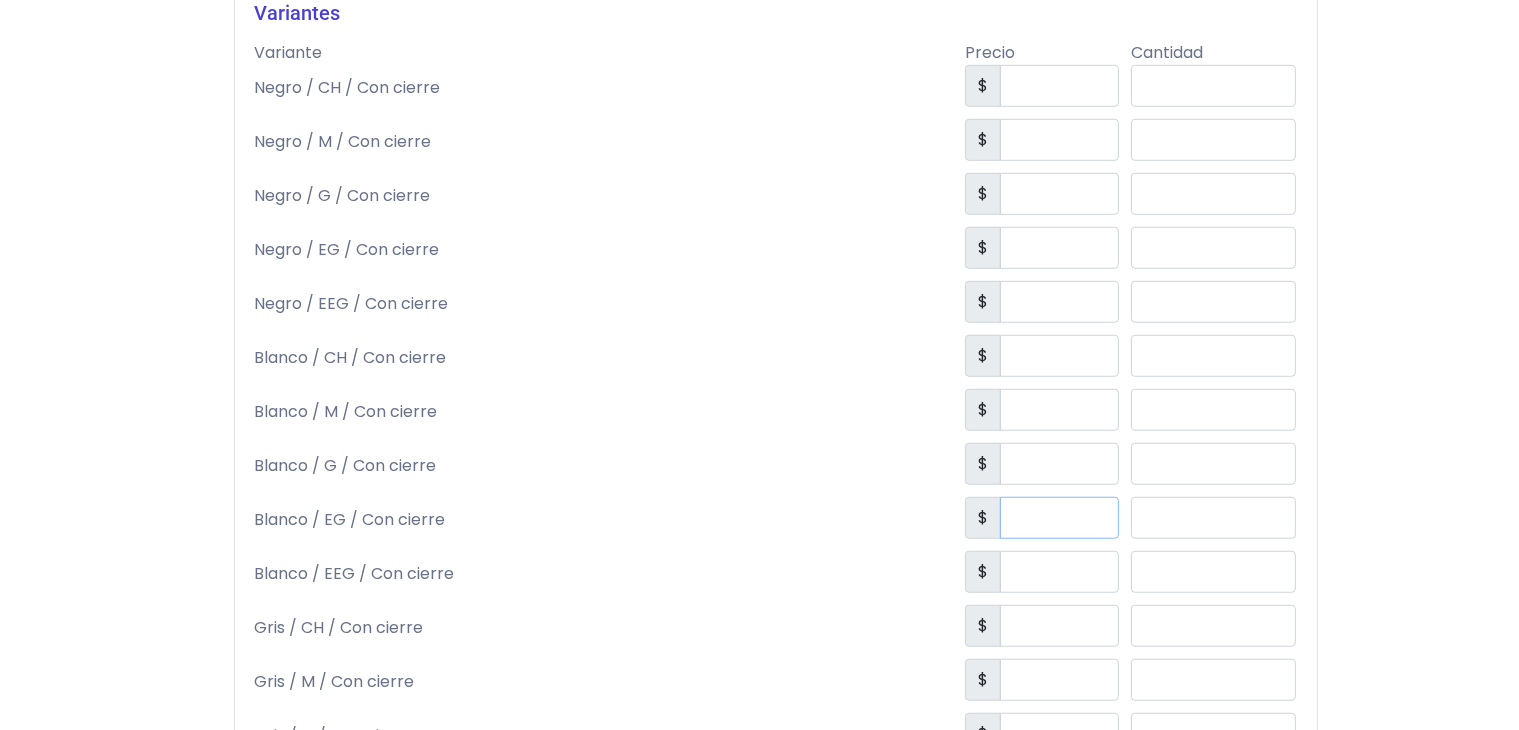 click at bounding box center (1059, 518) 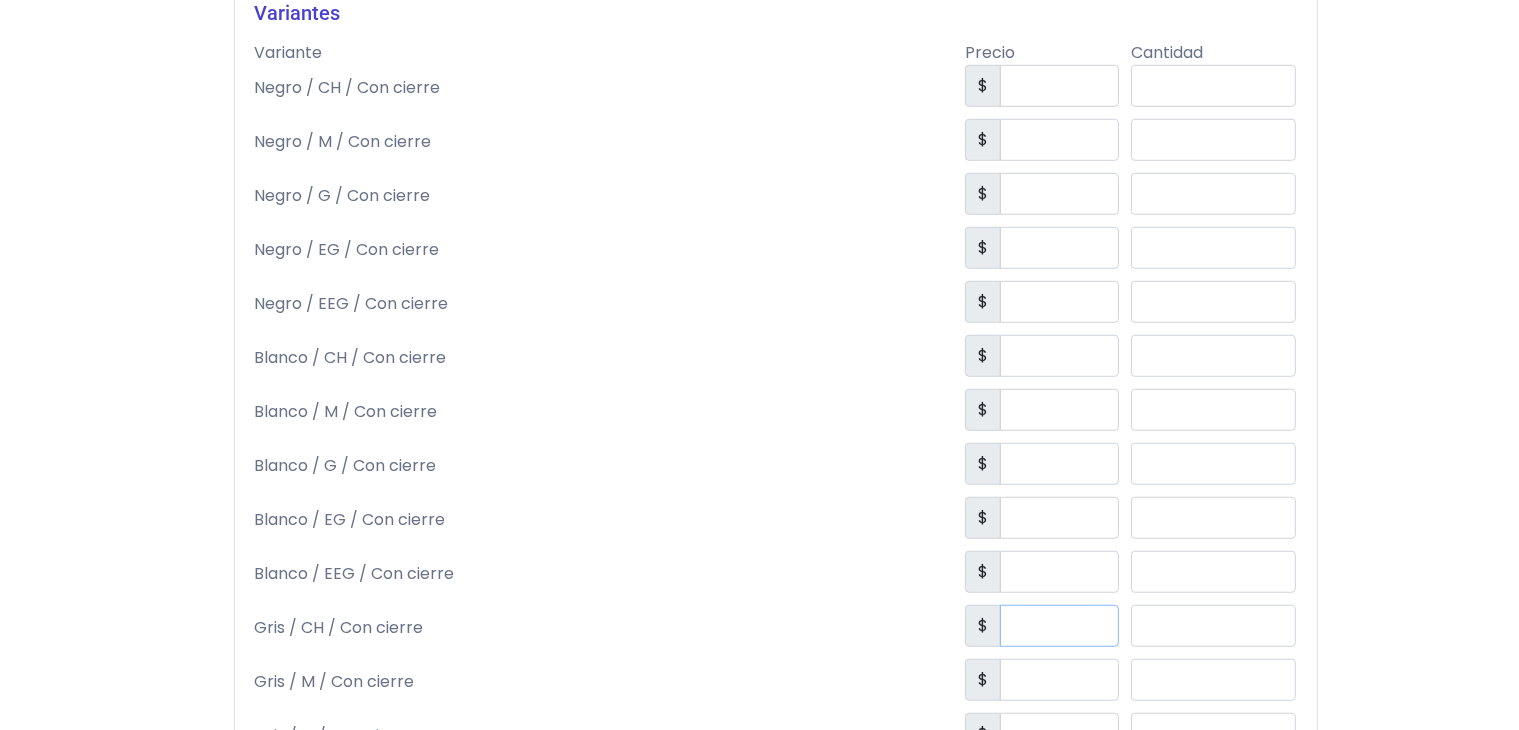 click on "***" at bounding box center (1059, 626) 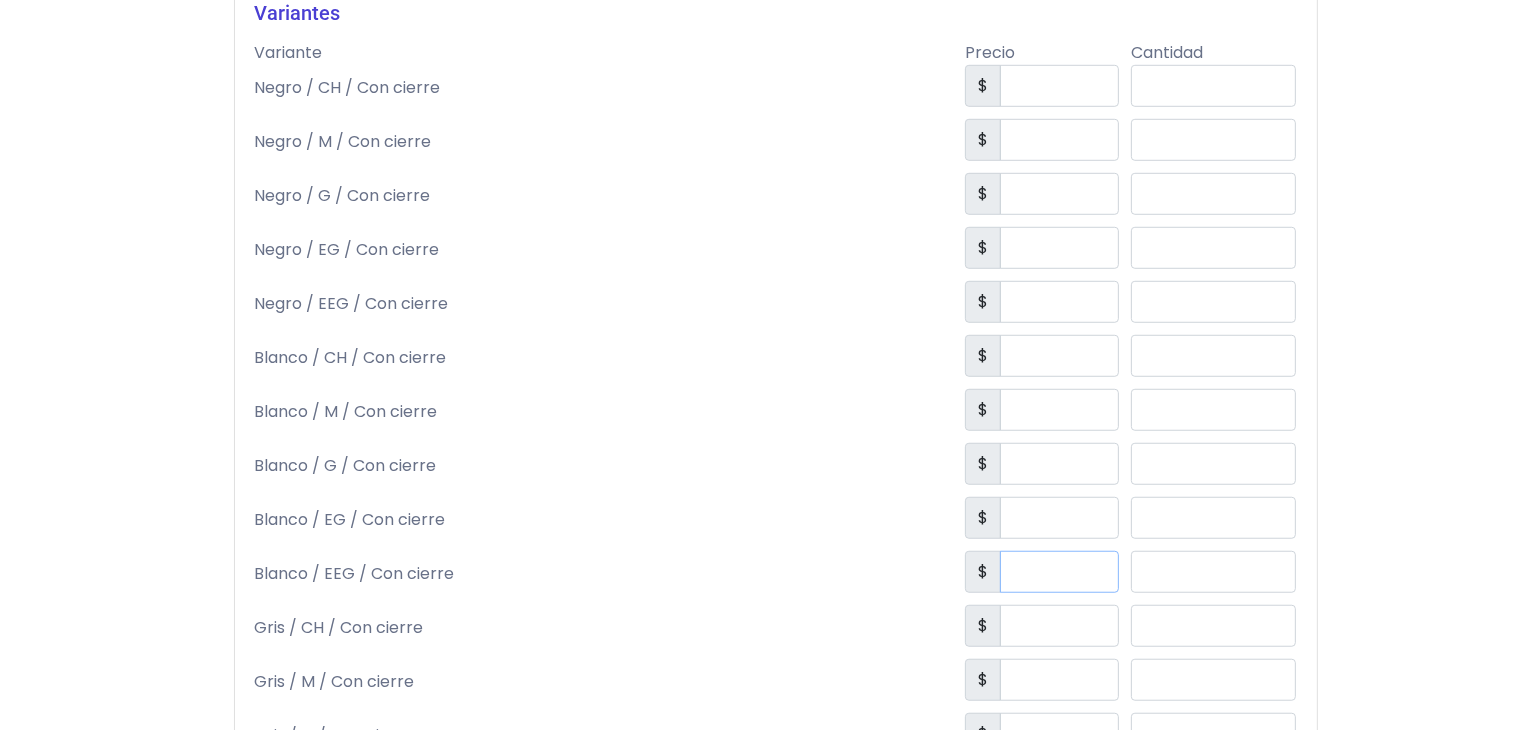 click at bounding box center (1059, 572) 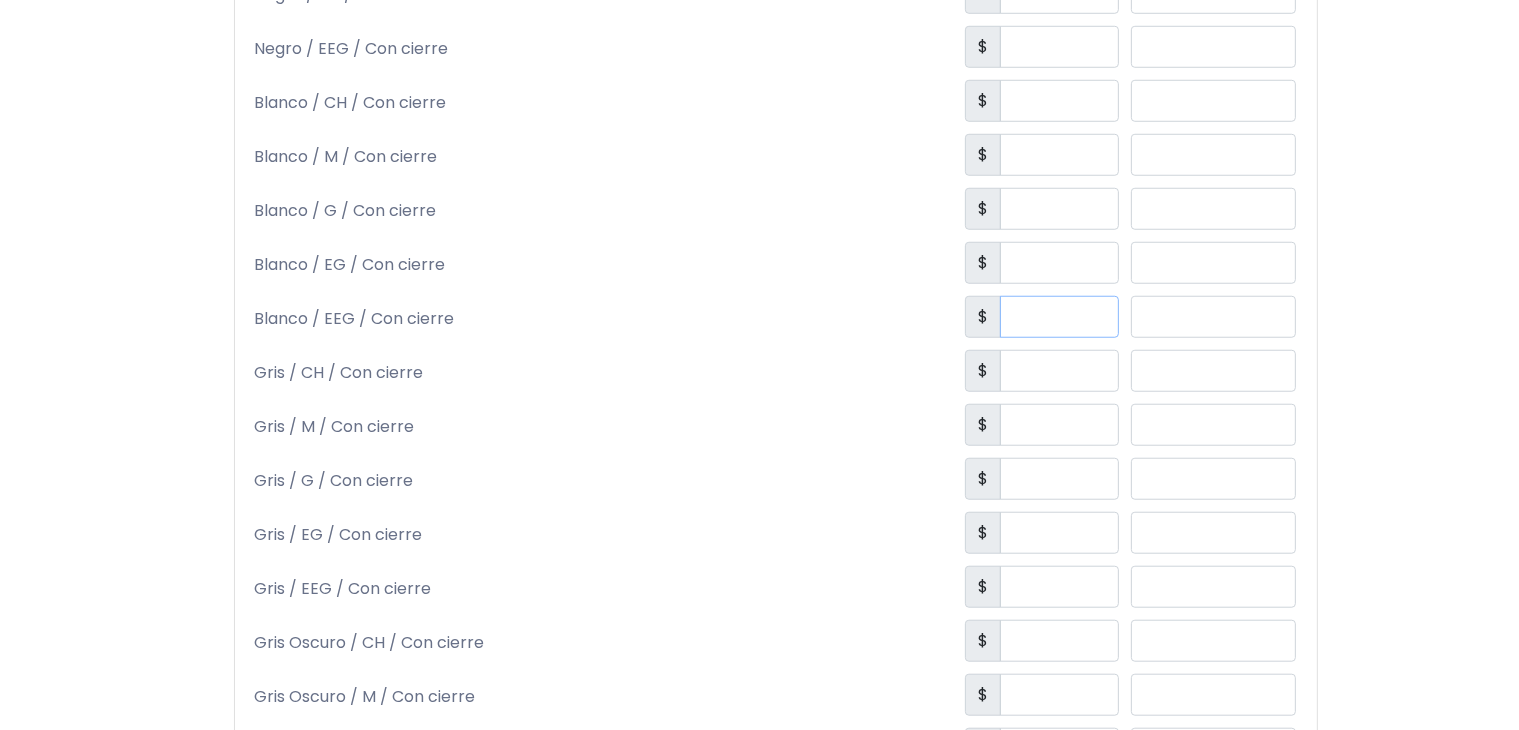 scroll, scrollTop: 1627, scrollLeft: 0, axis: vertical 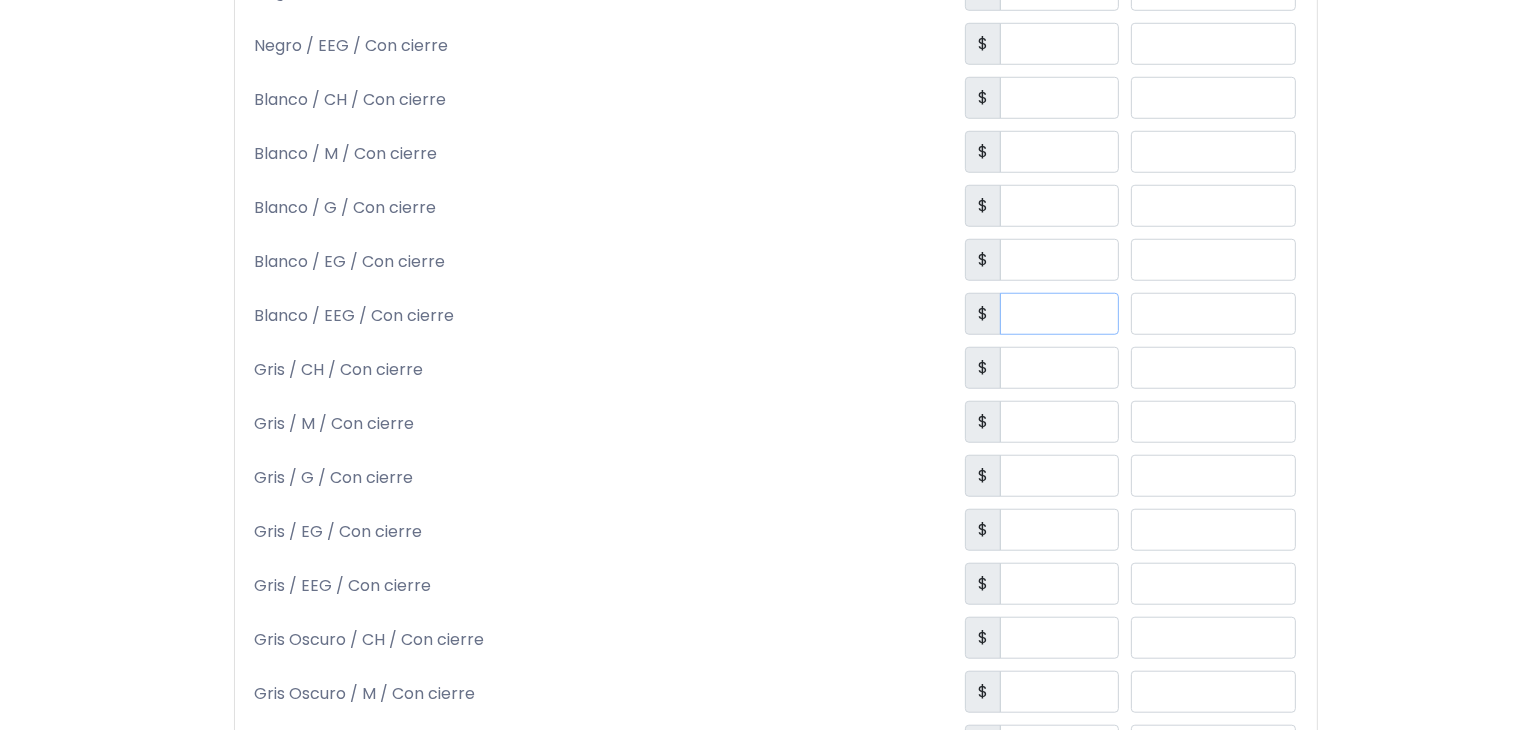 type on "***" 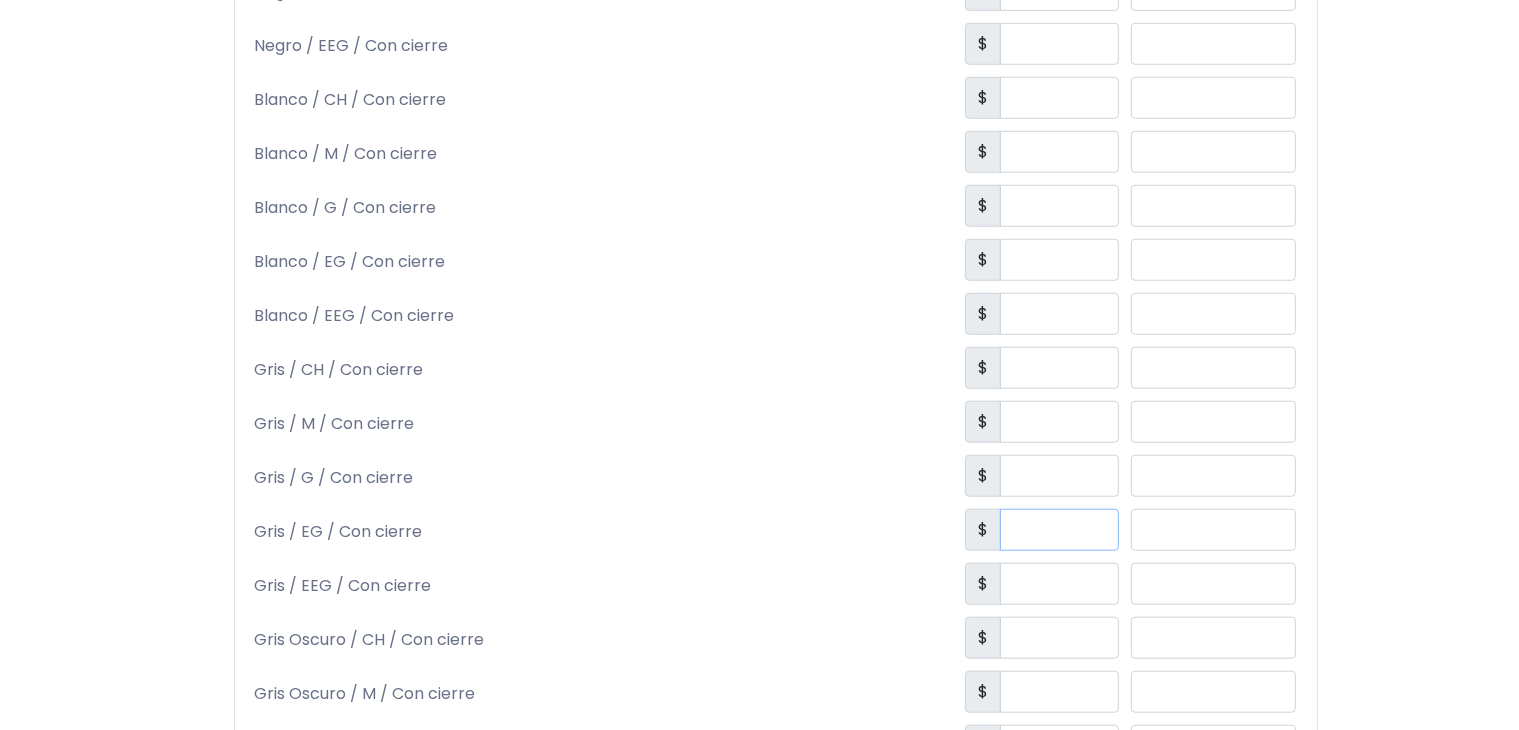 click at bounding box center [1059, 530] 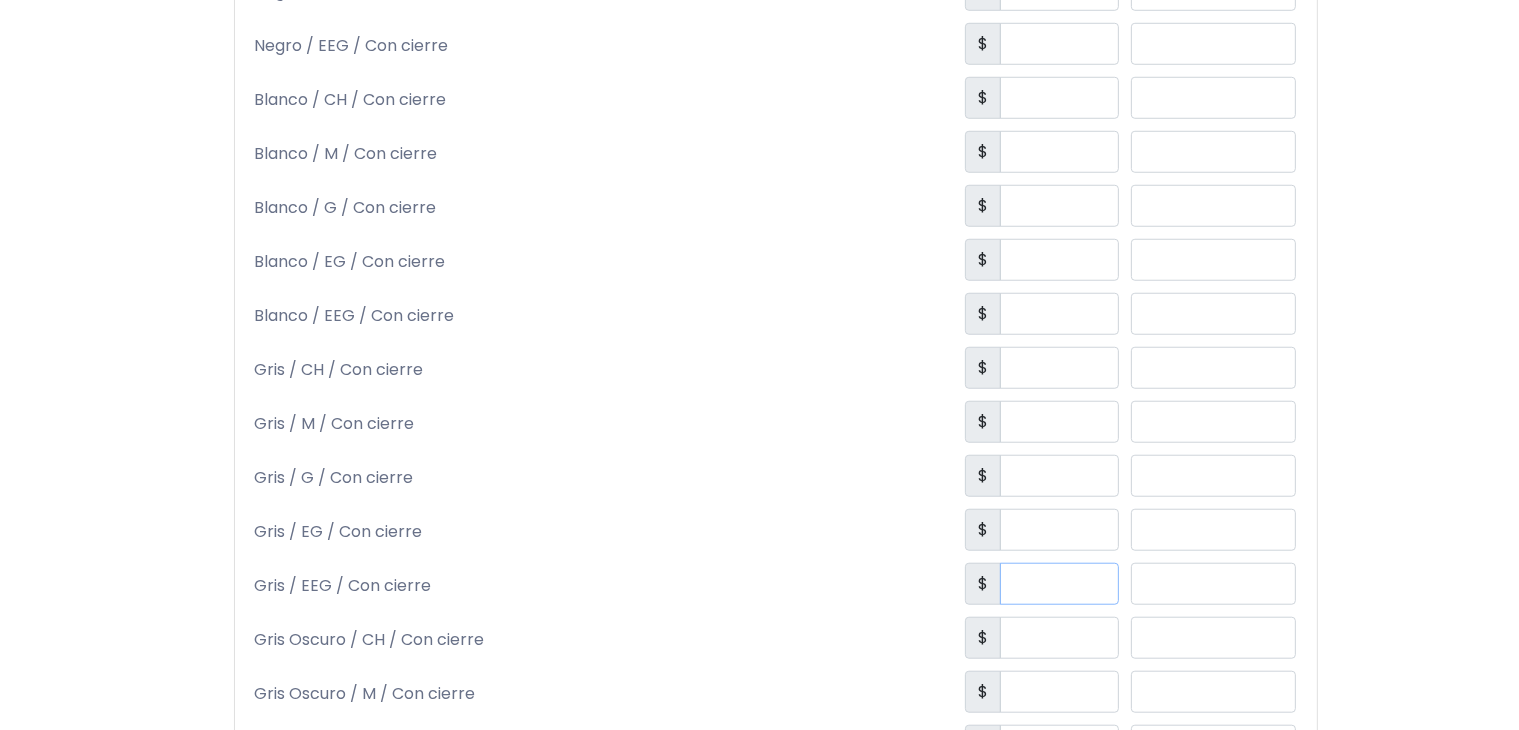 click at bounding box center (1059, 584) 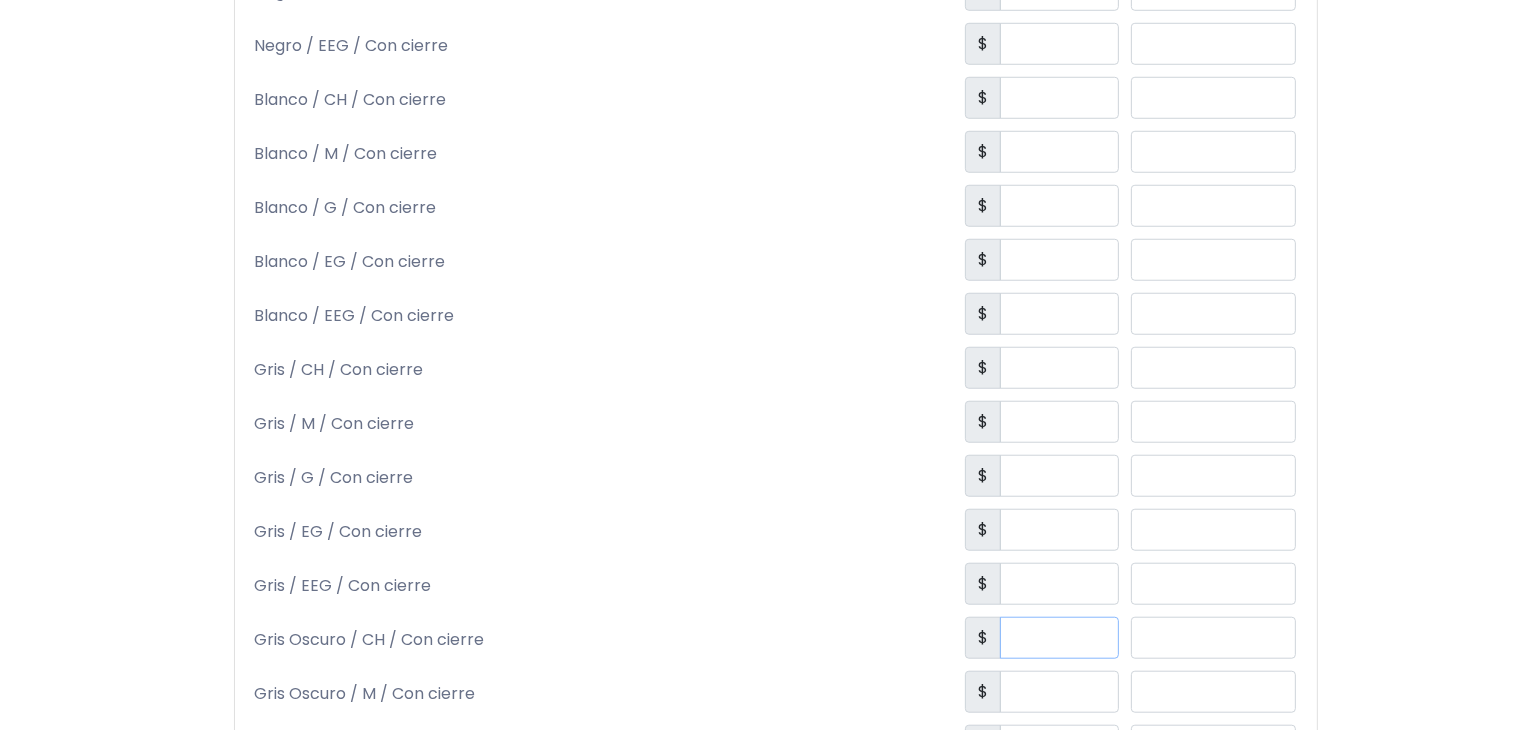 click at bounding box center (1059, 638) 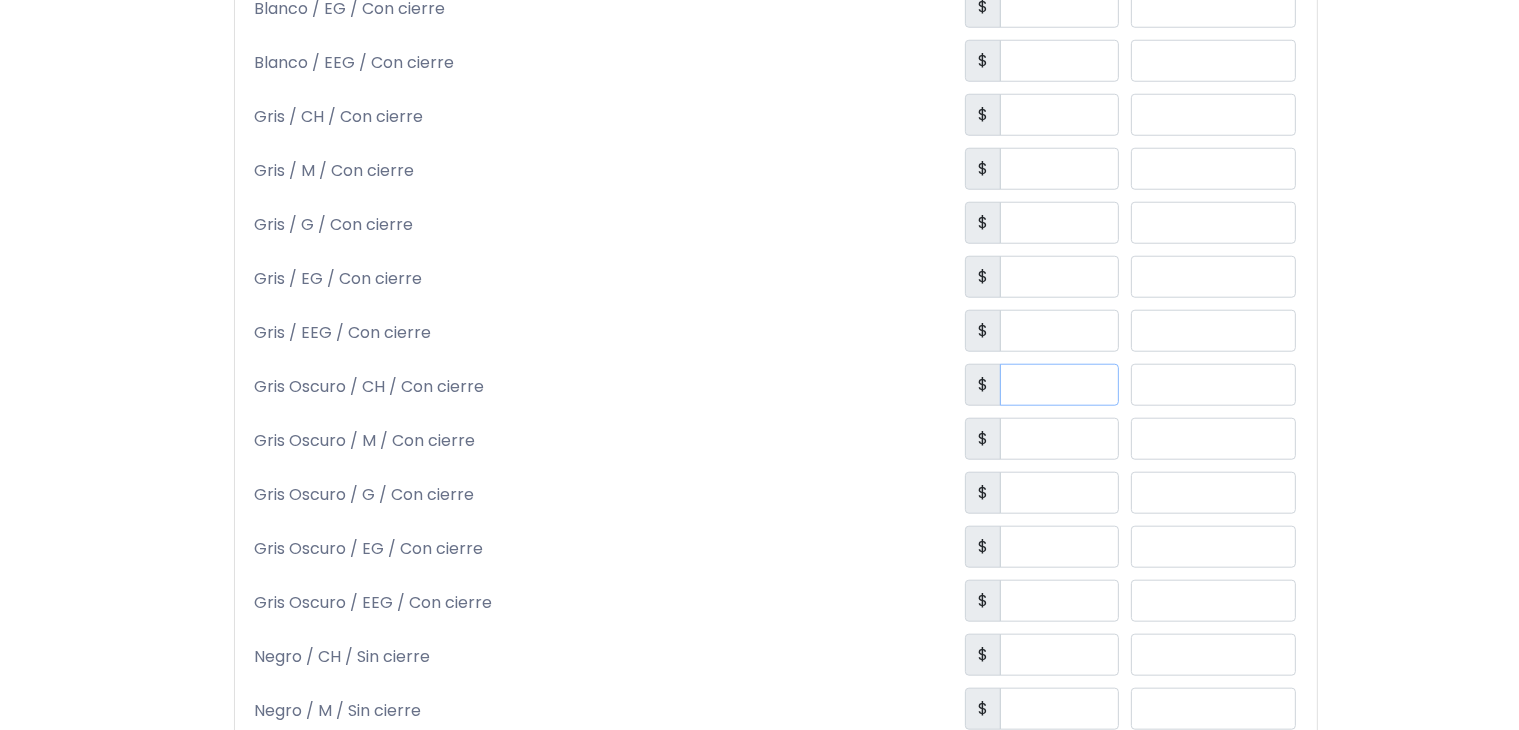 scroll, scrollTop: 1881, scrollLeft: 0, axis: vertical 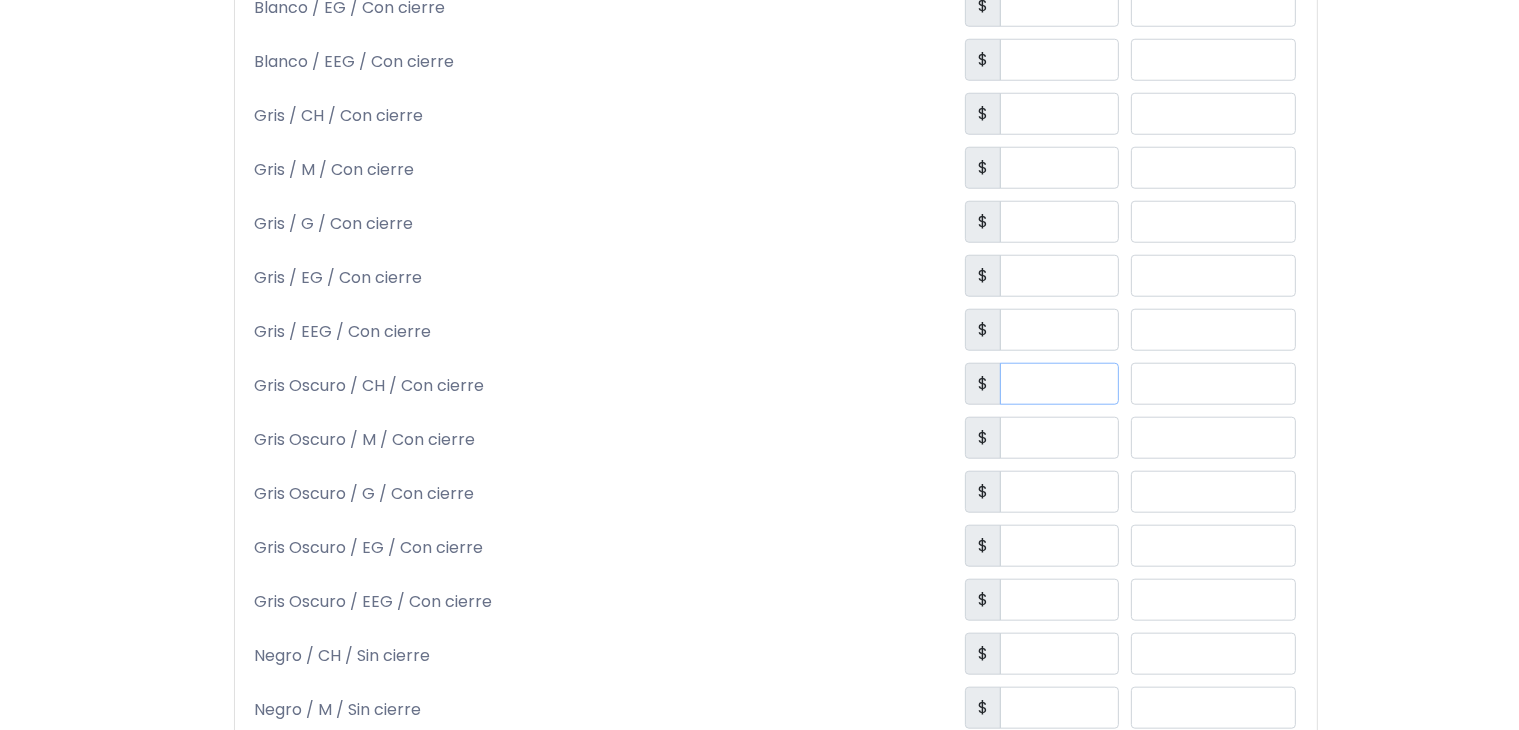 type on "***" 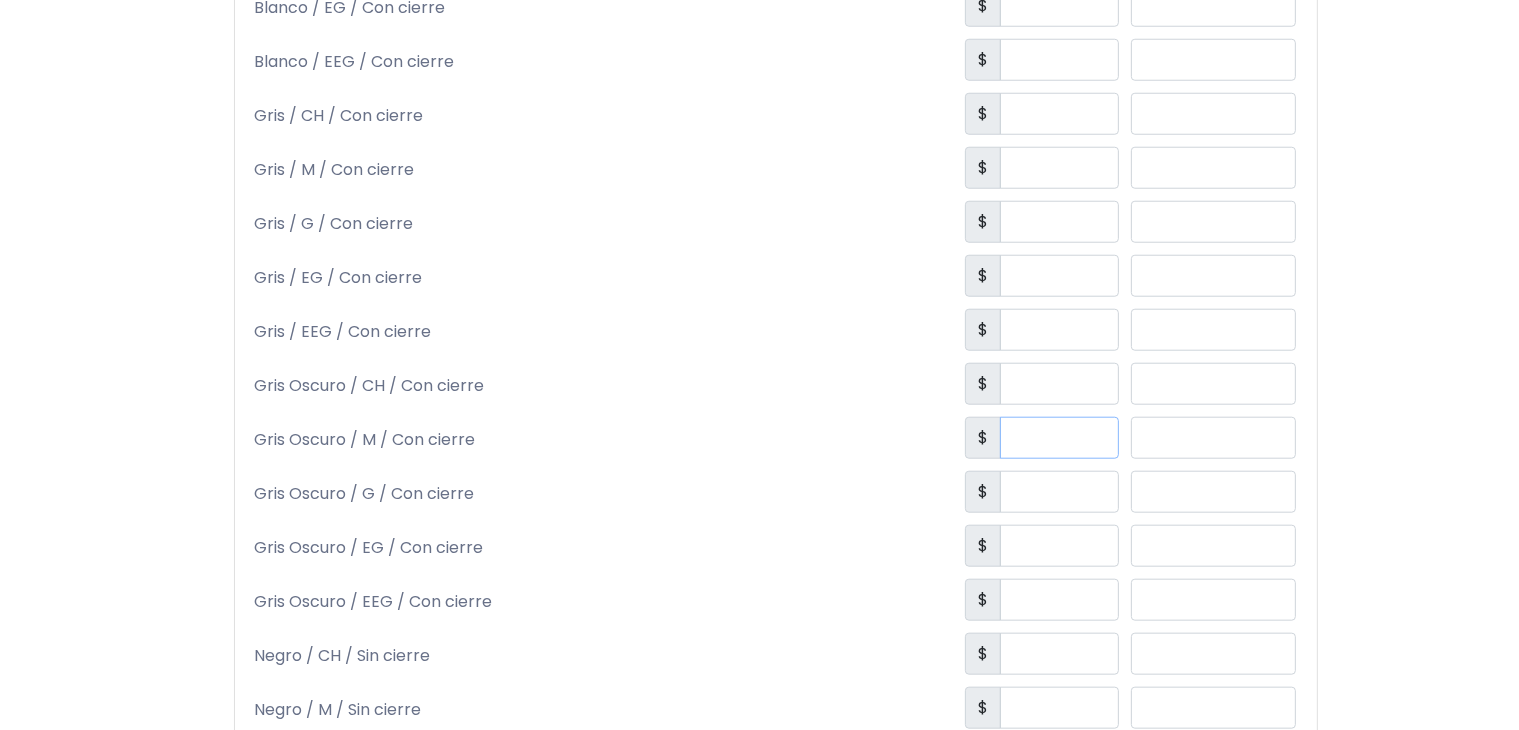 click at bounding box center (1059, 438) 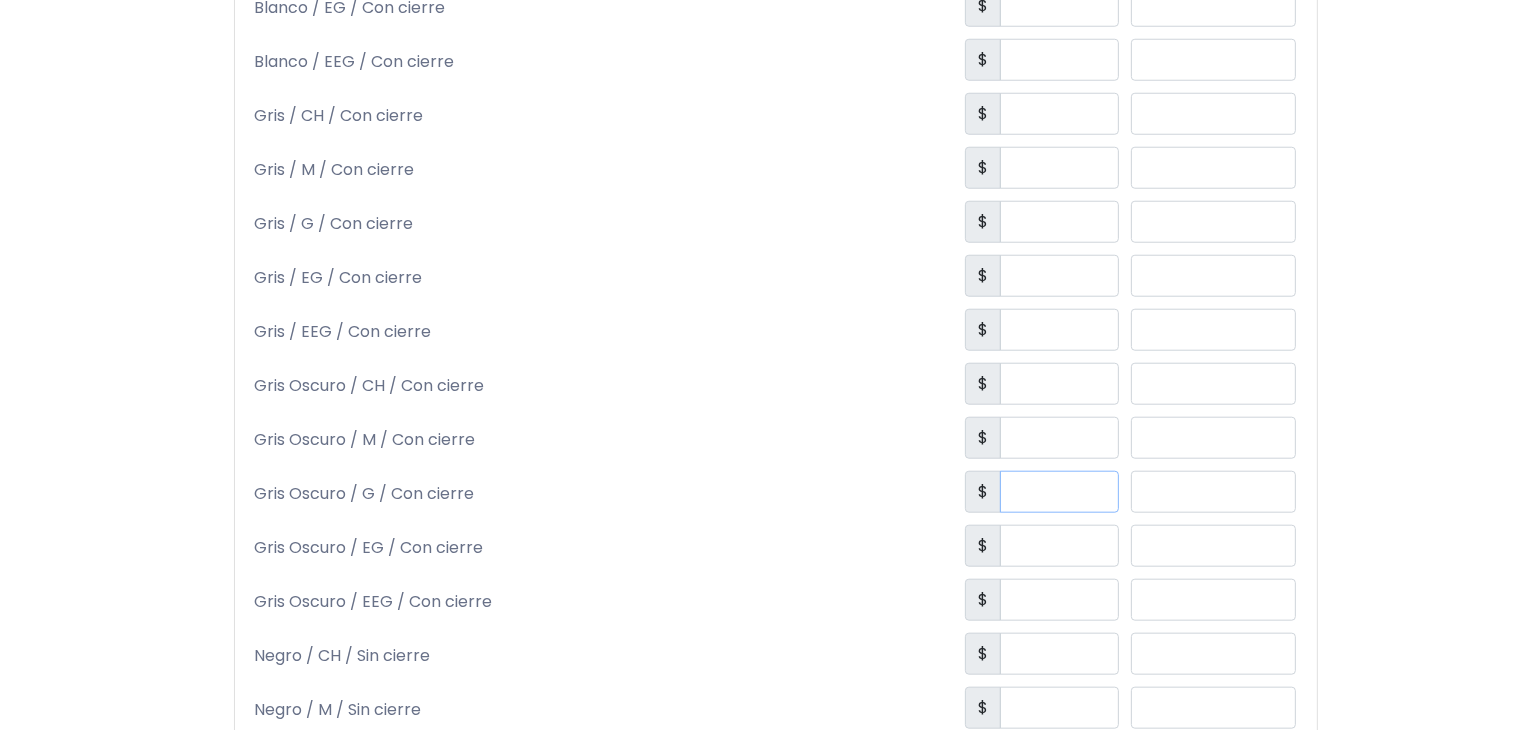click at bounding box center [1059, 492] 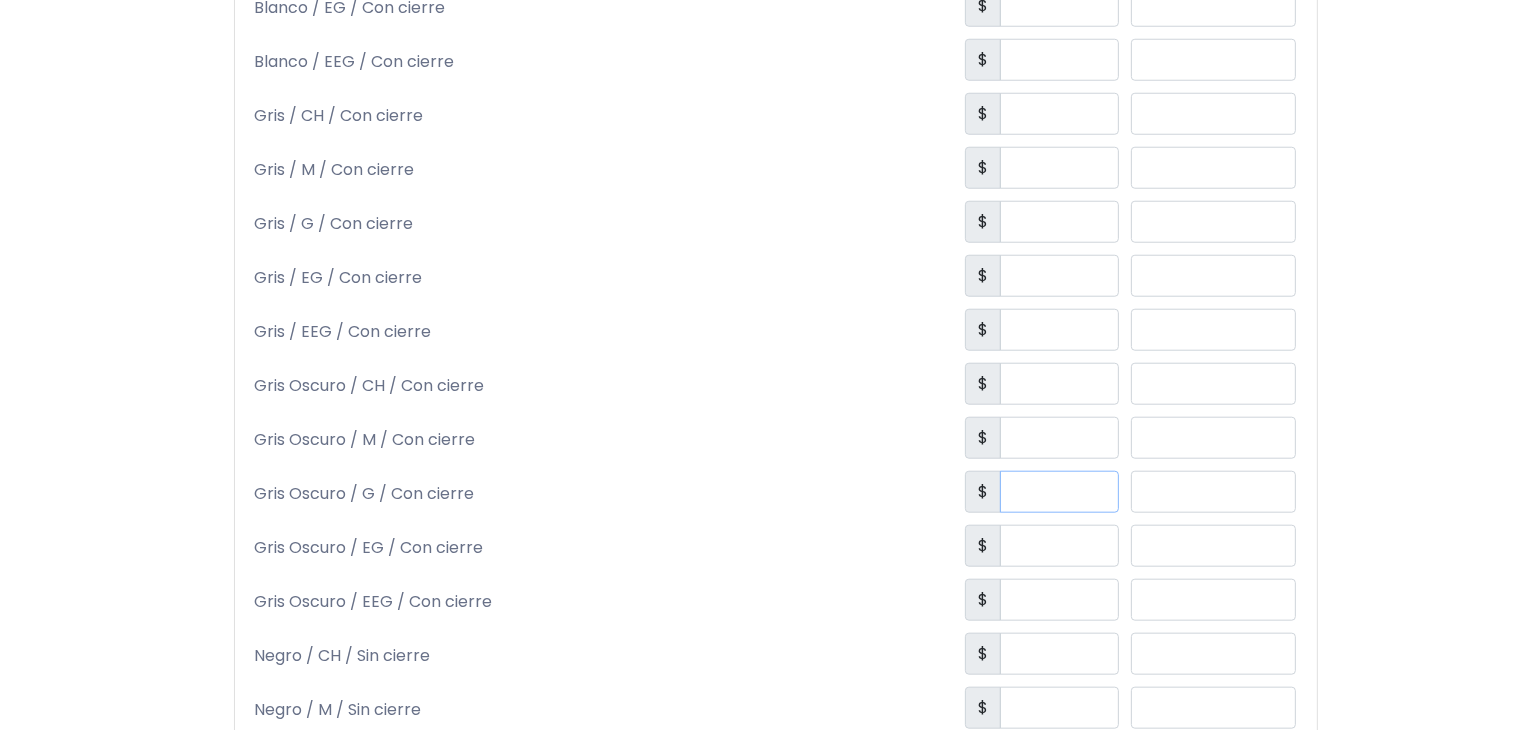 type on "***" 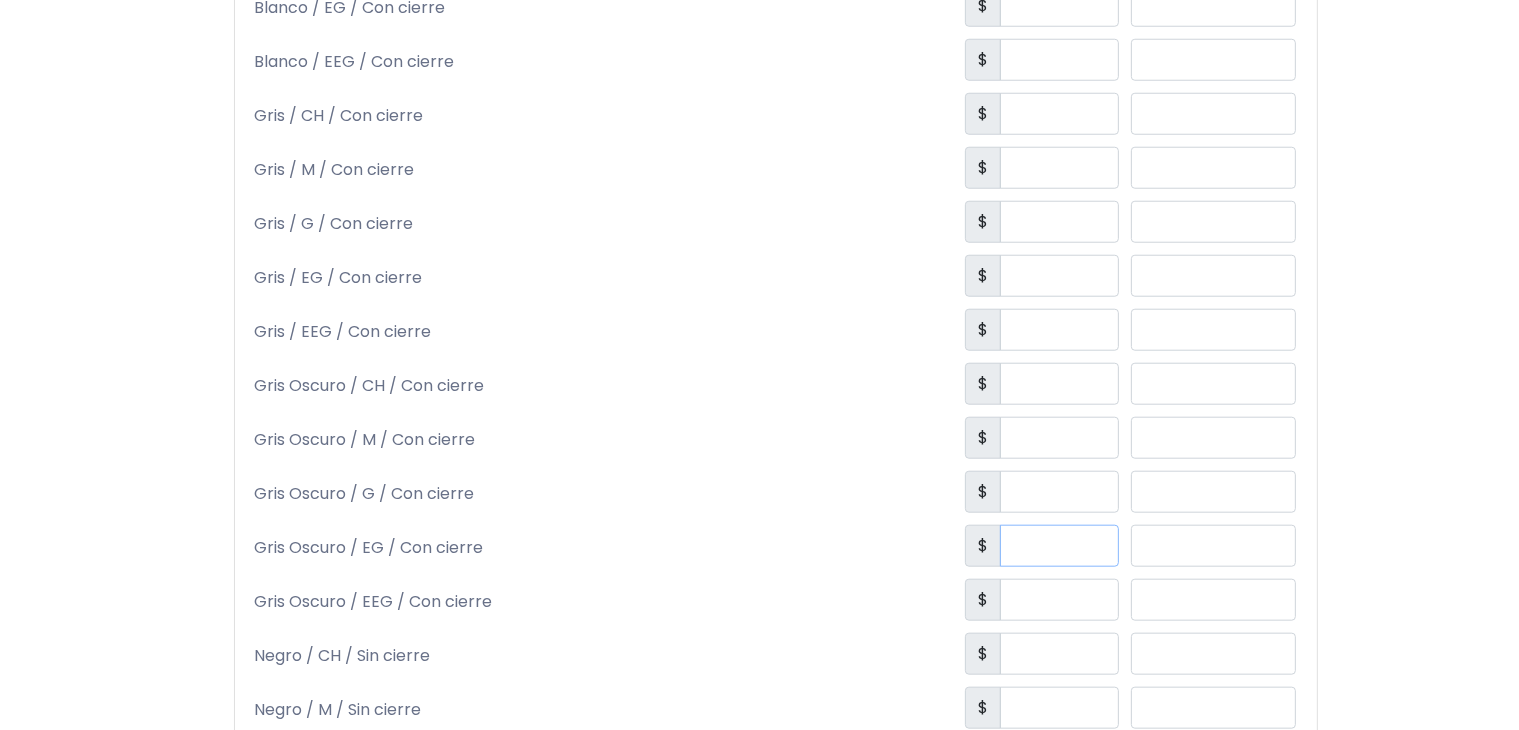 click at bounding box center (1059, 546) 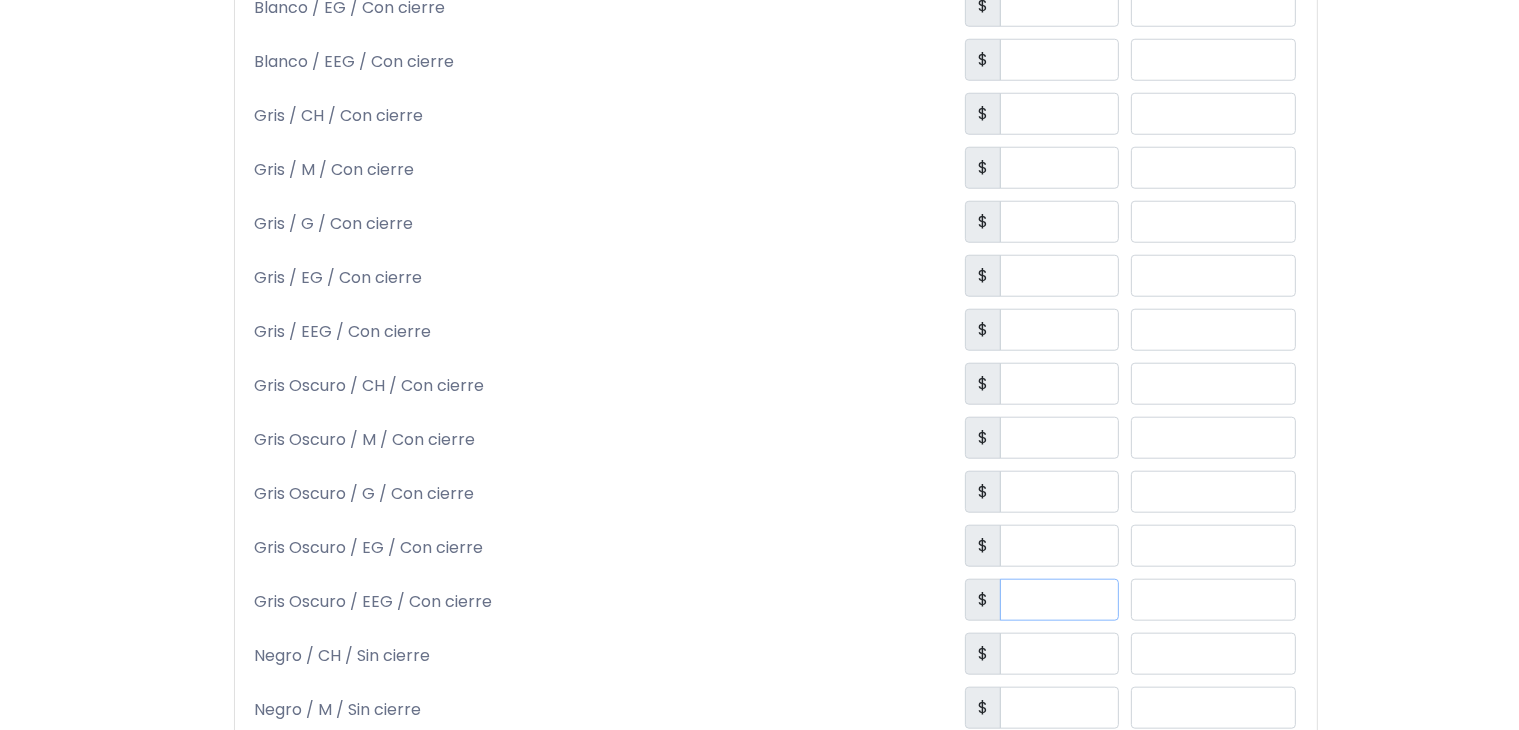click at bounding box center (1059, 600) 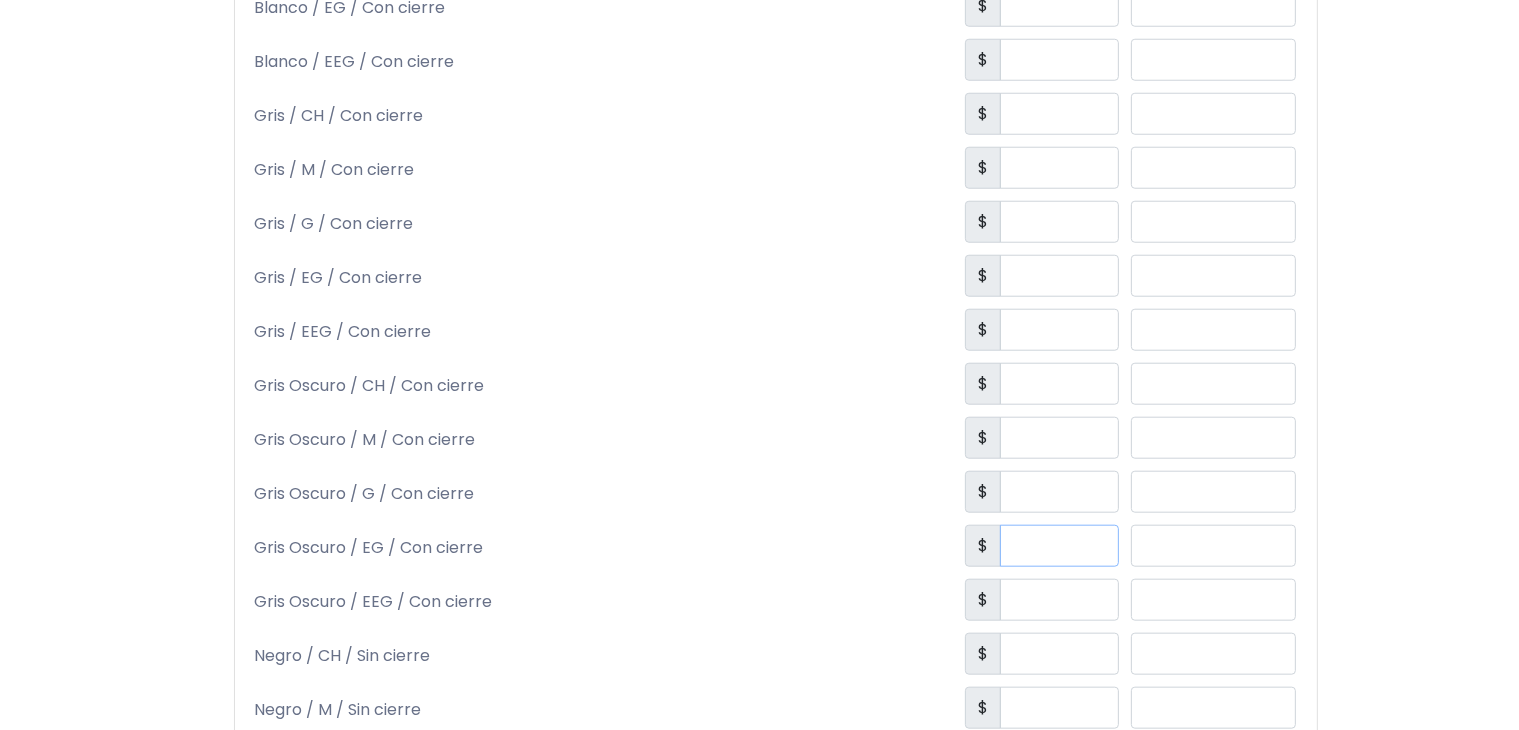 type on "***" 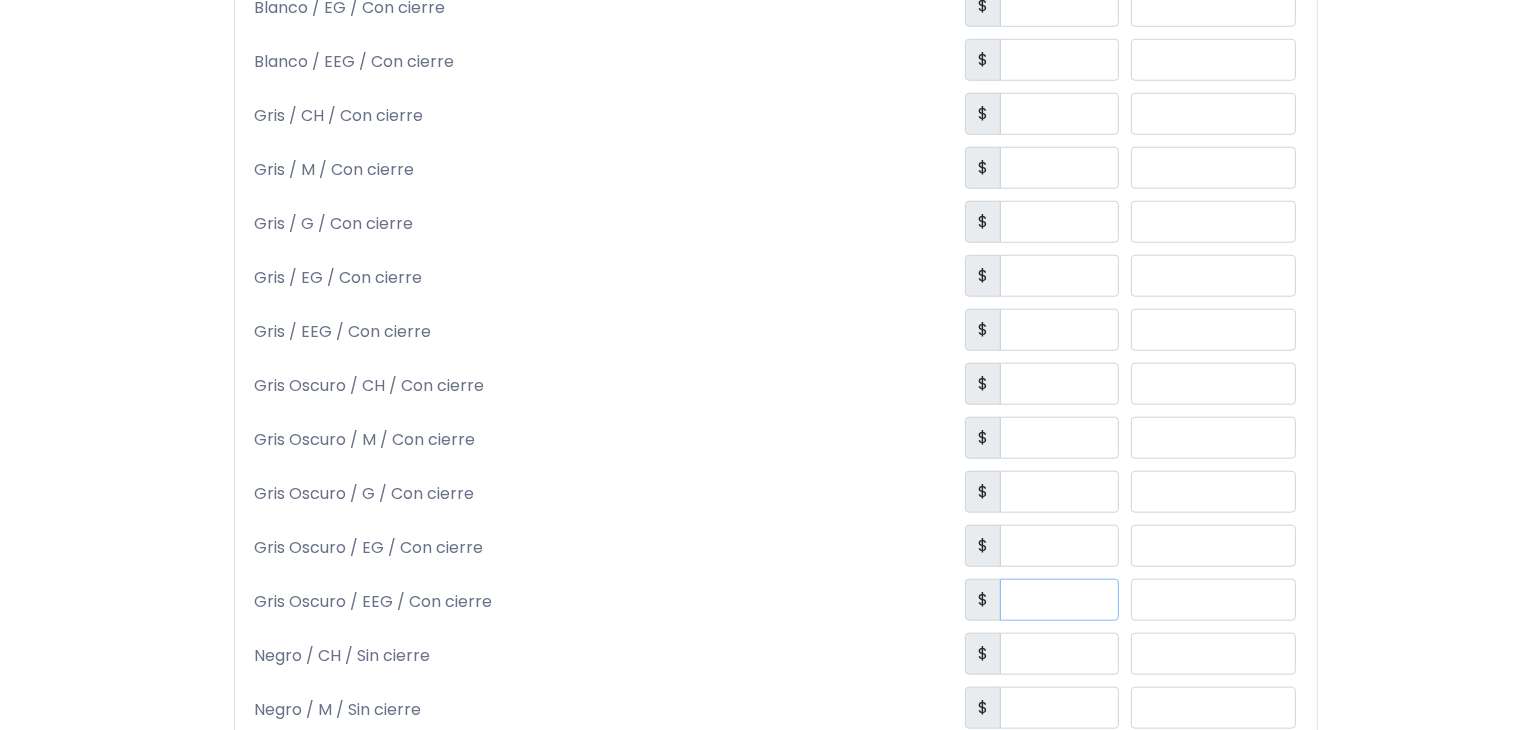 click at bounding box center [1059, 600] 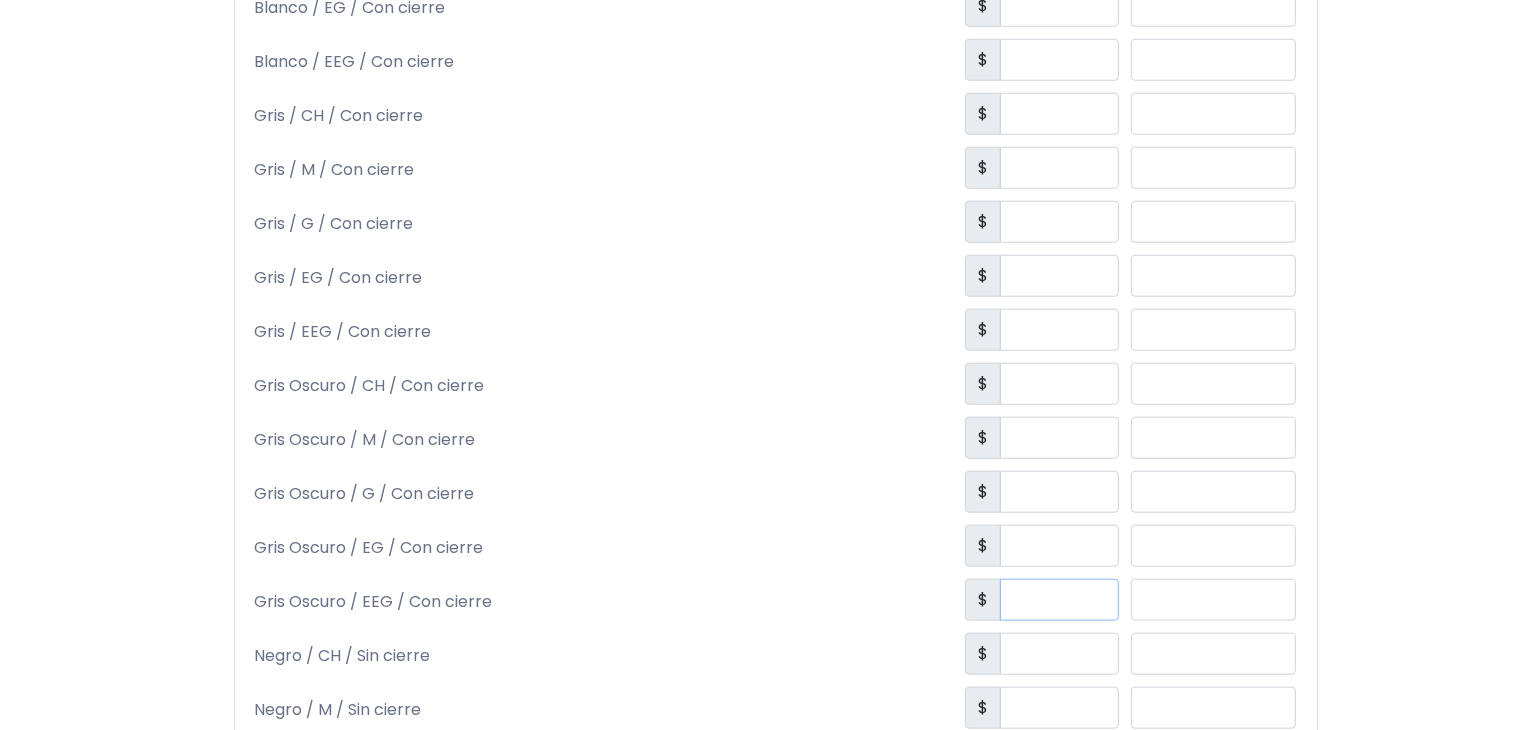 paste on "***" 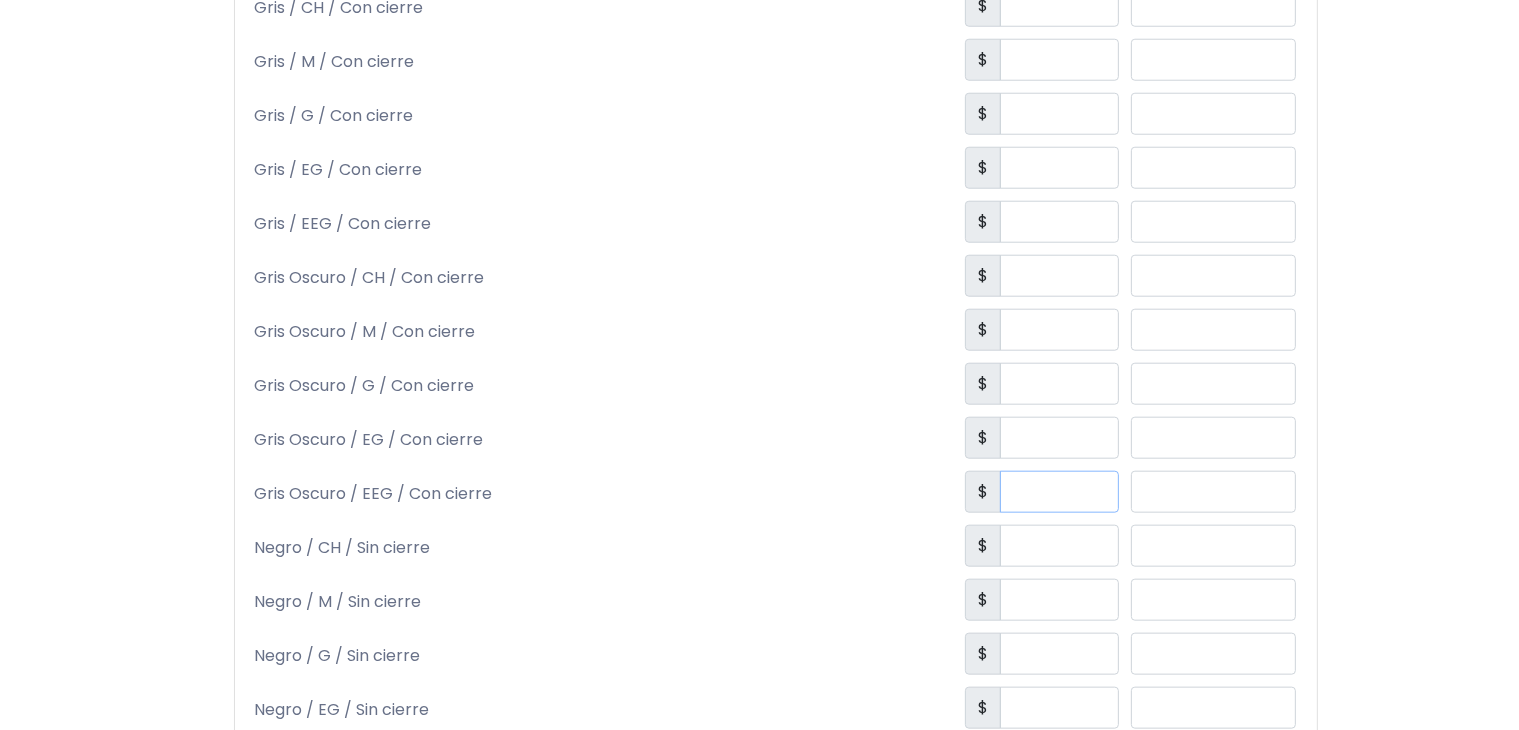scroll, scrollTop: 1990, scrollLeft: 0, axis: vertical 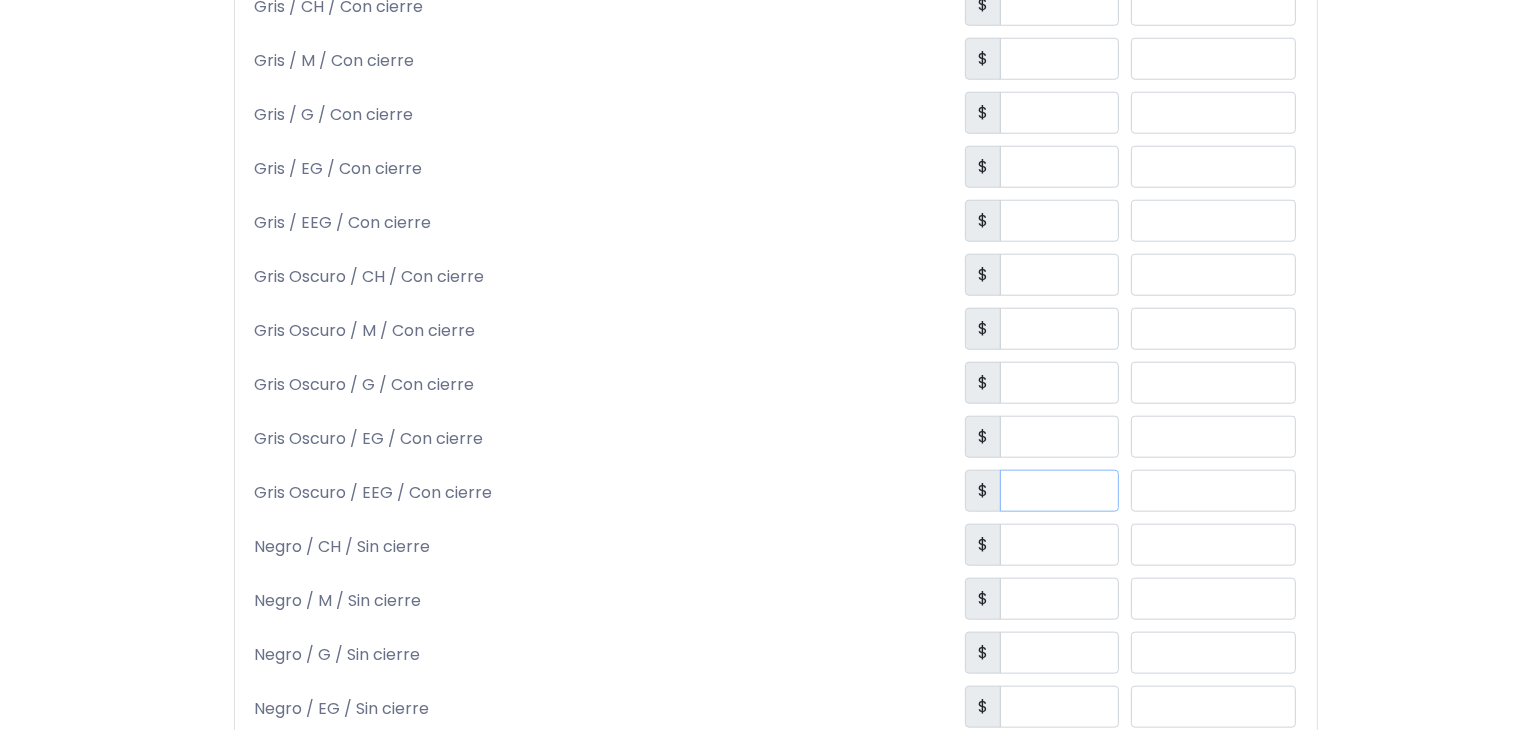 type on "***" 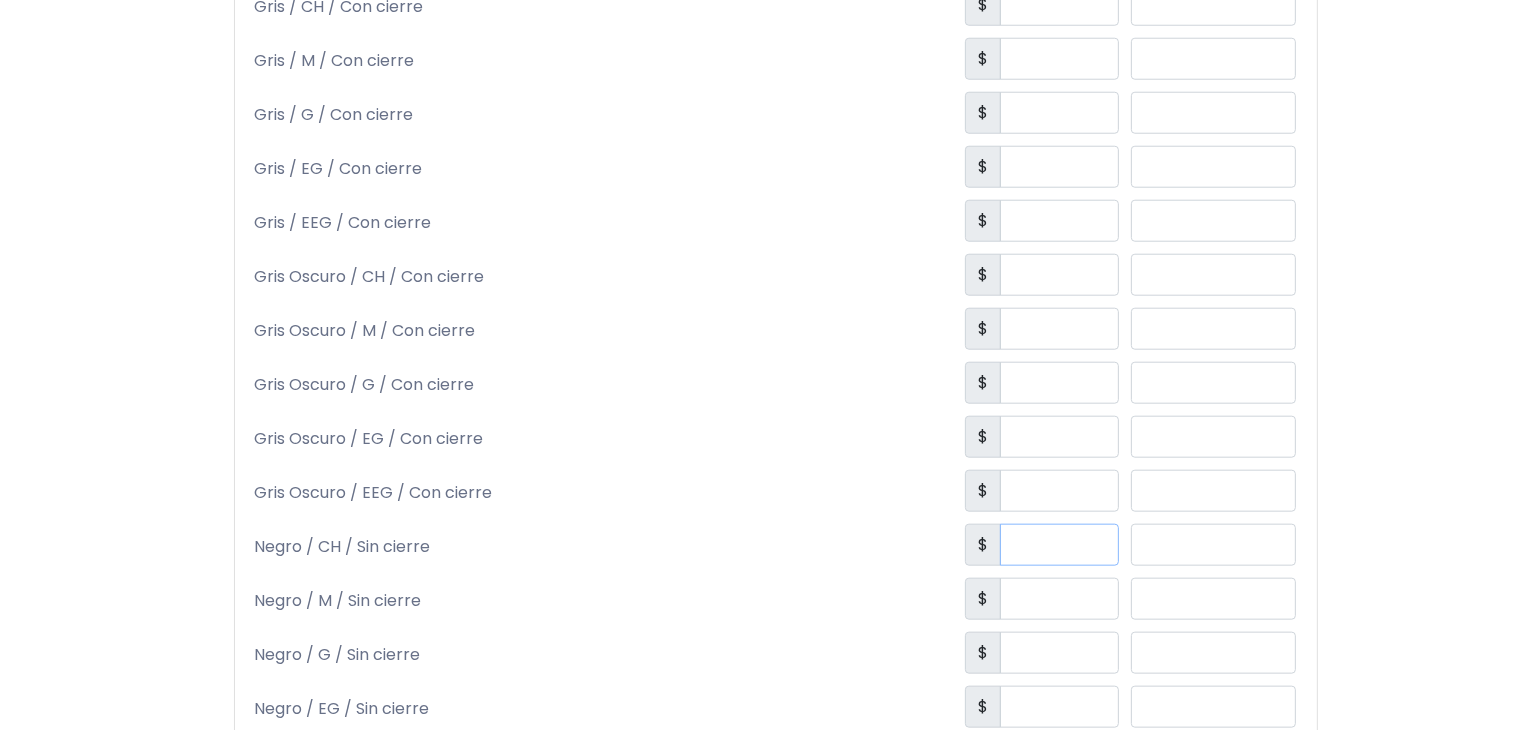 click at bounding box center [1059, 545] 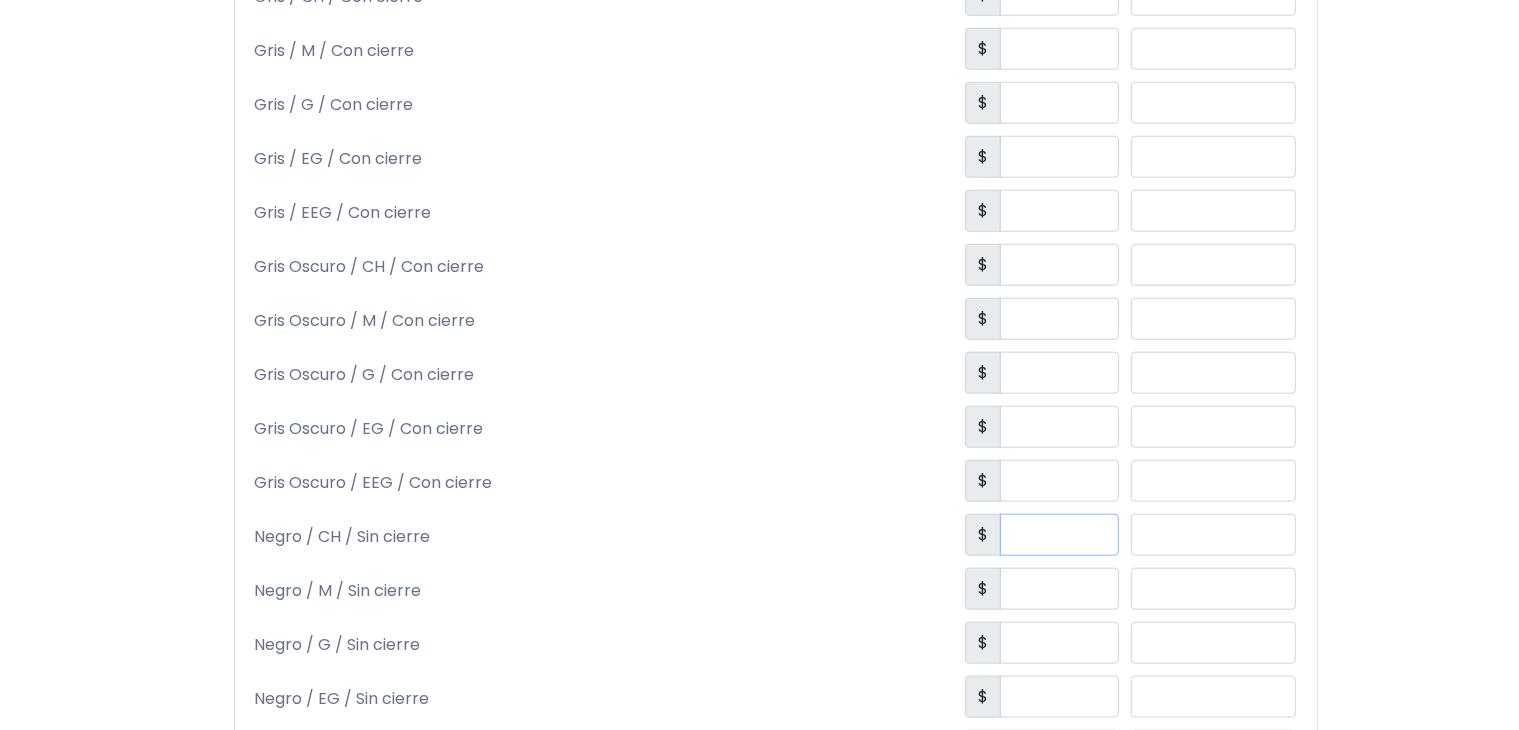 scroll, scrollTop: 2000, scrollLeft: 0, axis: vertical 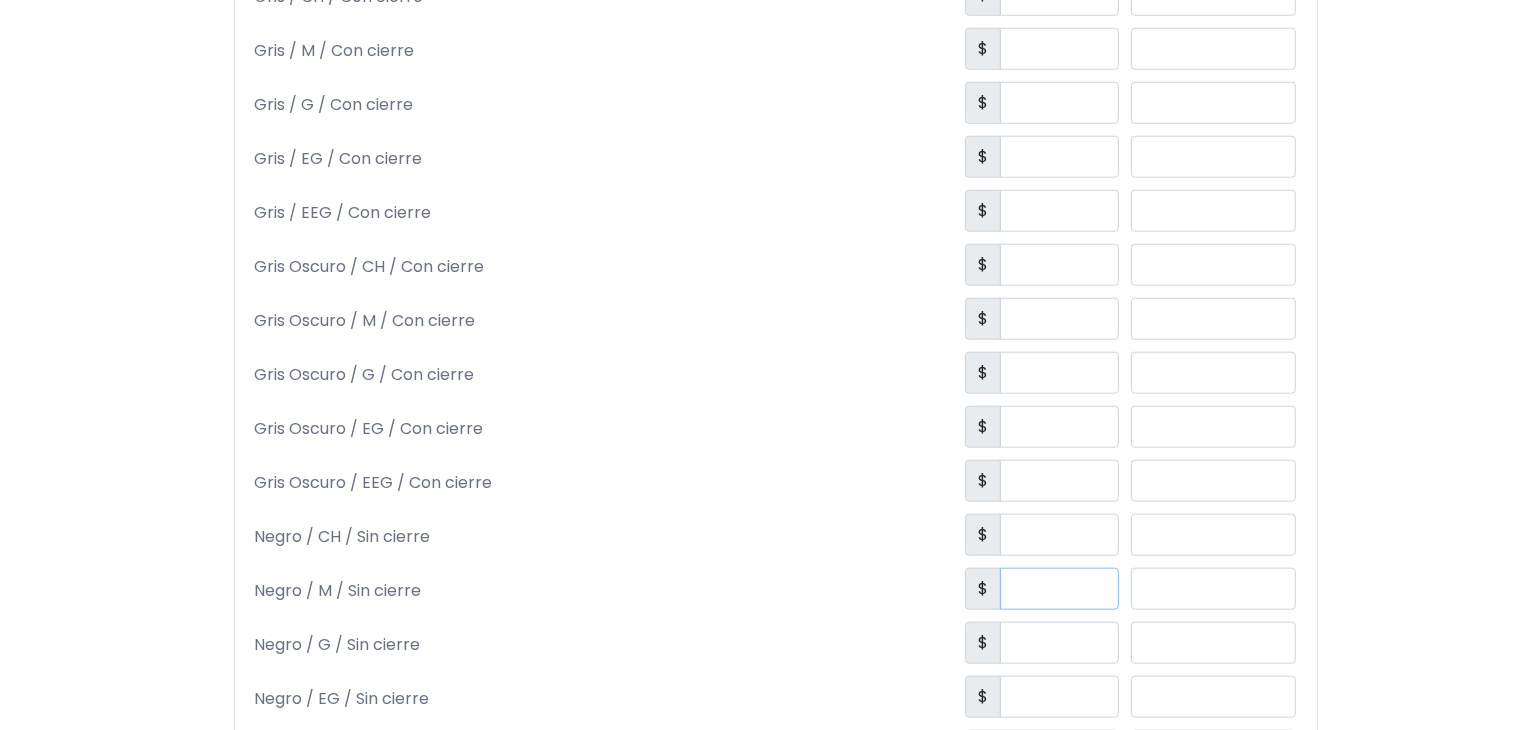 click at bounding box center (1059, 589) 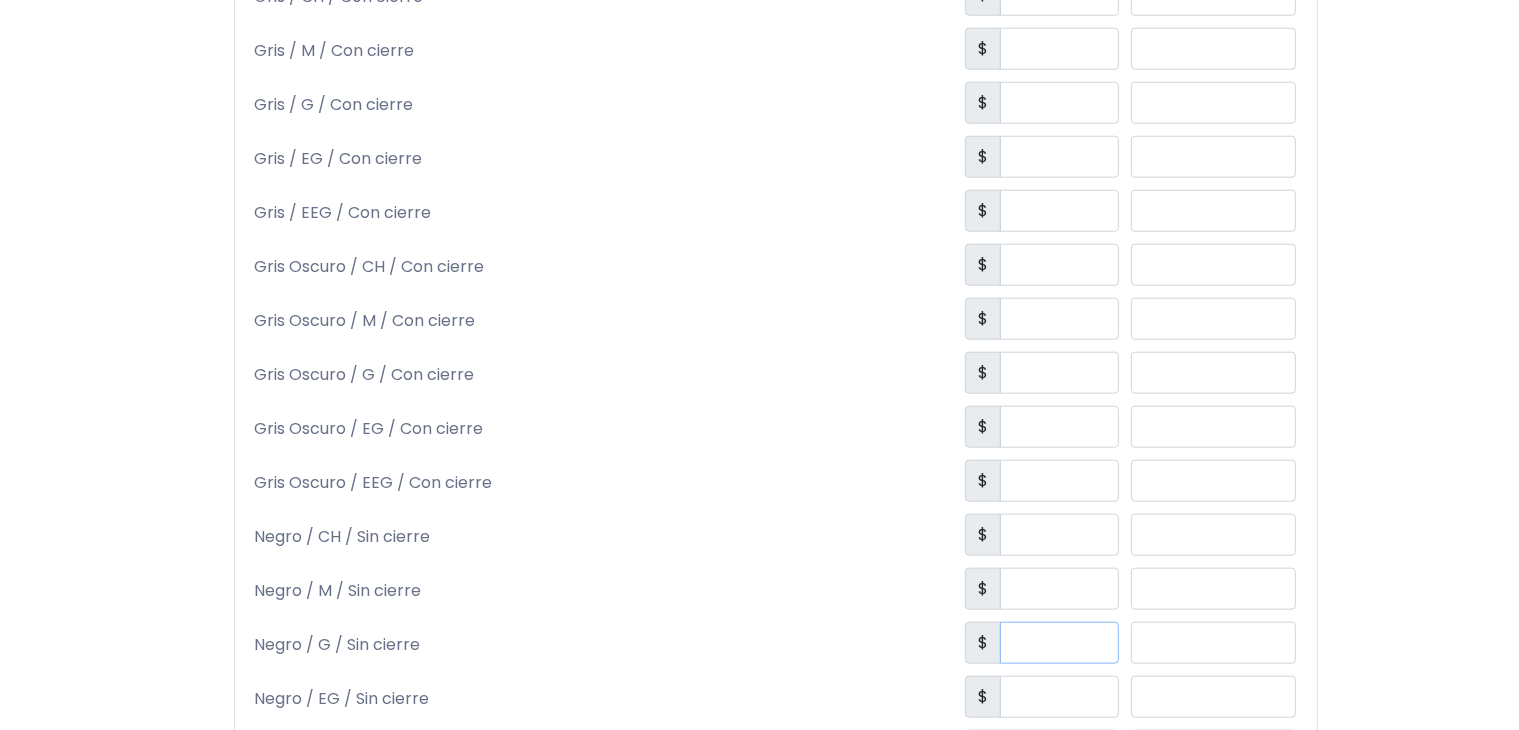 click at bounding box center (1059, 643) 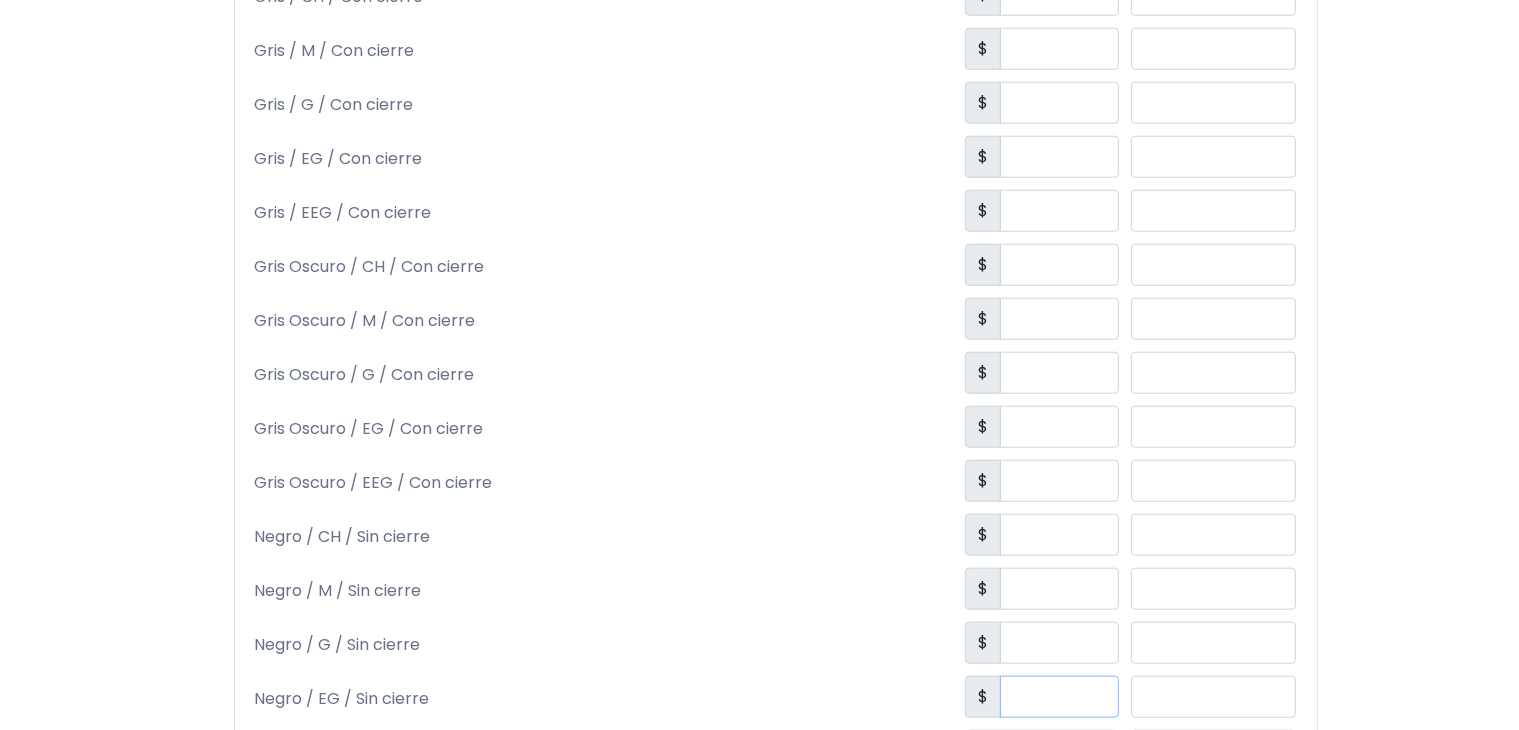 click at bounding box center (1059, 697) 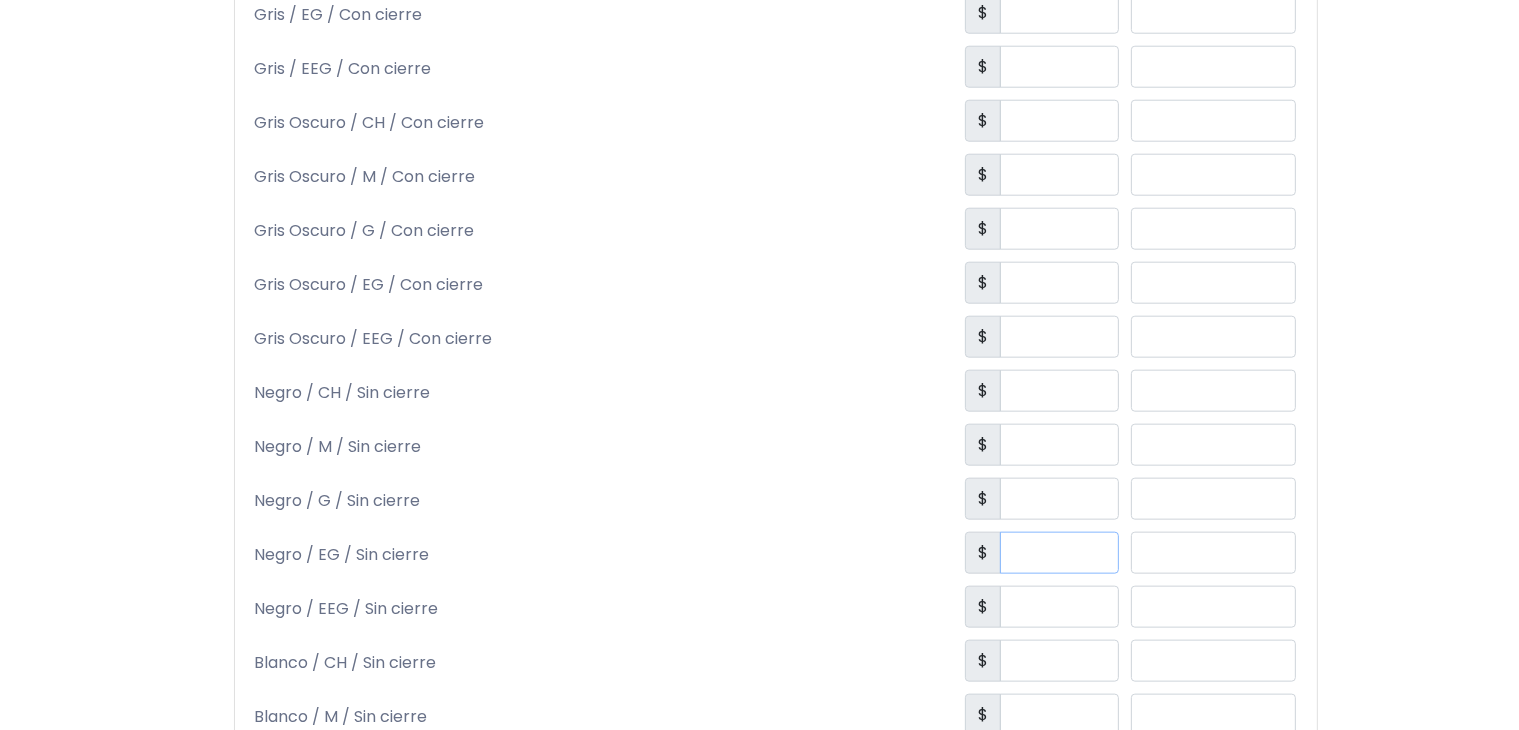 scroll, scrollTop: 2157, scrollLeft: 0, axis: vertical 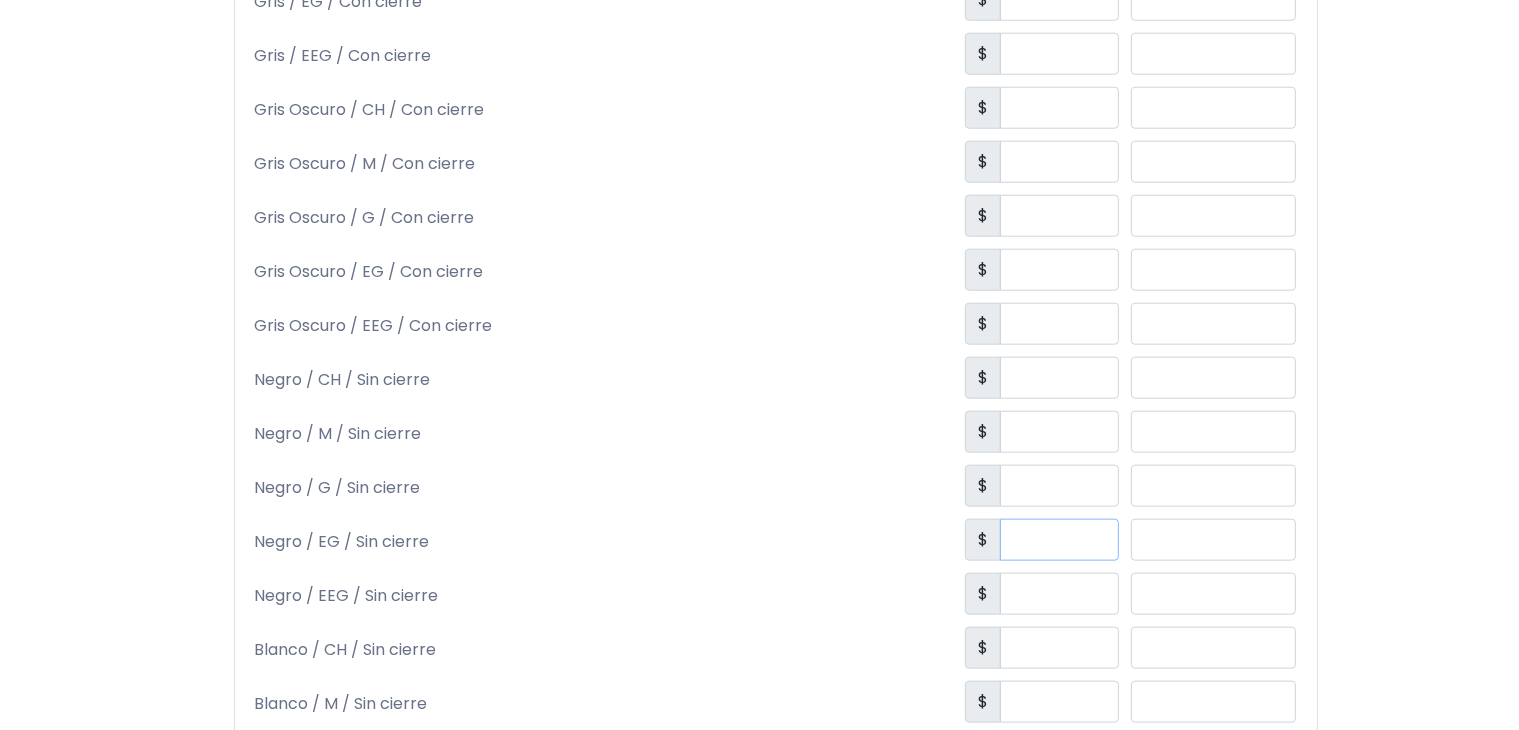 type on "***" 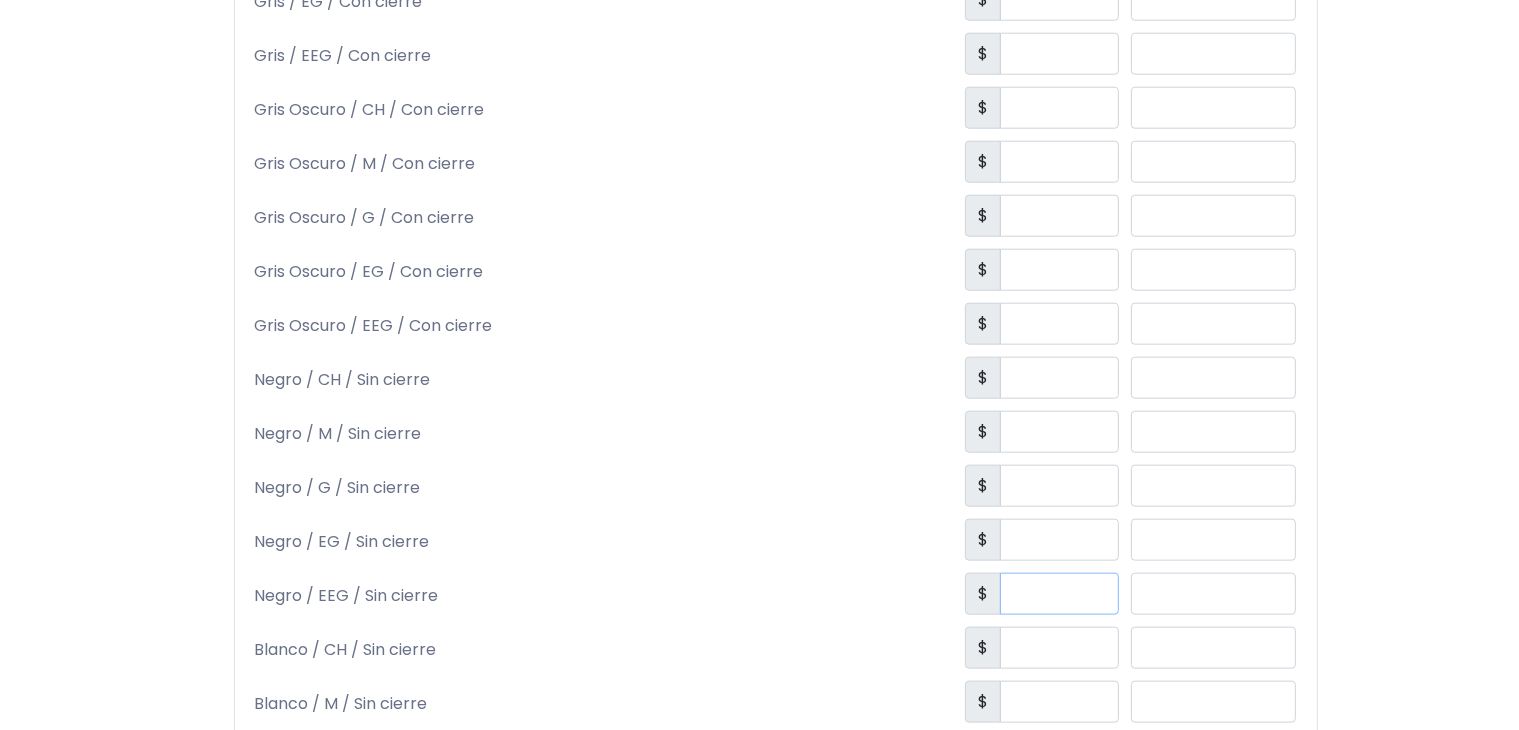 click at bounding box center [1059, 594] 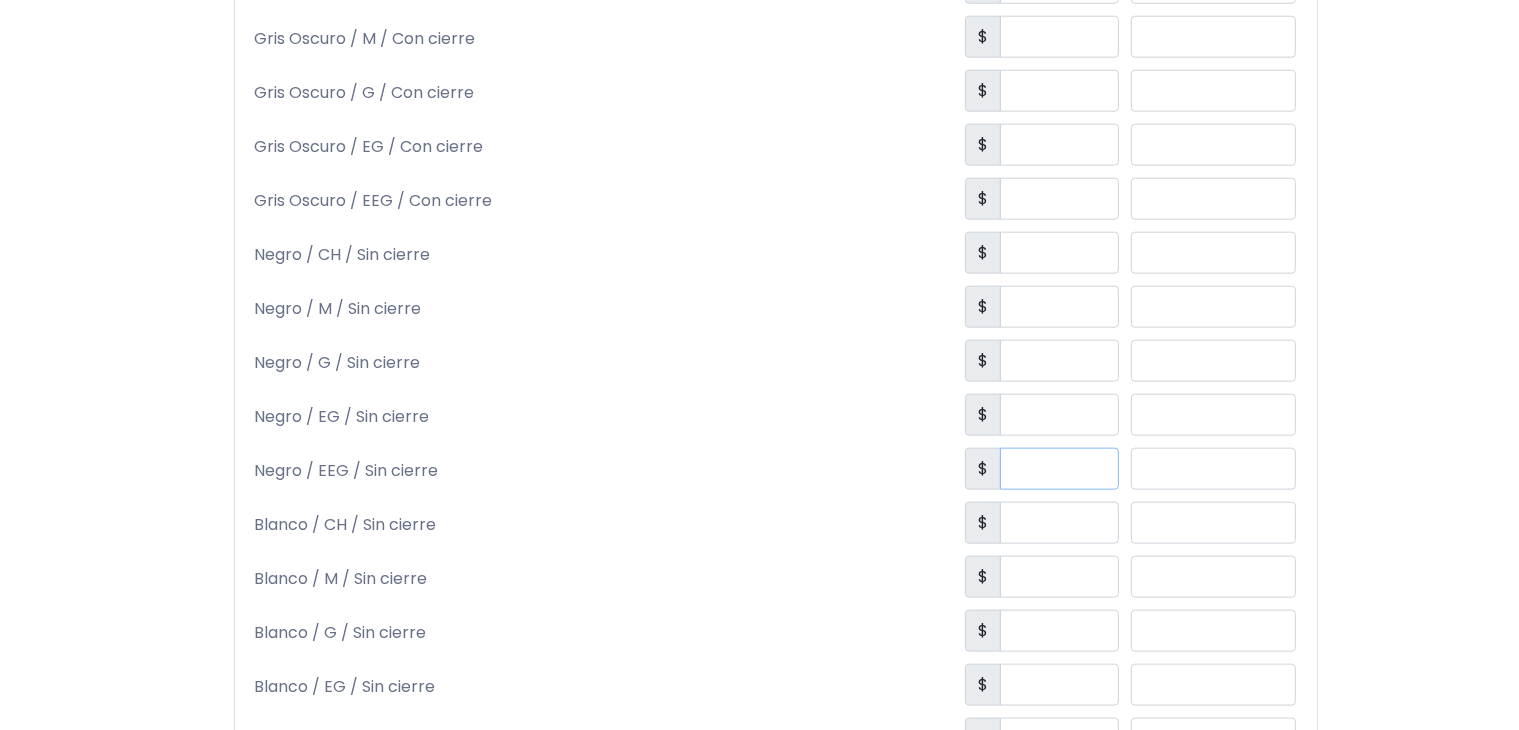 scroll, scrollTop: 2285, scrollLeft: 0, axis: vertical 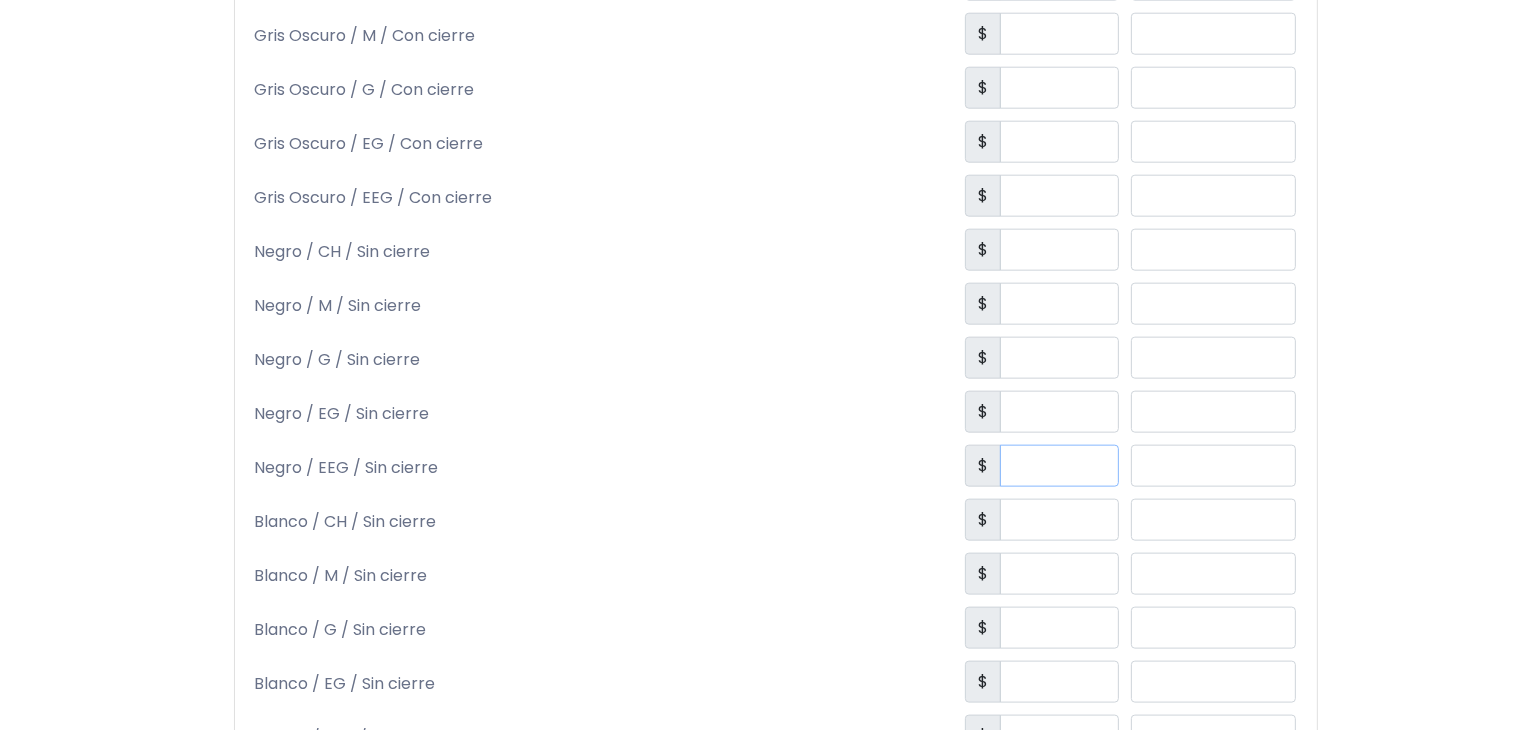 type on "***" 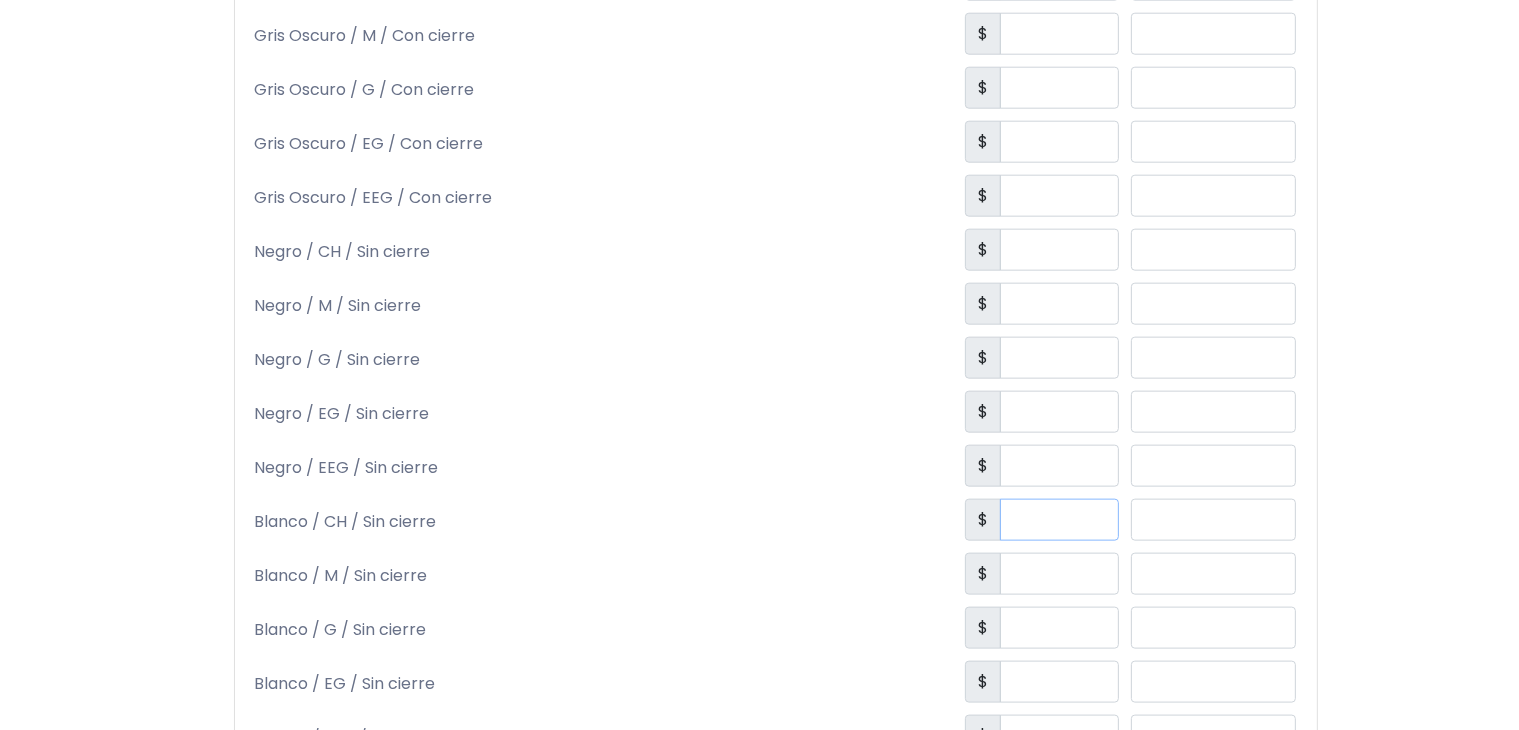 click at bounding box center [1059, 520] 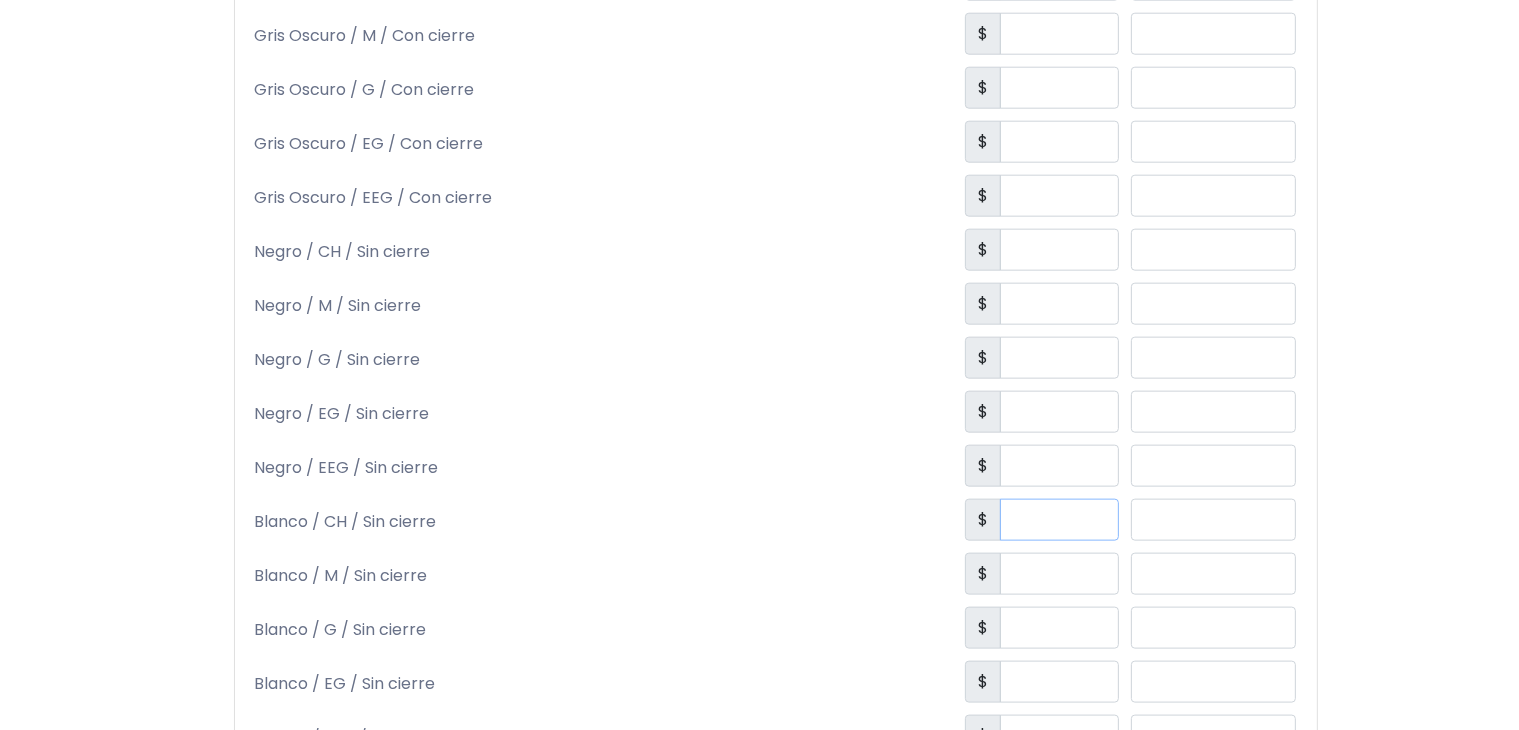 paste on "***" 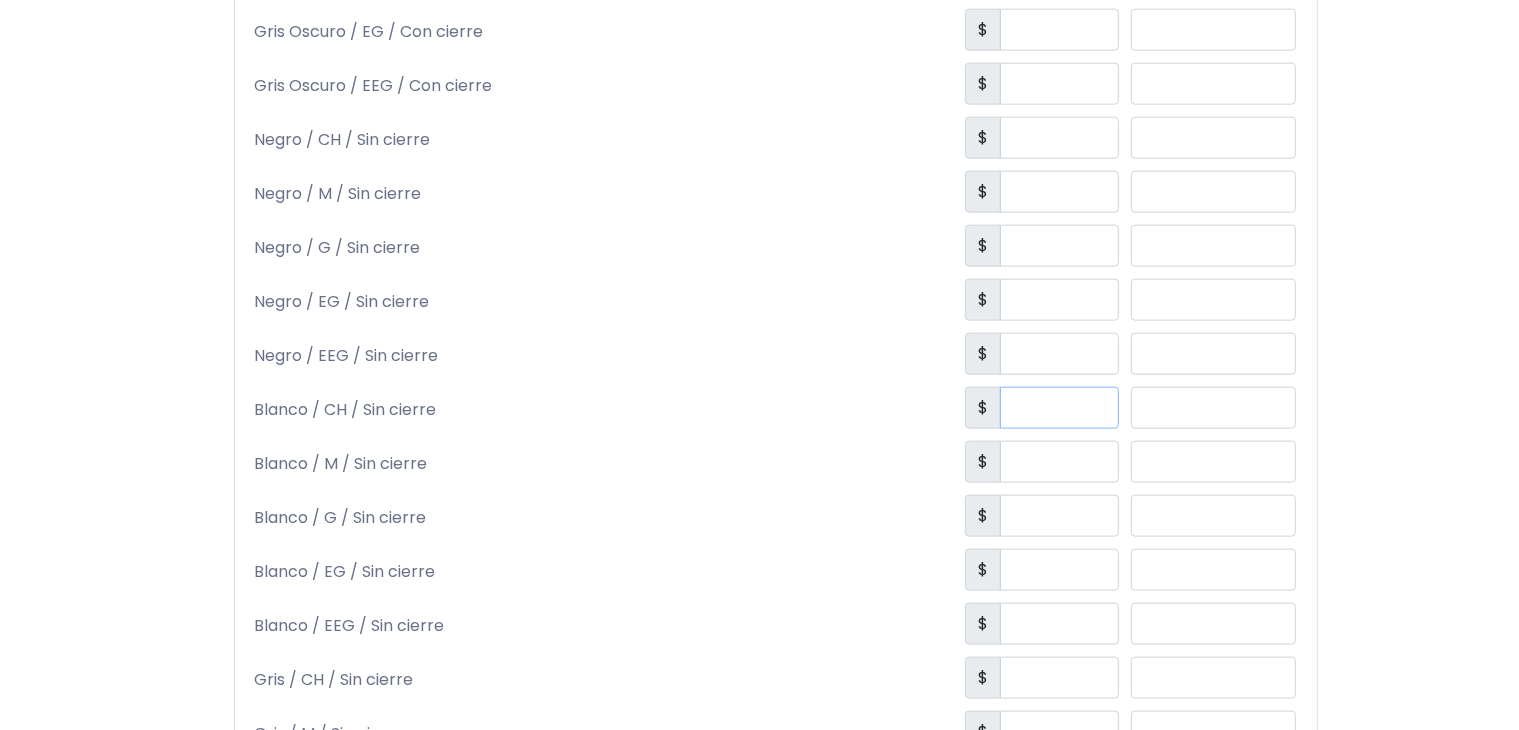 scroll, scrollTop: 2400, scrollLeft: 0, axis: vertical 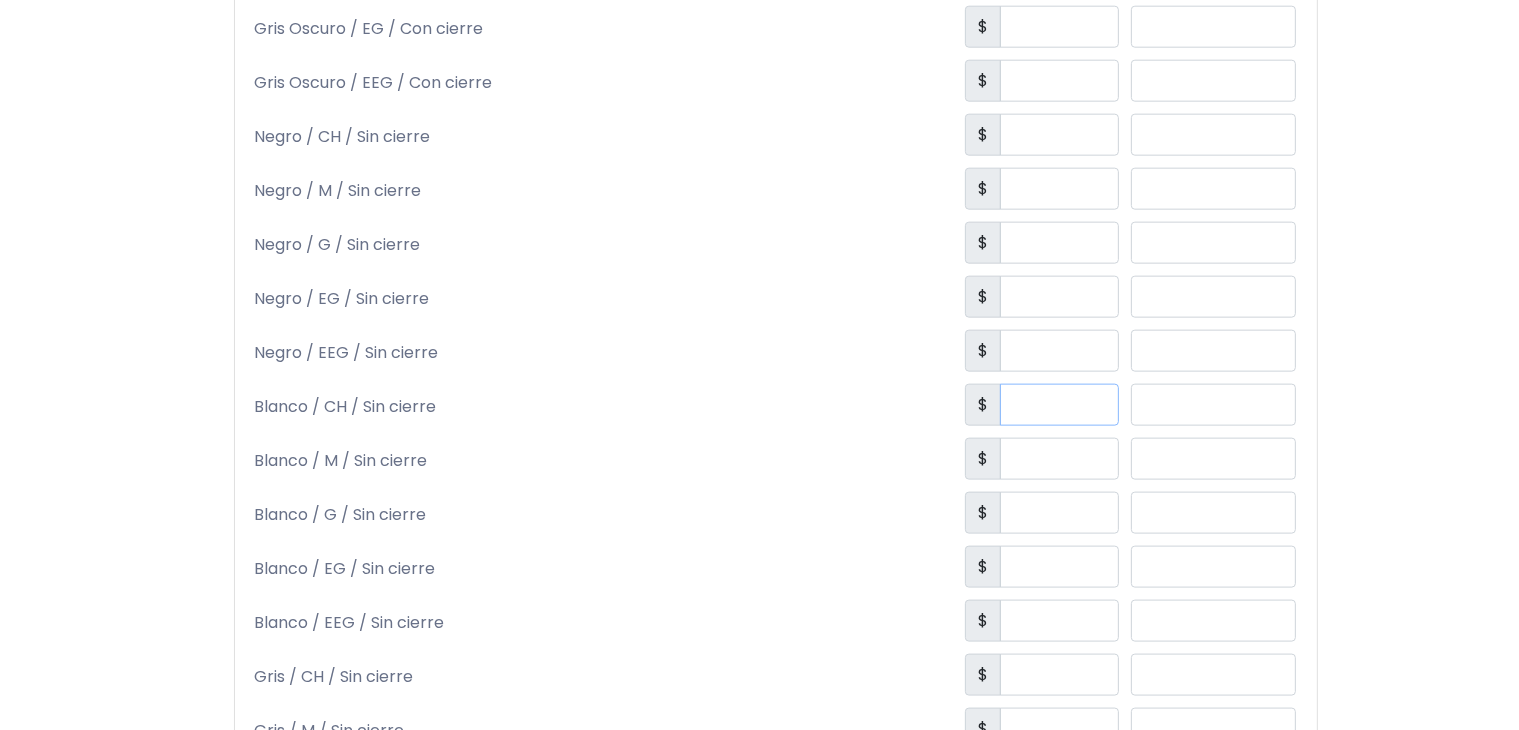 type on "***" 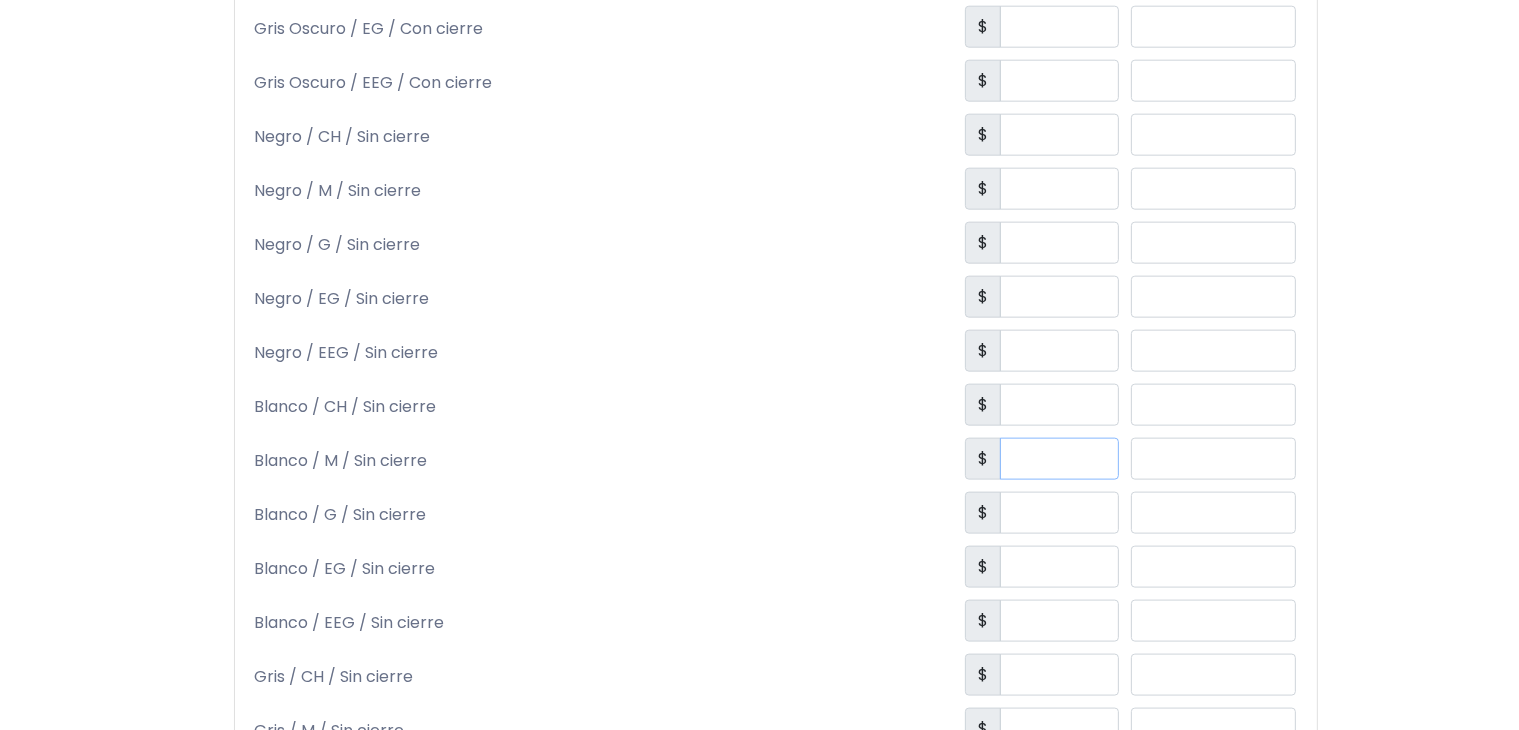 click at bounding box center [1059, 459] 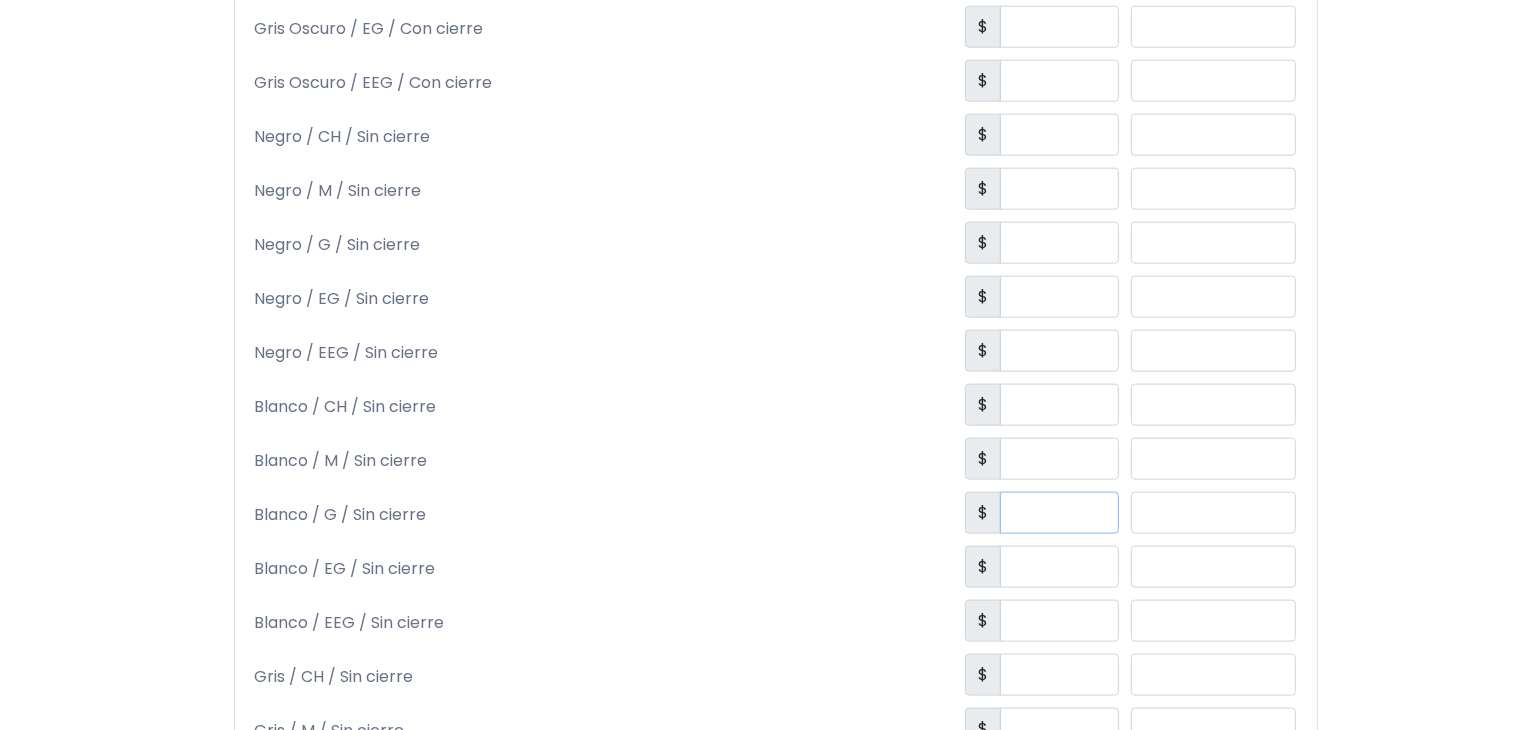 click at bounding box center [1059, 513] 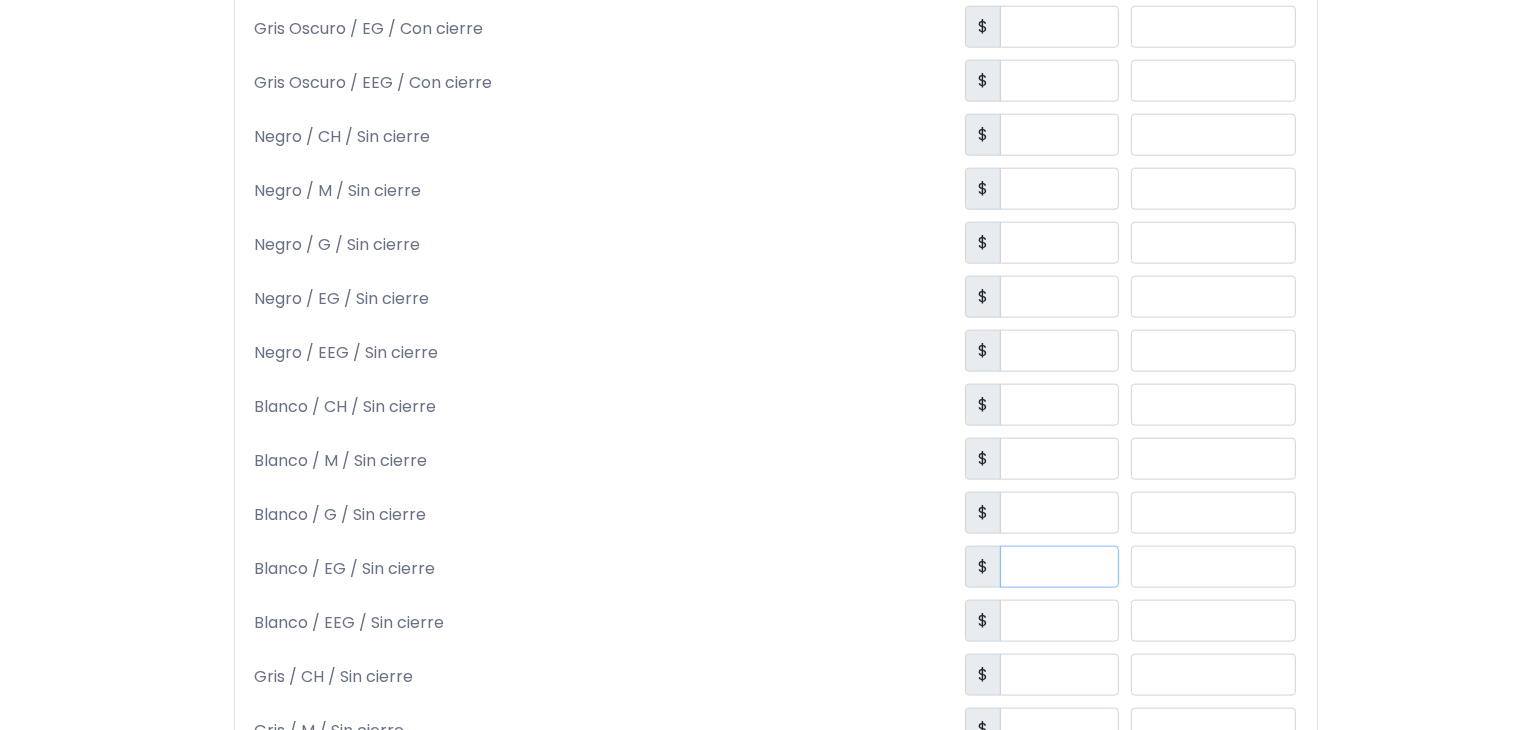click at bounding box center [1059, 567] 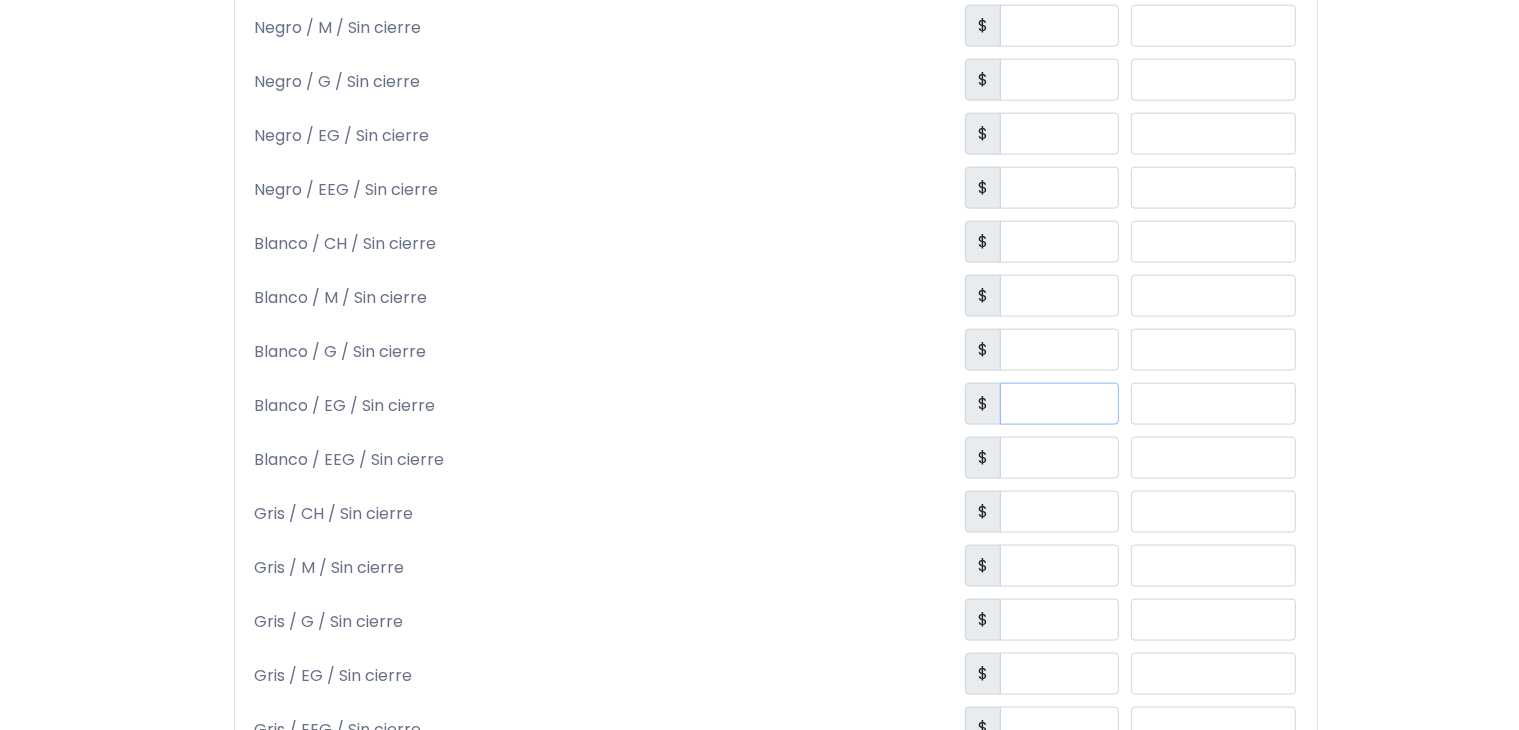 scroll, scrollTop: 2565, scrollLeft: 0, axis: vertical 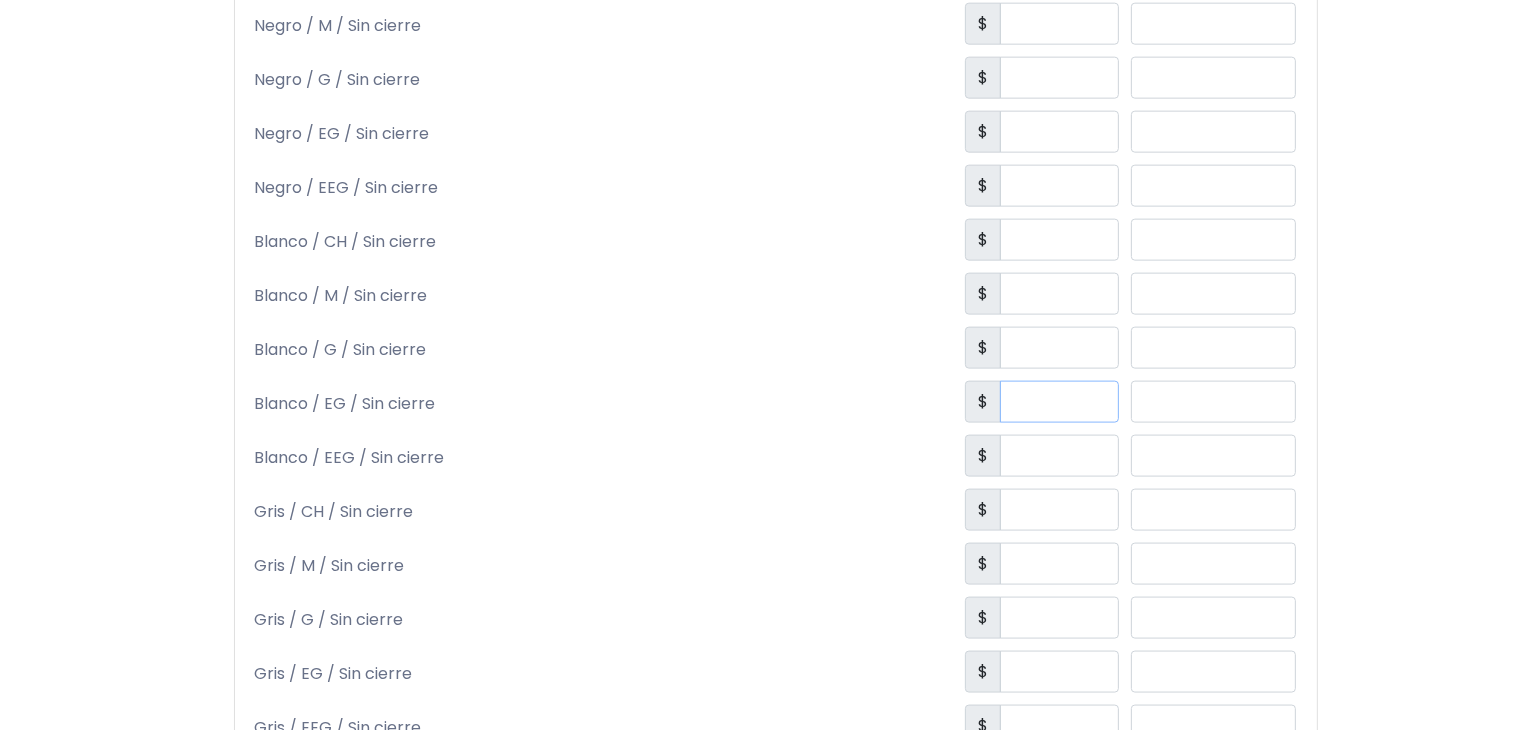 type on "***" 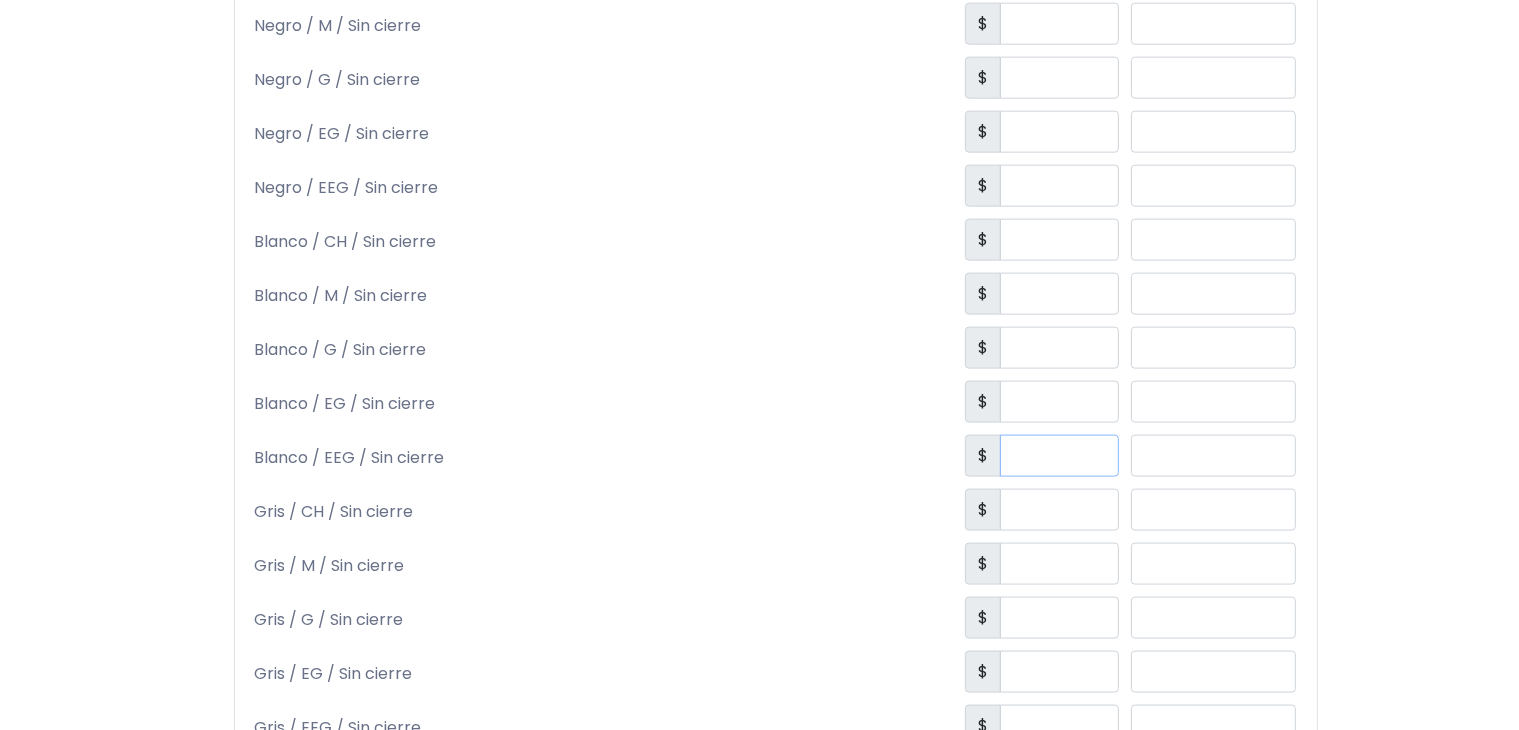 click at bounding box center (1059, 456) 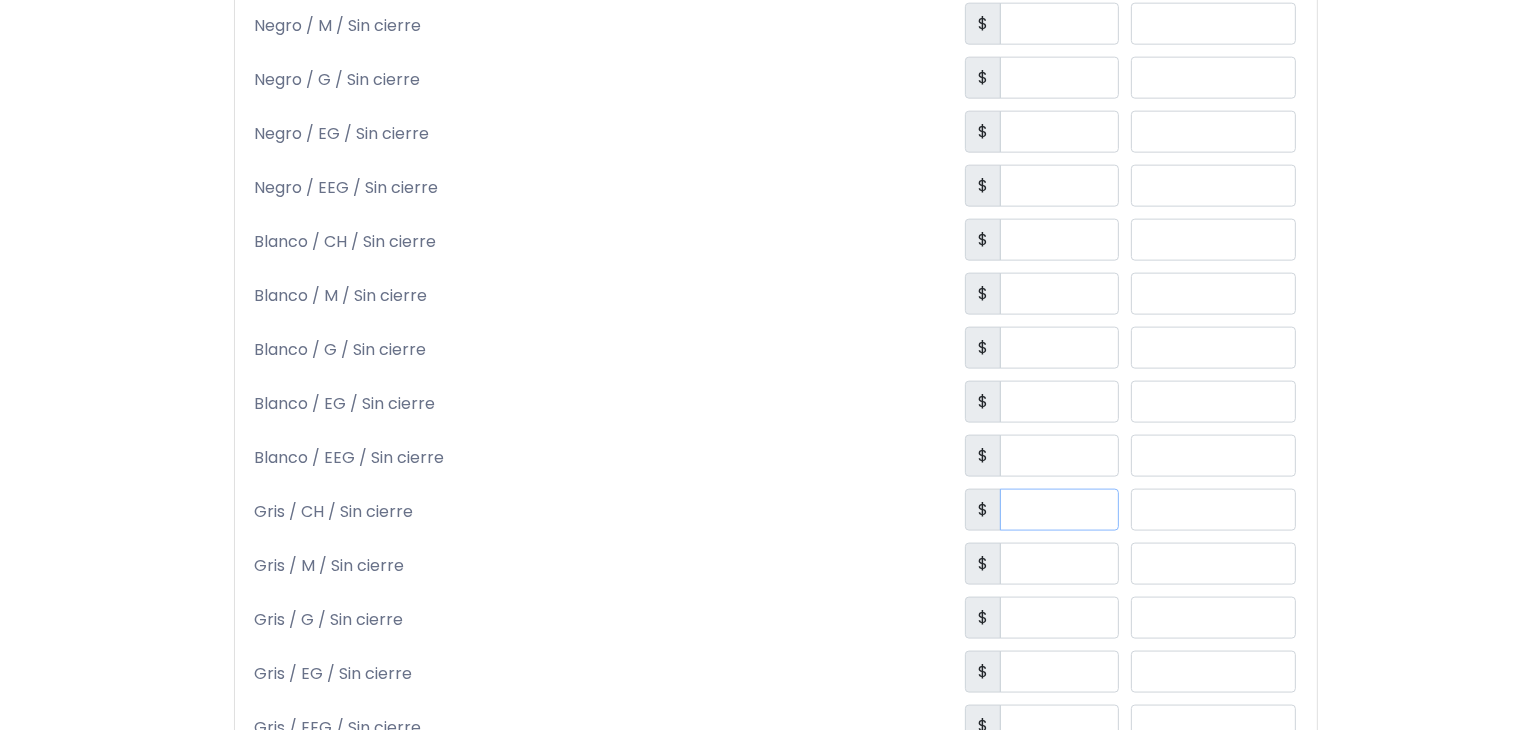 click at bounding box center (1059, 510) 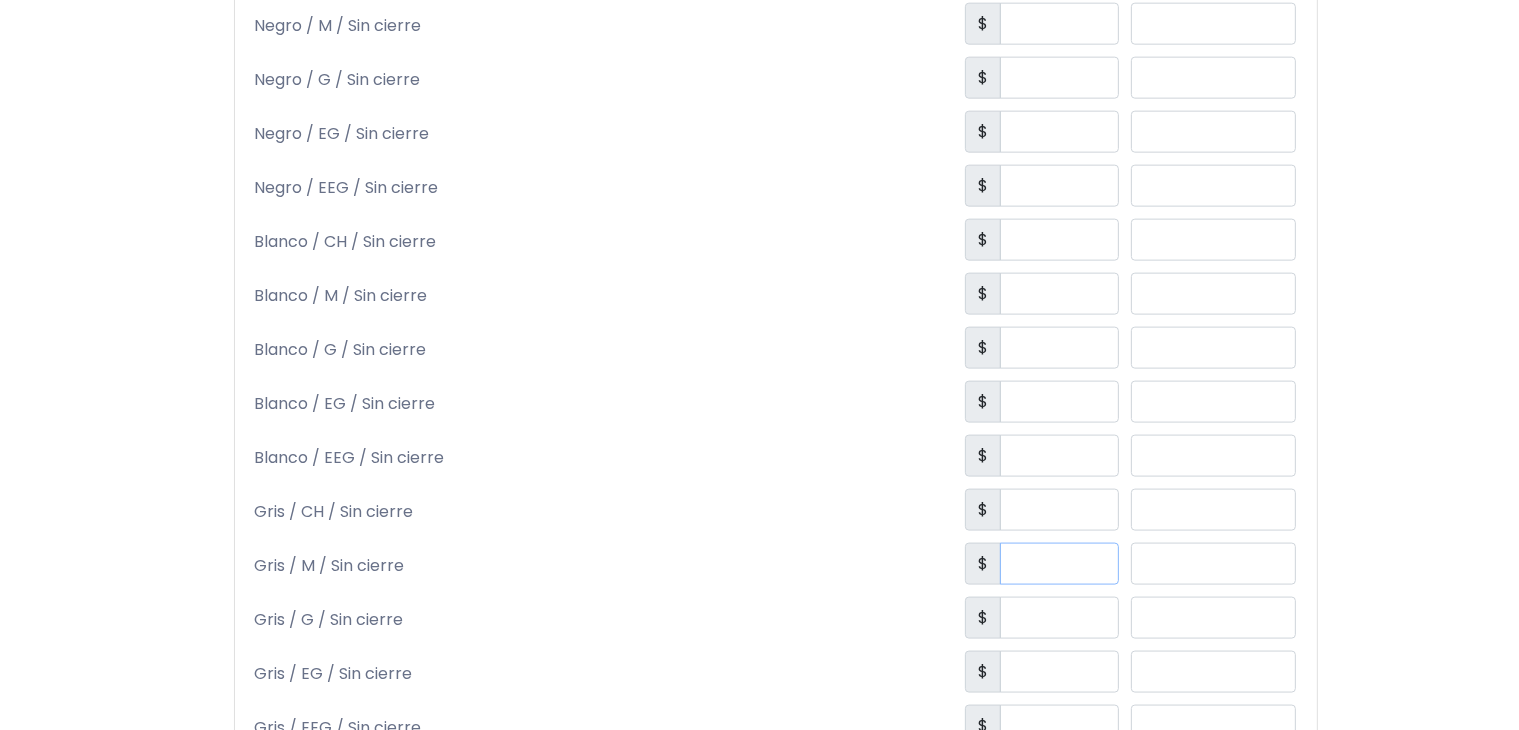 click at bounding box center (1059, 564) 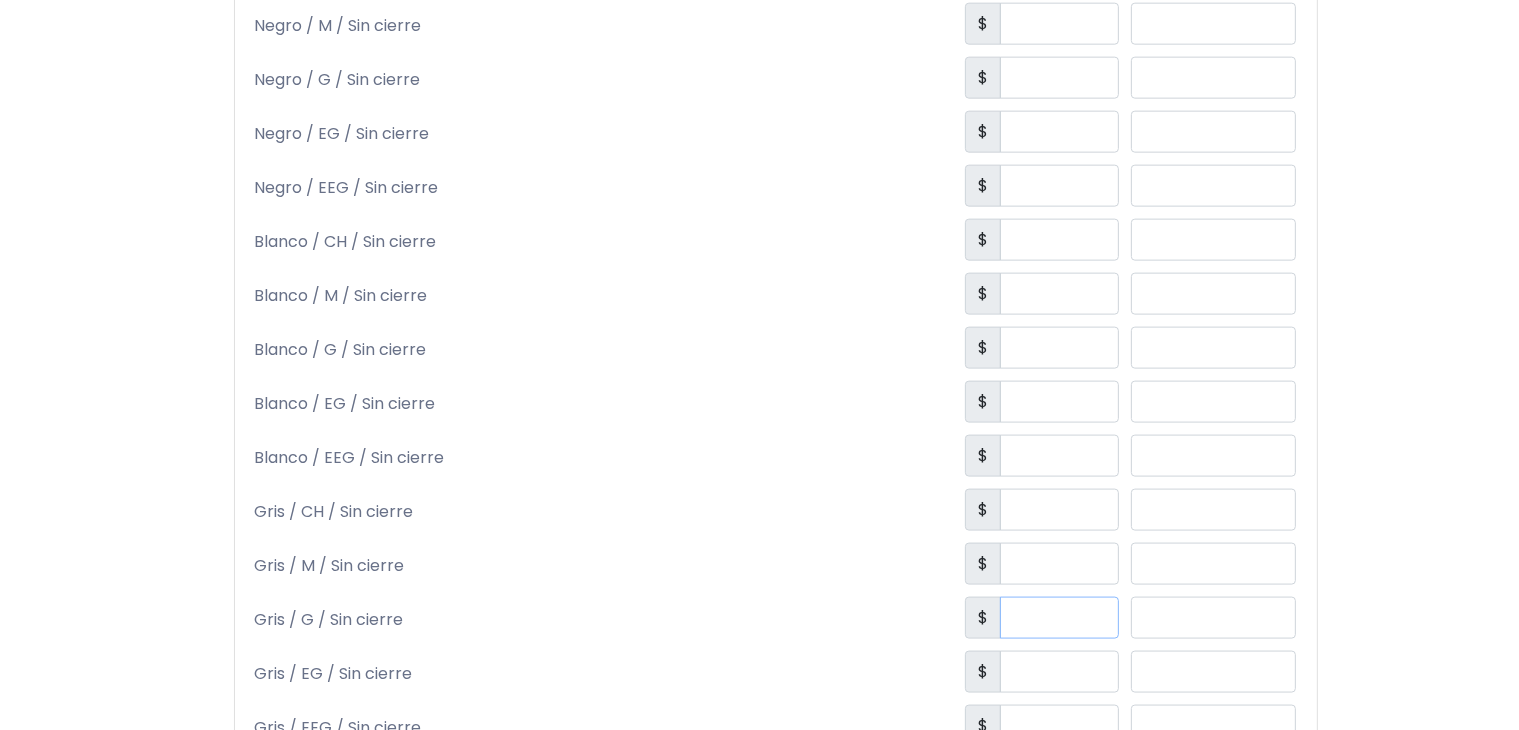 click at bounding box center [1059, 618] 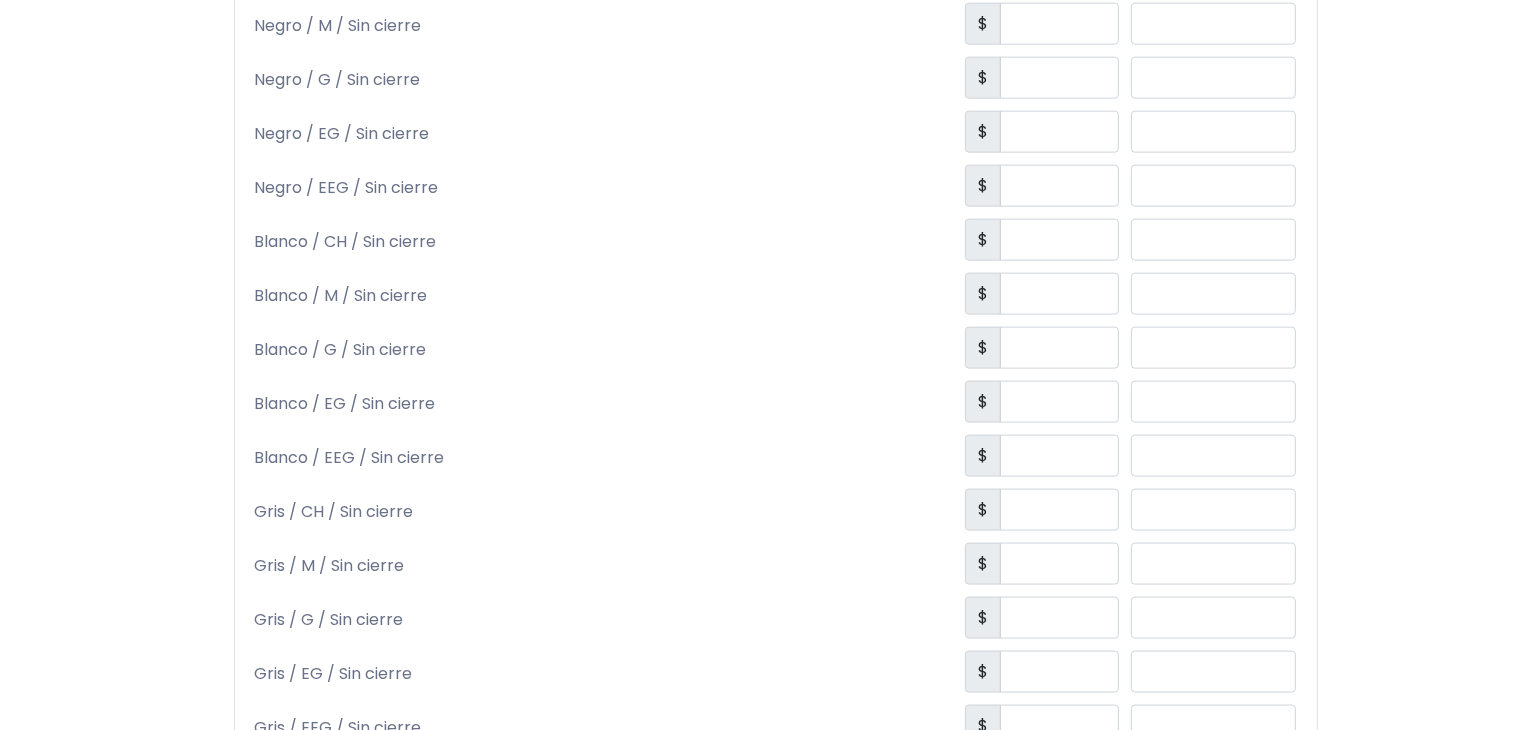 click on "$" at bounding box center [1042, 674] 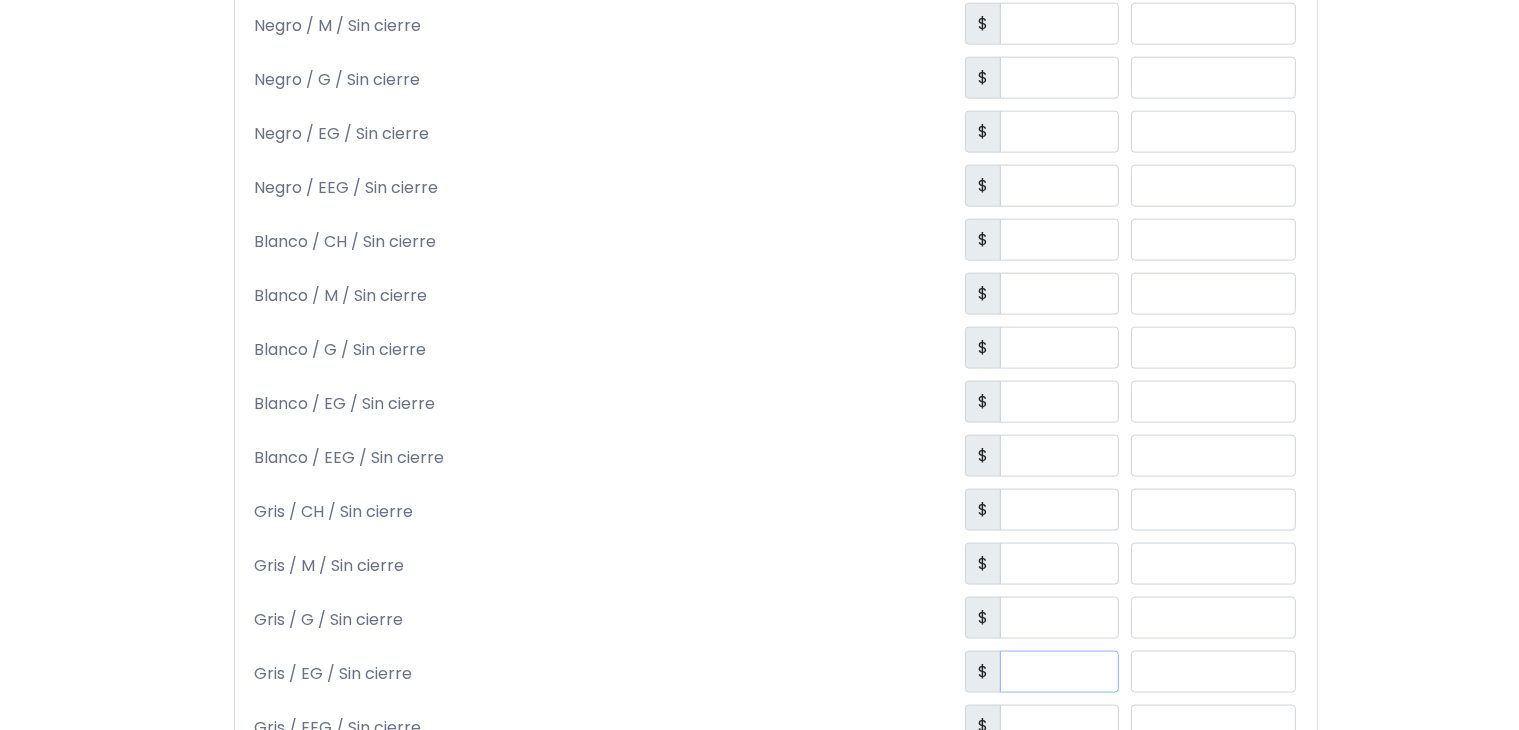 drag, startPoint x: 1039, startPoint y: 652, endPoint x: 1032, endPoint y: 669, distance: 18.384777 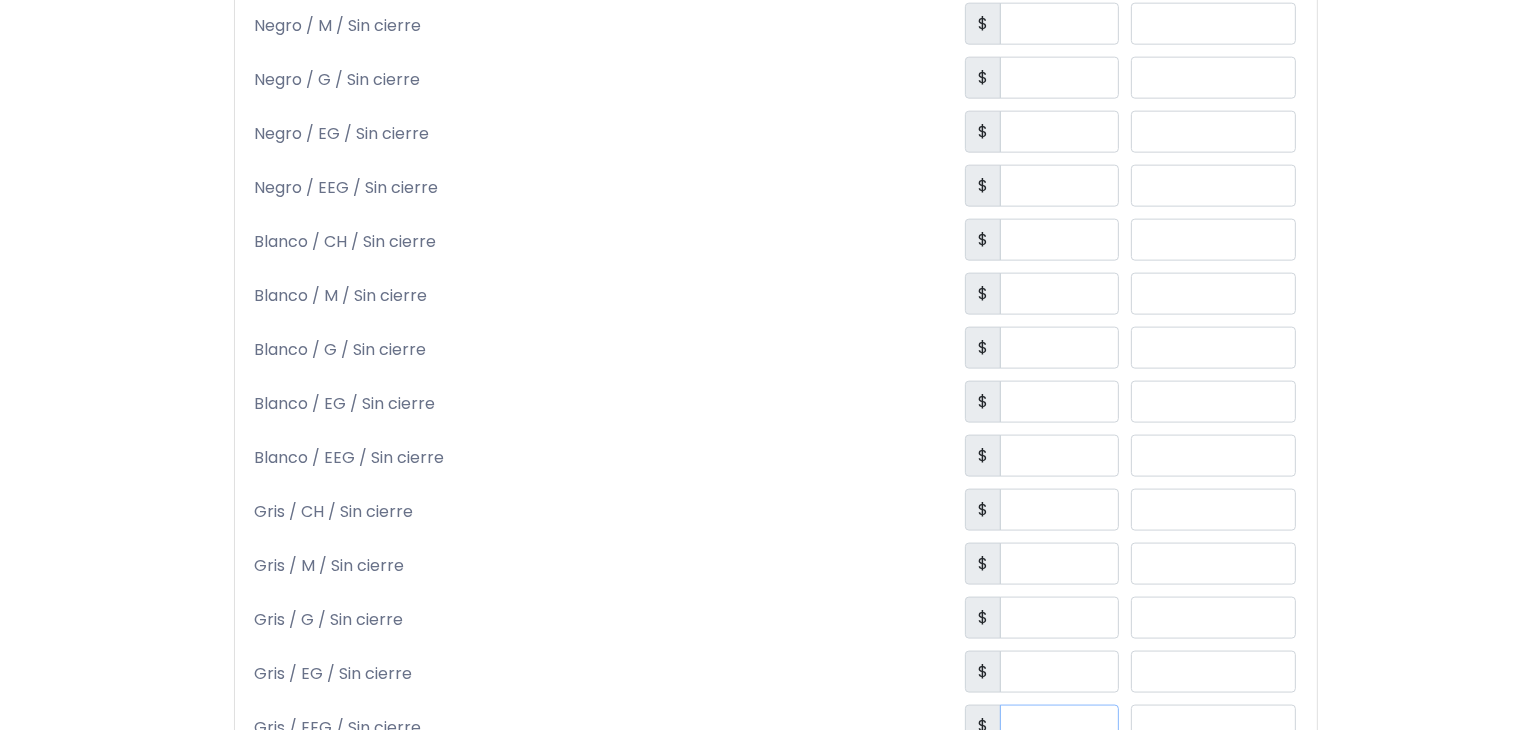 click at bounding box center (1059, 726) 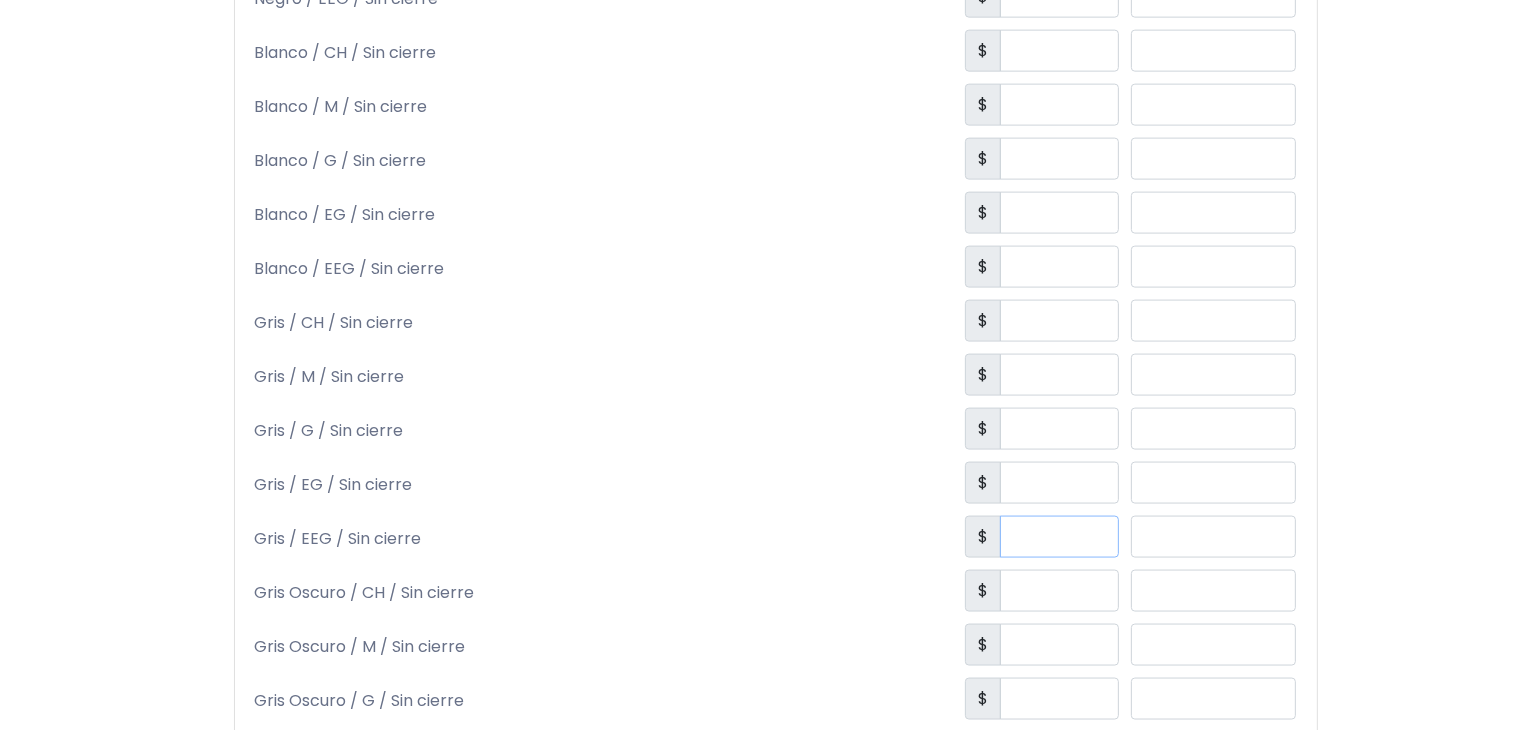 scroll, scrollTop: 2898, scrollLeft: 0, axis: vertical 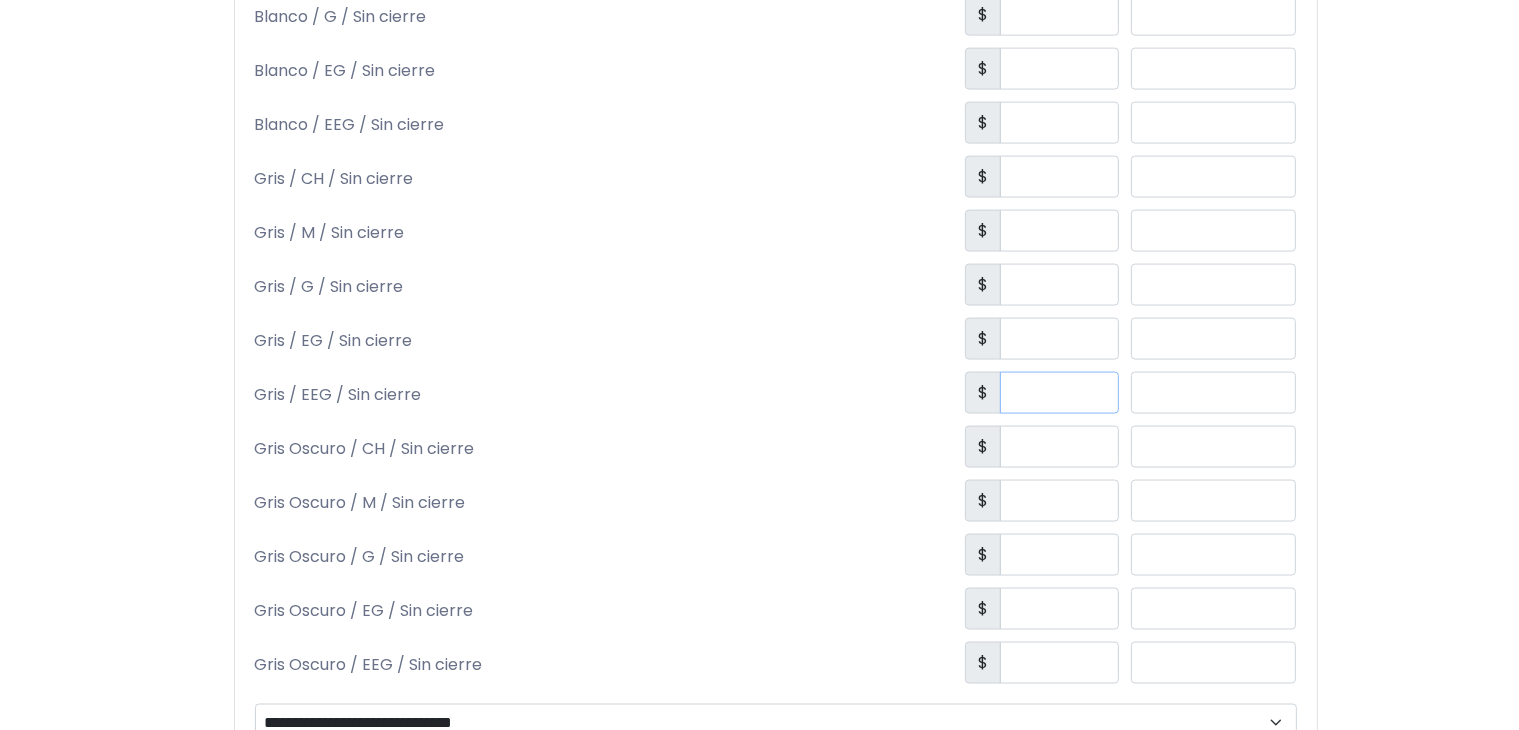 type on "***" 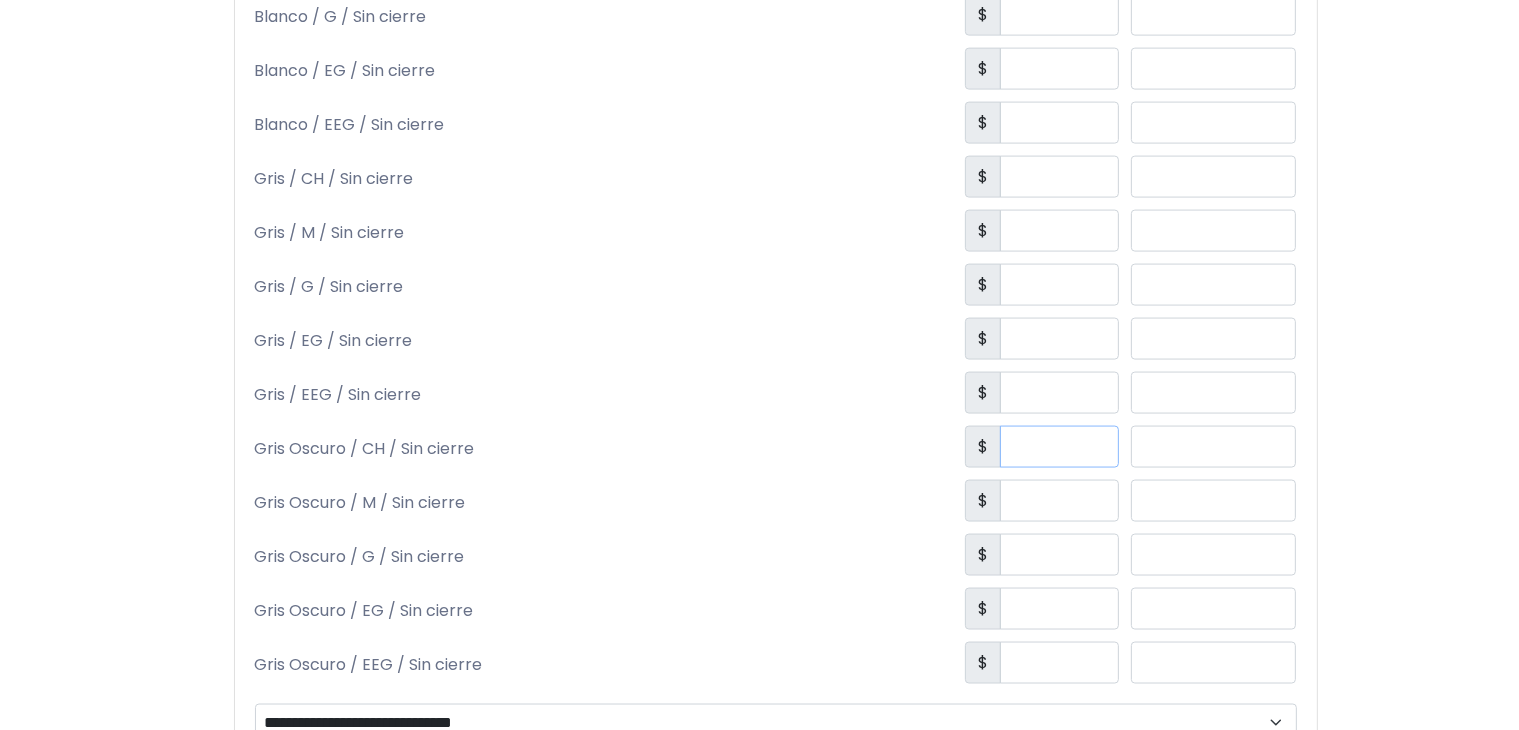 click at bounding box center [1059, 447] 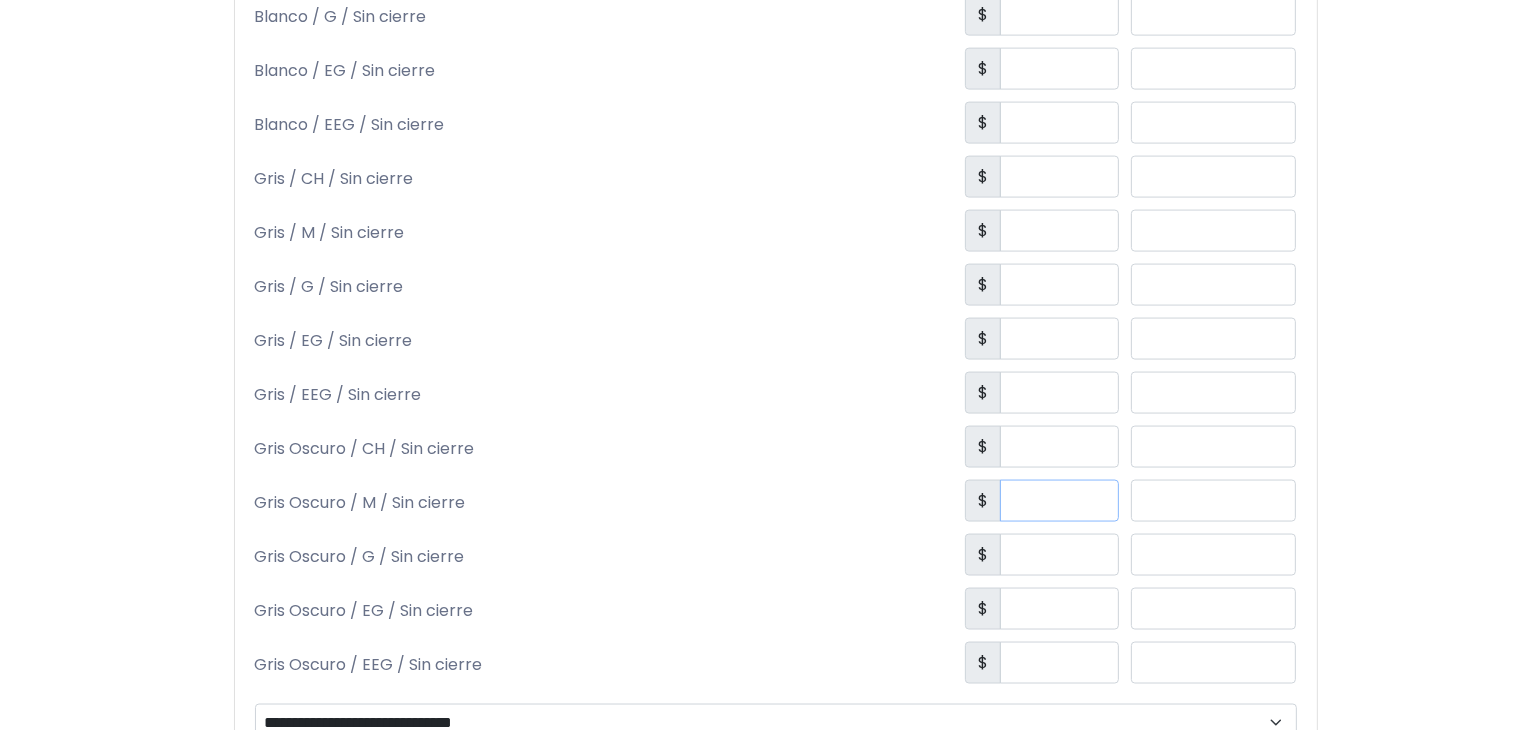 click at bounding box center (1059, 501) 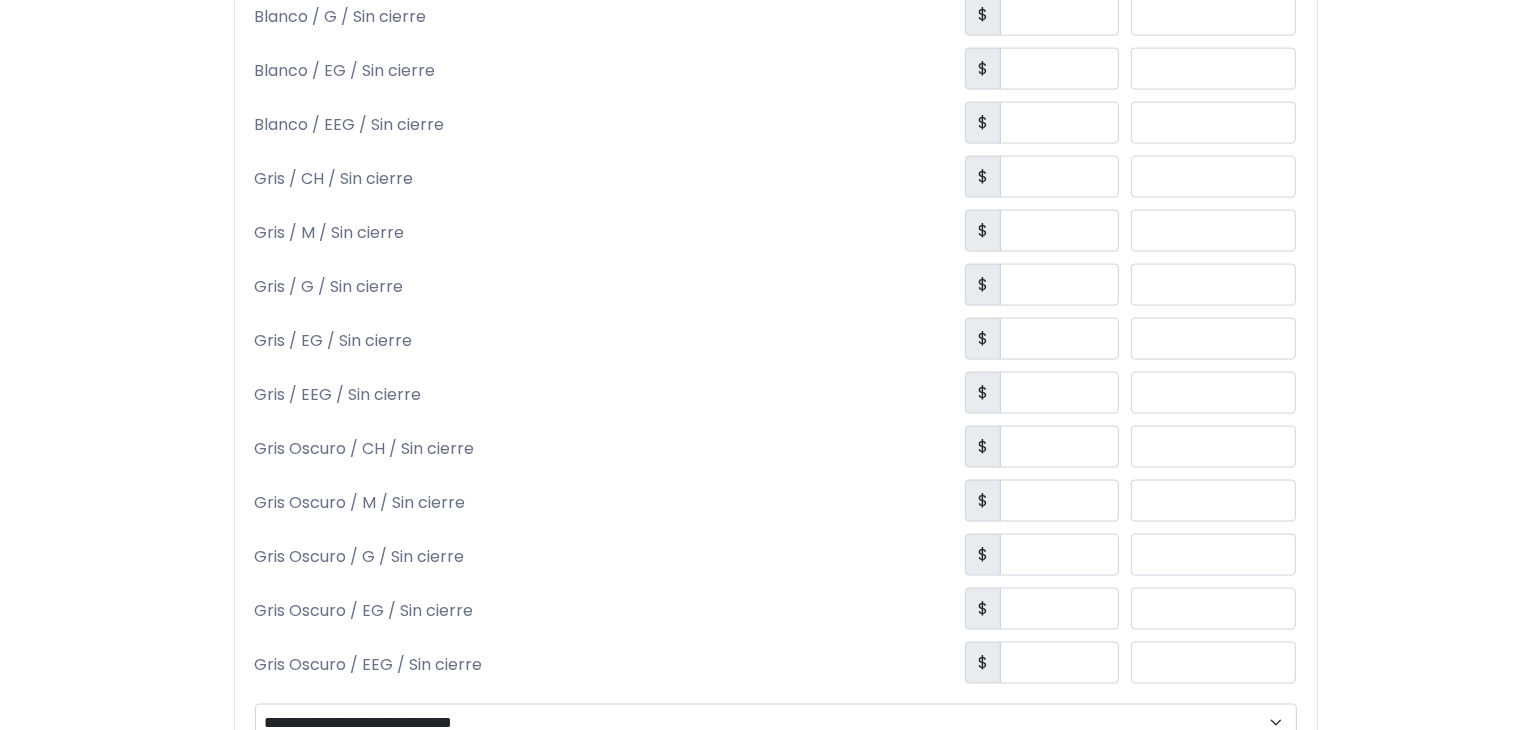 click on "Negro / CH / Con cierre
$
***
*
Negro / M / Con cierre
$
***
*
Negro / G / Con cierre
$
***
* $ *** *" at bounding box center [776, -388] 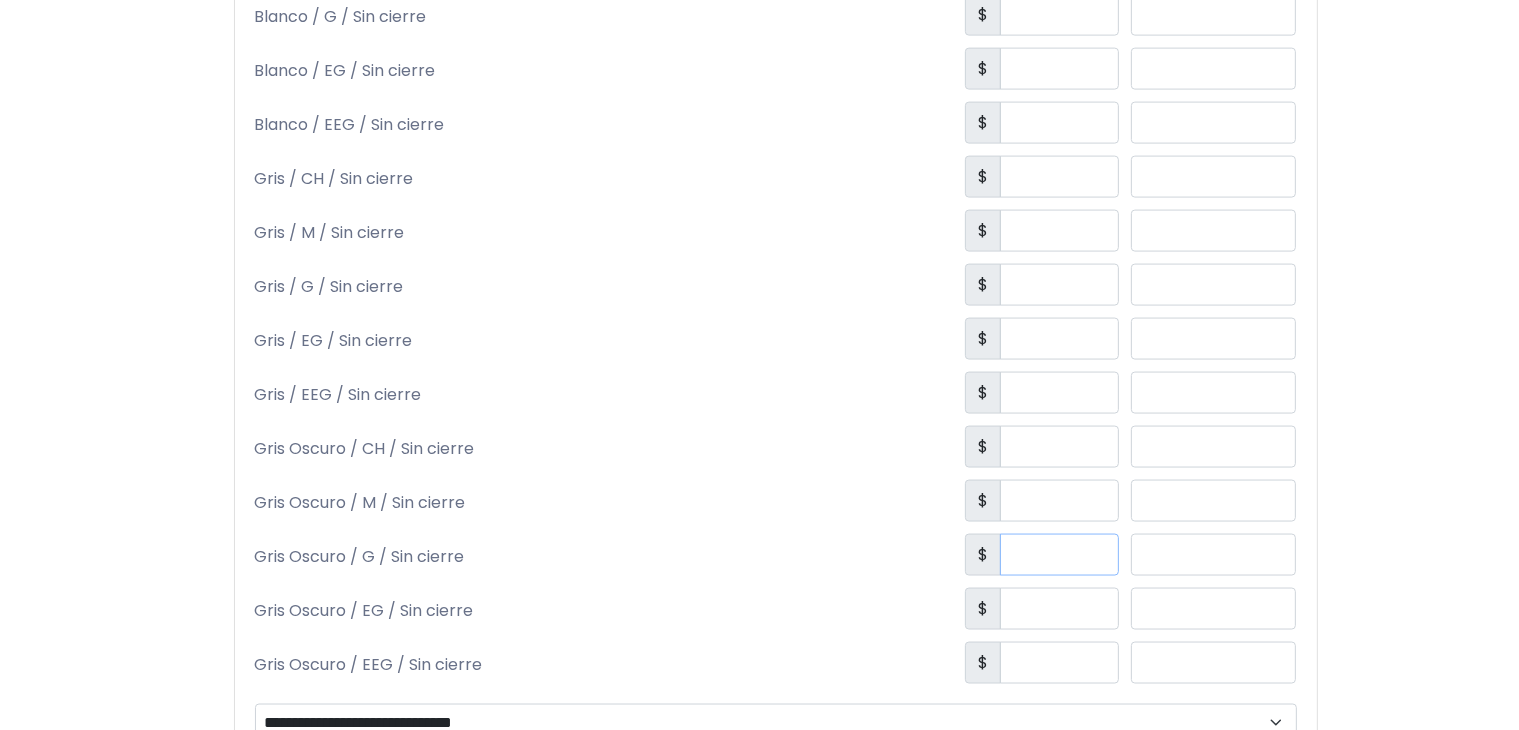 drag, startPoint x: 1058, startPoint y: 548, endPoint x: 1052, endPoint y: 567, distance: 19.924858 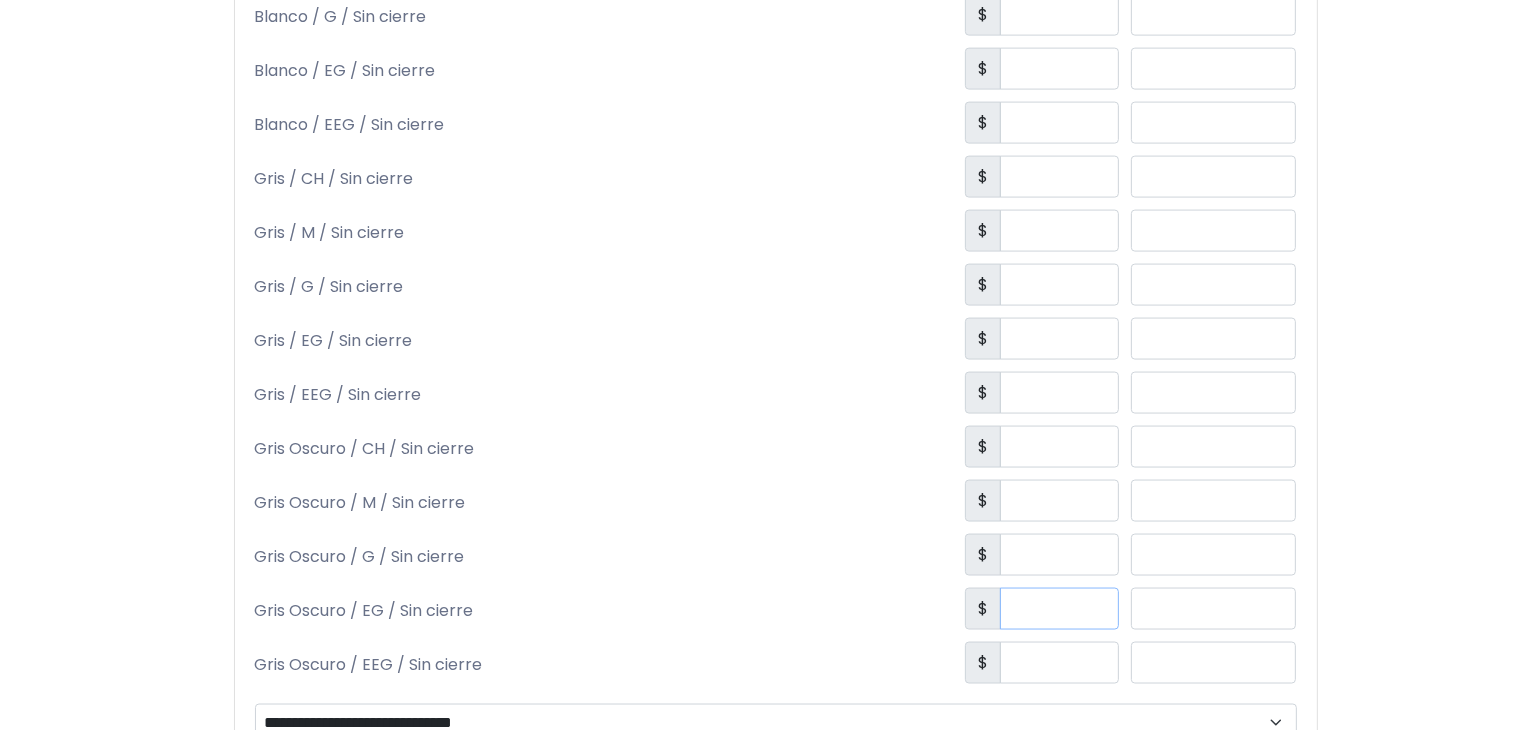 click at bounding box center (1059, 609) 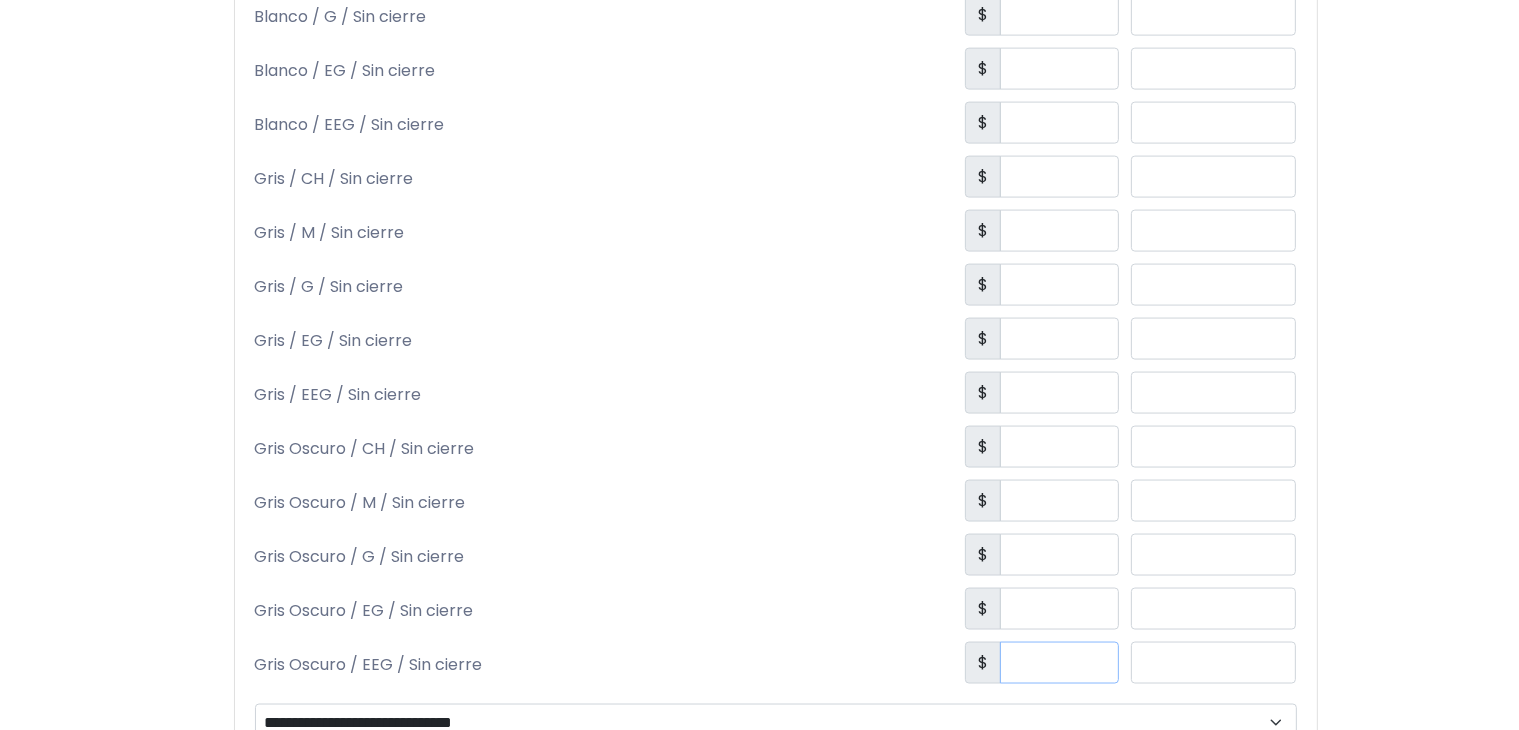 paste 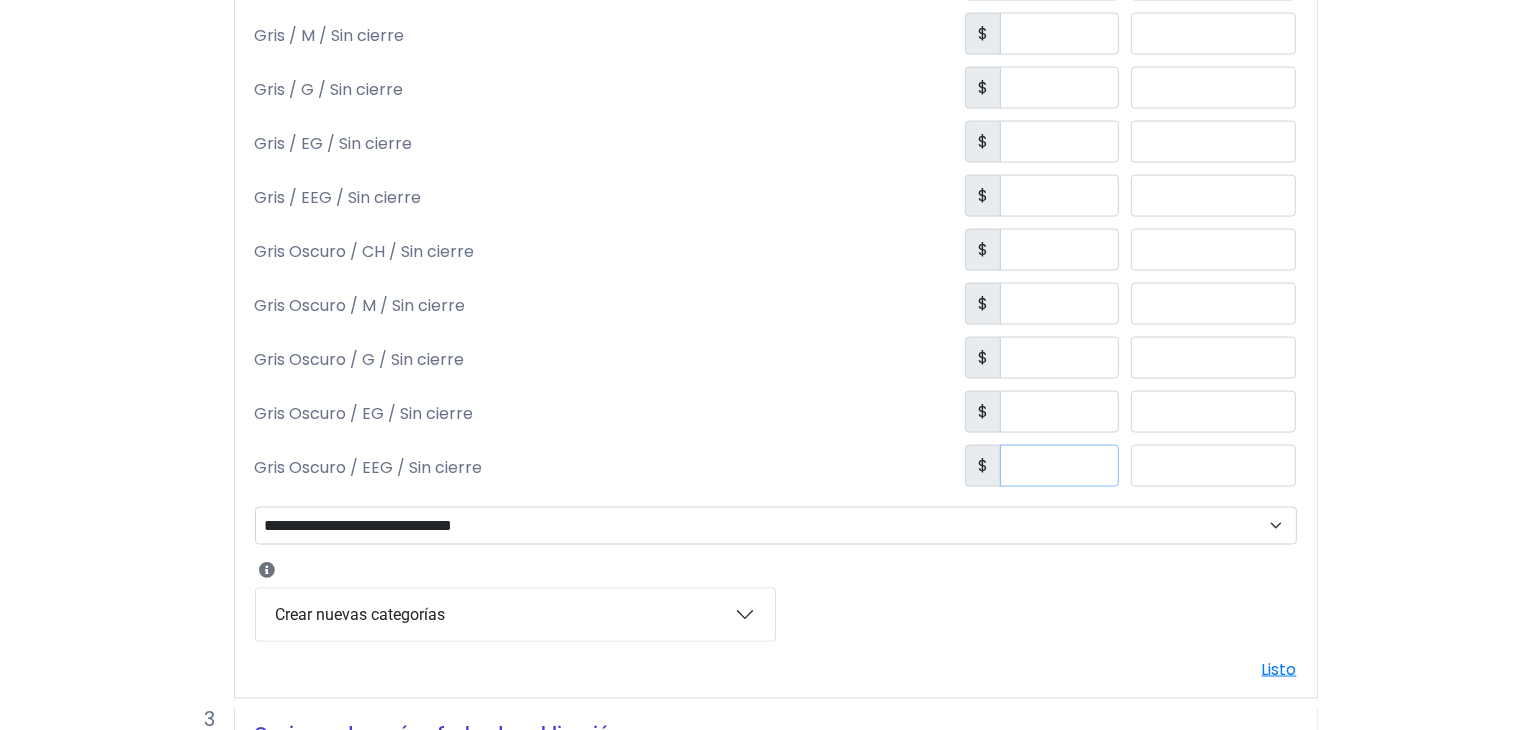 scroll, scrollTop: 3205, scrollLeft: 0, axis: vertical 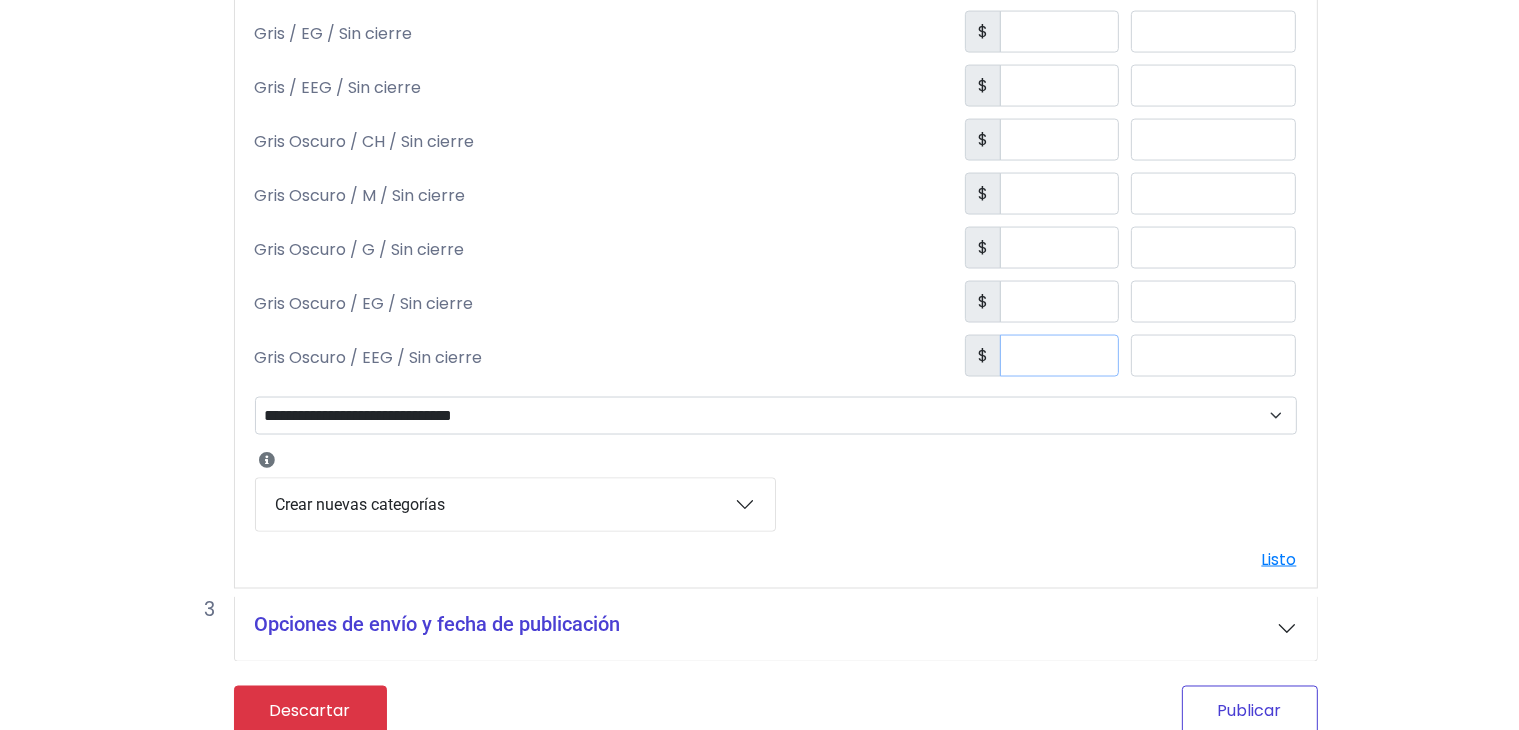 type on "***" 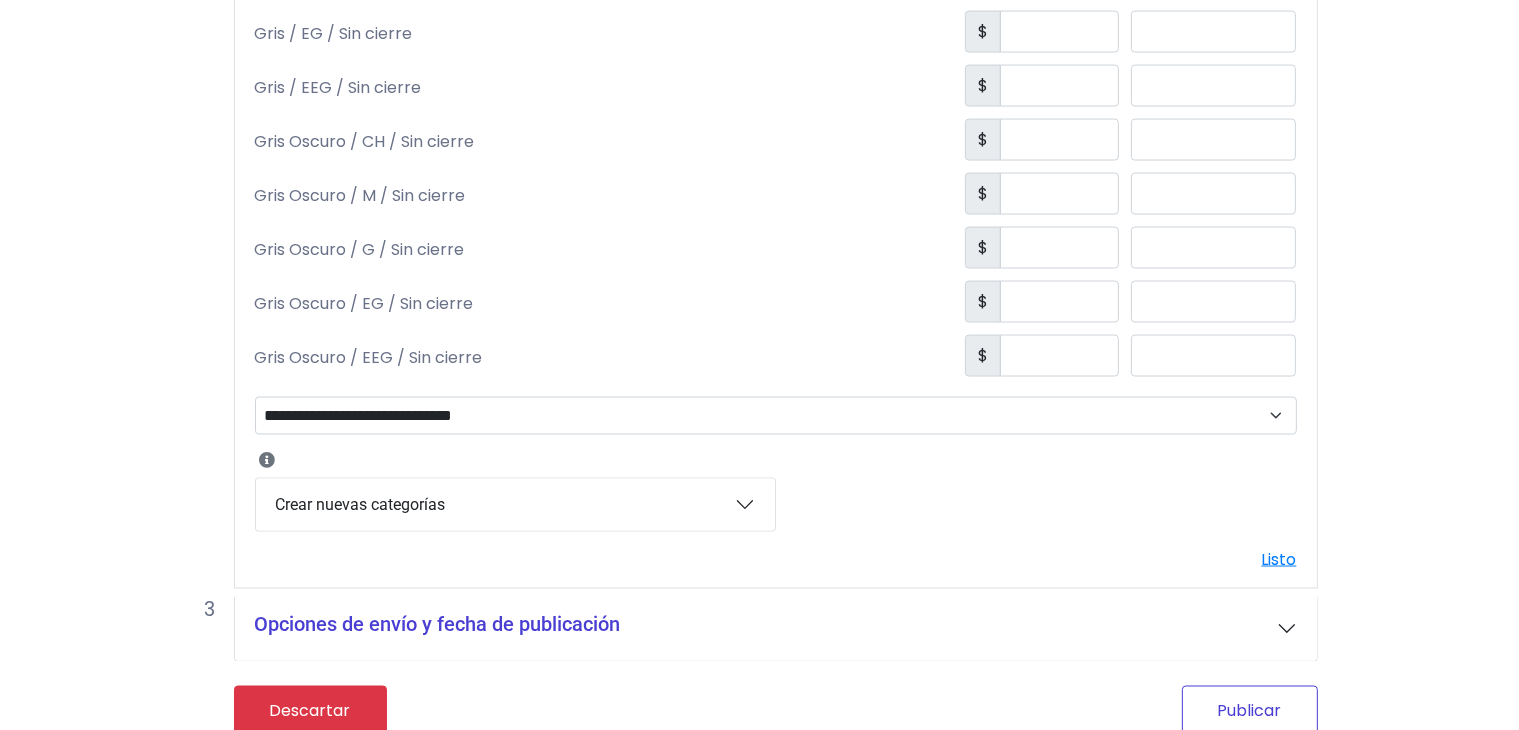 click on "Publicar" at bounding box center (1250, 711) 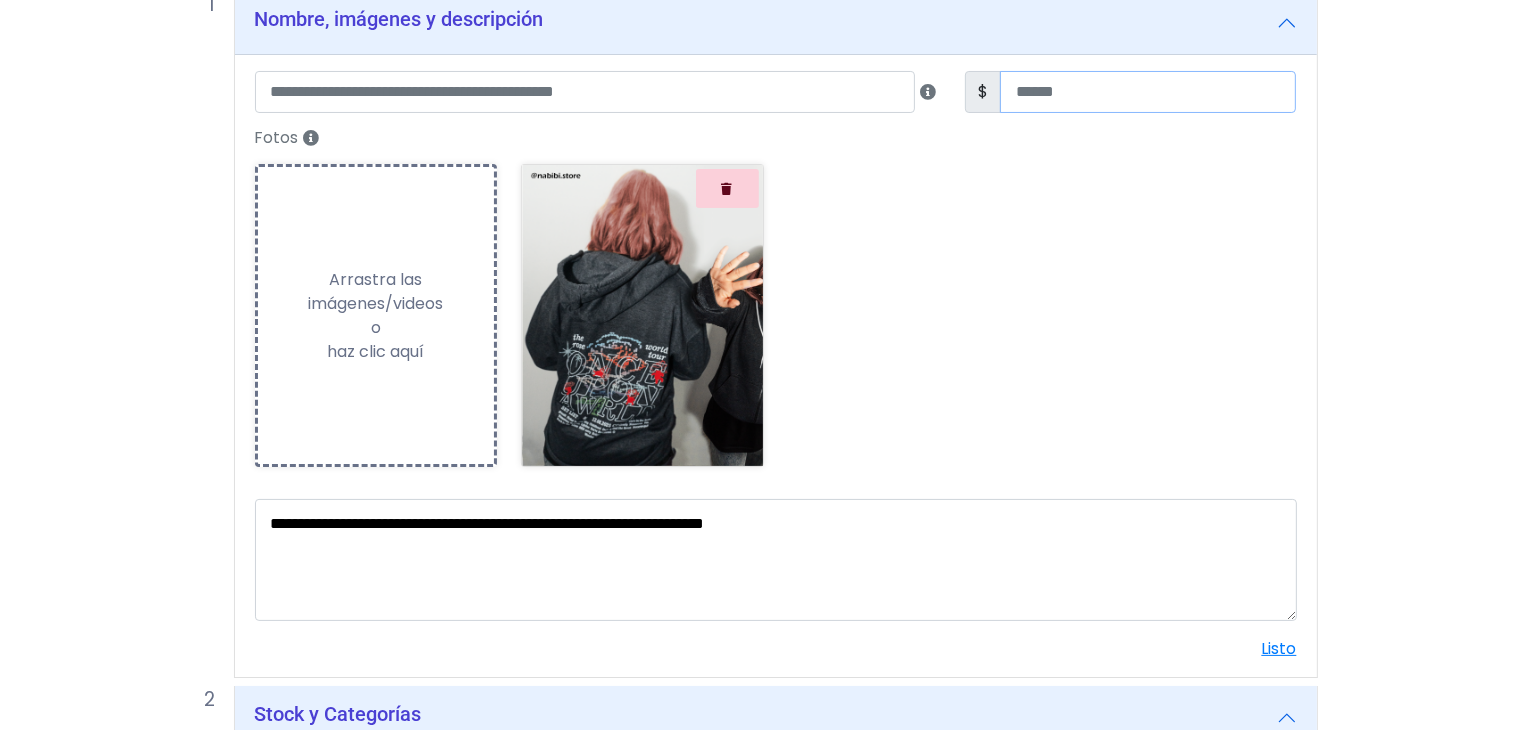 scroll, scrollTop: 0, scrollLeft: 0, axis: both 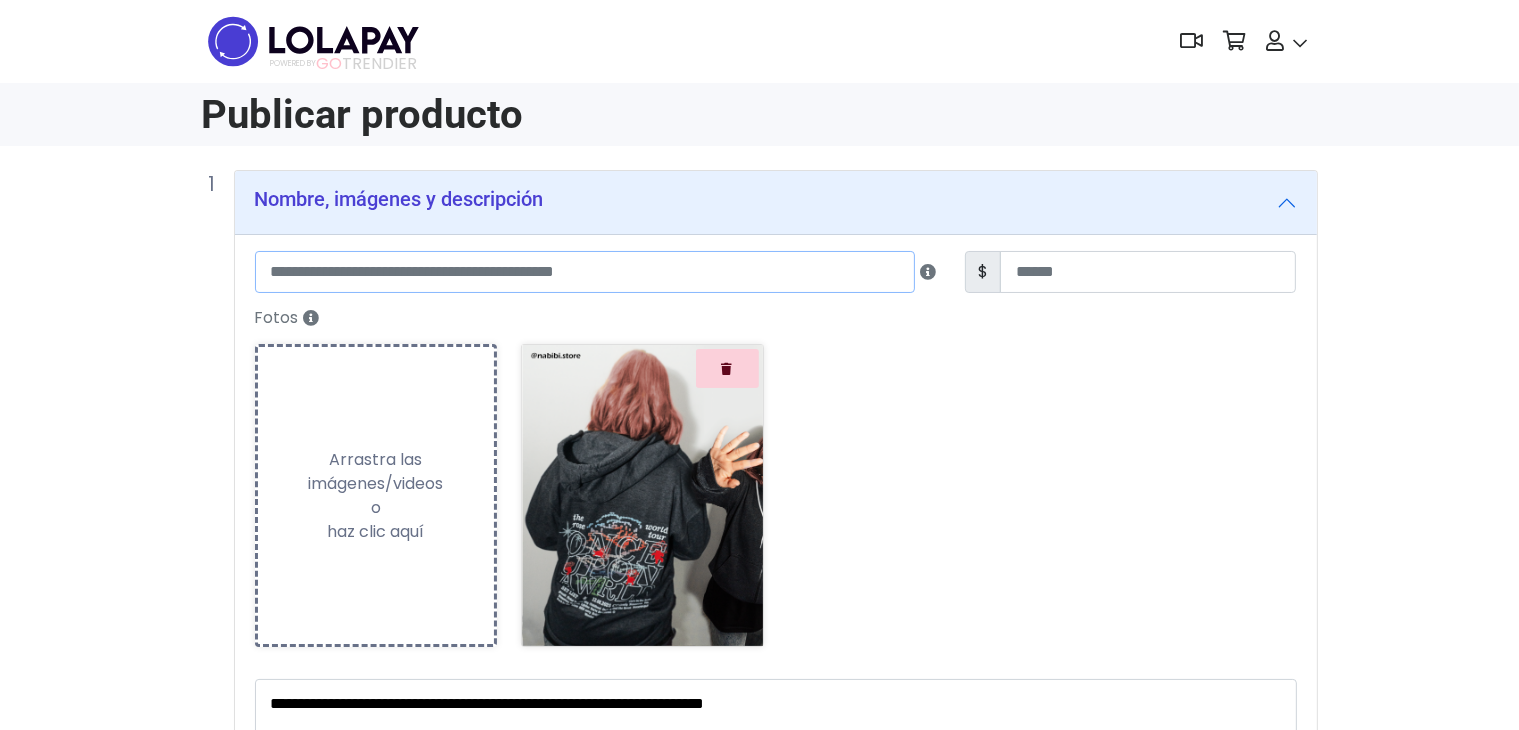 click at bounding box center (585, 272) 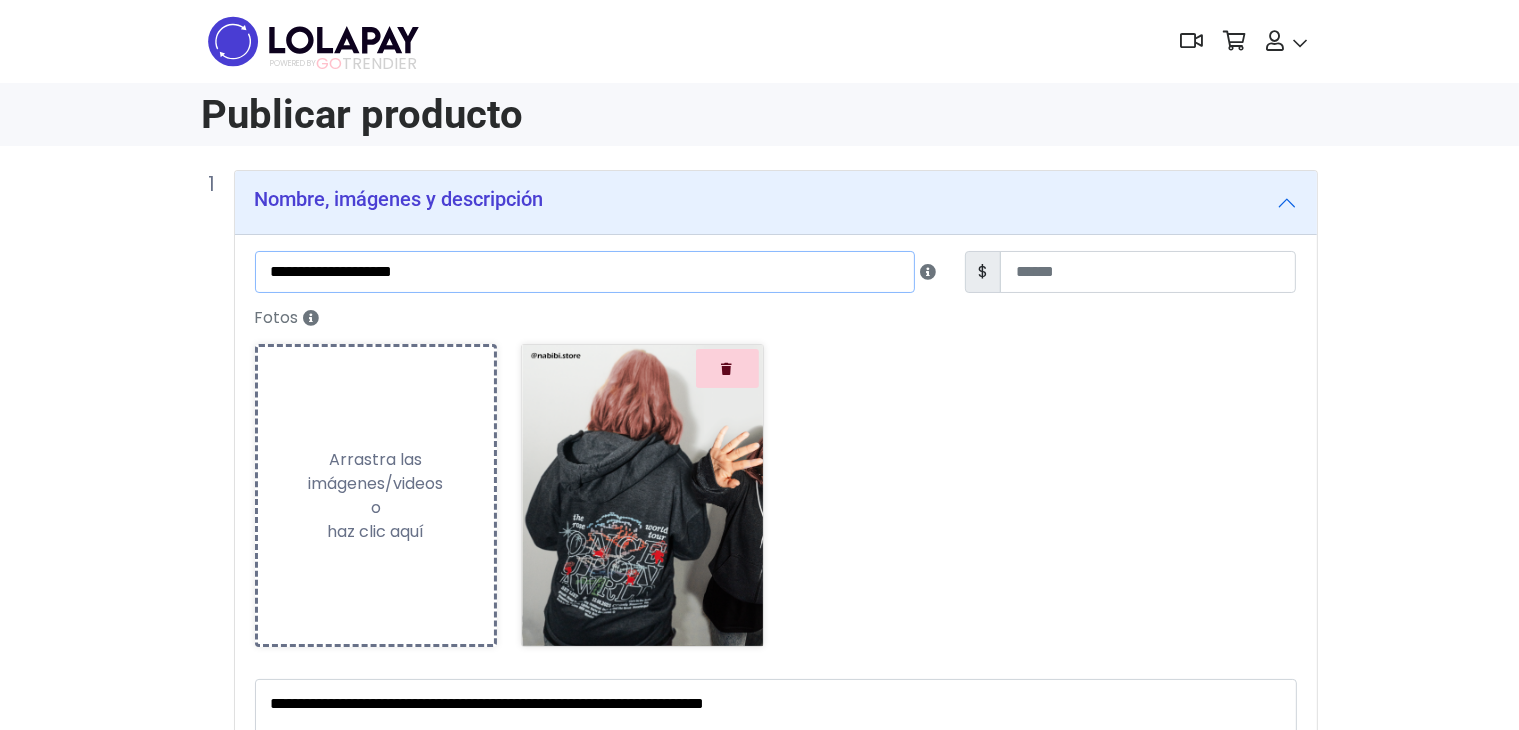 type on "**********" 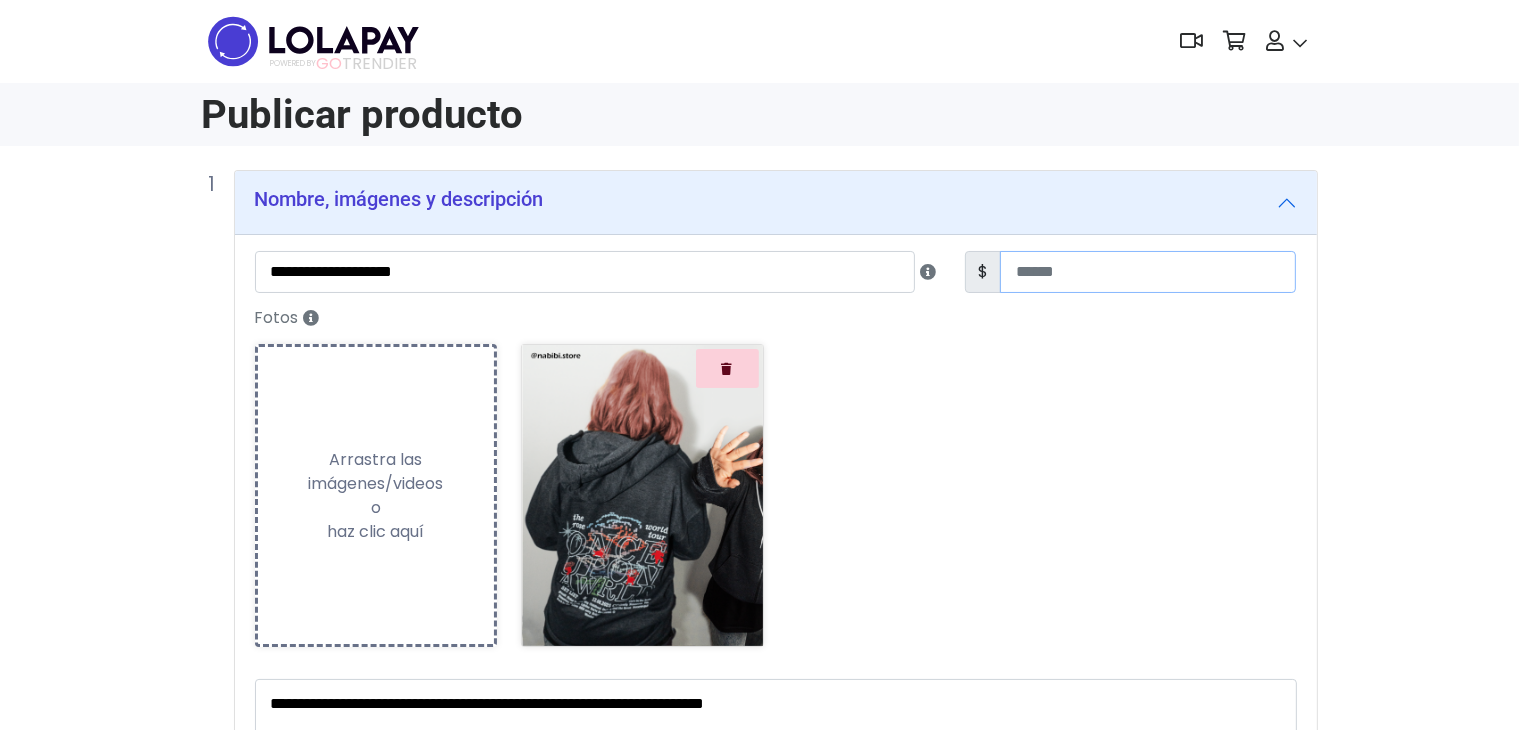 click at bounding box center (1148, 272) 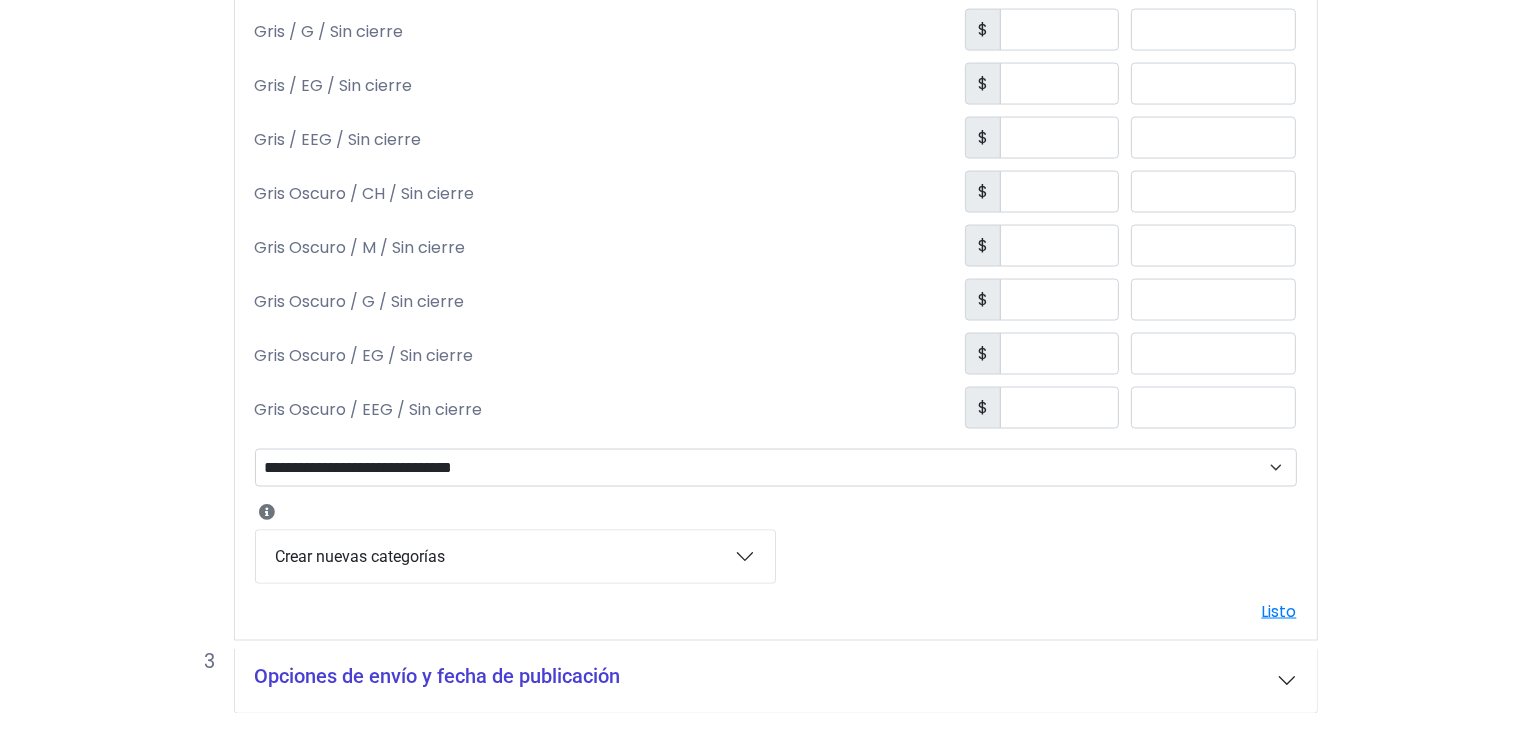 scroll, scrollTop: 3205, scrollLeft: 0, axis: vertical 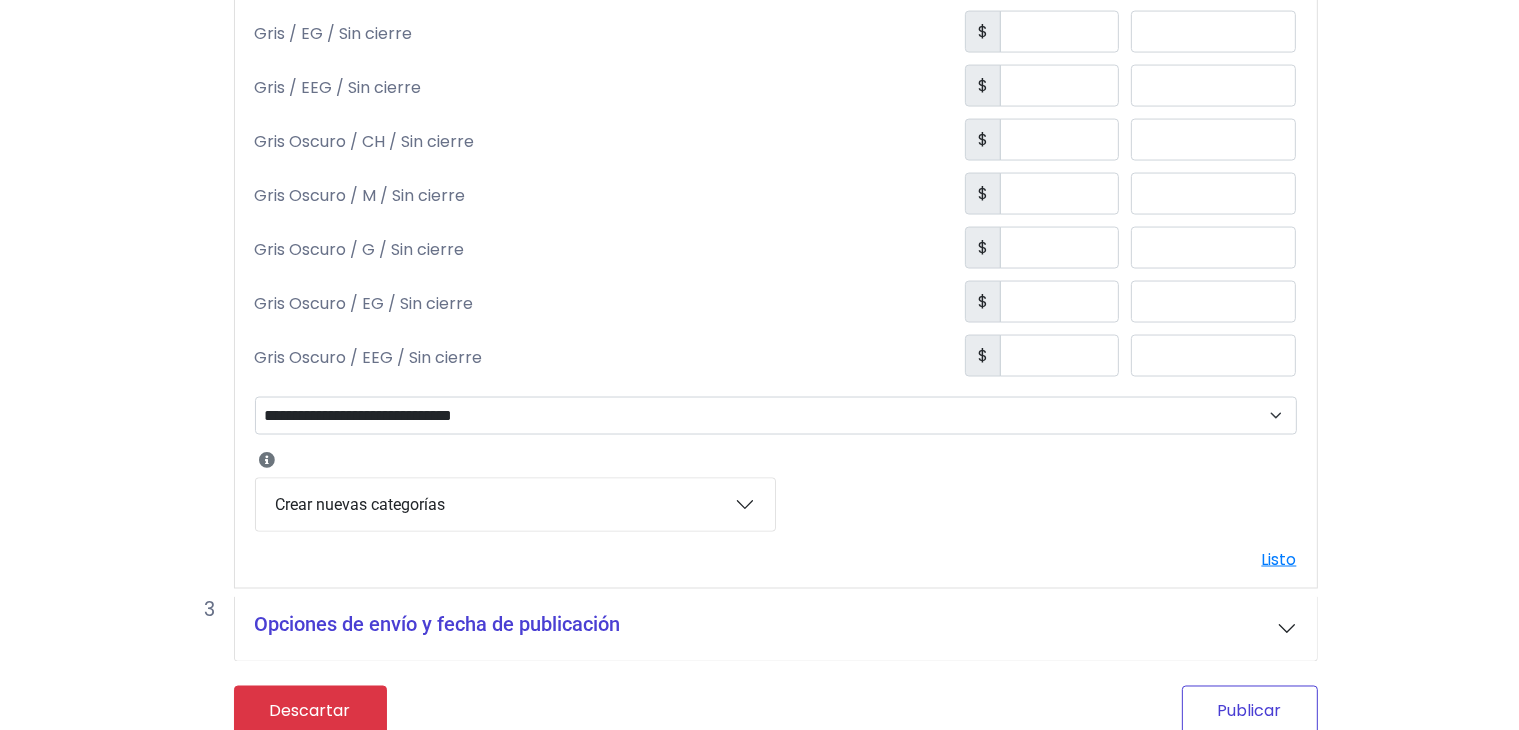 type on "***" 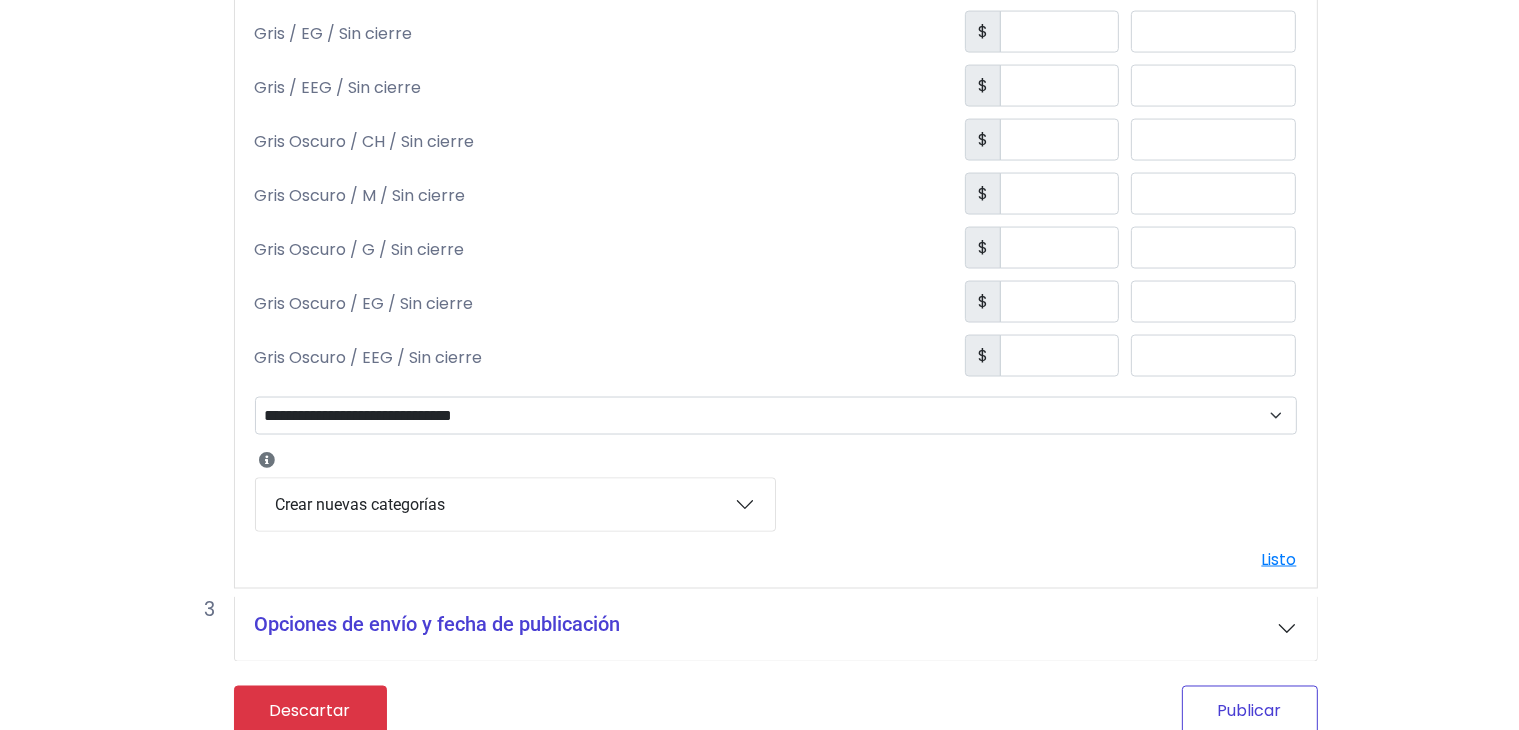 click on "Publicar" at bounding box center (1250, 711) 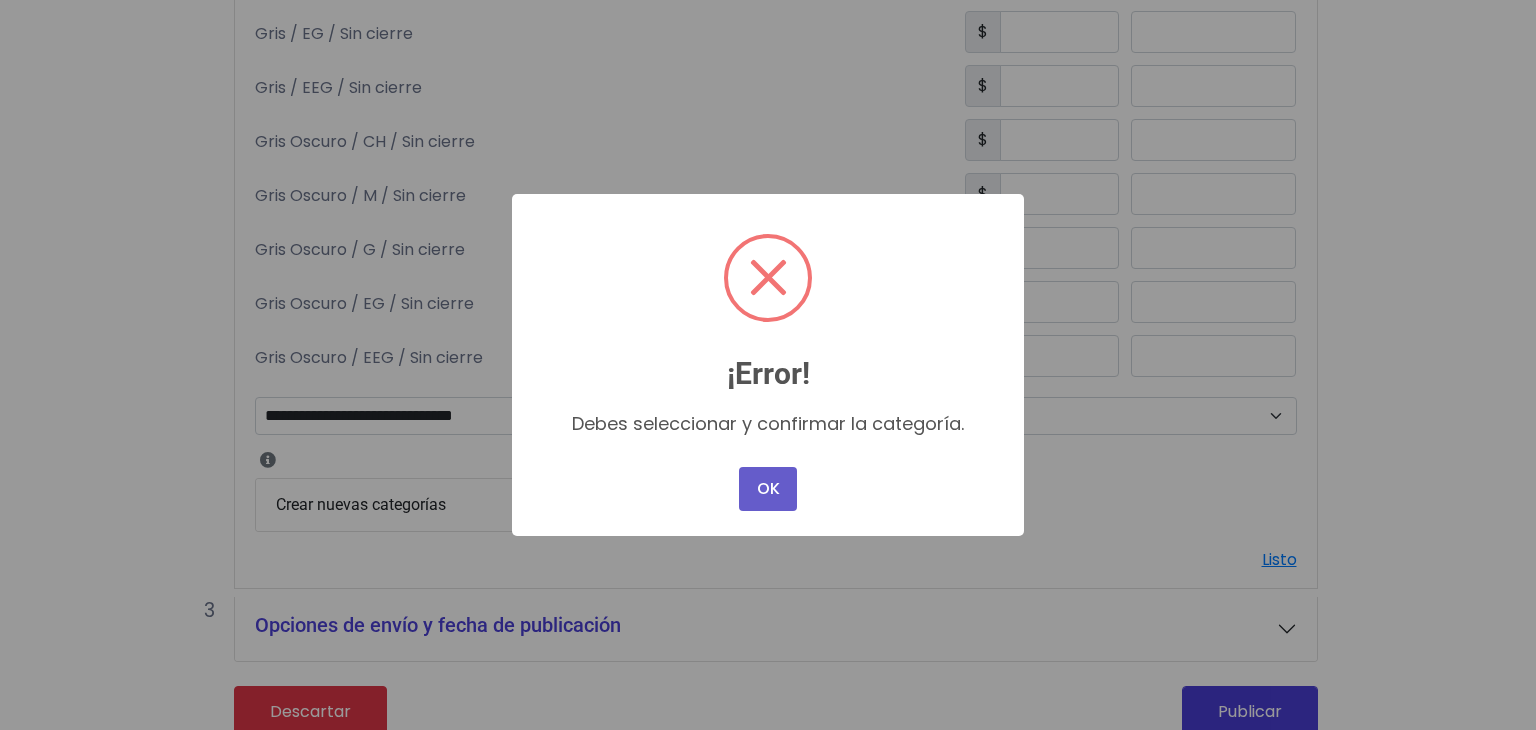 click on "OK" at bounding box center (768, 489) 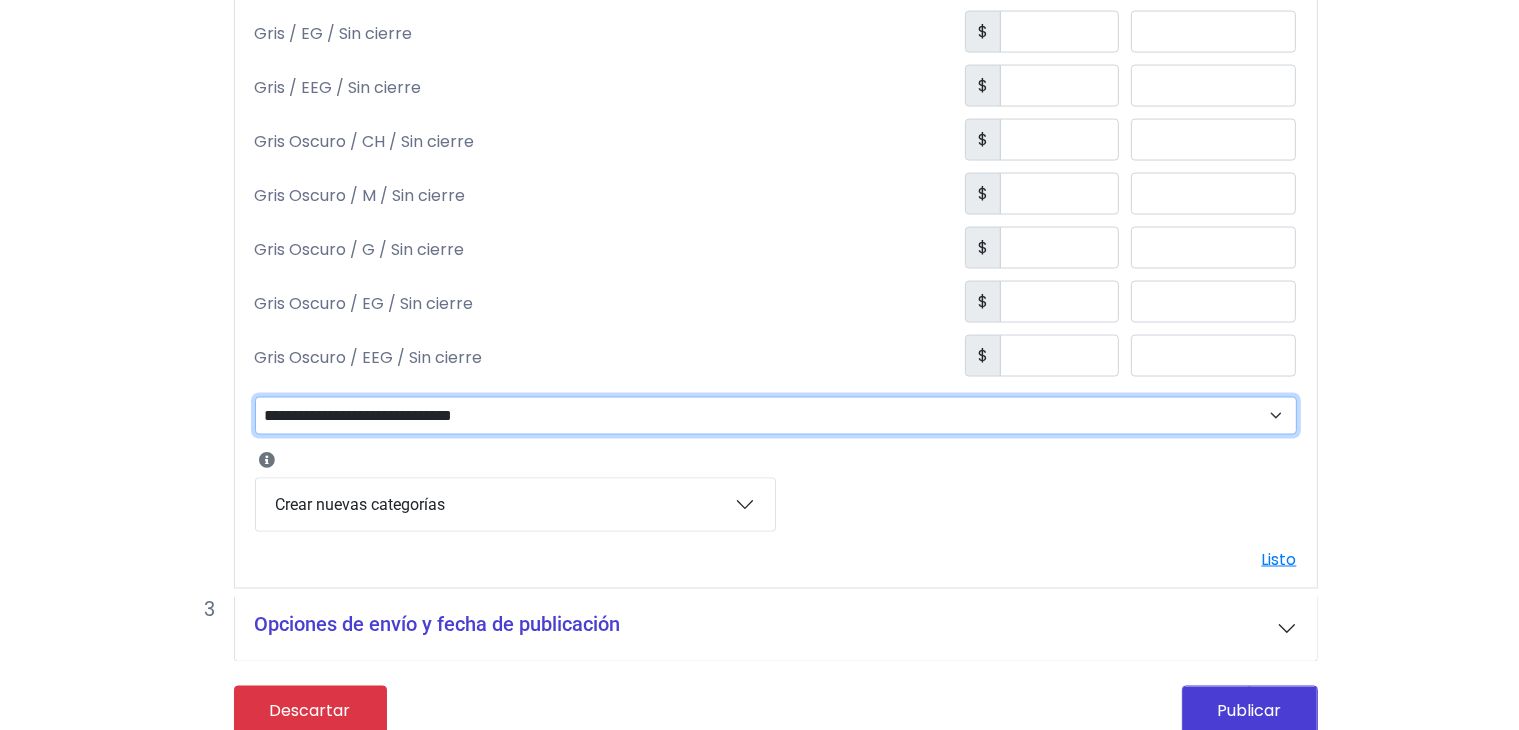 click on "**********" at bounding box center [776, 416] 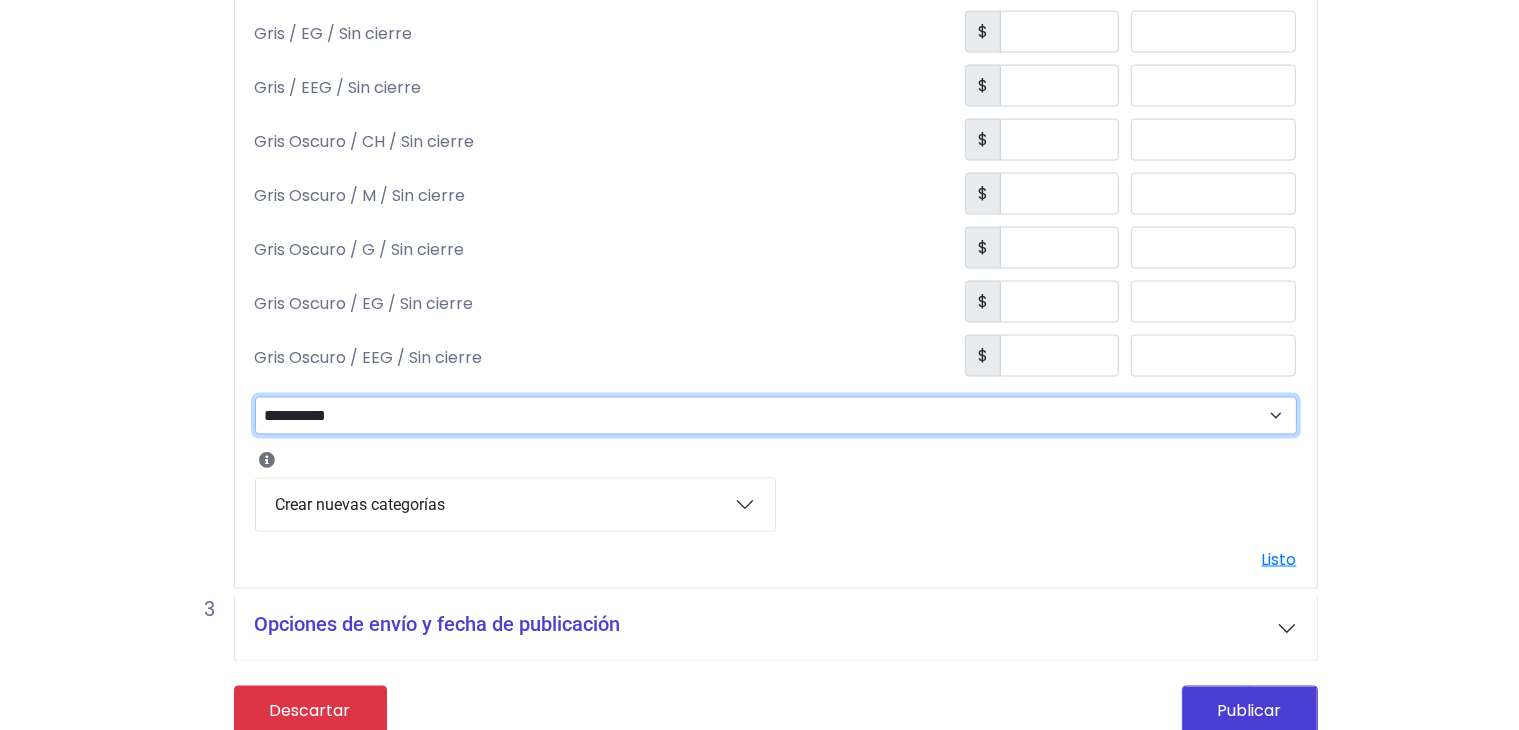 click on "**********" at bounding box center [776, 416] 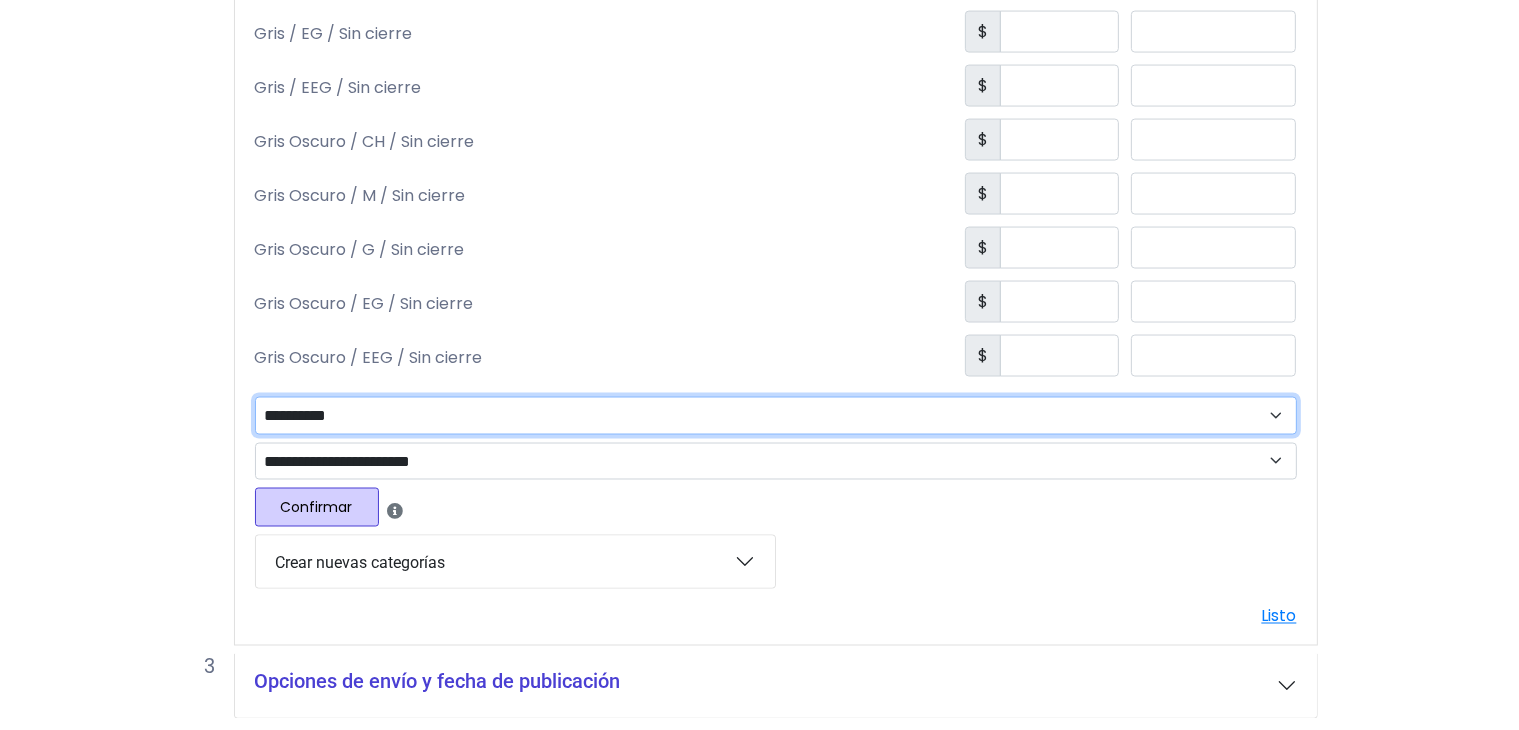 scroll, scrollTop: 3264, scrollLeft: 0, axis: vertical 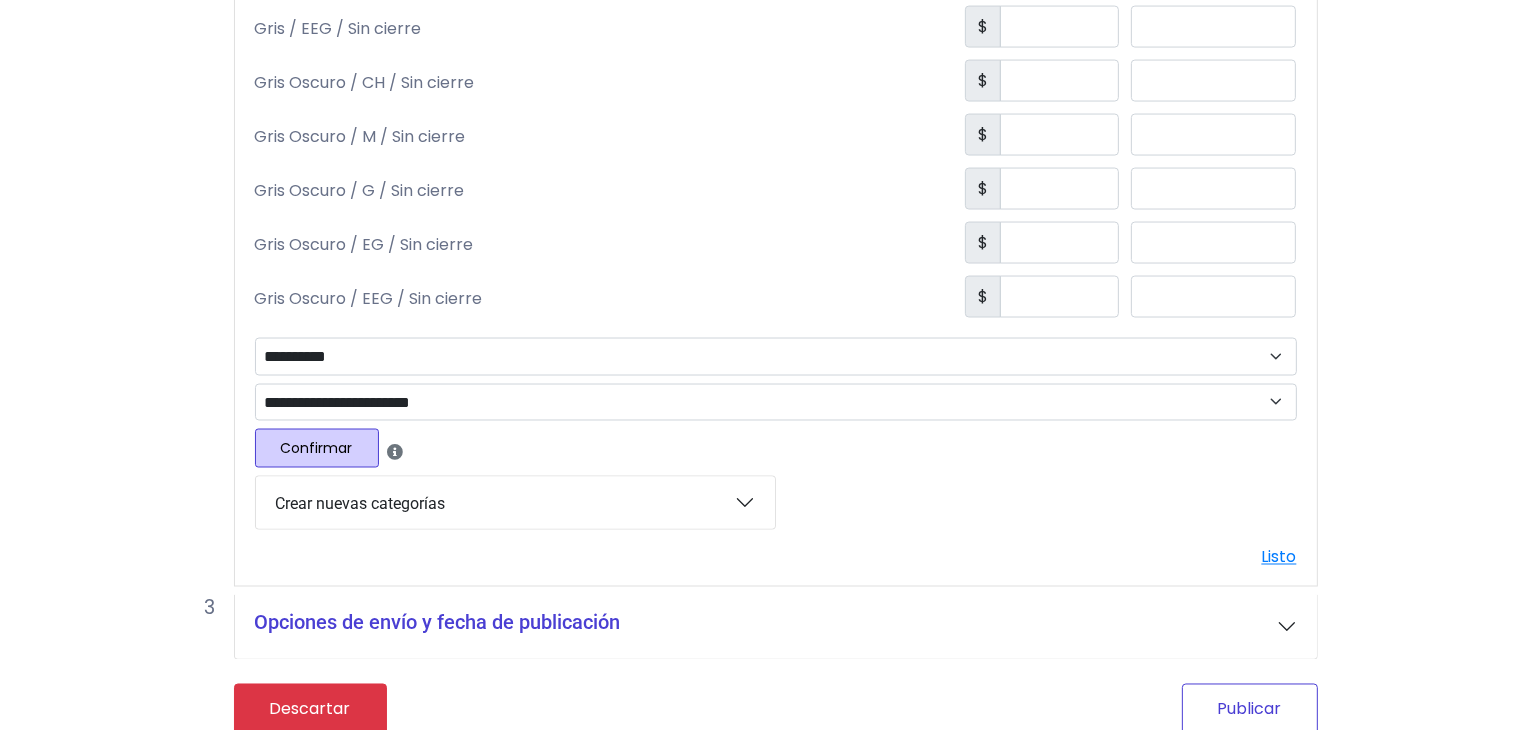 click on "Publicar" at bounding box center [1250, 709] 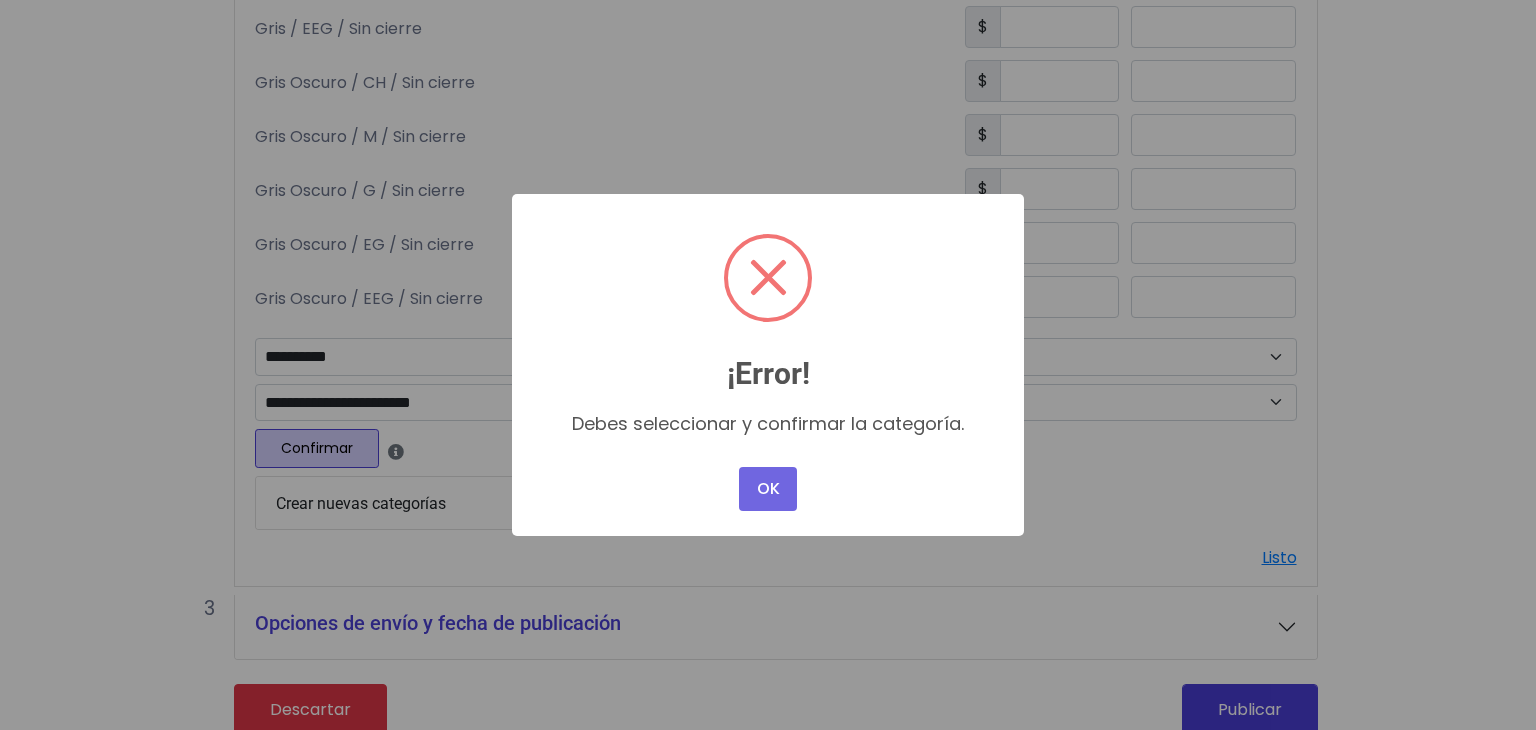 click on "OK No Cancel" at bounding box center [768, 489] 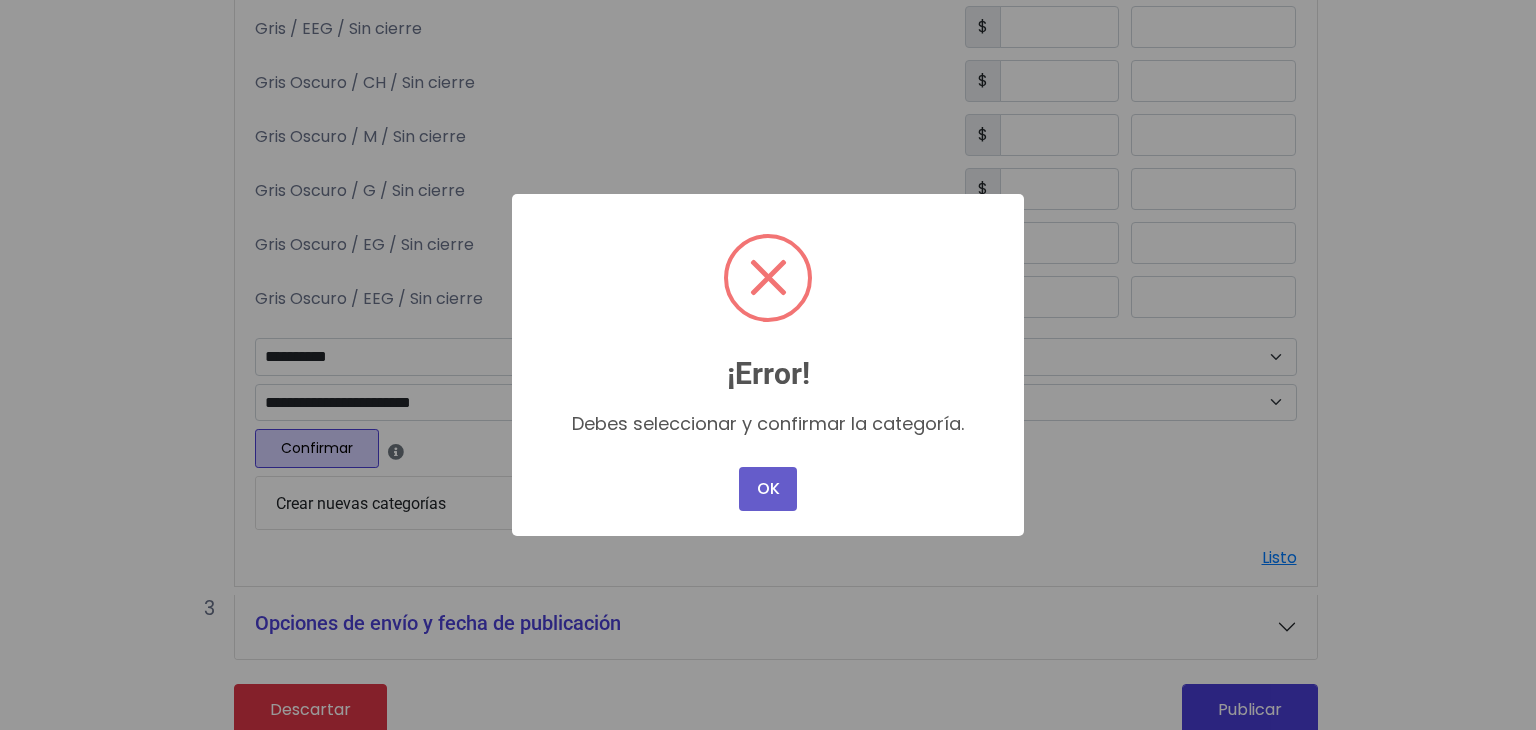 click on "OK" at bounding box center [768, 489] 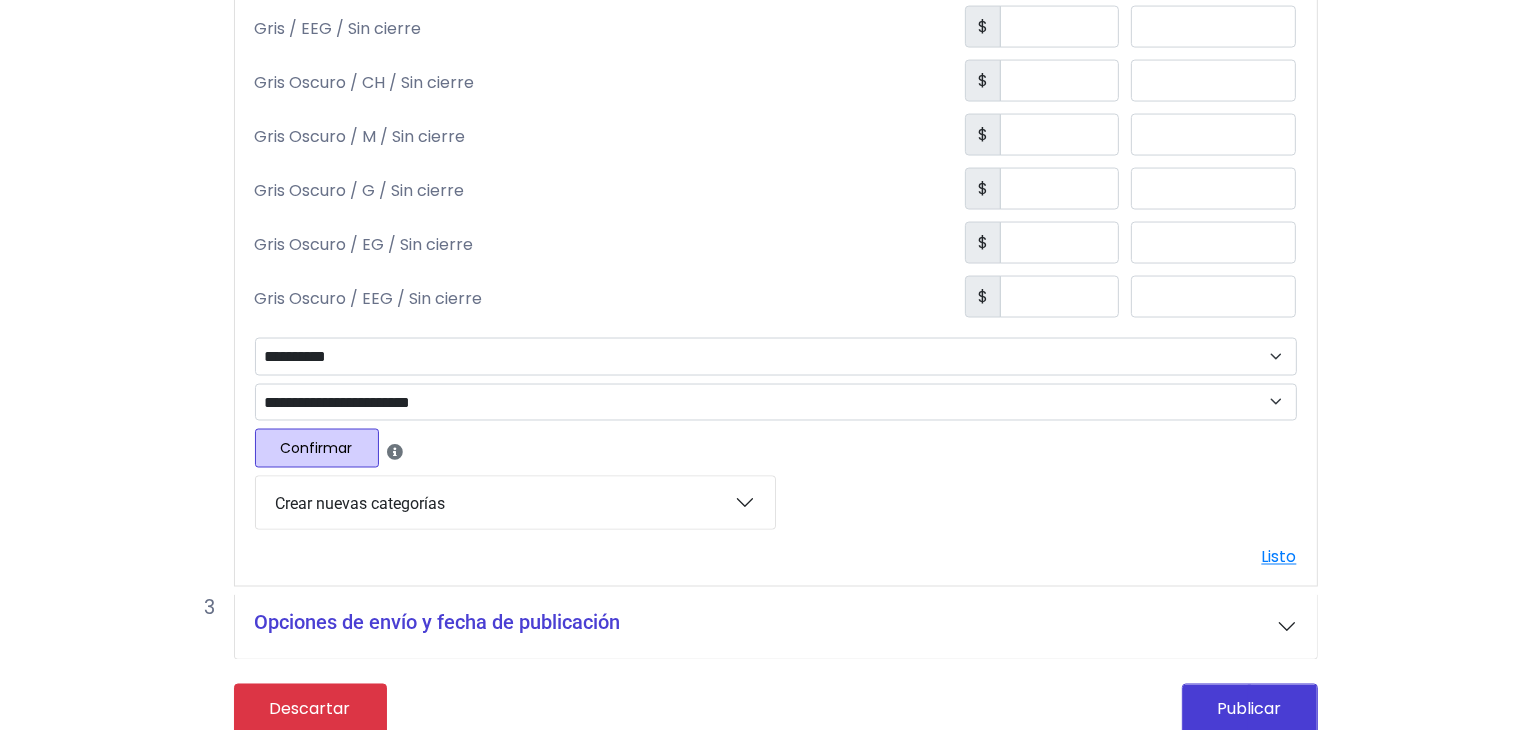 click on "Confirmar" at bounding box center [317, 448] 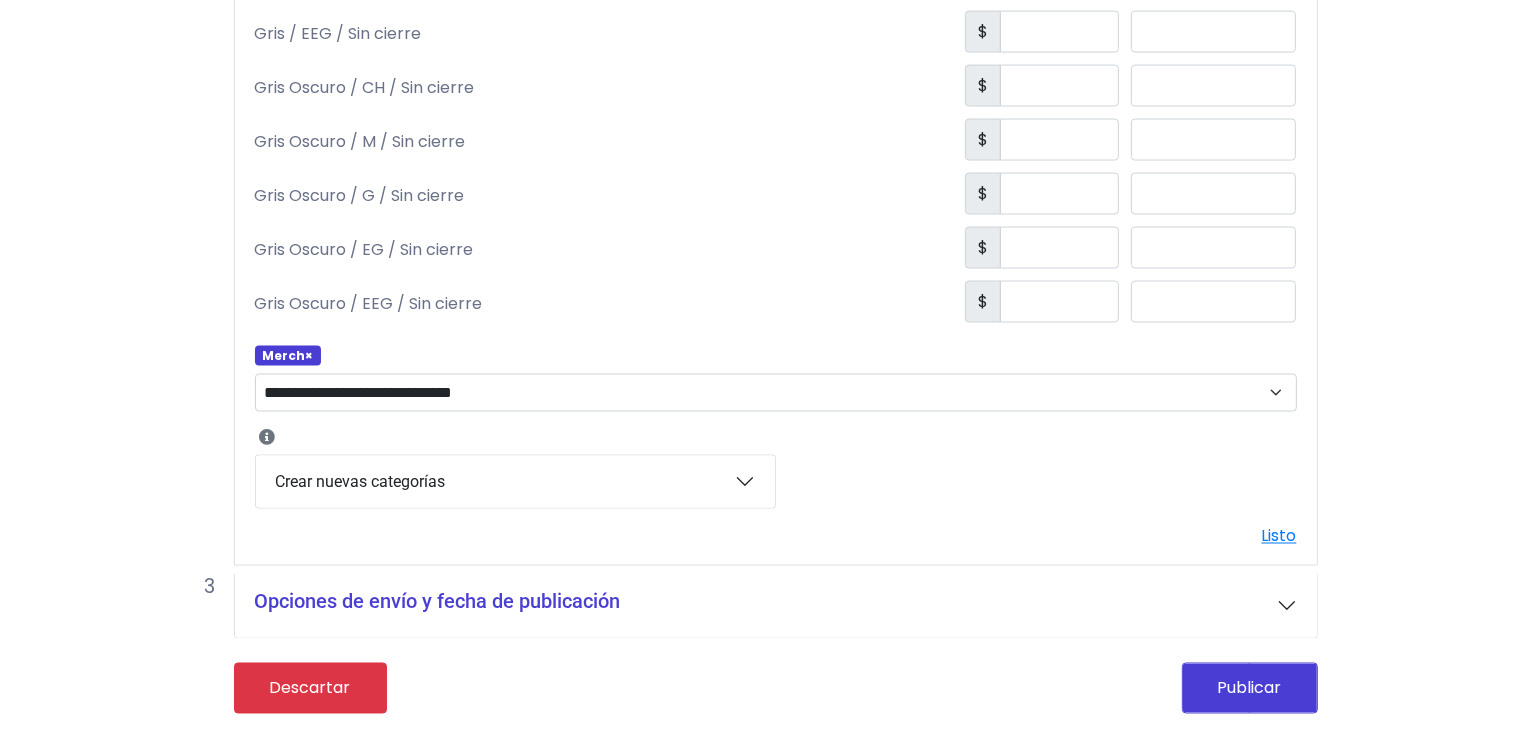 scroll, scrollTop: 3237, scrollLeft: 0, axis: vertical 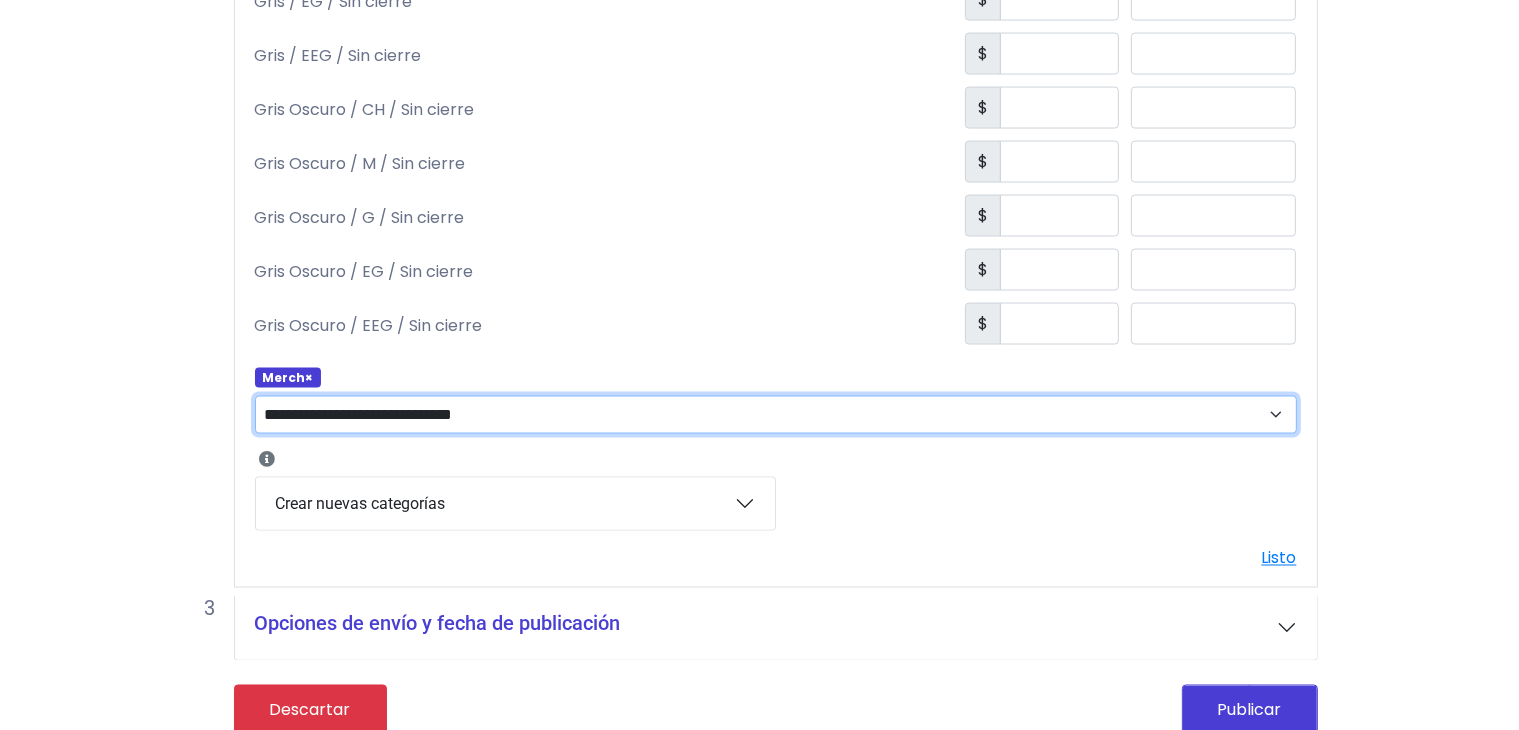 click on "**********" at bounding box center [776, 415] 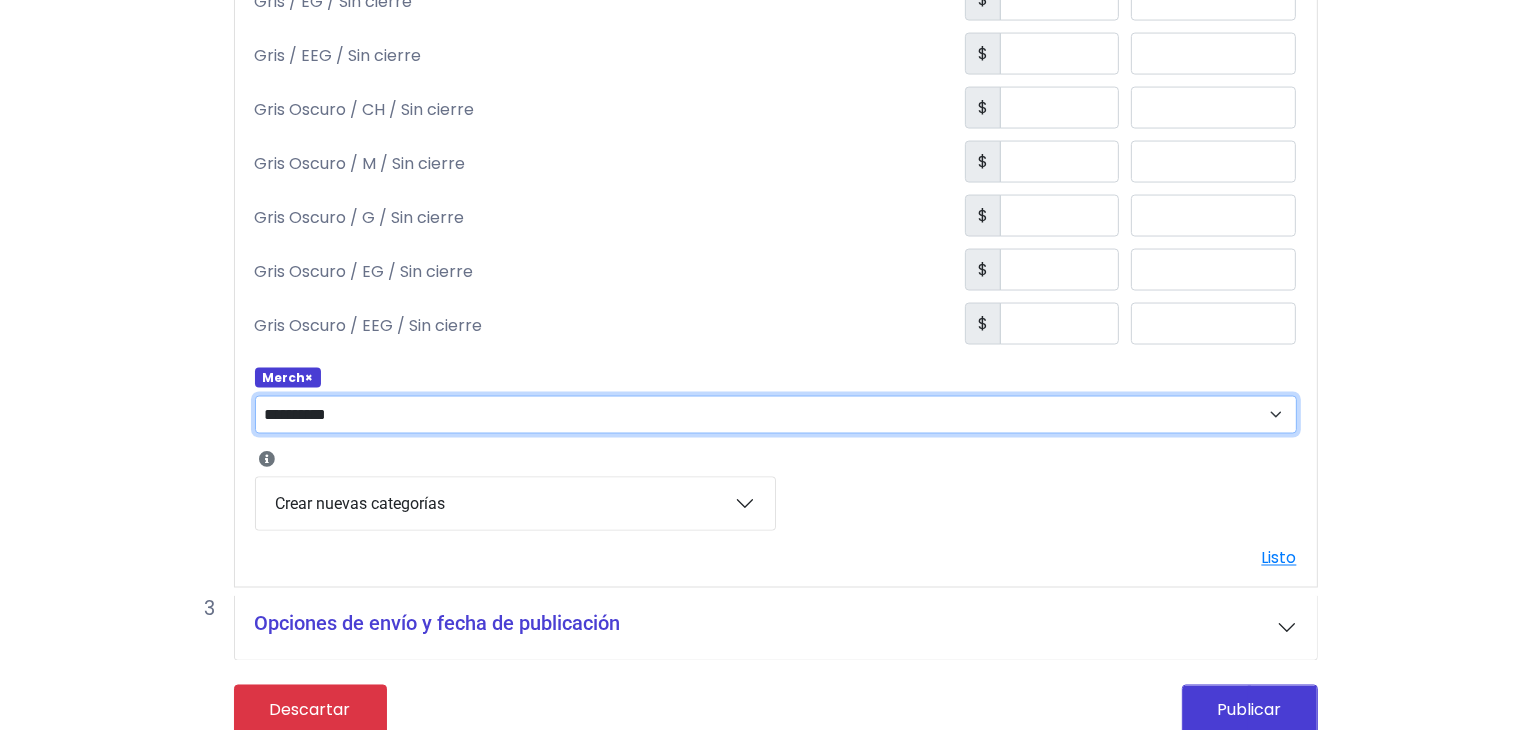 click on "**********" at bounding box center [776, 415] 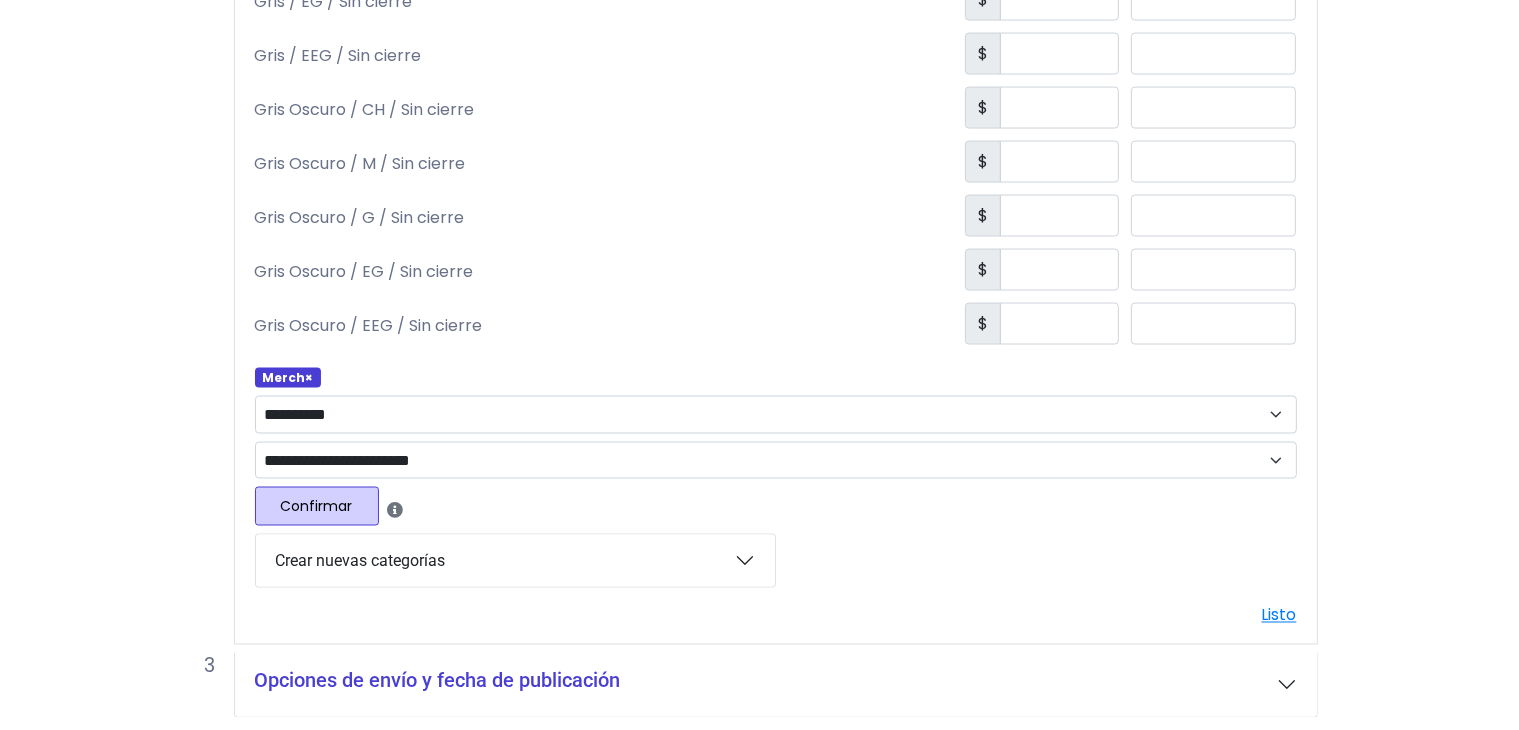 click on "Confirmar" at bounding box center (317, 506) 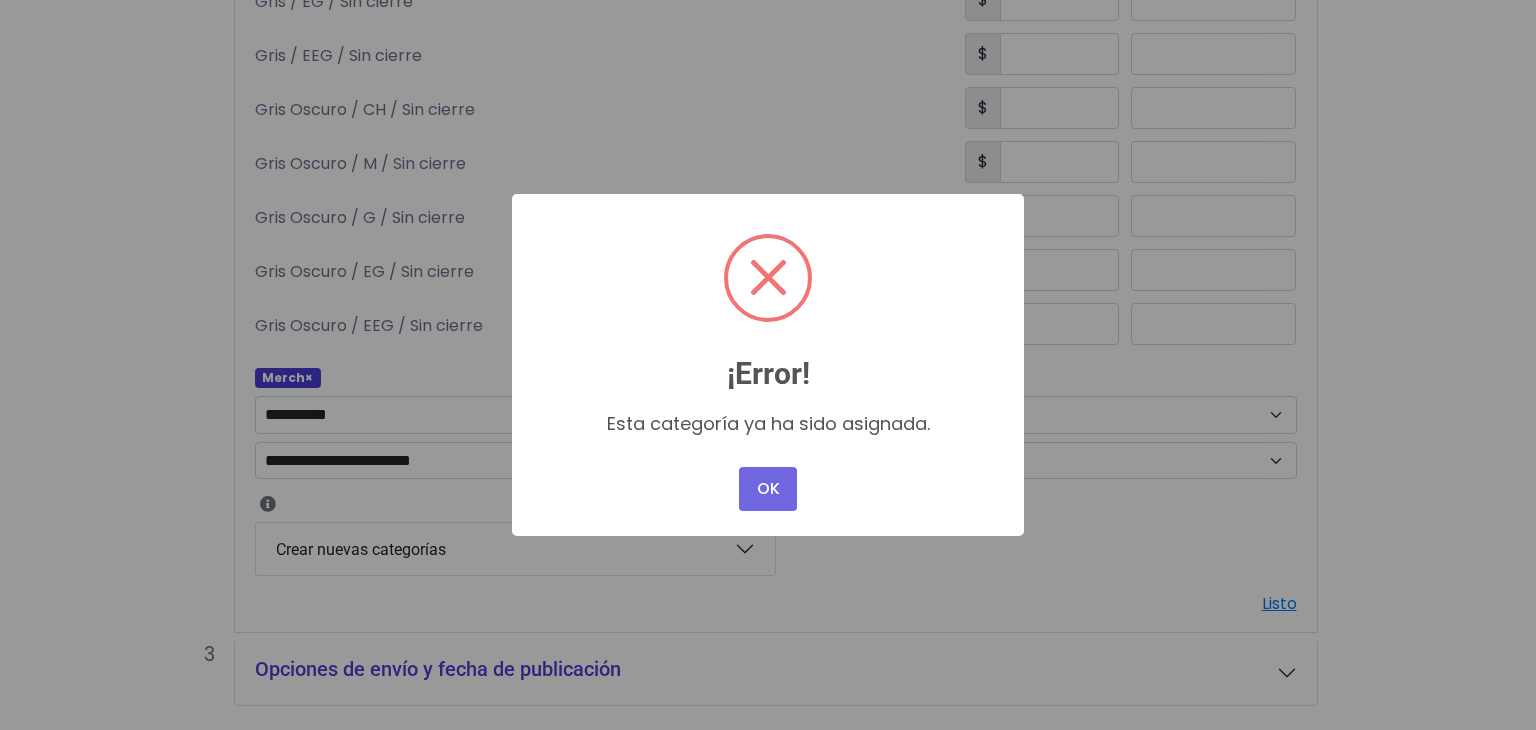 click on "×
¡Error! Esta categoría ya ha sido asignada. OK No Cancel" at bounding box center (768, 365) 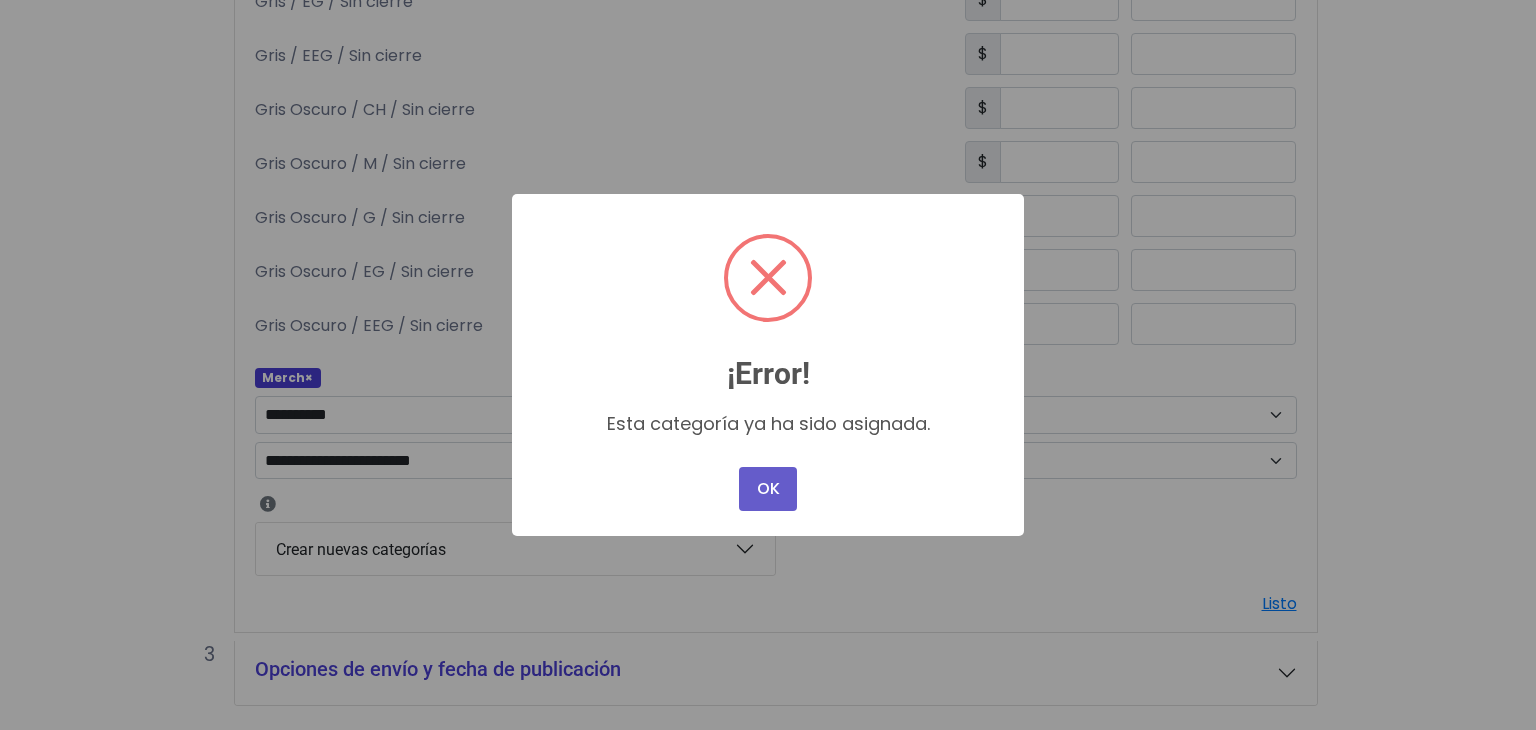click on "OK" at bounding box center (768, 489) 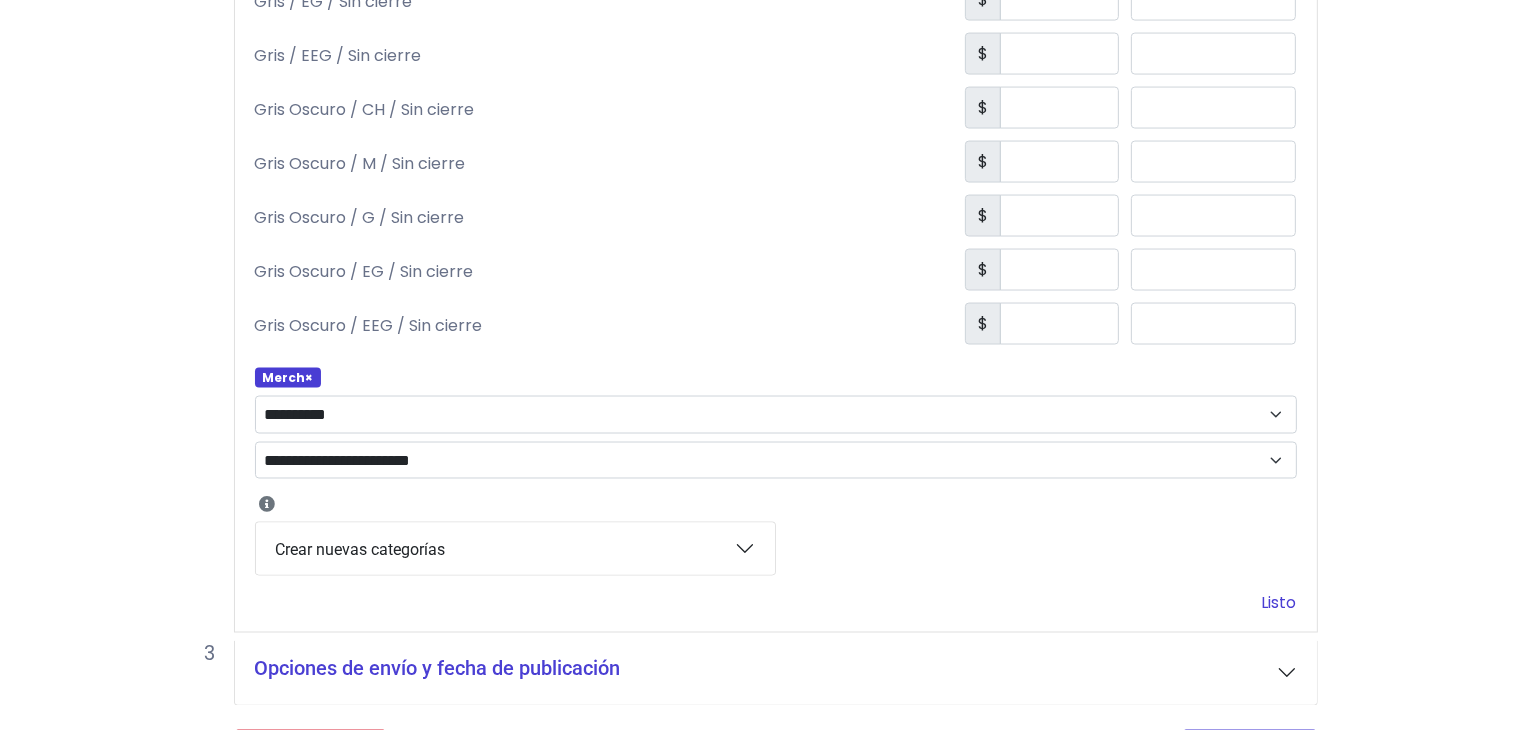 click on "Listo" at bounding box center [1279, 603] 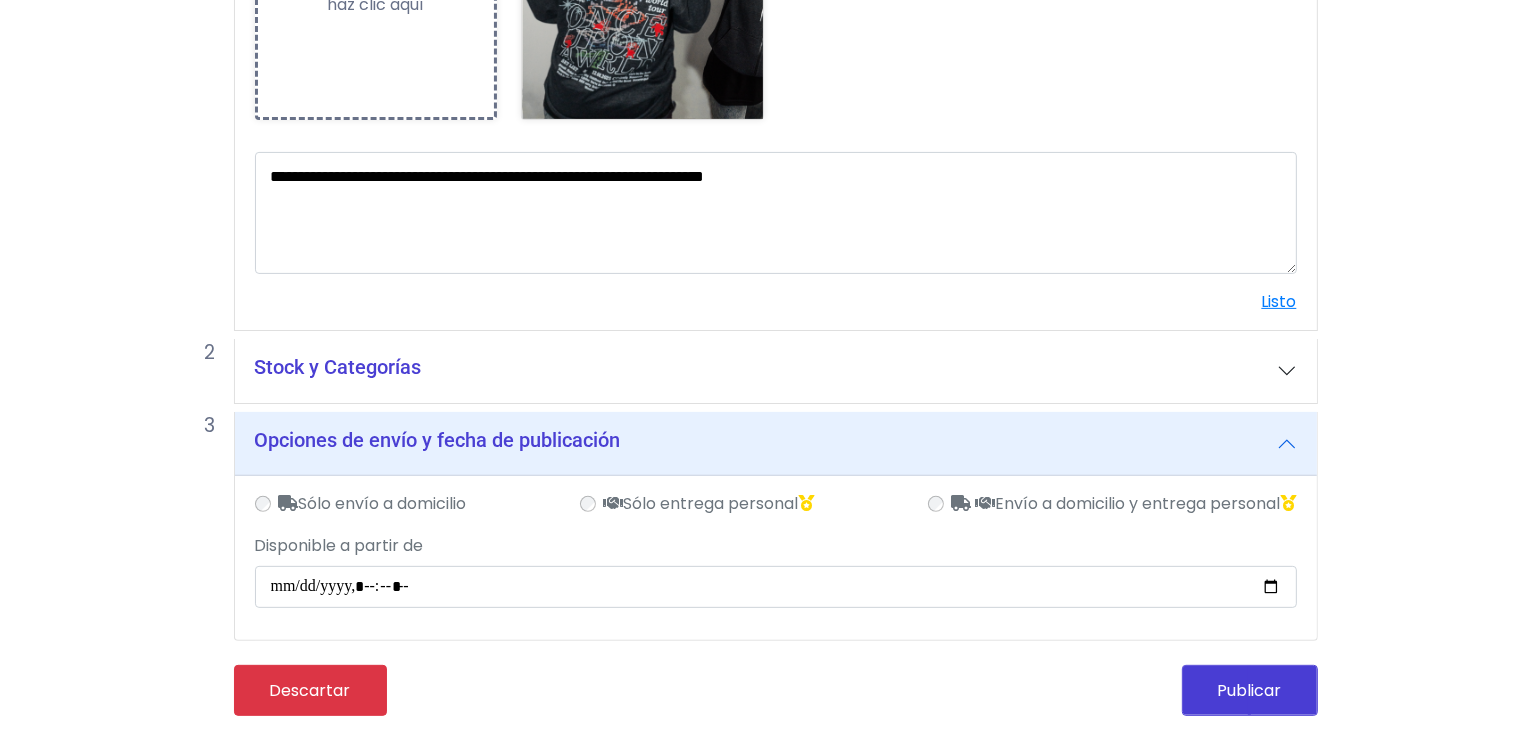 scroll, scrollTop: 526, scrollLeft: 0, axis: vertical 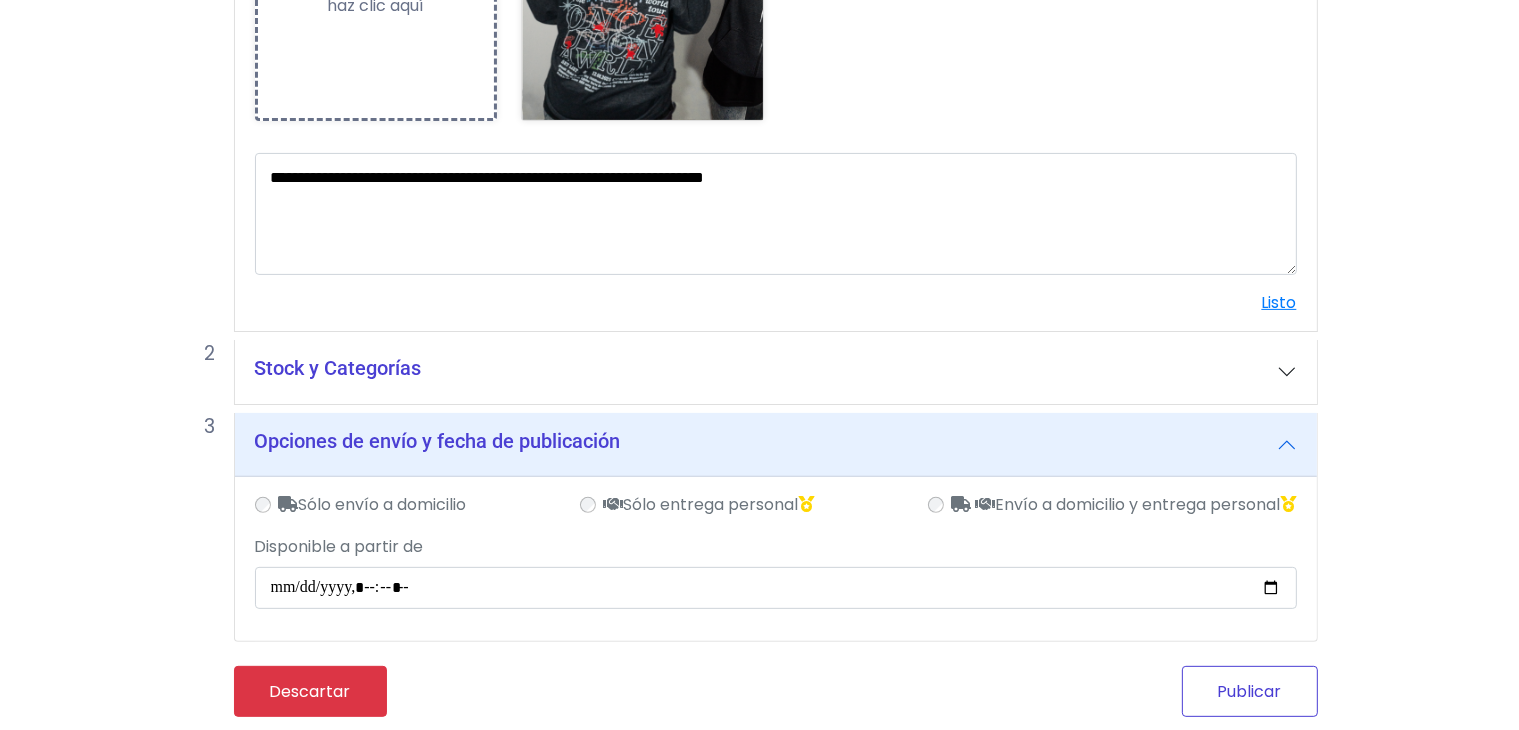 click on "Publicar" at bounding box center (1250, 691) 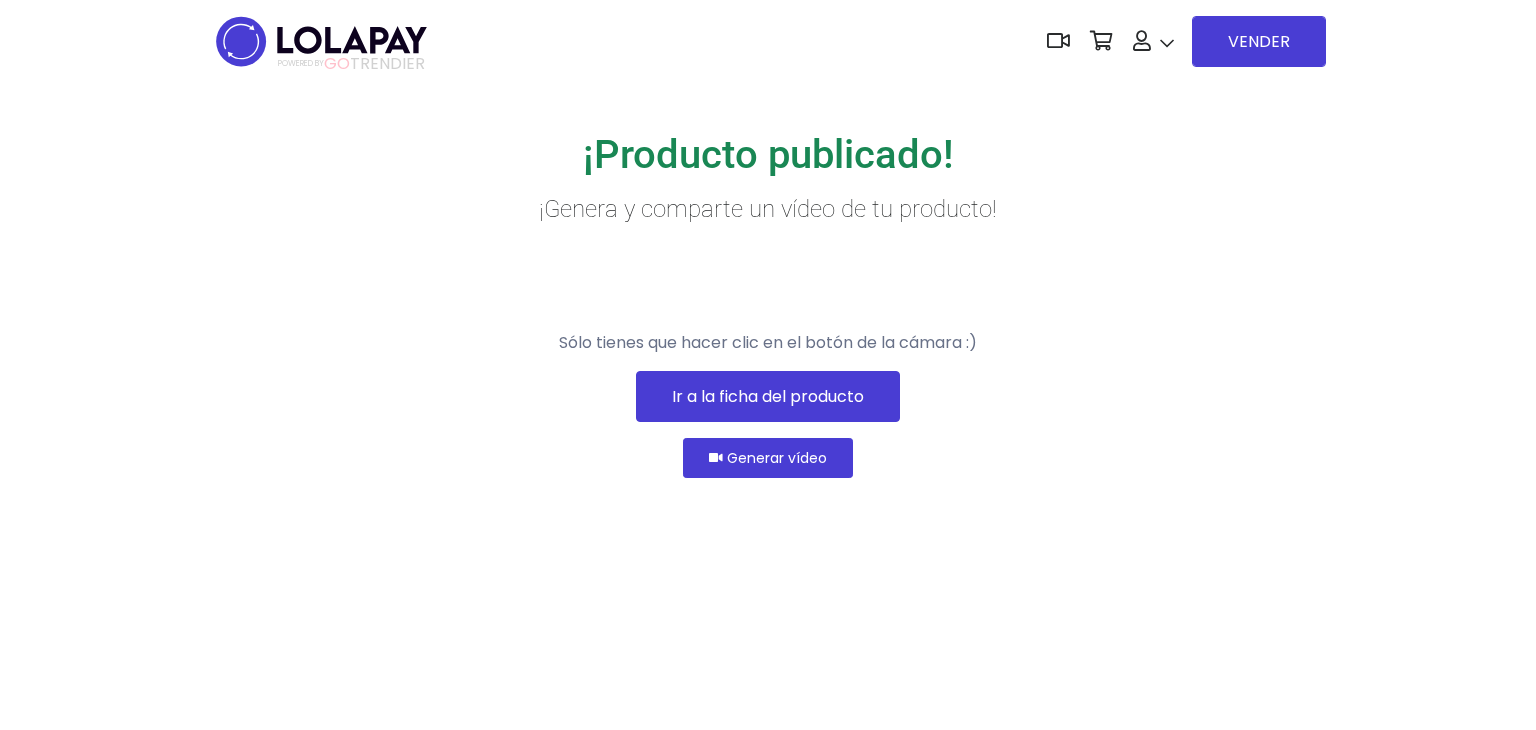 scroll, scrollTop: 0, scrollLeft: 0, axis: both 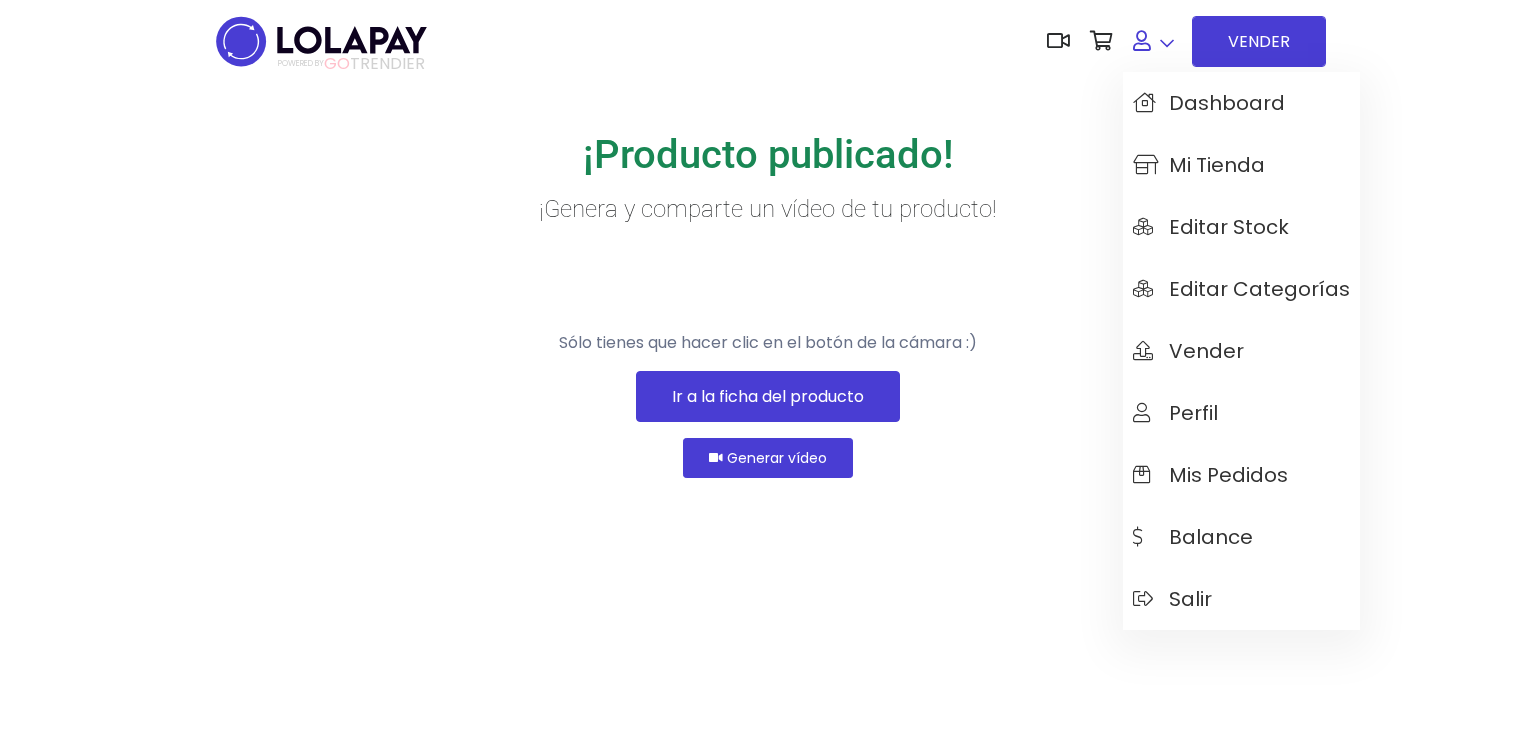 click at bounding box center [1142, 41] 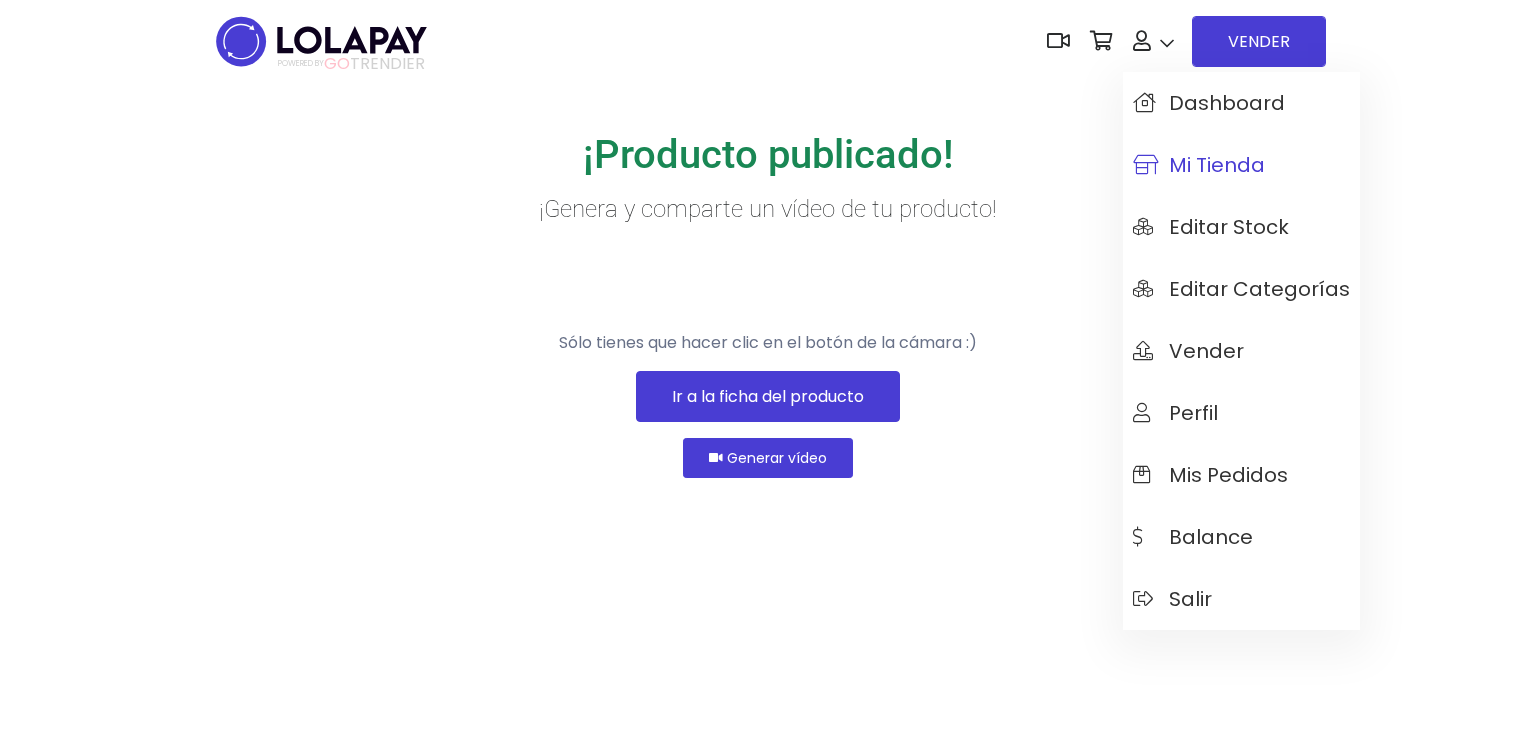 click on "Mi tienda" at bounding box center [1199, 165] 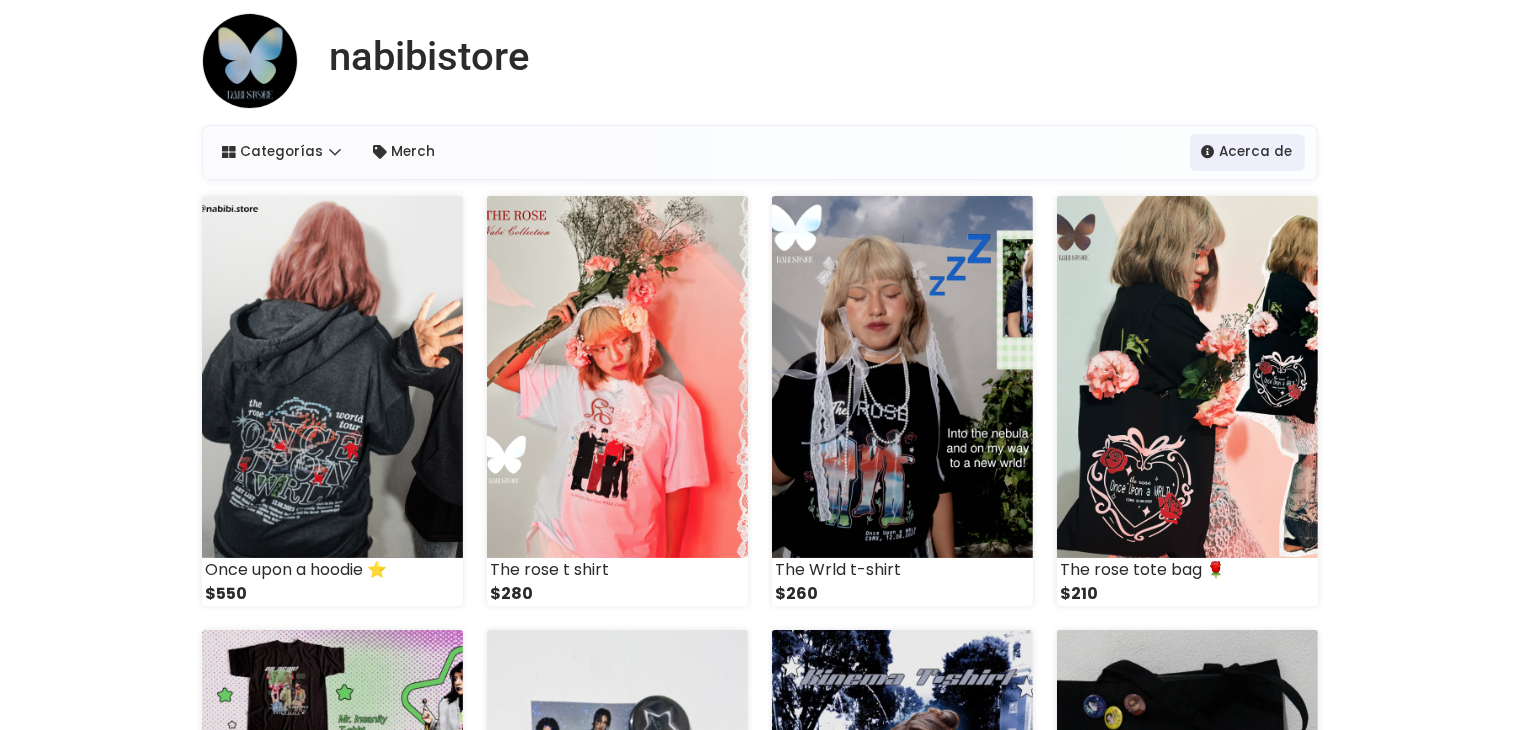 scroll, scrollTop: 0, scrollLeft: 0, axis: both 